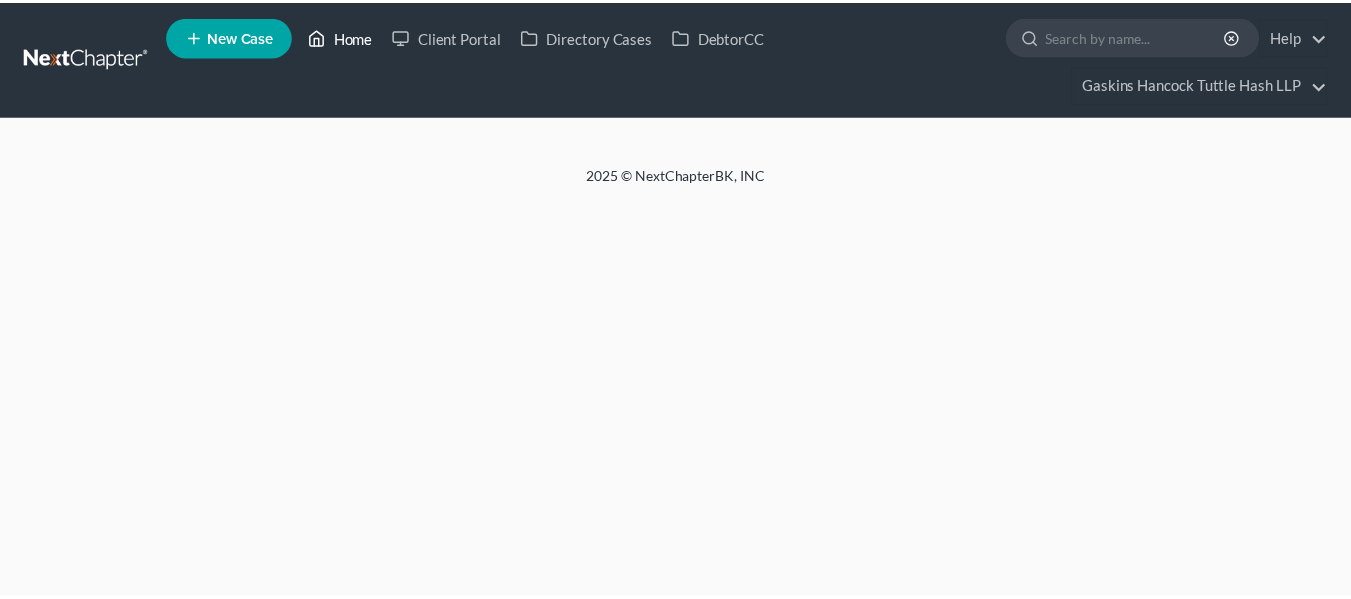 scroll, scrollTop: 0, scrollLeft: 0, axis: both 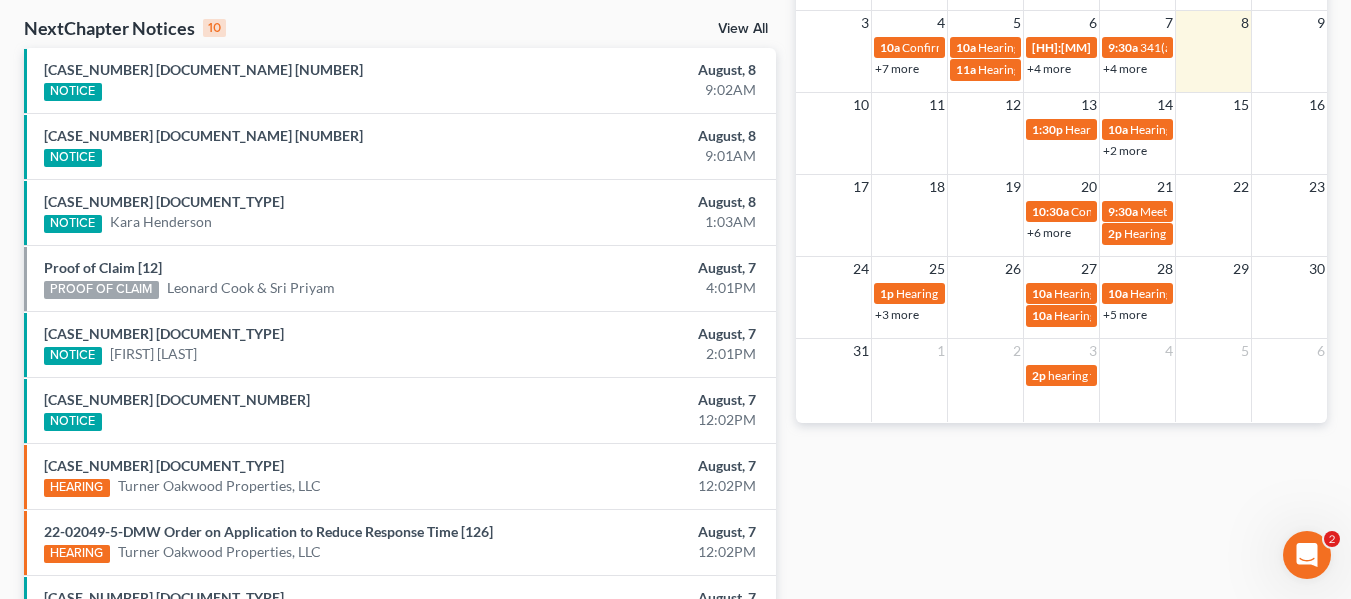 drag, startPoint x: 732, startPoint y: 22, endPoint x: 755, endPoint y: 39, distance: 28.600698 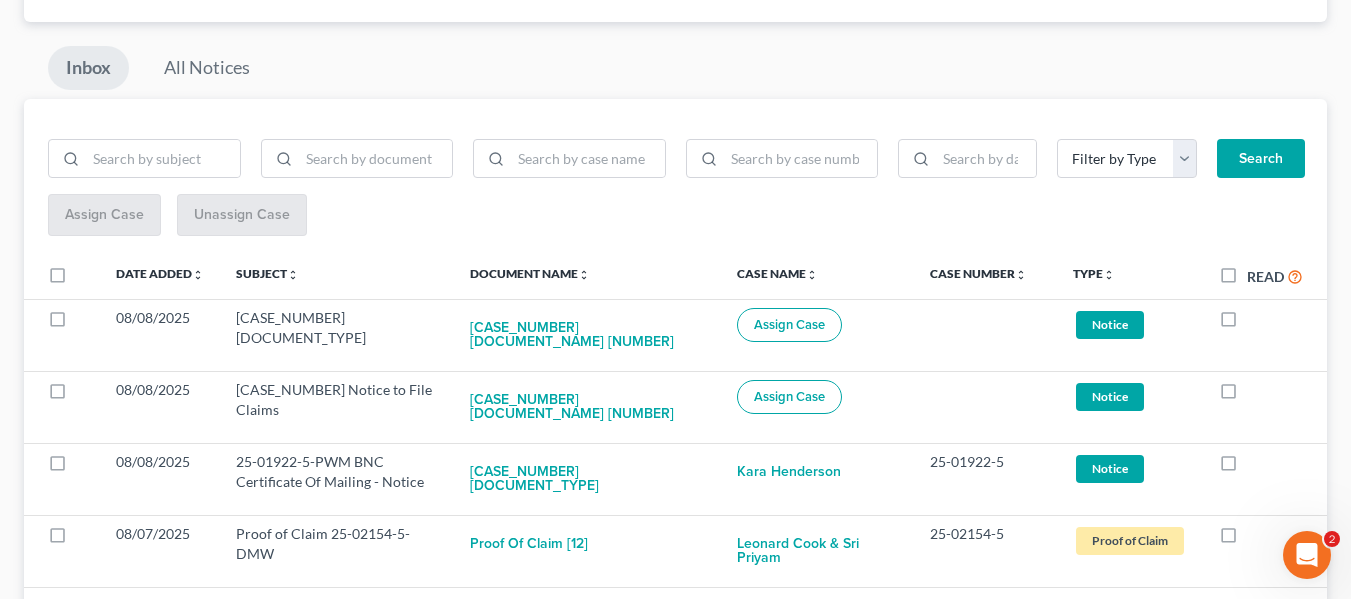 scroll, scrollTop: 200, scrollLeft: 0, axis: vertical 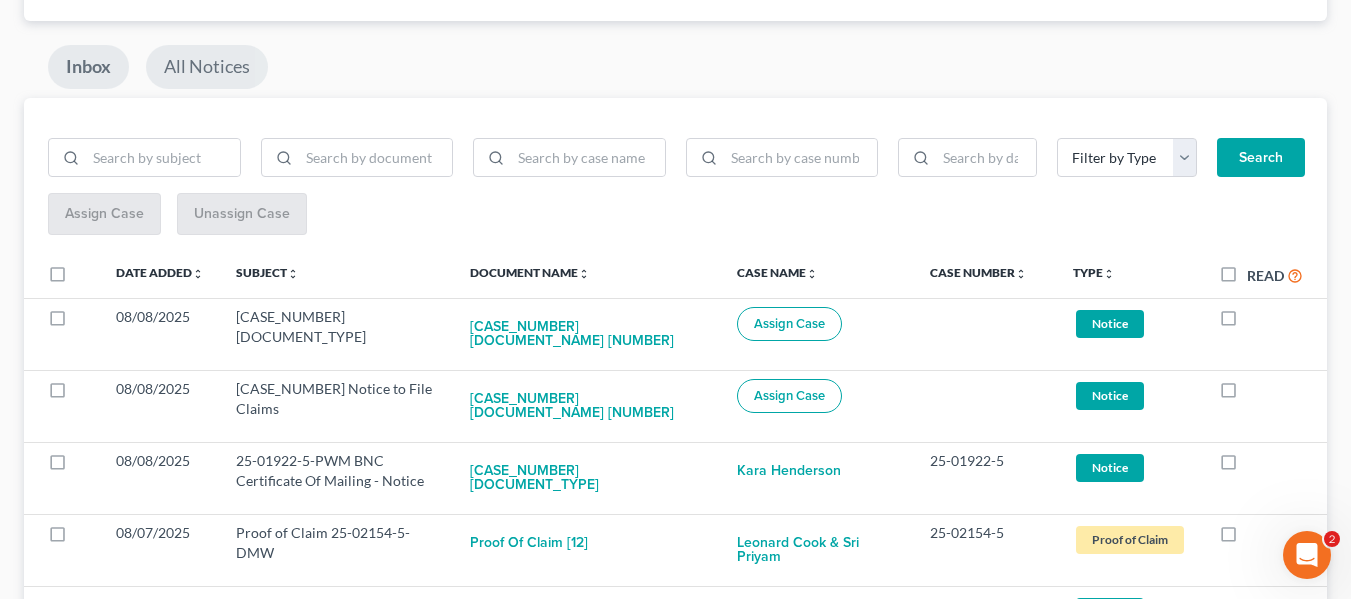 click on "All Notices" at bounding box center [207, 67] 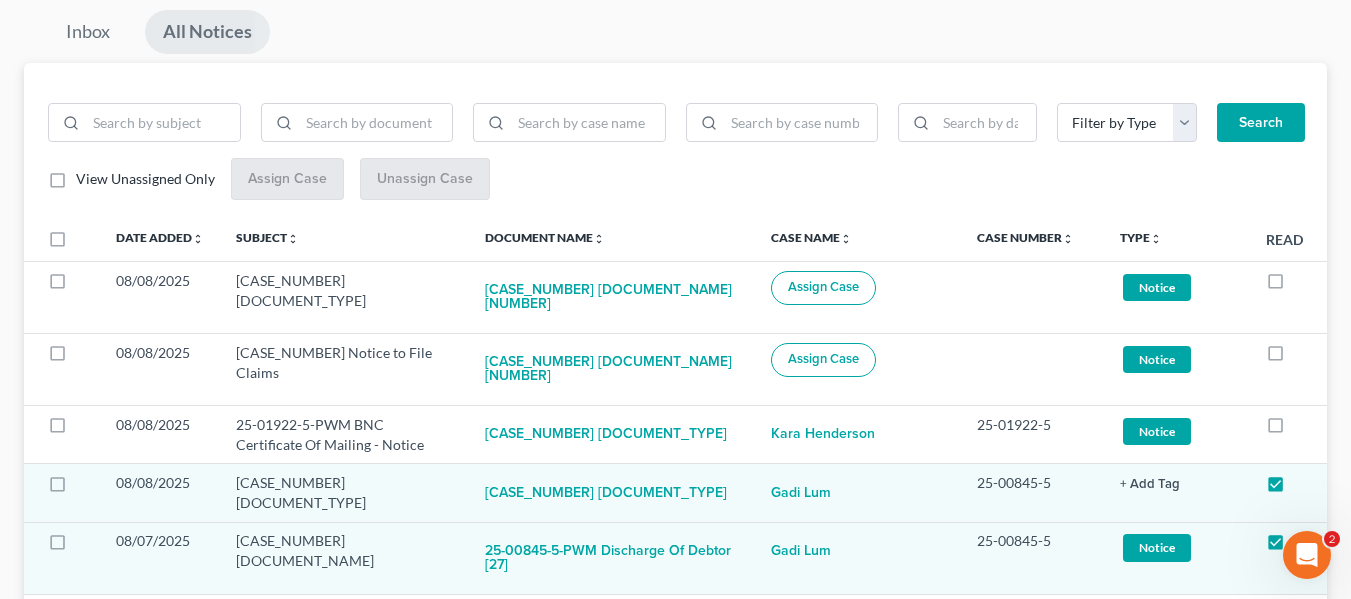 scroll, scrollTop: 200, scrollLeft: 0, axis: vertical 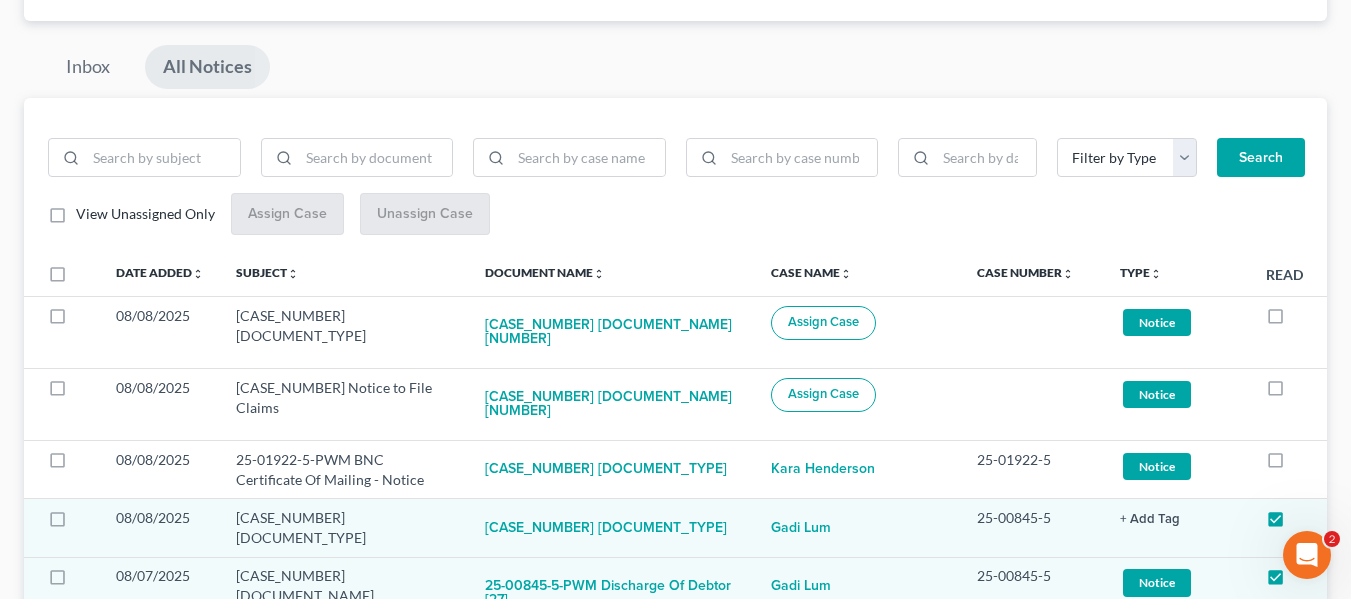 click on "View Unassigned Only" at bounding box center [145, 214] 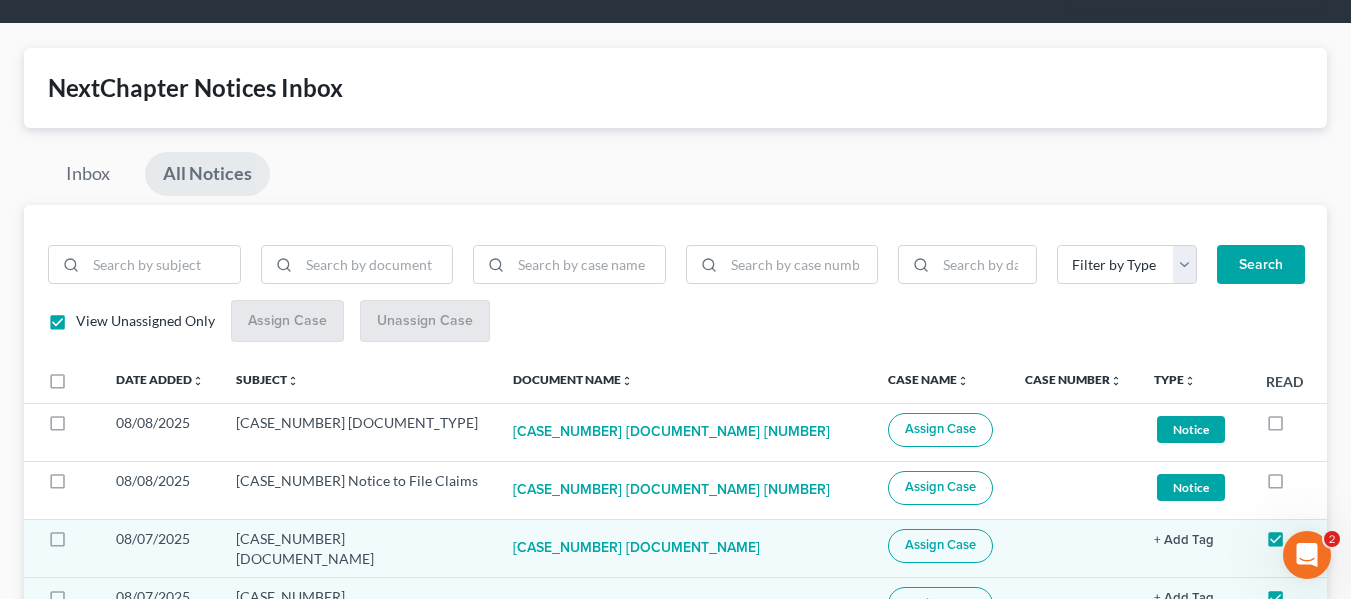 scroll, scrollTop: 200, scrollLeft: 0, axis: vertical 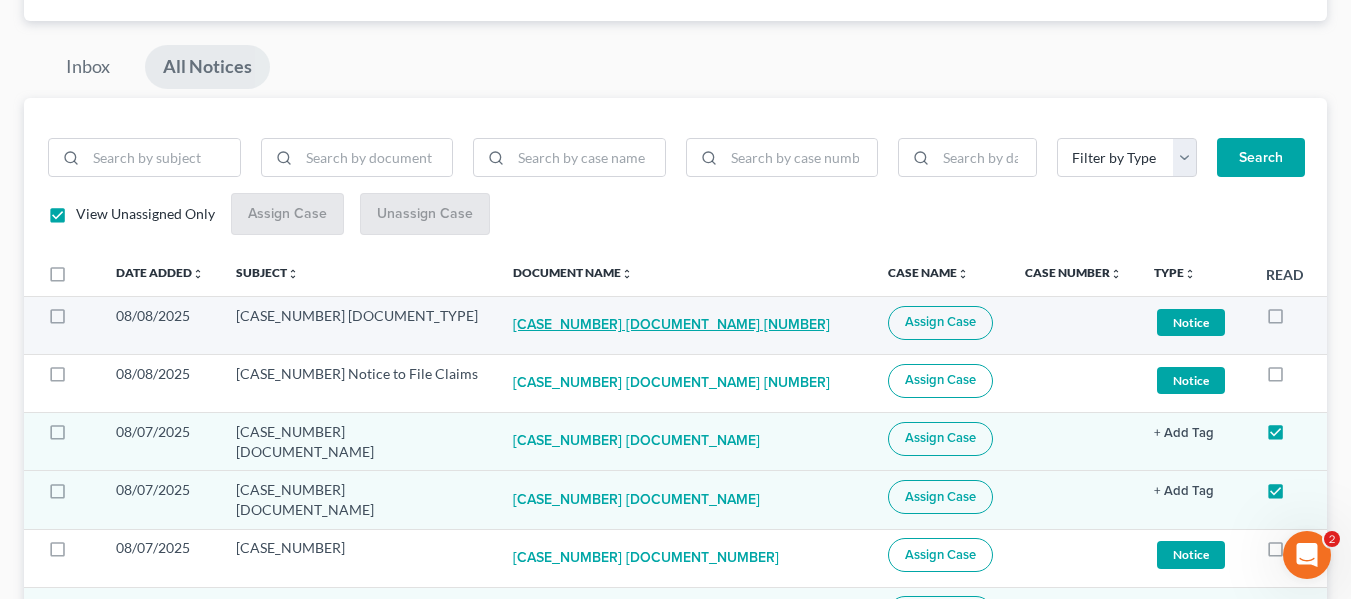 click on "[CASE_NUMBER] [DOCUMENT_NAME] [NUMBER]" at bounding box center (671, 326) 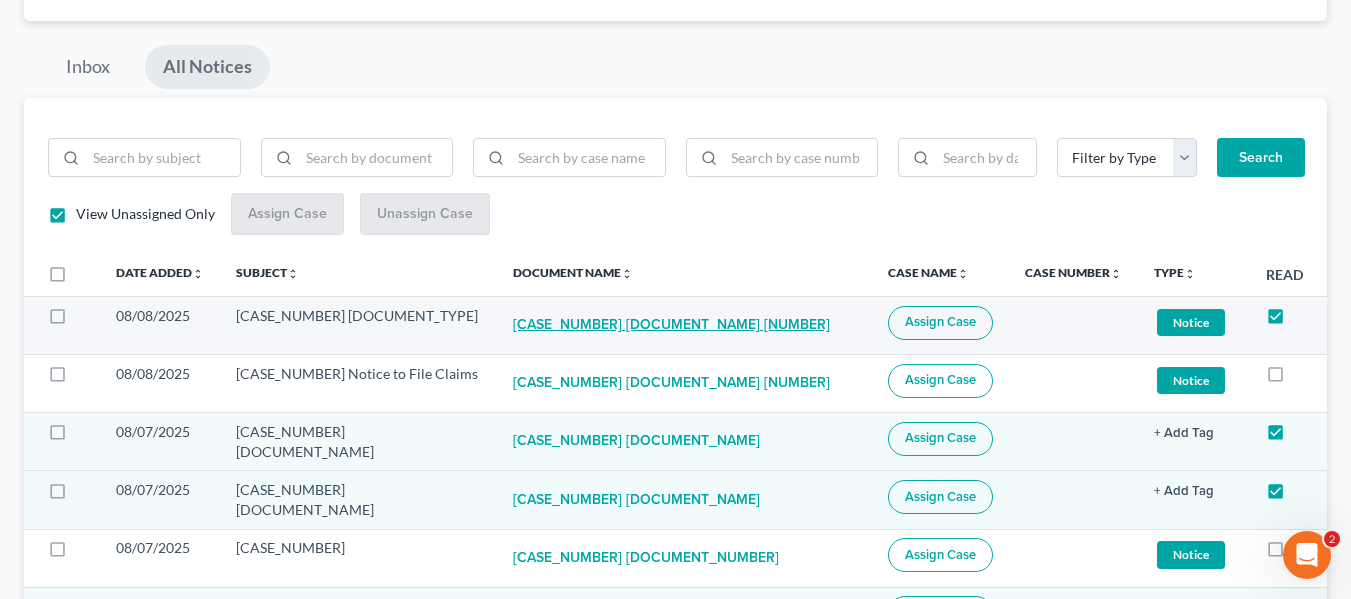 checkbox on "true" 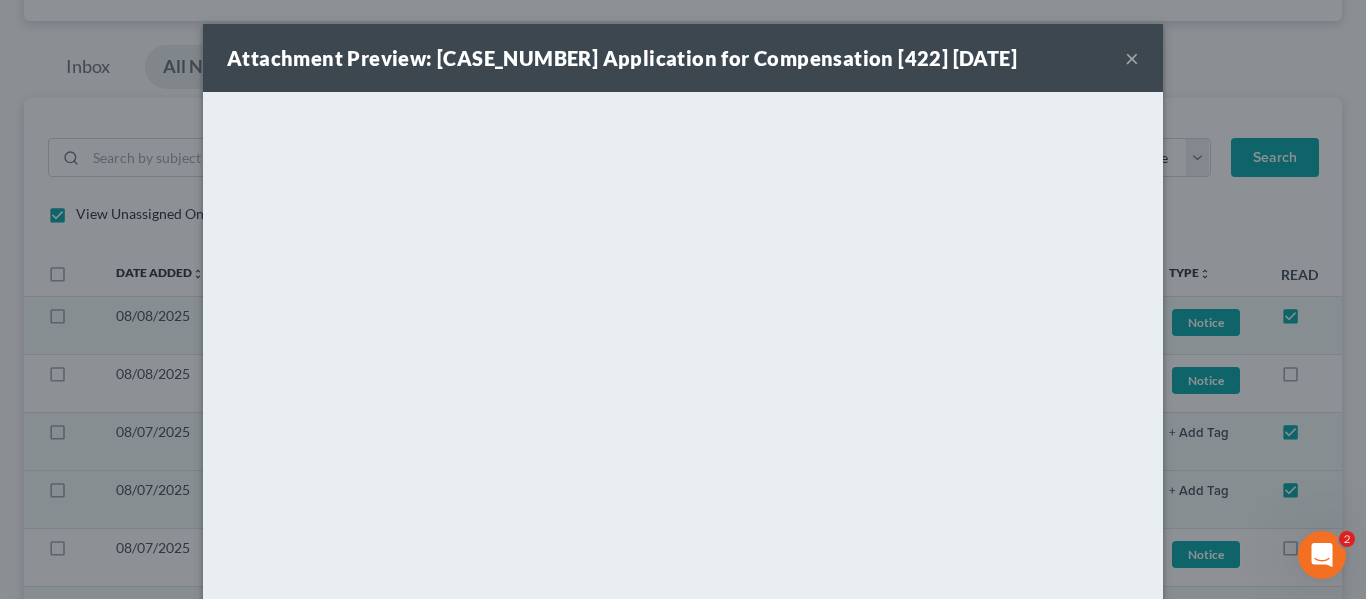 click on "×" at bounding box center (1132, 58) 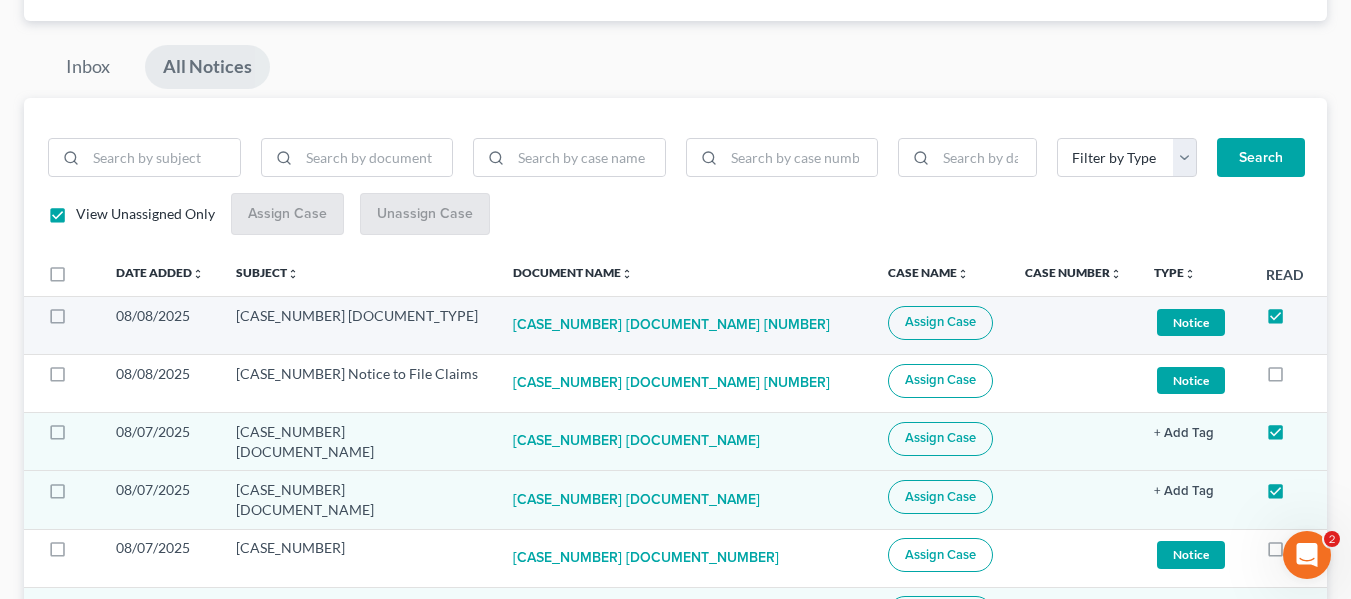 click on "Assign Case" at bounding box center [940, 322] 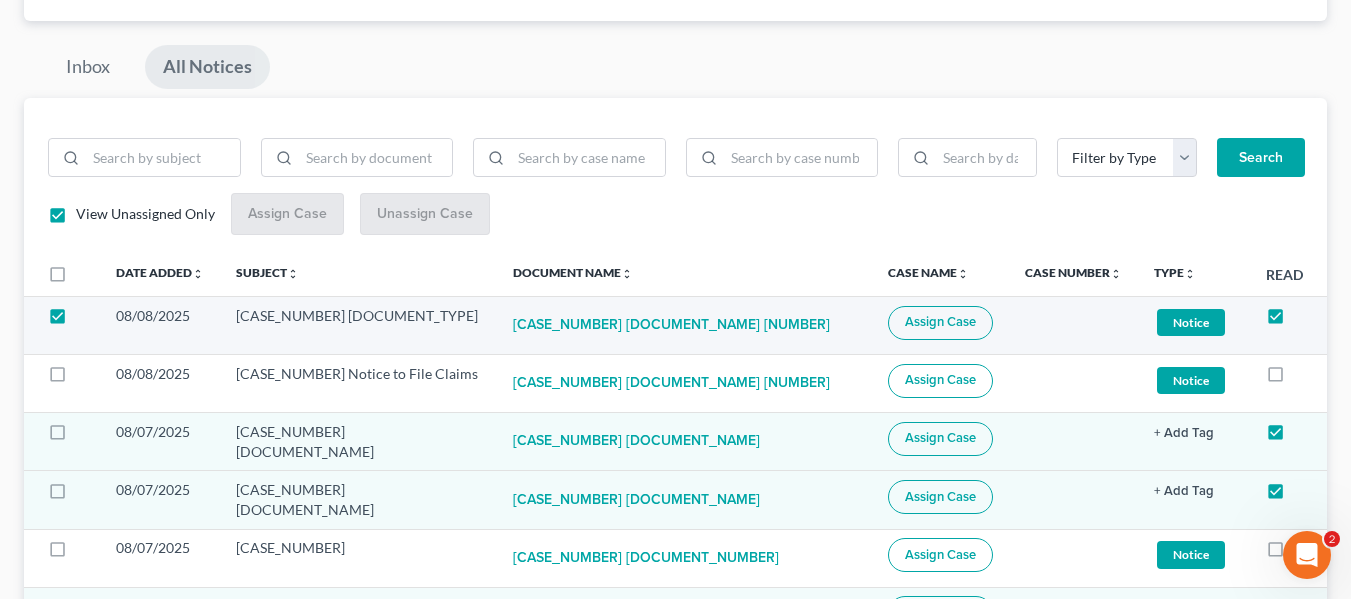 checkbox on "true" 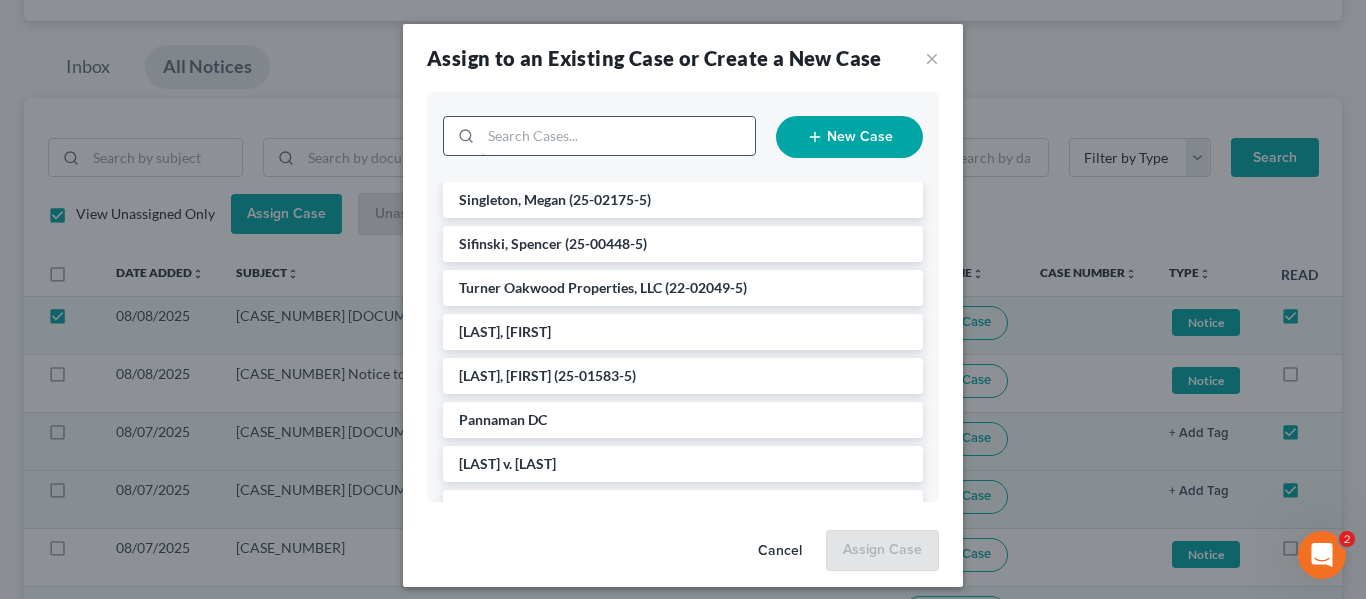 click at bounding box center [618, 136] 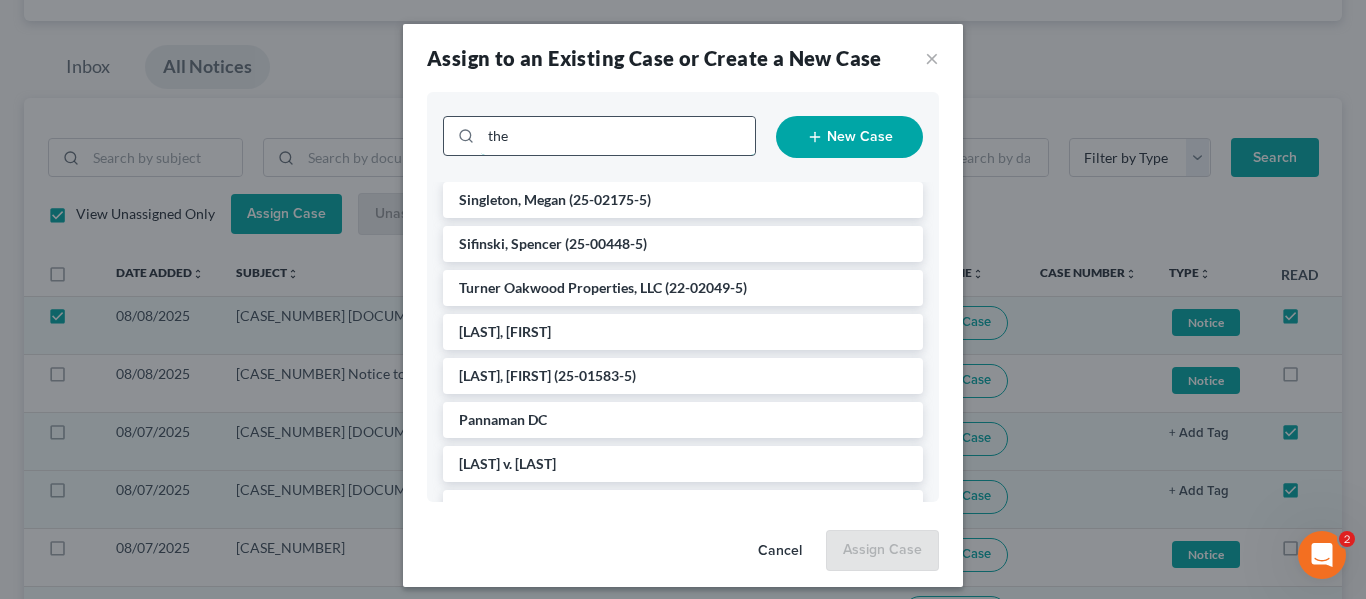 type on "the" 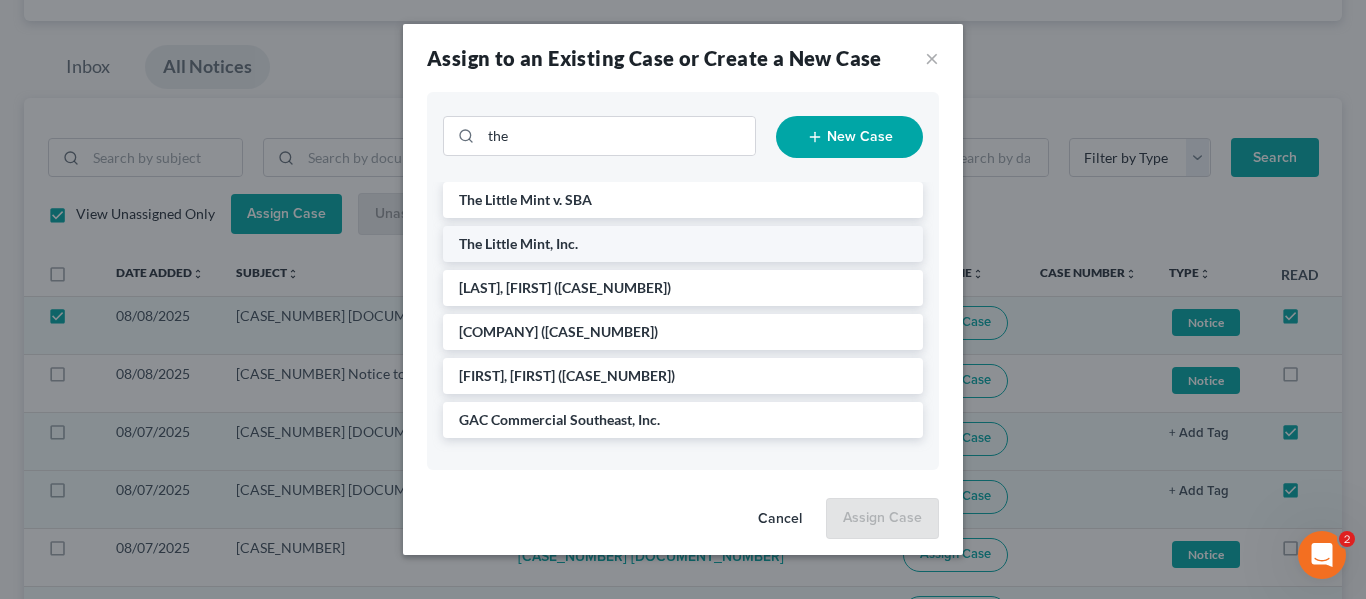 click on "The Little Mint, Inc." at bounding box center (683, 244) 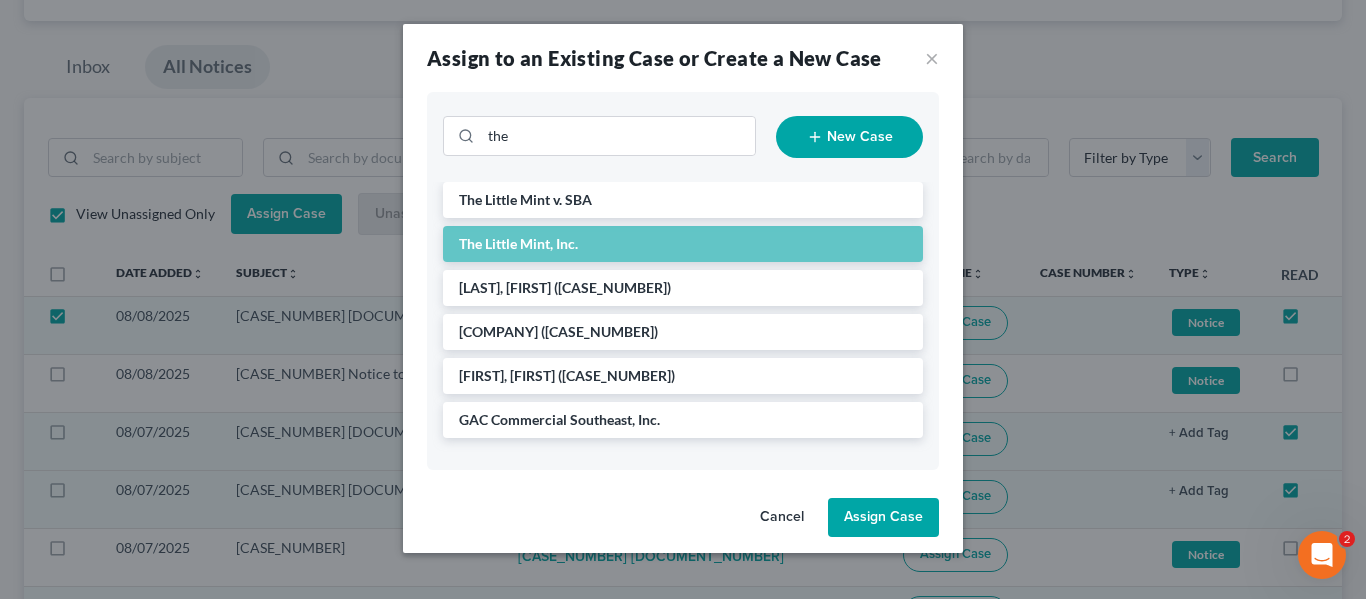 click on "Assign Case" at bounding box center (883, 518) 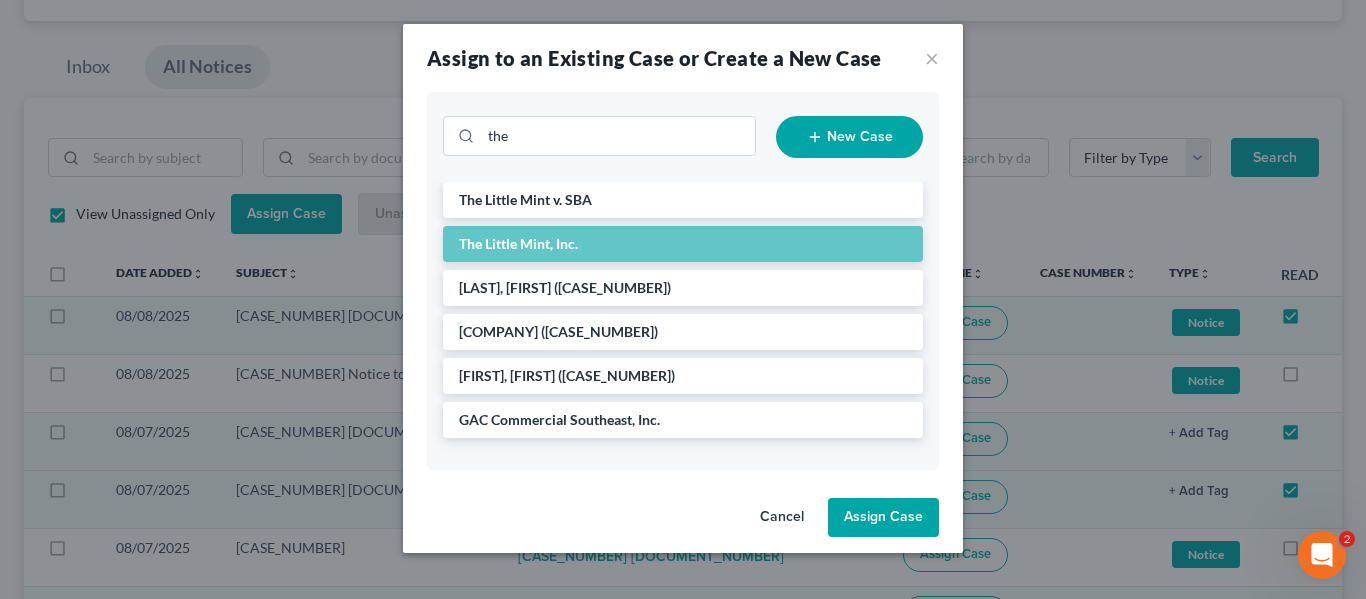 checkbox on "false" 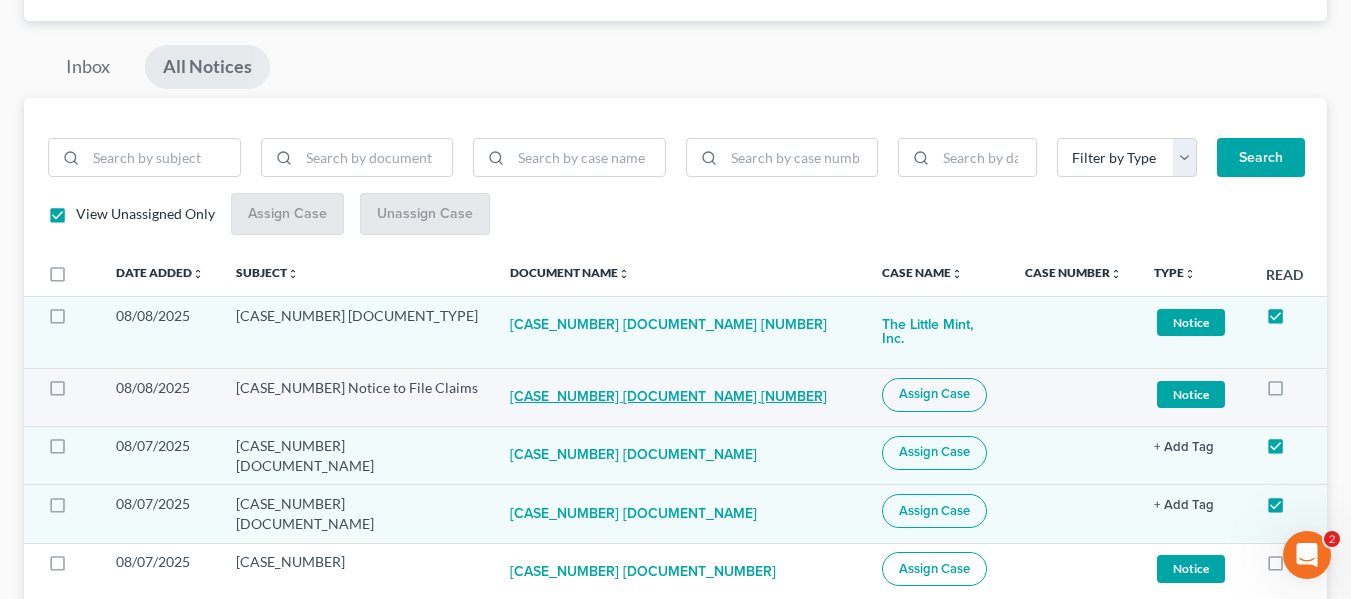 click on "[CASE_NUMBER] [DOCUMENT_NAME] [NUMBER]" at bounding box center [668, 398] 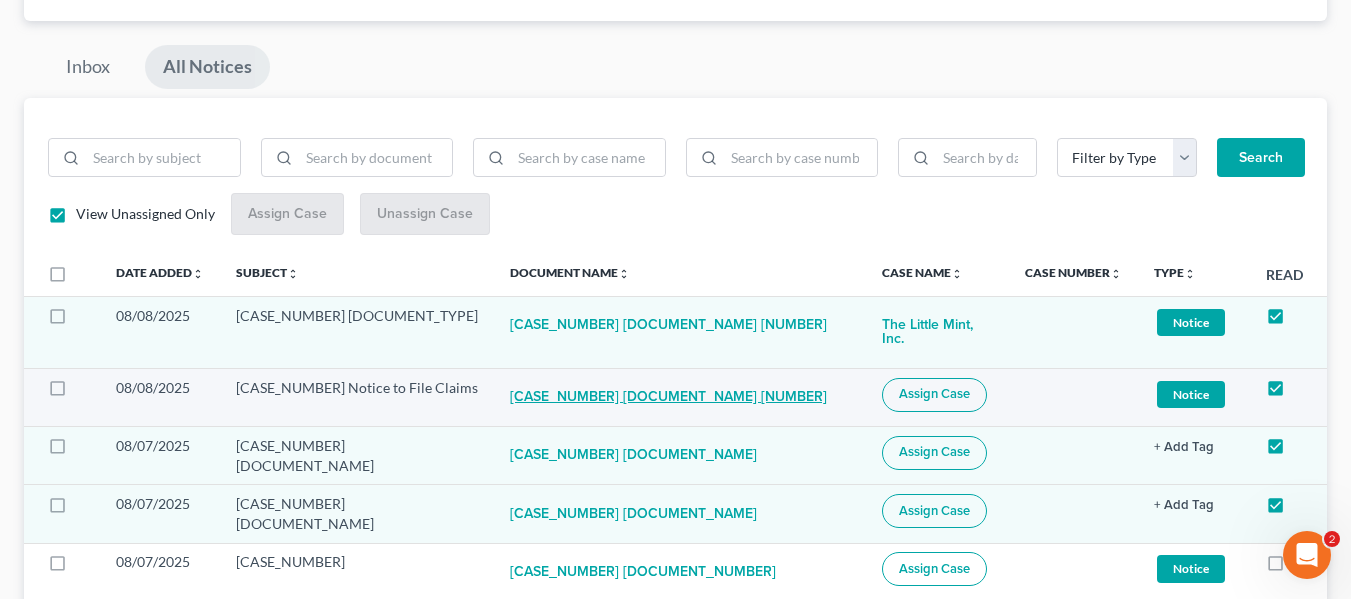 checkbox on "true" 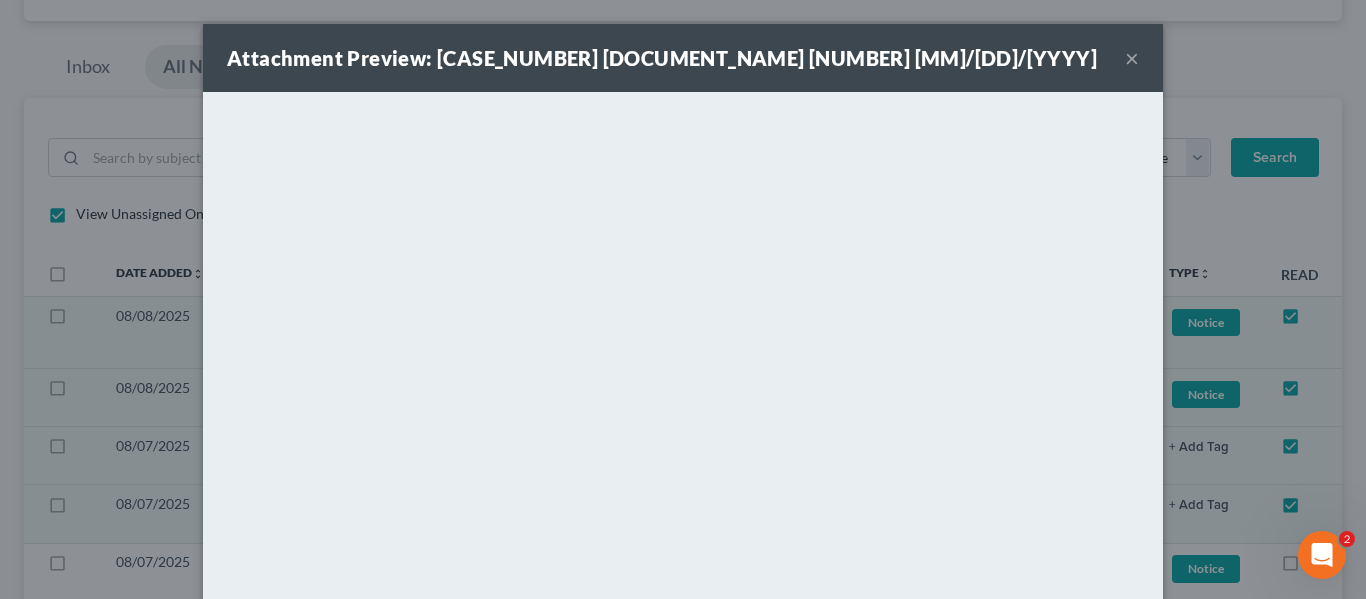 click on "×" at bounding box center [1132, 58] 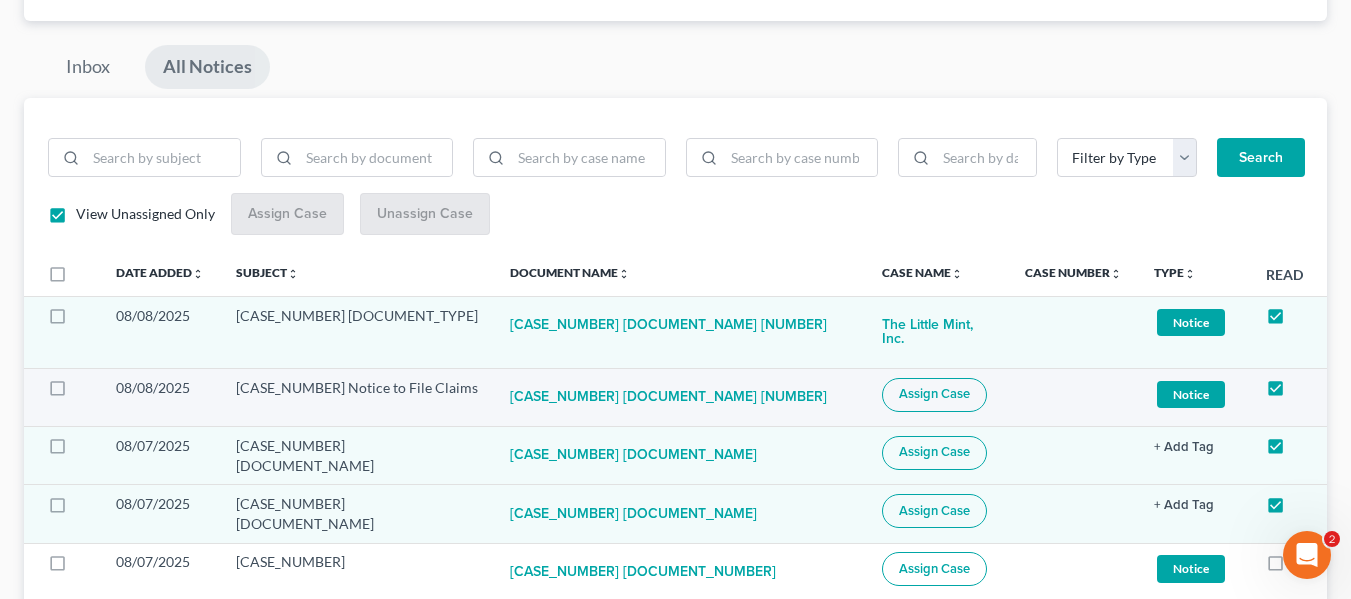 click at bounding box center (76, 393) 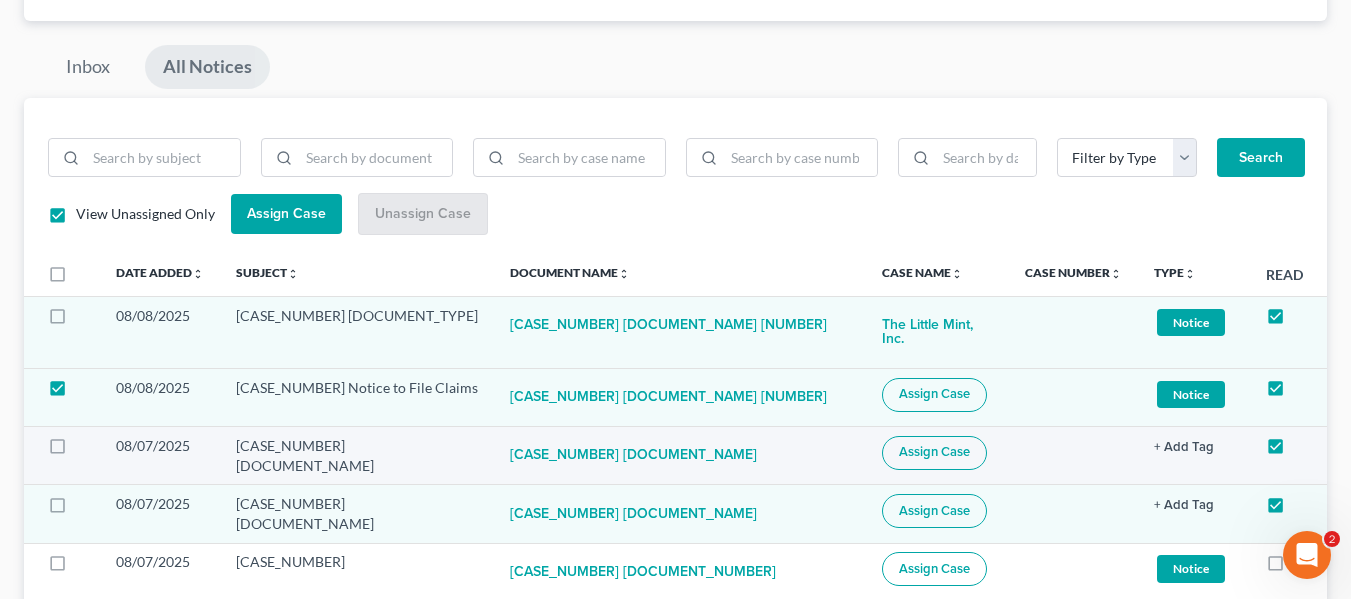 click at bounding box center [76, 451] 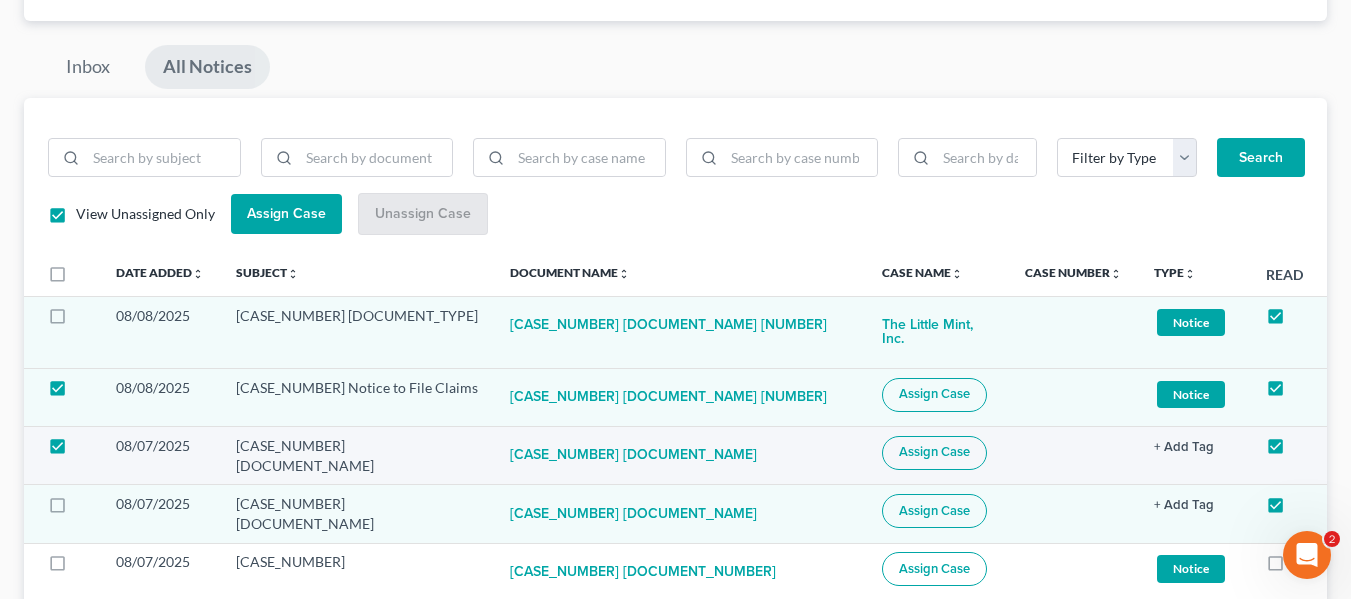 scroll, scrollTop: 300, scrollLeft: 0, axis: vertical 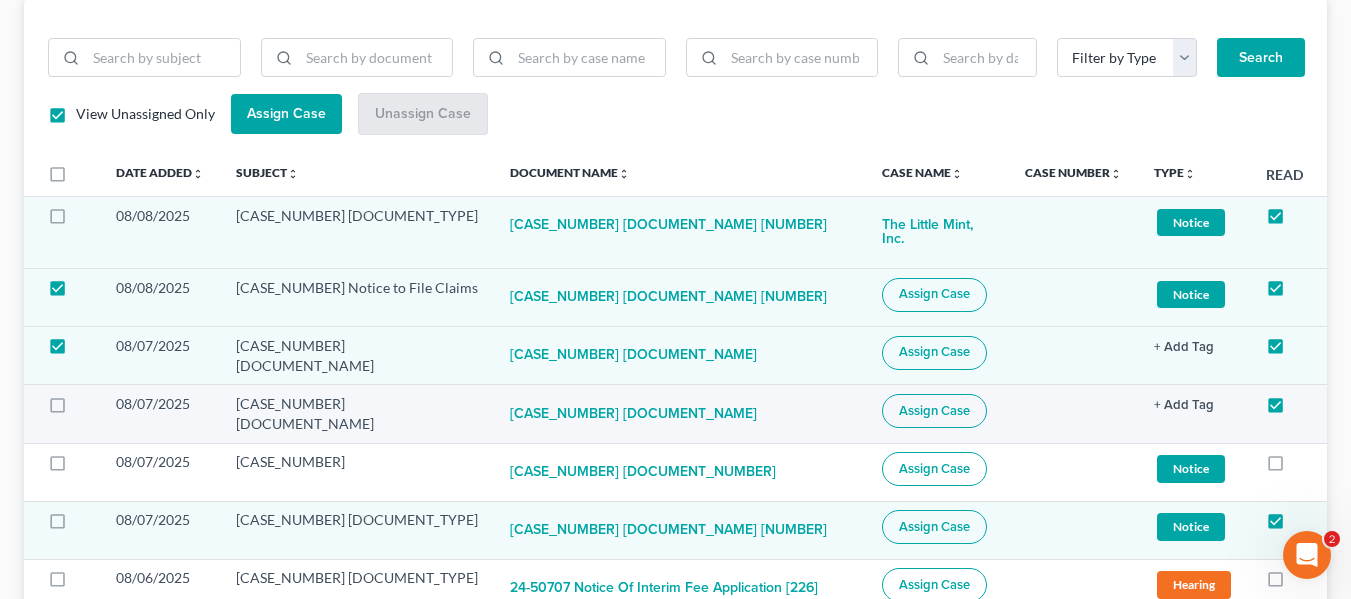 click at bounding box center (76, 409) 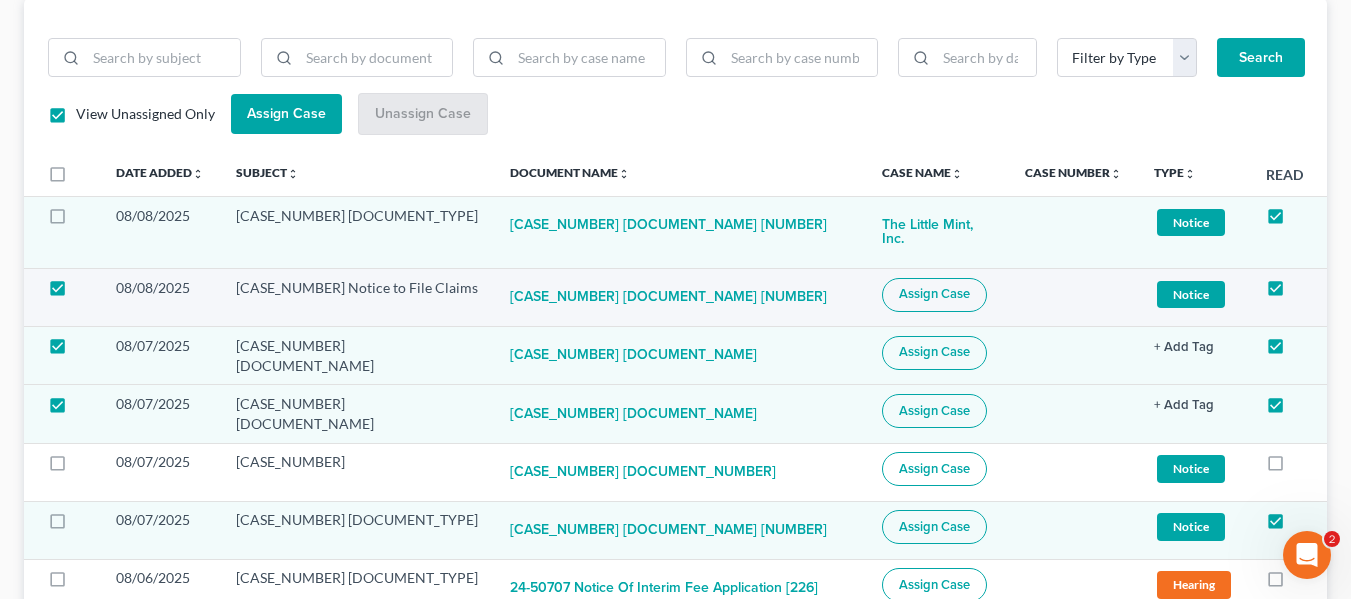 click on "Assign Case" at bounding box center (934, 294) 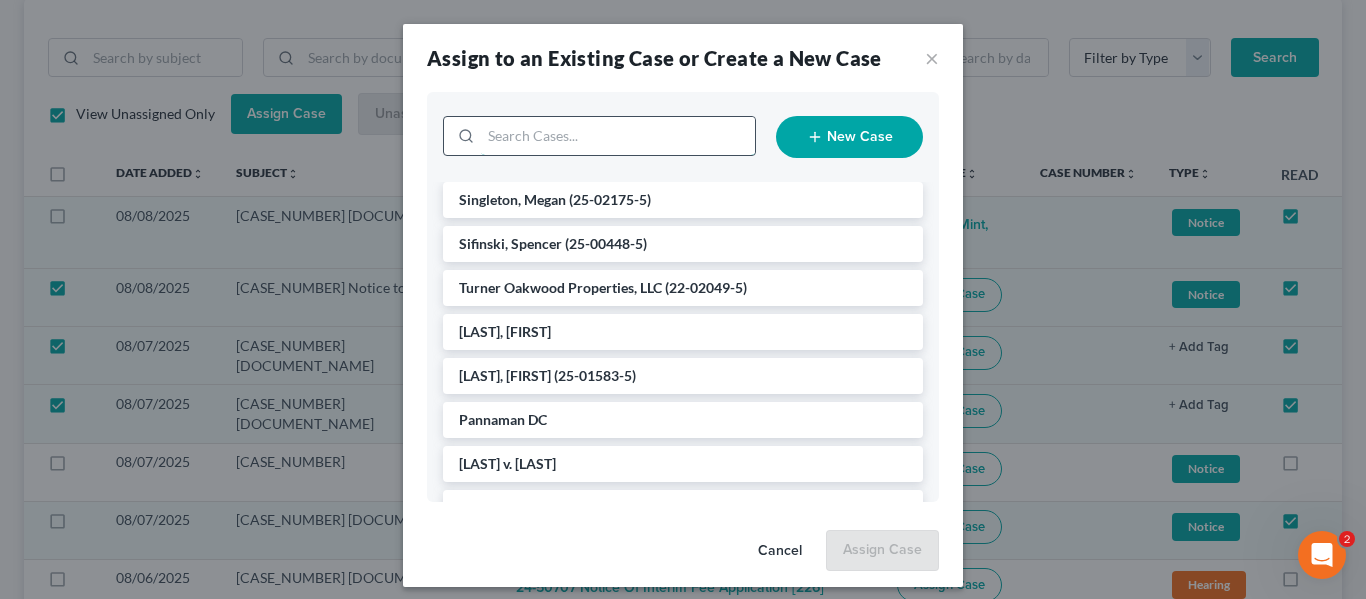 click at bounding box center [618, 136] 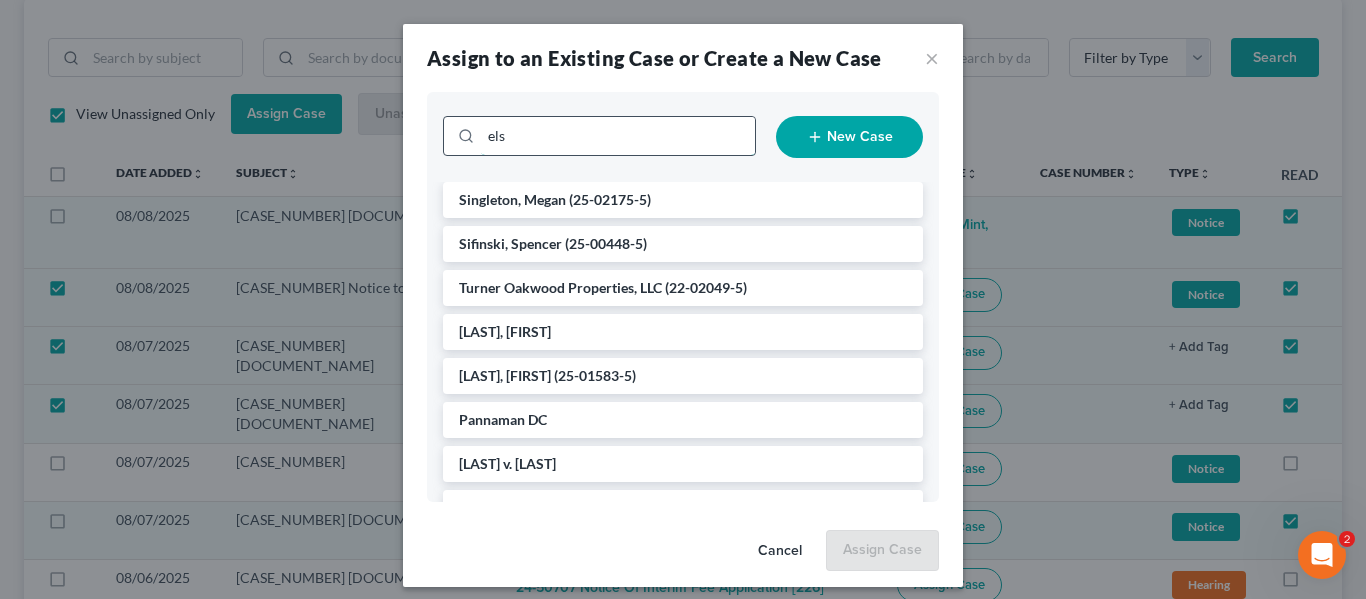 type on "[PERSON_NAME_FRAGMENT]" 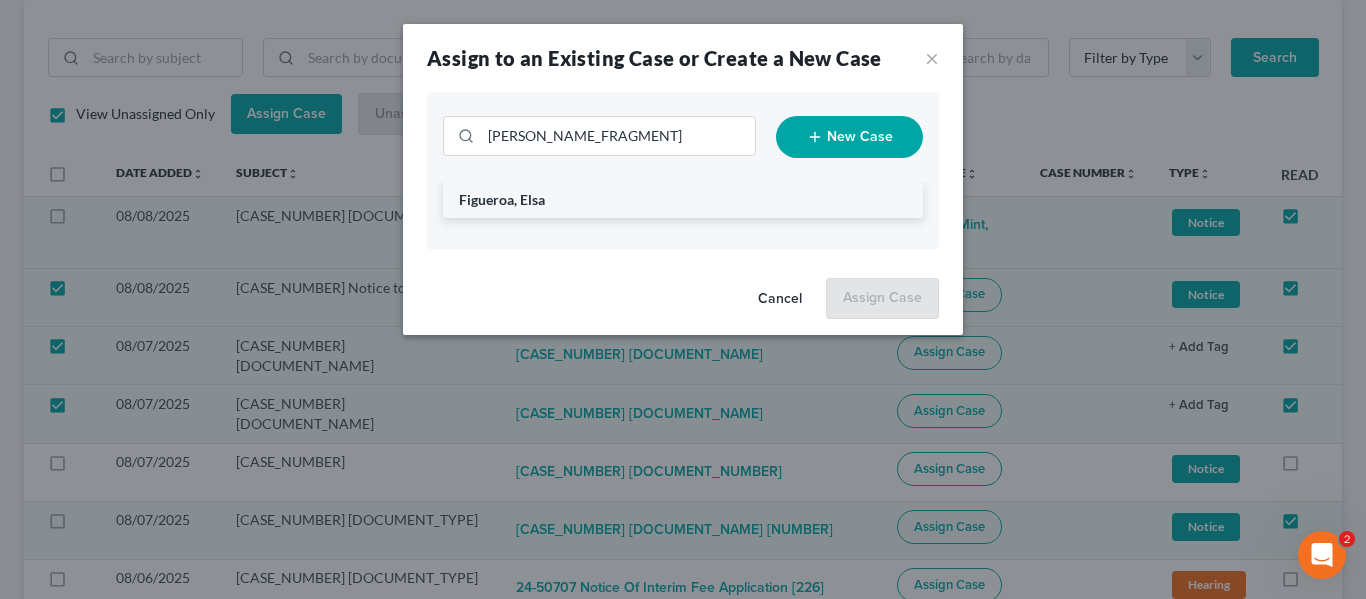 click on "Figueroa, Elsa" at bounding box center [683, 200] 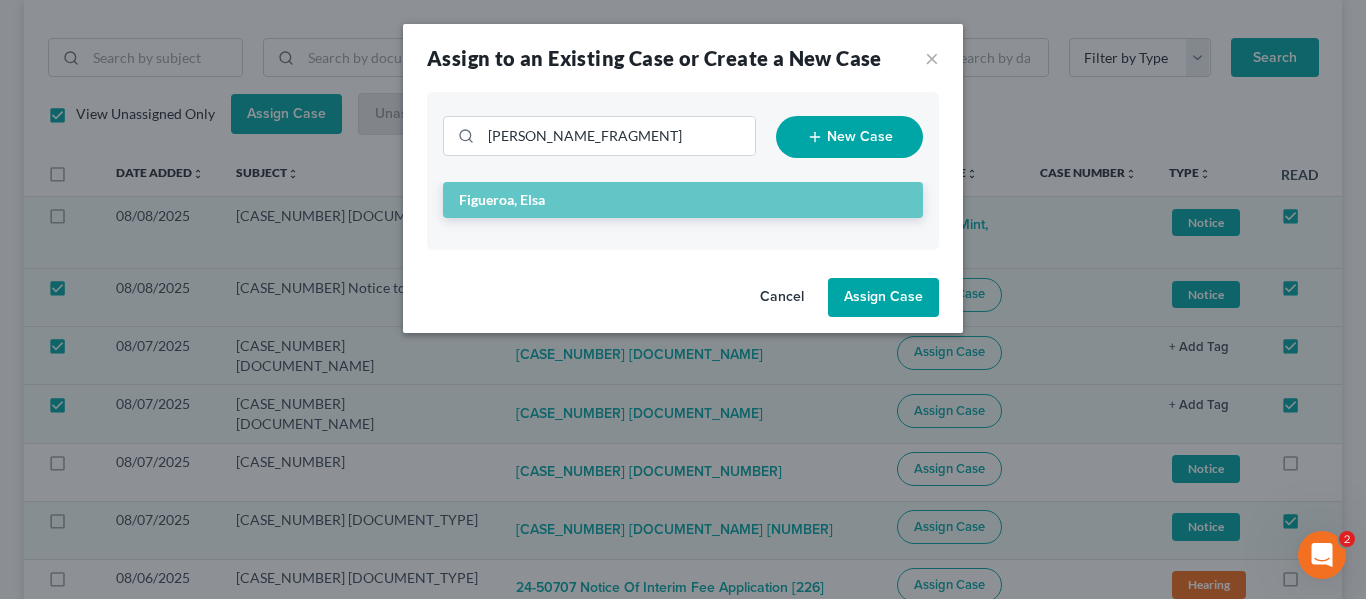 click on "Assign Case" at bounding box center (883, 298) 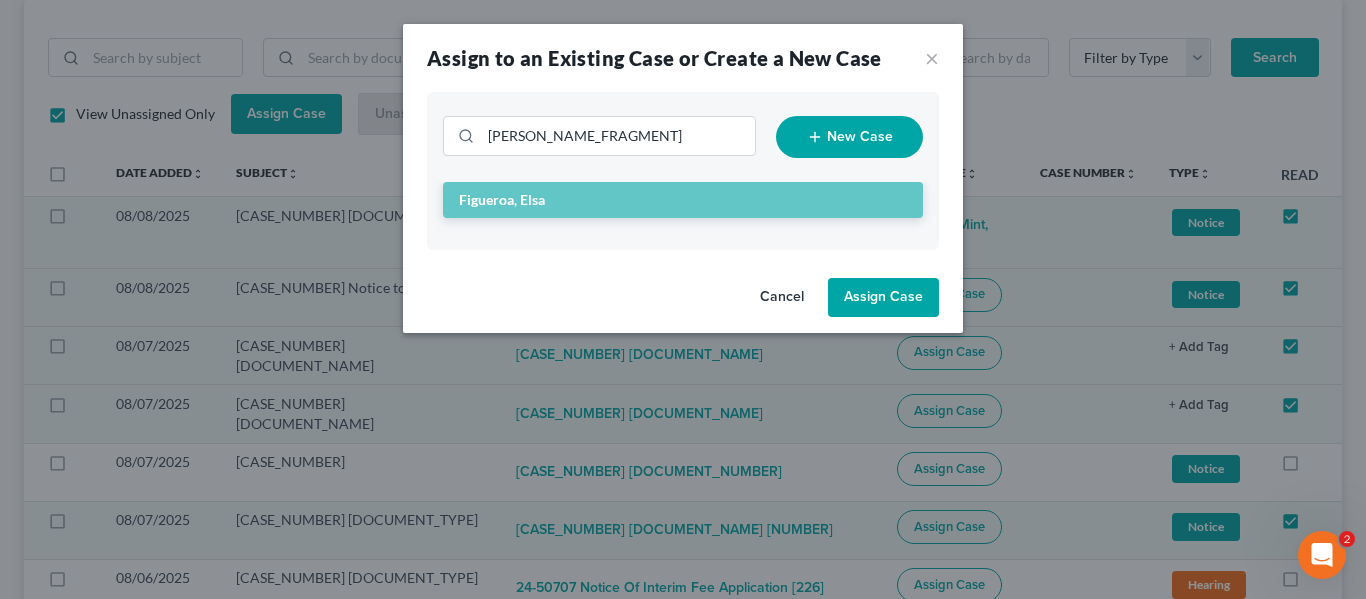 checkbox on "false" 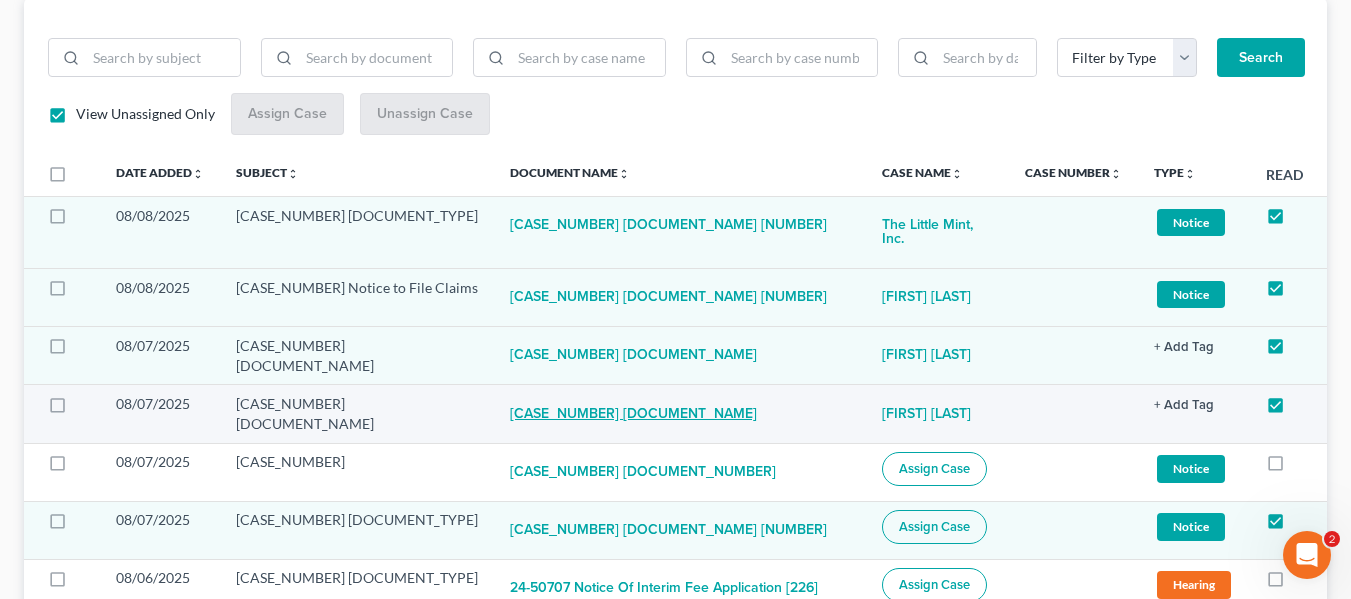 scroll, scrollTop: 400, scrollLeft: 0, axis: vertical 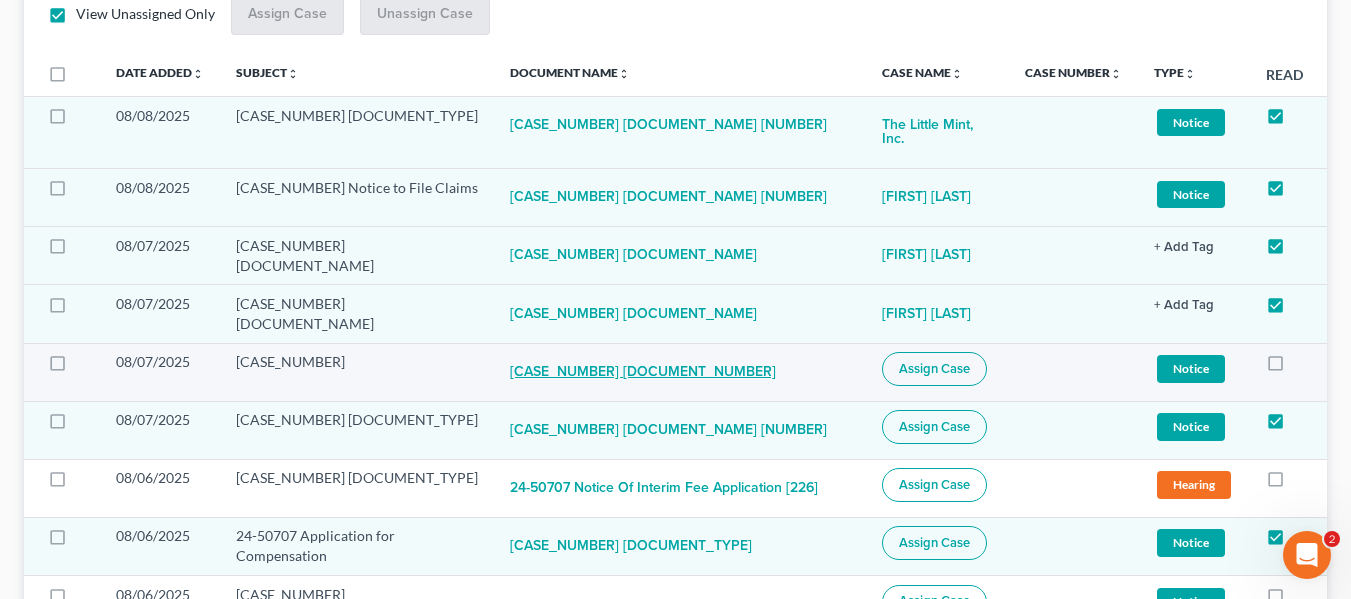 click on "[CASE_NUMBER] [DOCUMENT_NUMBER]" at bounding box center (643, 372) 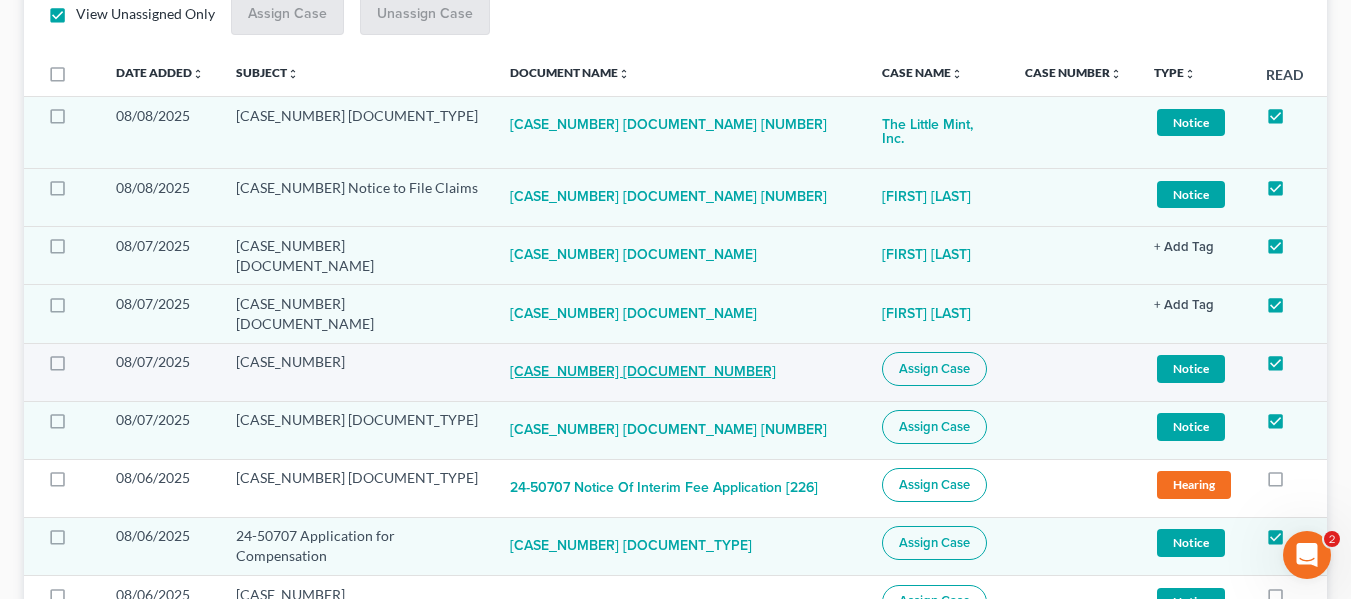 checkbox on "true" 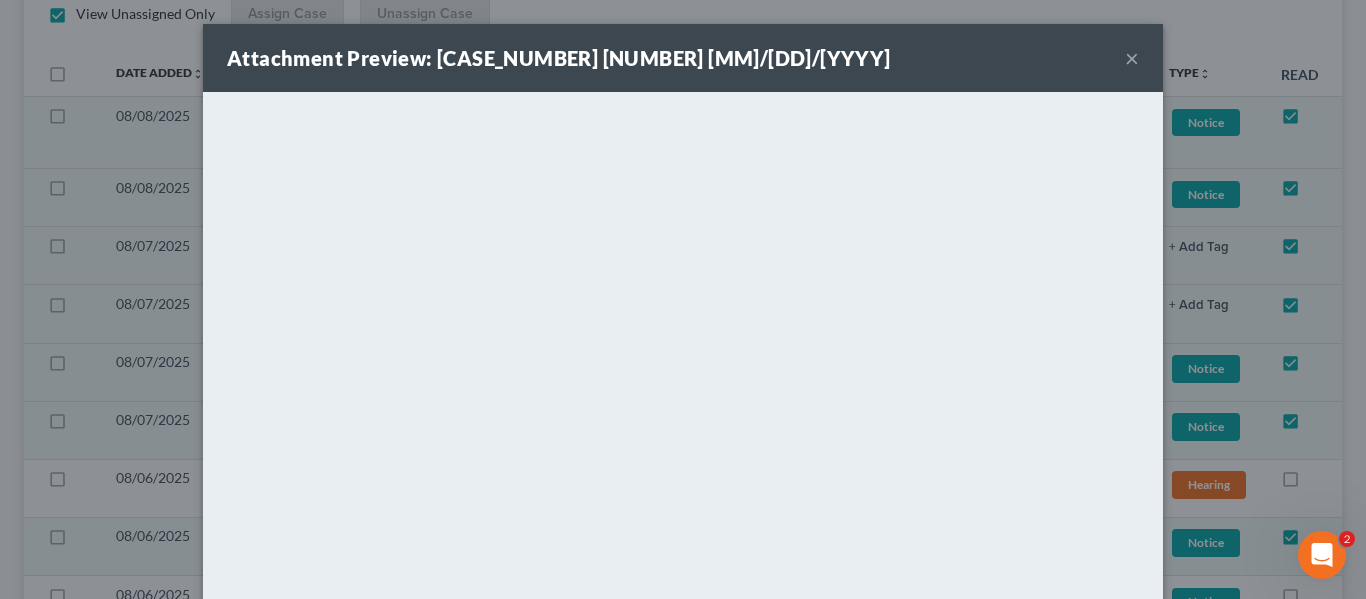 click on "×" at bounding box center (1132, 58) 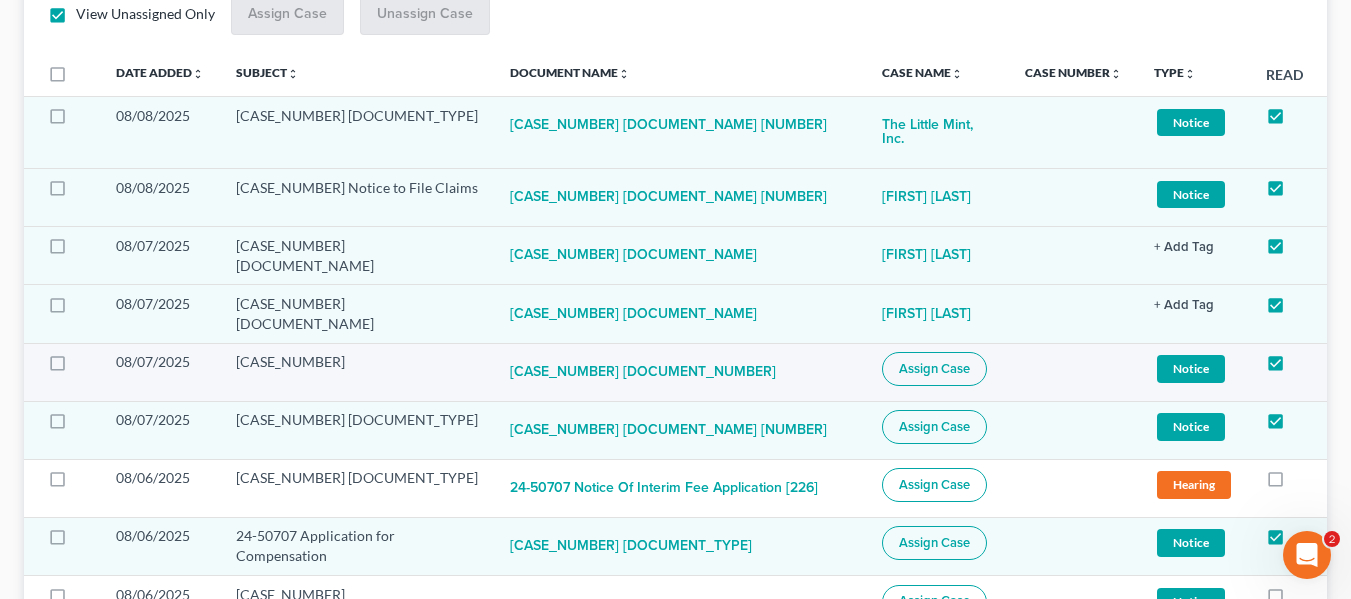 click on "Assign Case" at bounding box center [934, 369] 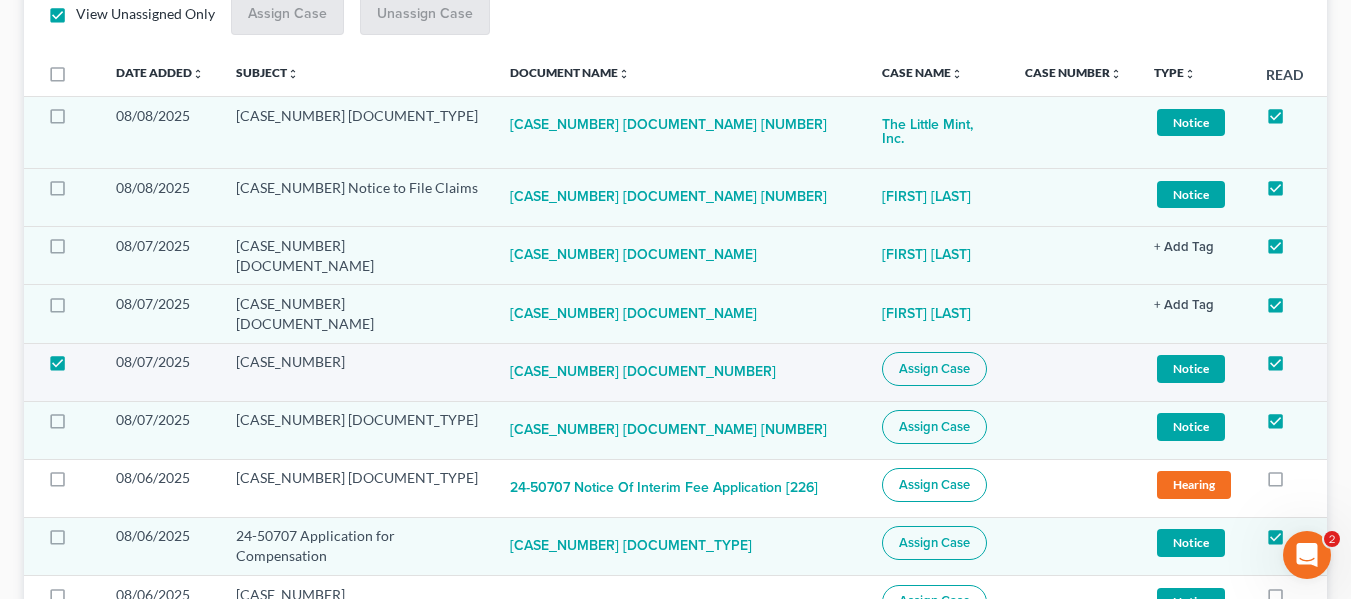 checkbox on "true" 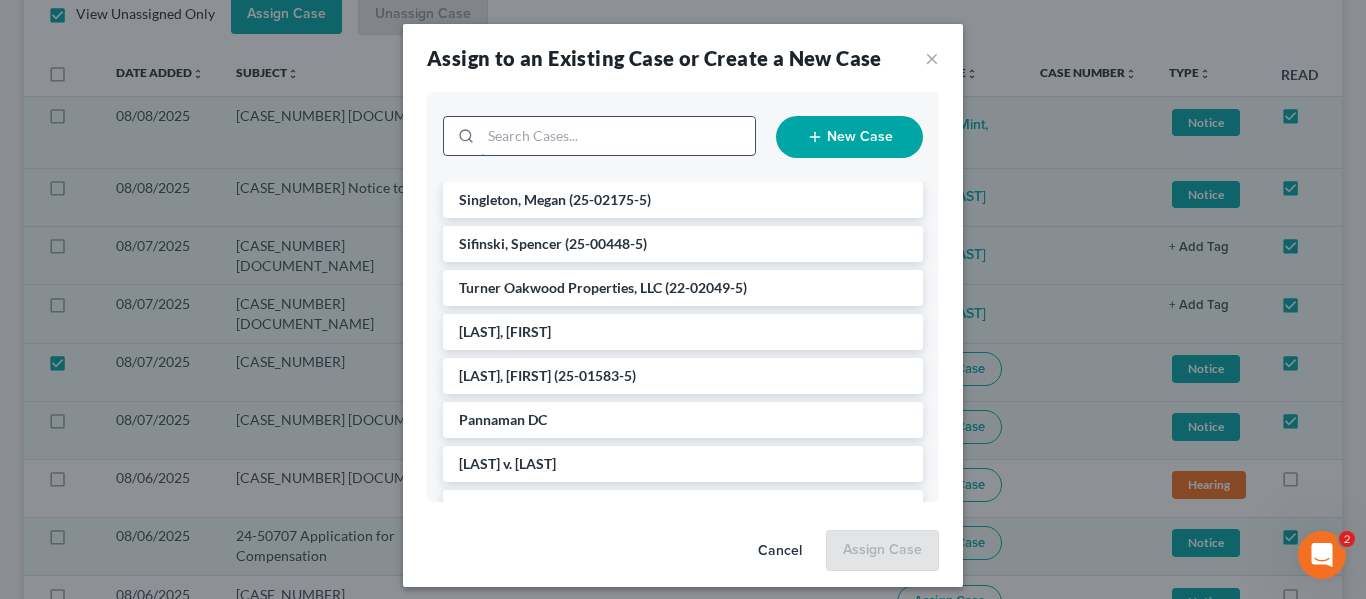 click at bounding box center (618, 136) 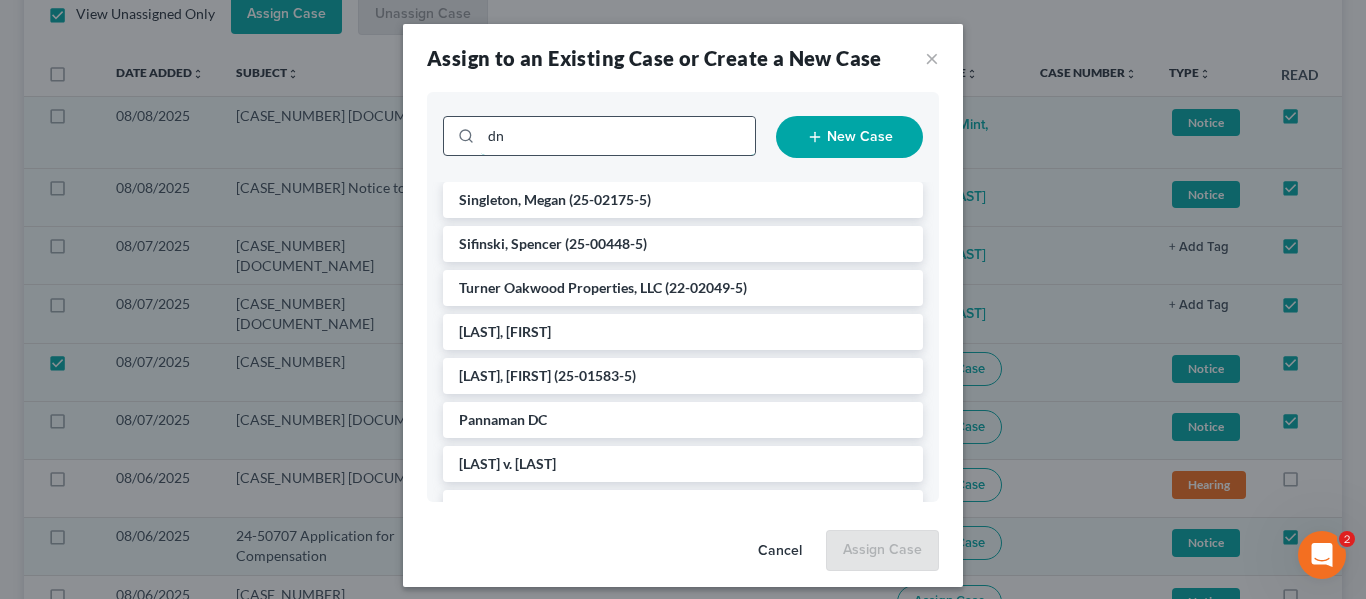 type on "dnb" 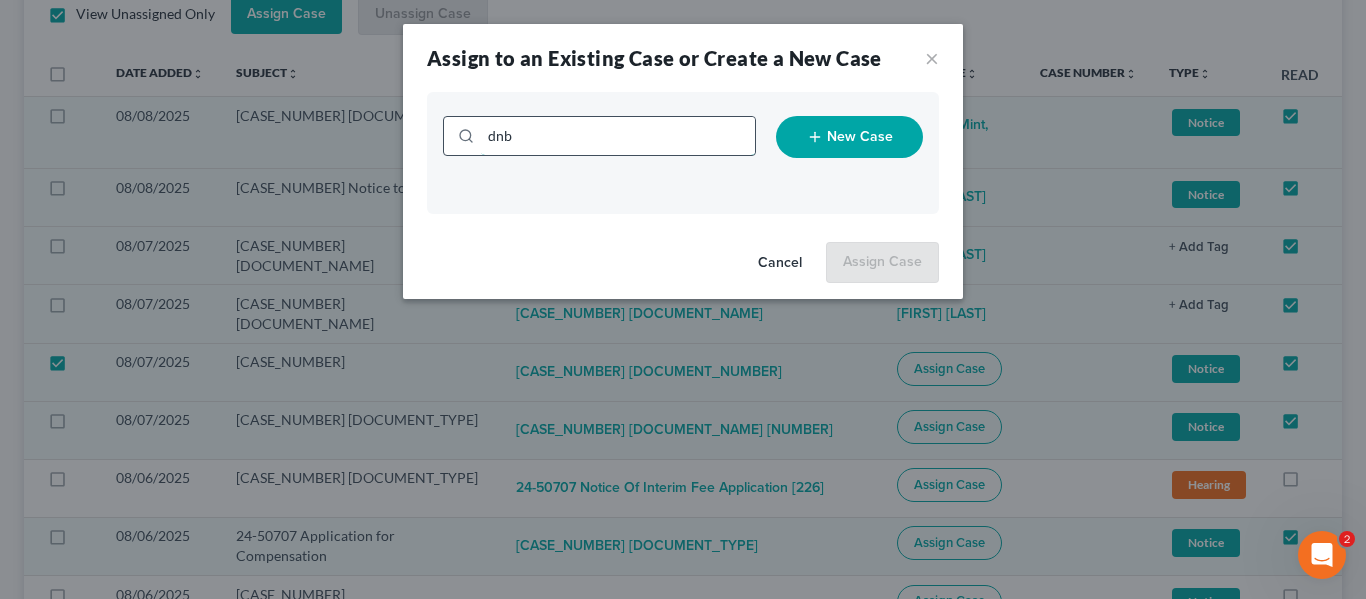 click on "dnb" at bounding box center [618, 136] 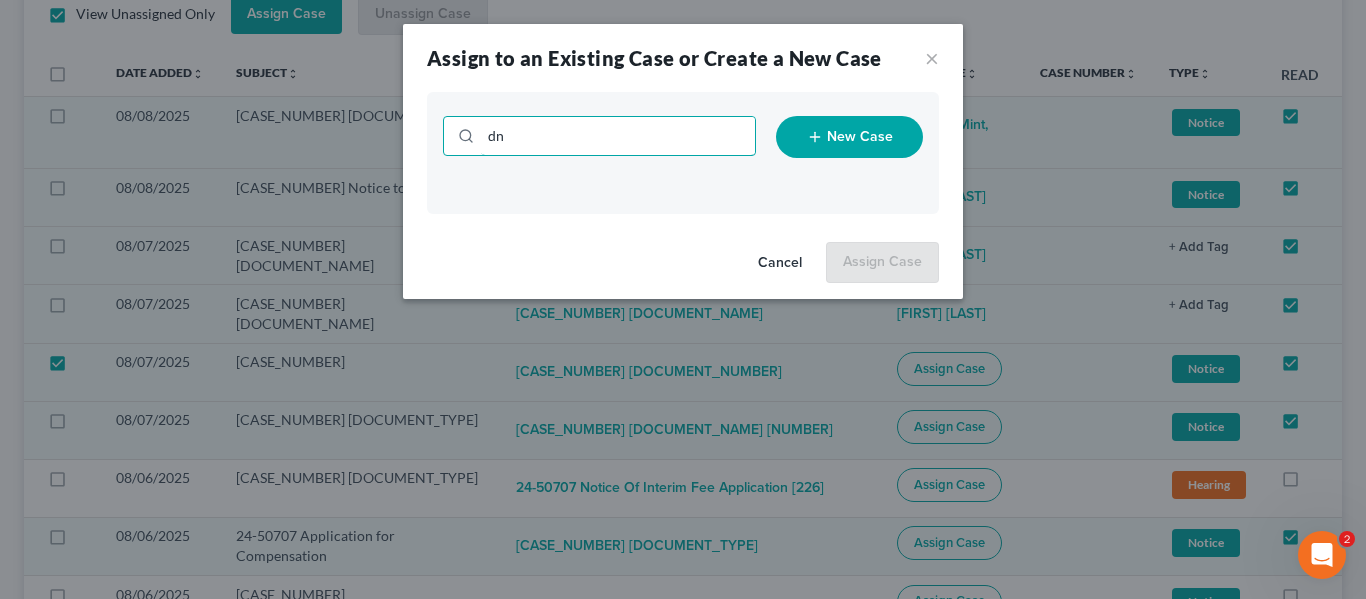 type on "d" 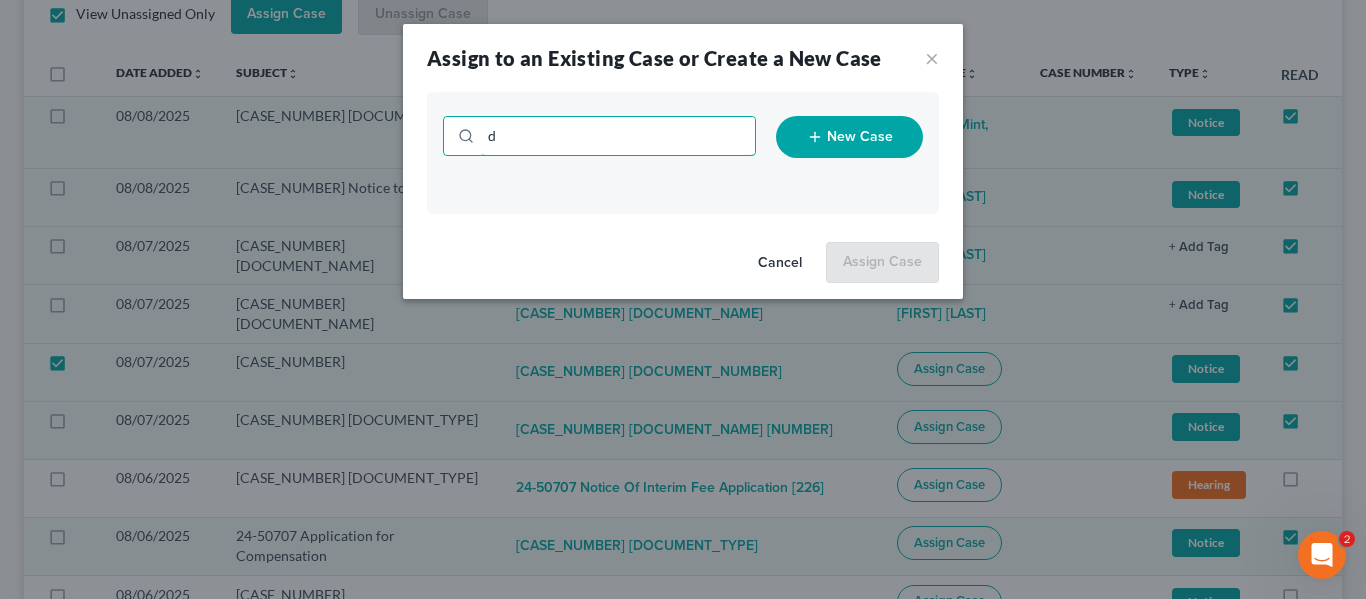 type 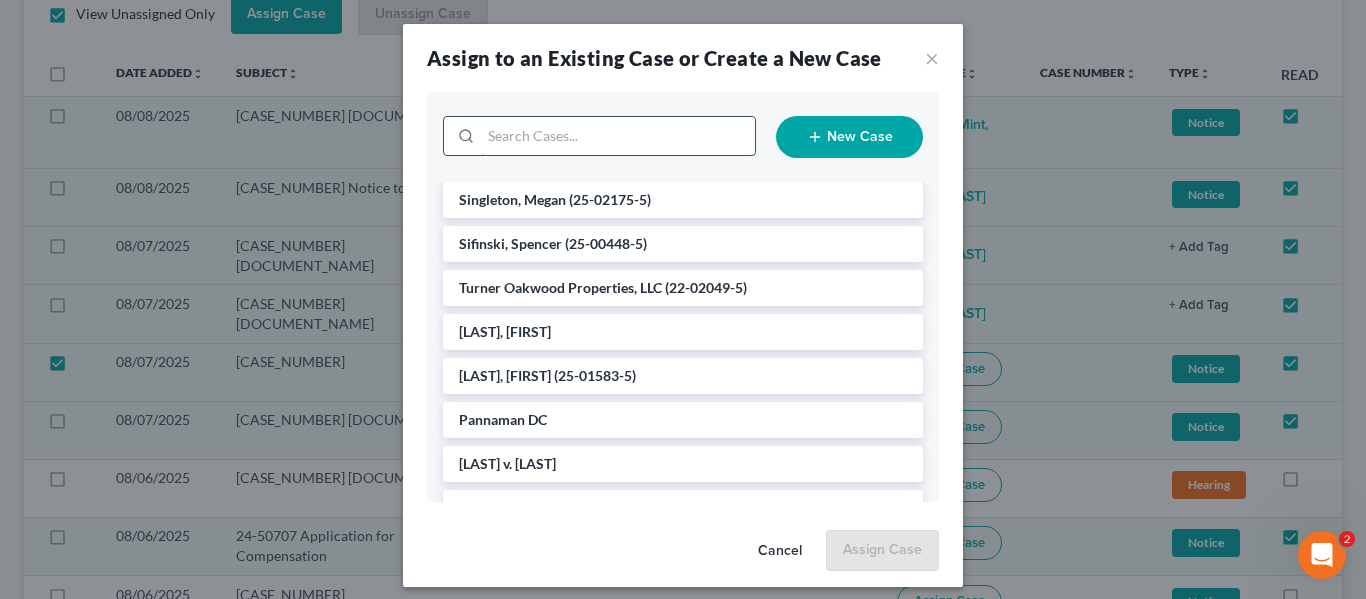 click at bounding box center (618, 136) 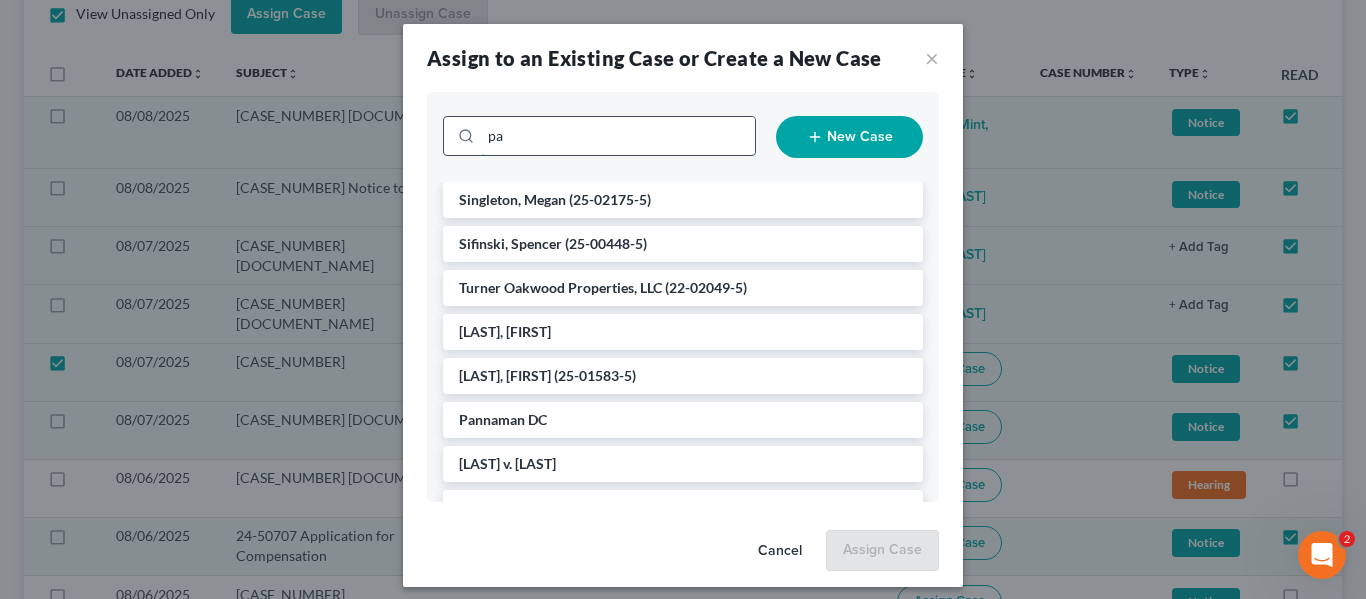type on "pan" 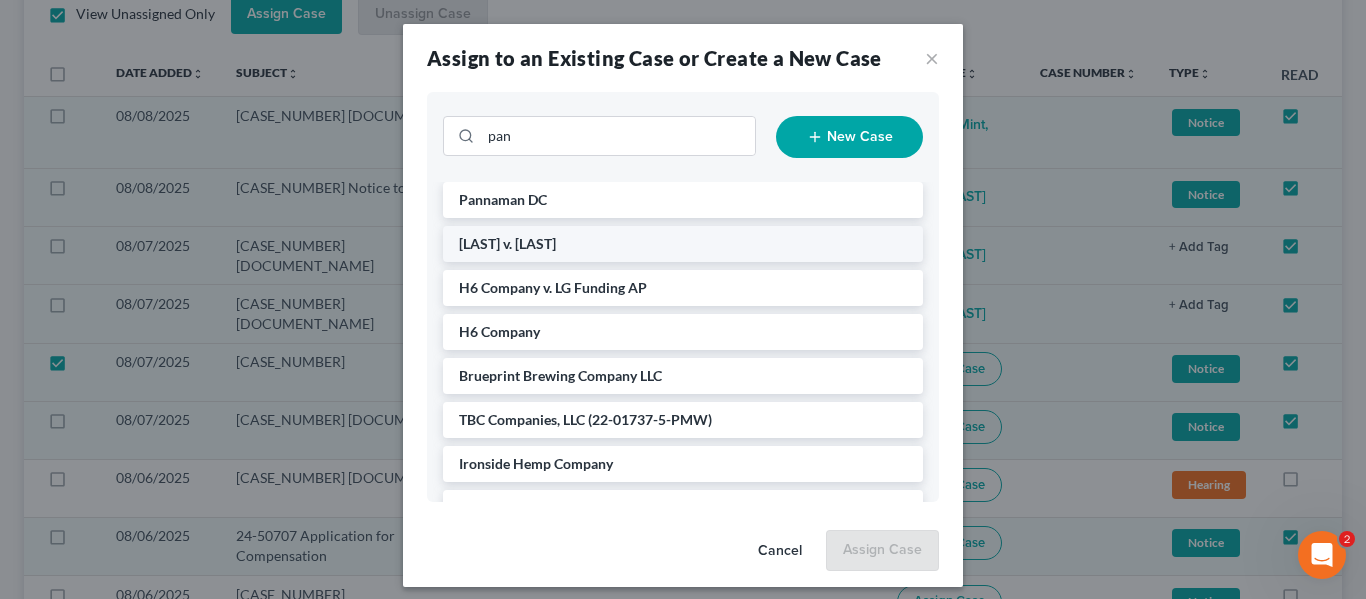 click on "[LAST] v. [LAST]" at bounding box center [507, 243] 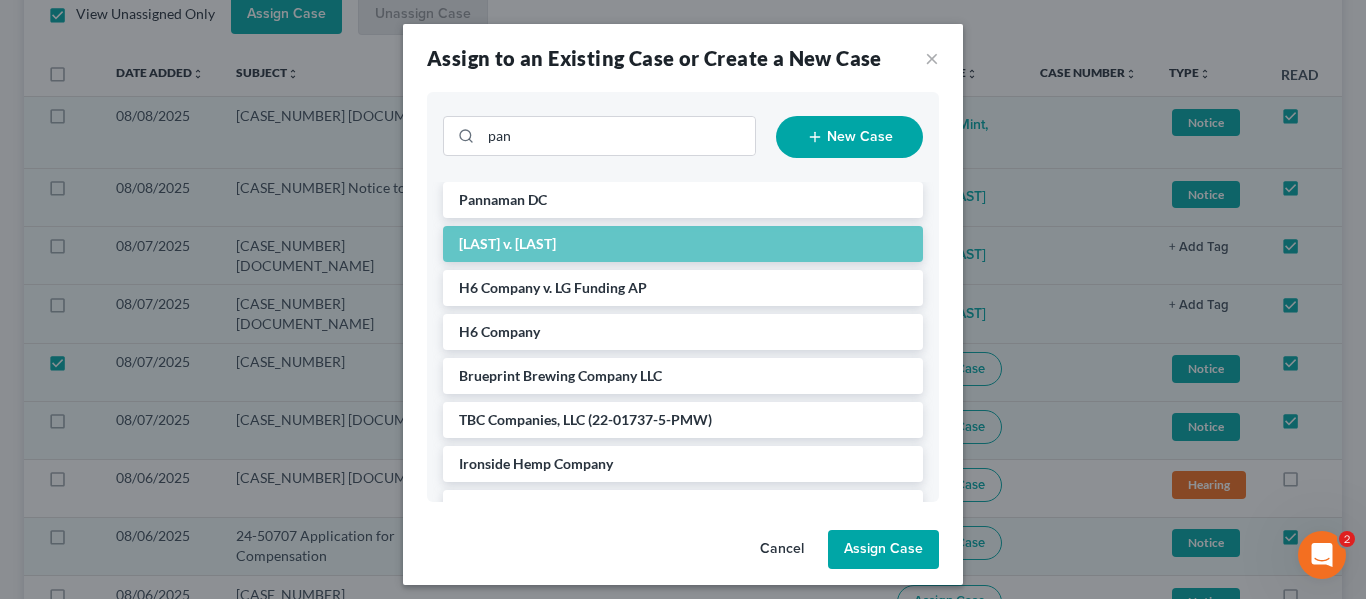 click on "Assign Case" at bounding box center [883, 550] 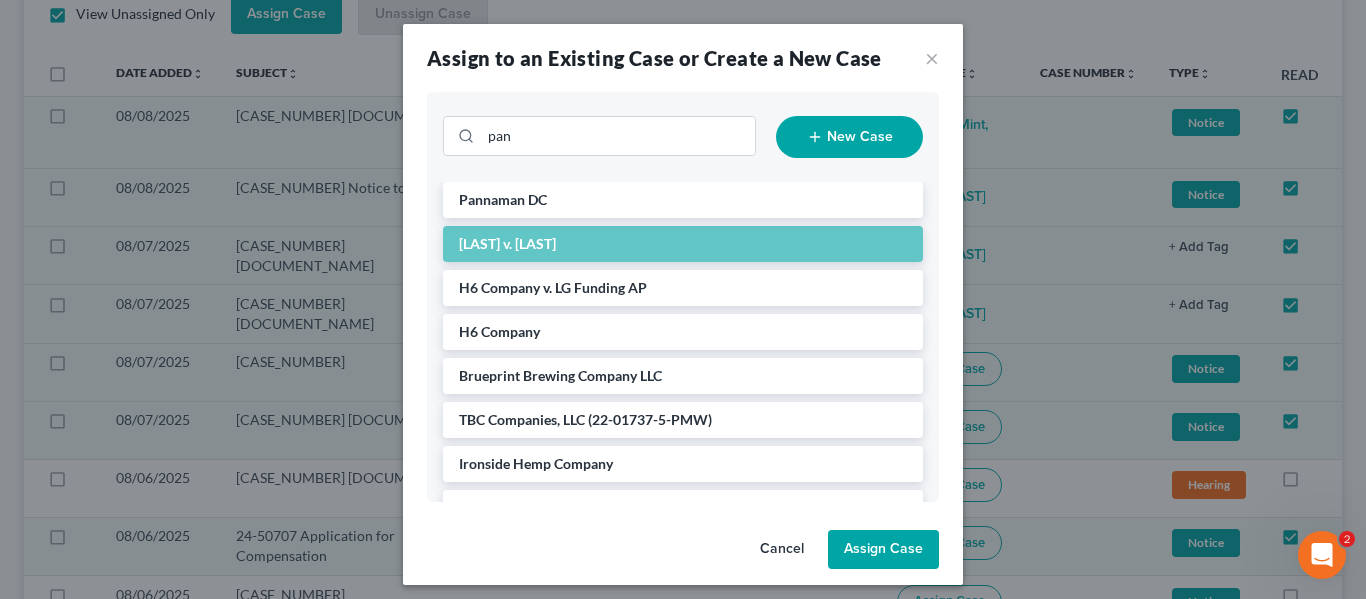 checkbox on "false" 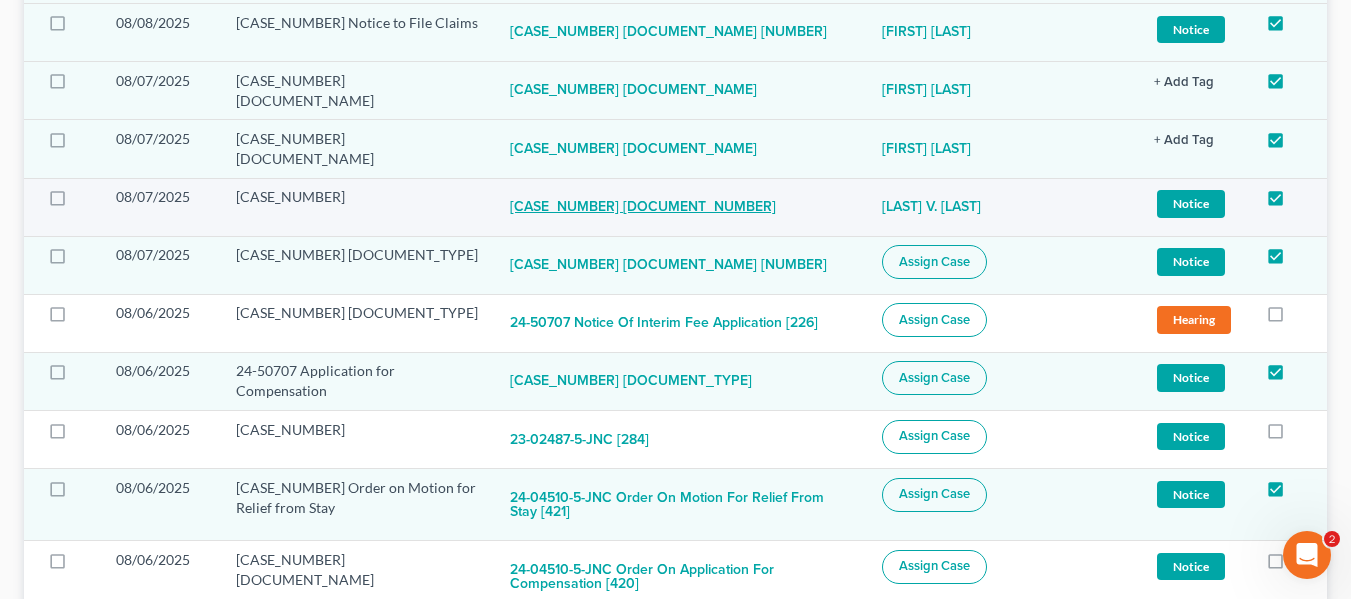 scroll, scrollTop: 600, scrollLeft: 0, axis: vertical 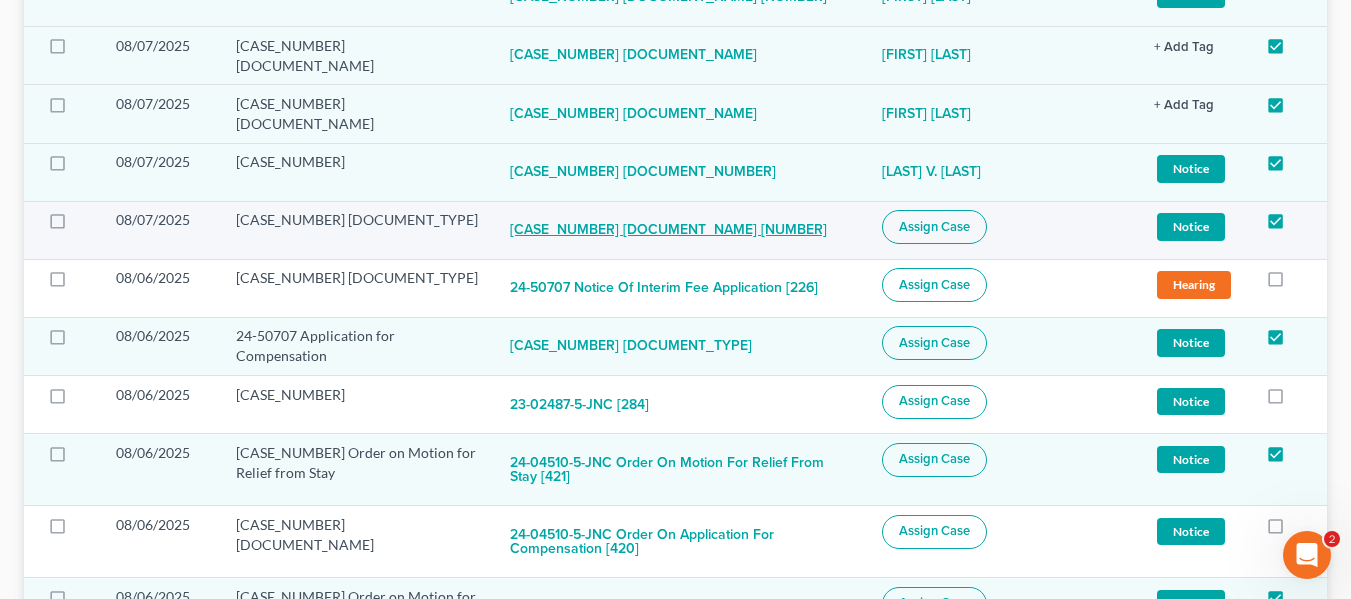 click on "[CASE_NUMBER] [DOCUMENT_NAME] [NUMBER]" at bounding box center (668, 230) 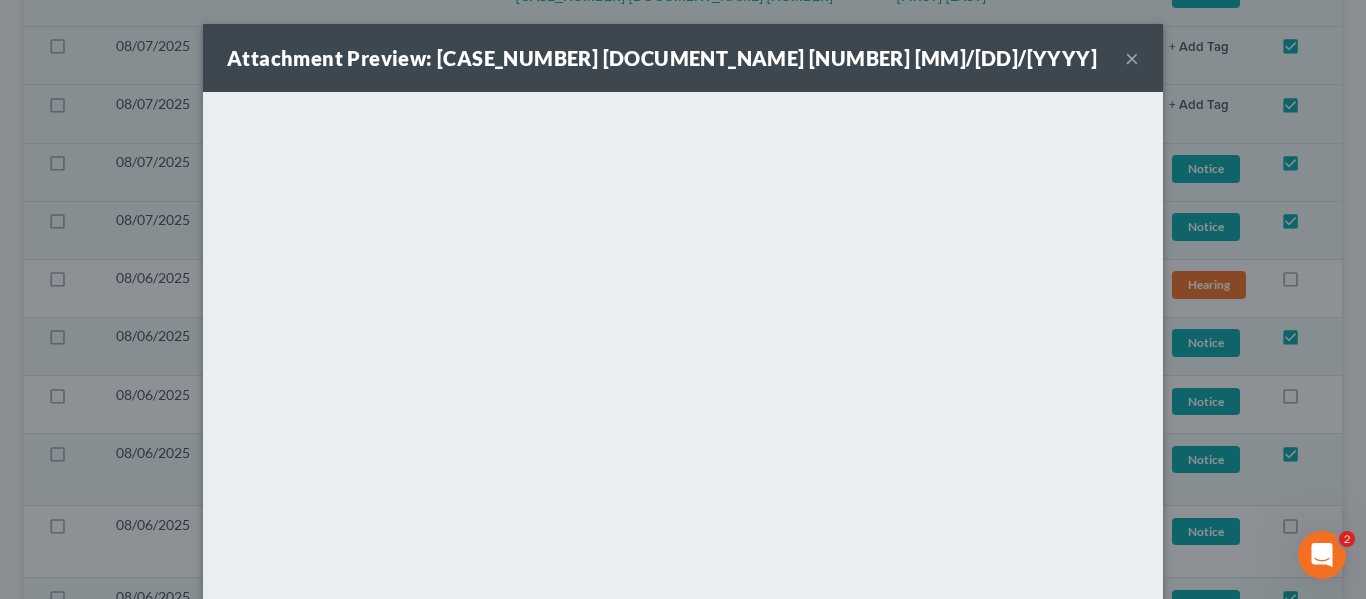 click on "×" at bounding box center (1132, 58) 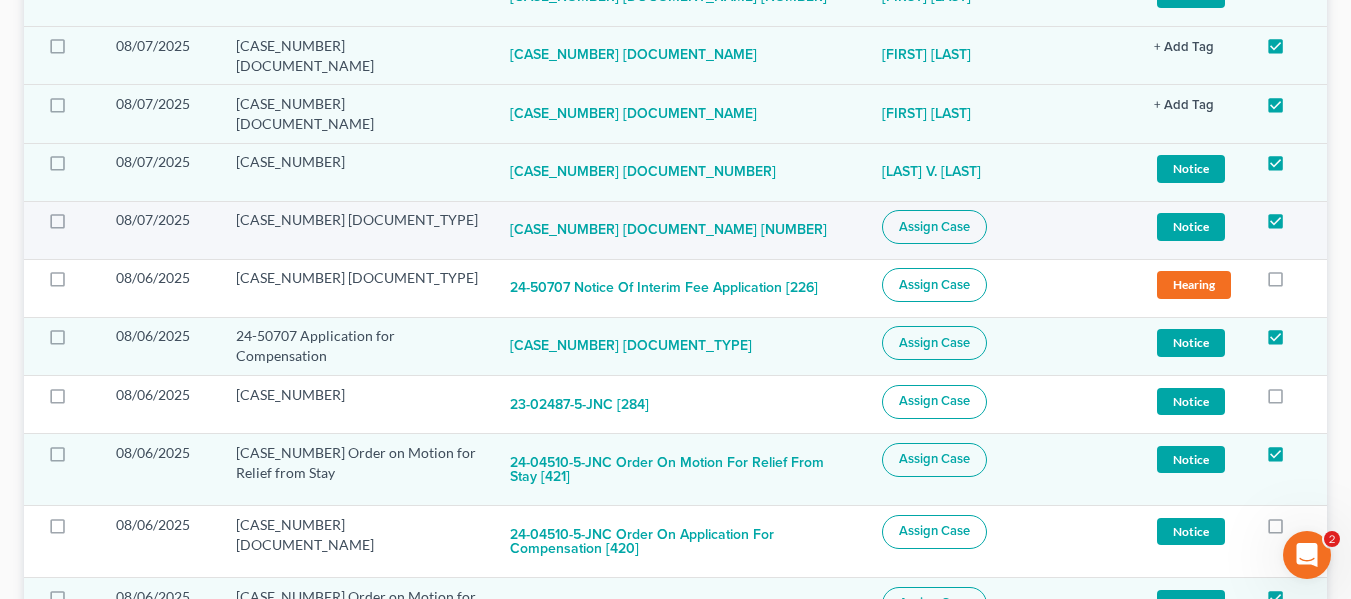 click on "Assign Case" at bounding box center (934, 227) 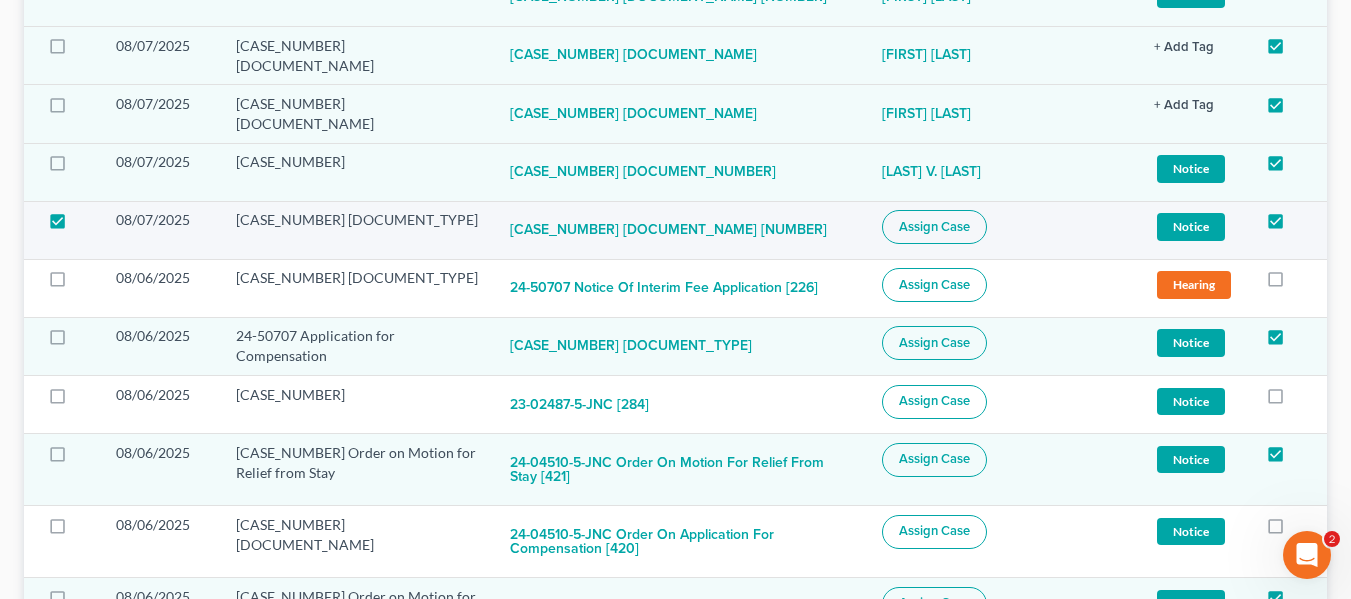 checkbox on "true" 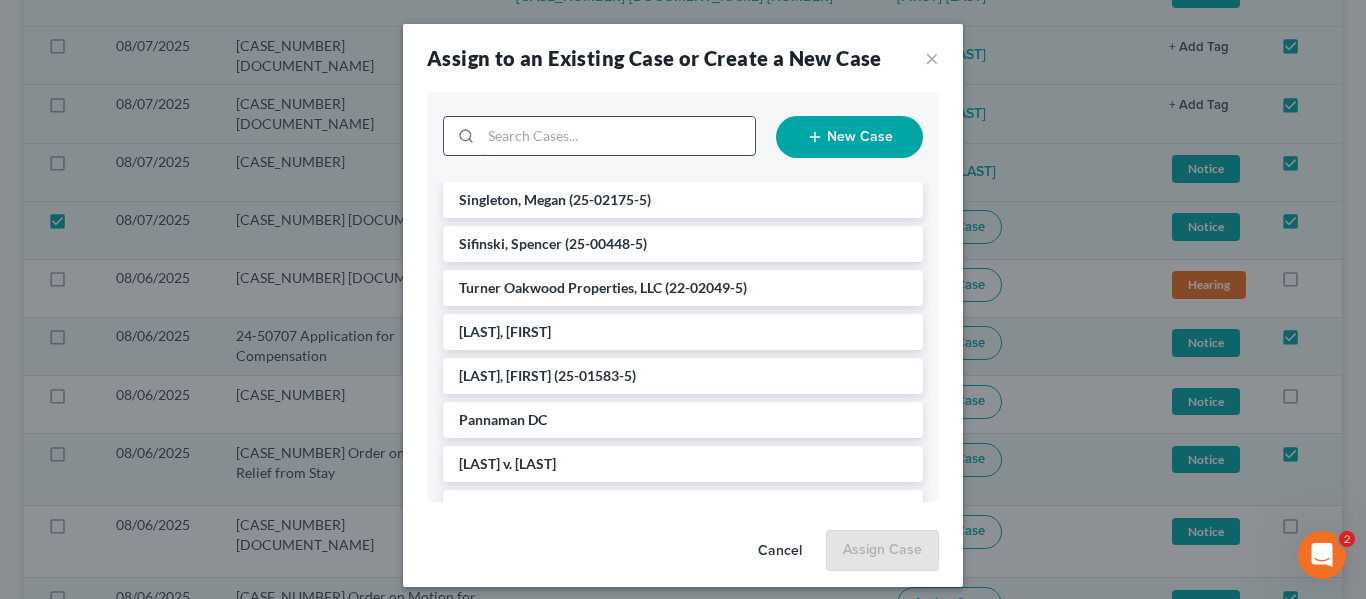 click at bounding box center (618, 136) 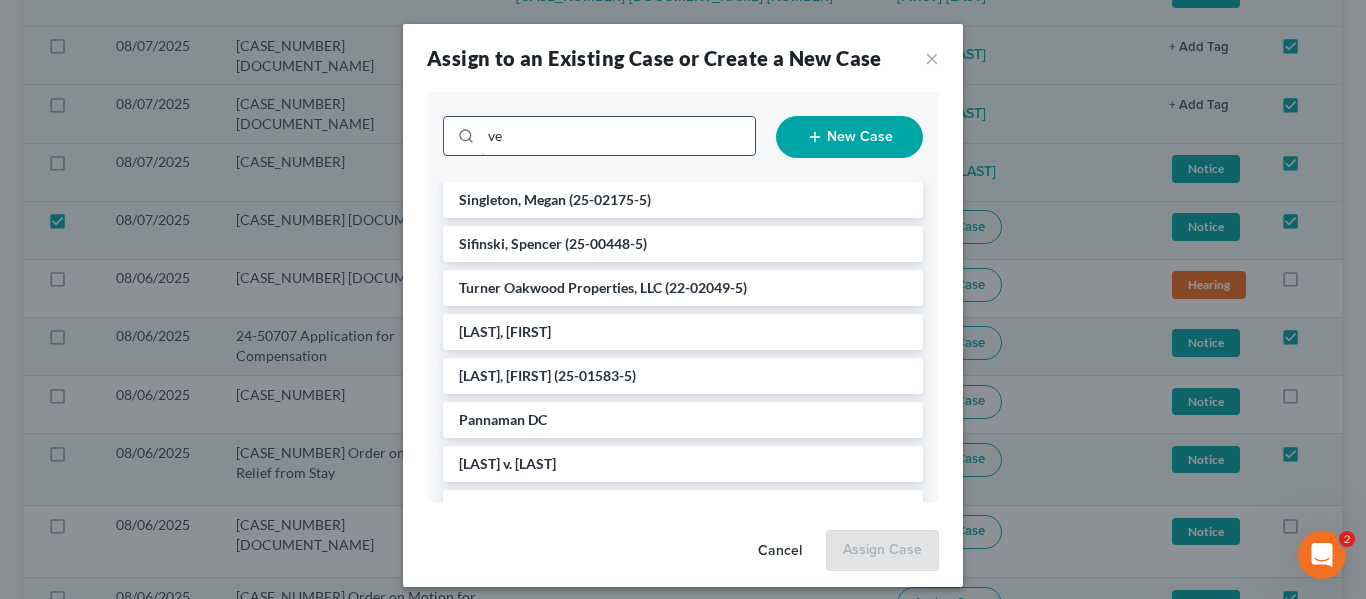 type on "ver" 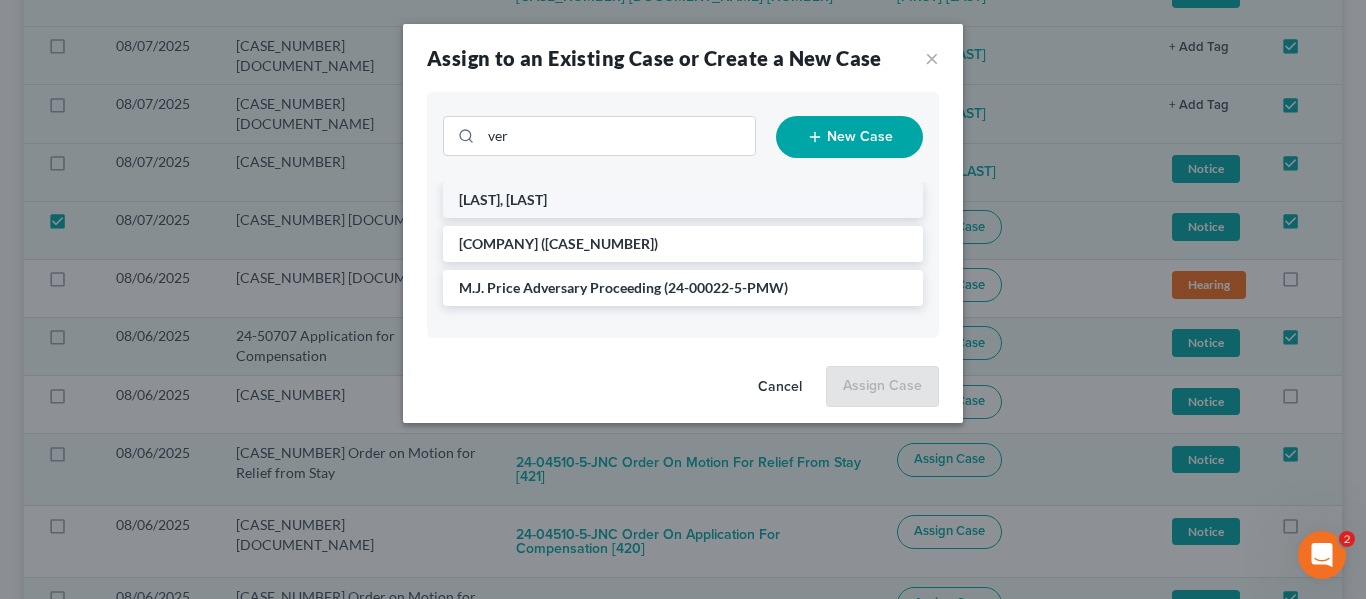 click on "[LAST], [LAST]" at bounding box center (683, 200) 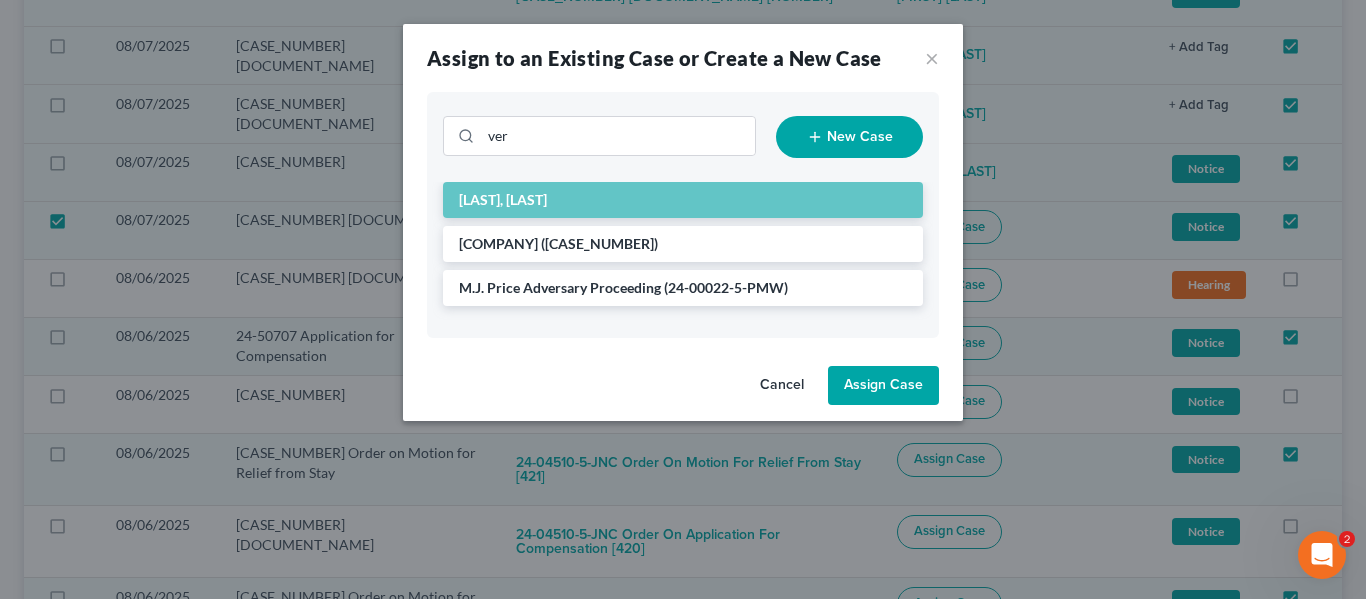 click on "Assign Case" at bounding box center [883, 386] 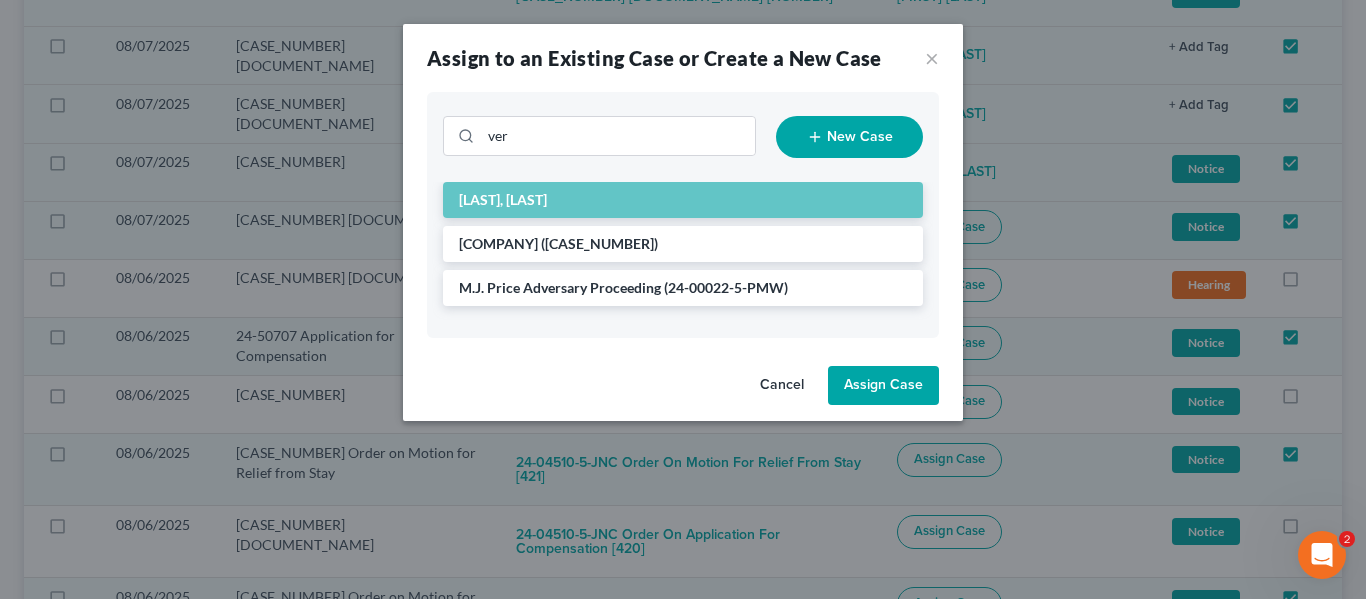 checkbox on "false" 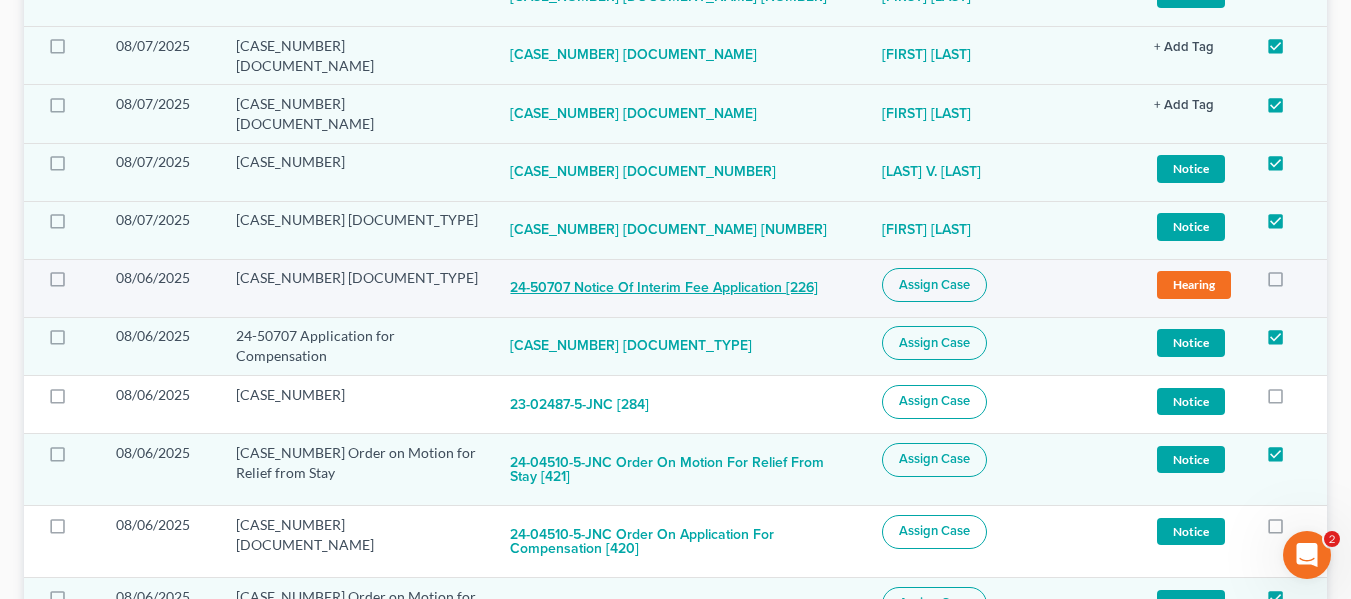 click on "24-50707 Notice of Interim Fee Application [226]" at bounding box center [664, 288] 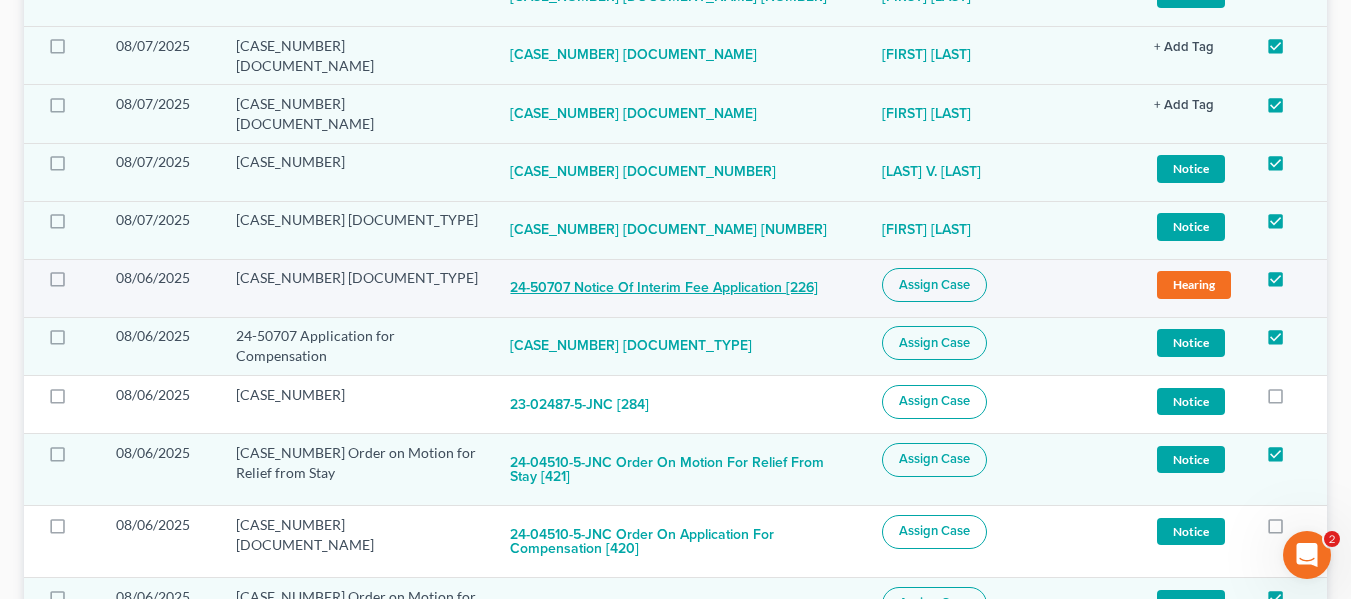 checkbox on "true" 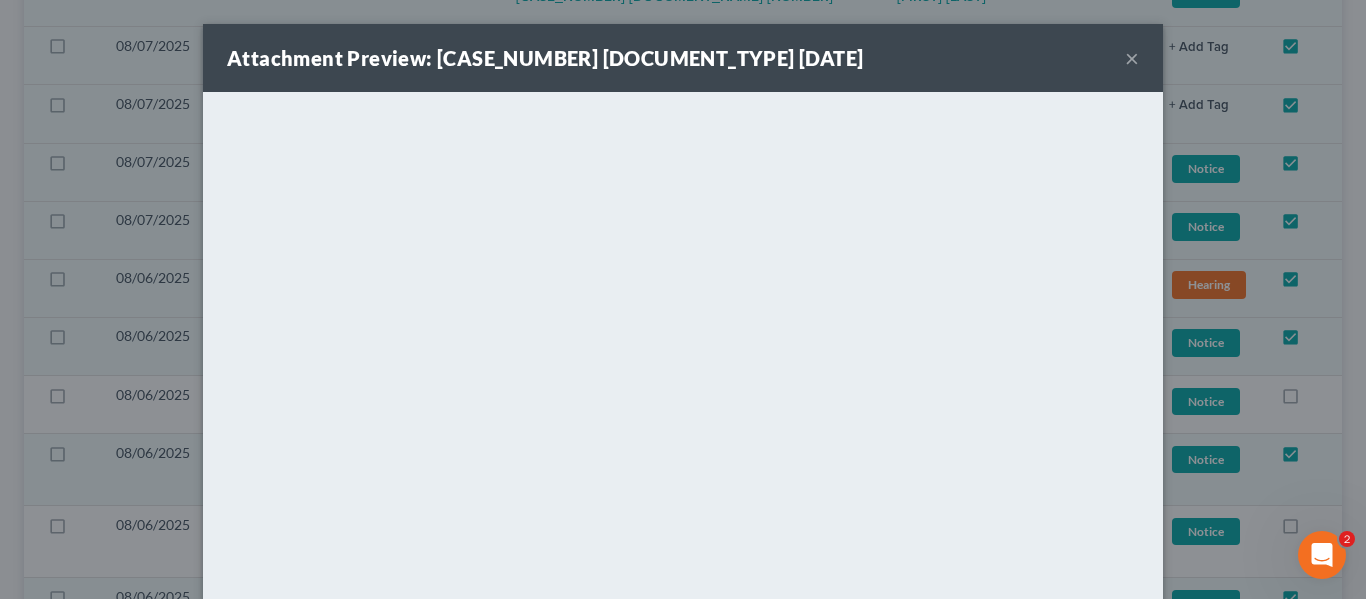 click on "×" at bounding box center [1132, 58] 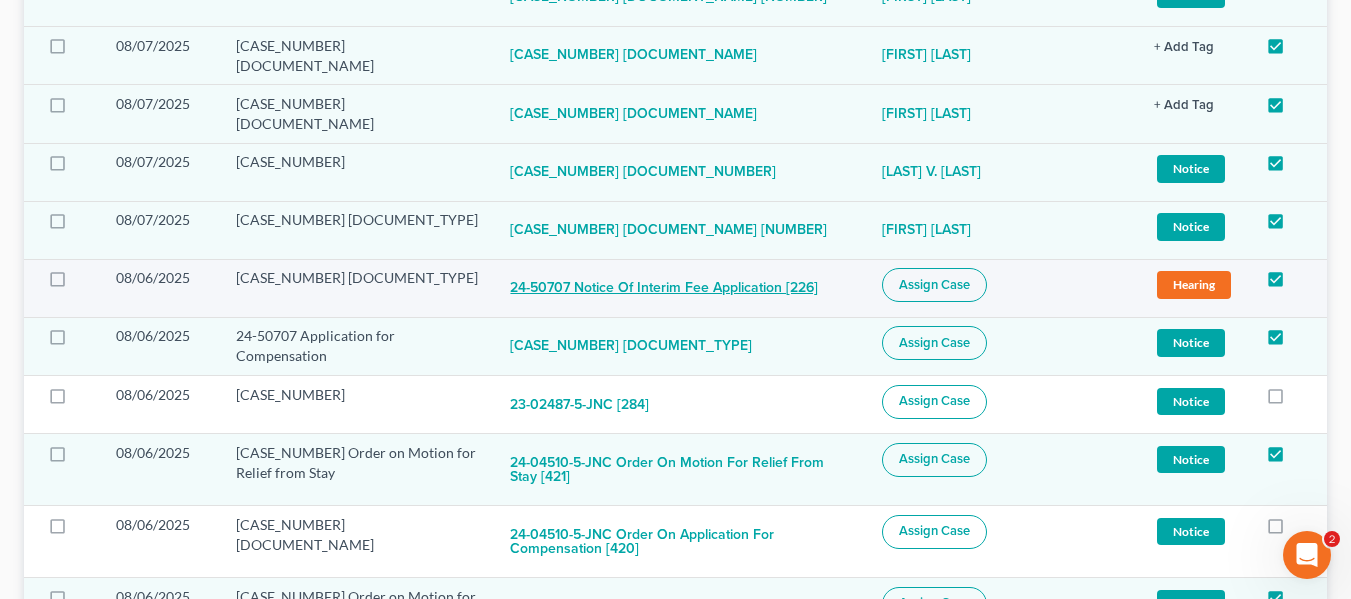 click on "24-50707 Notice of Interim Fee Application [226]" at bounding box center [664, 288] 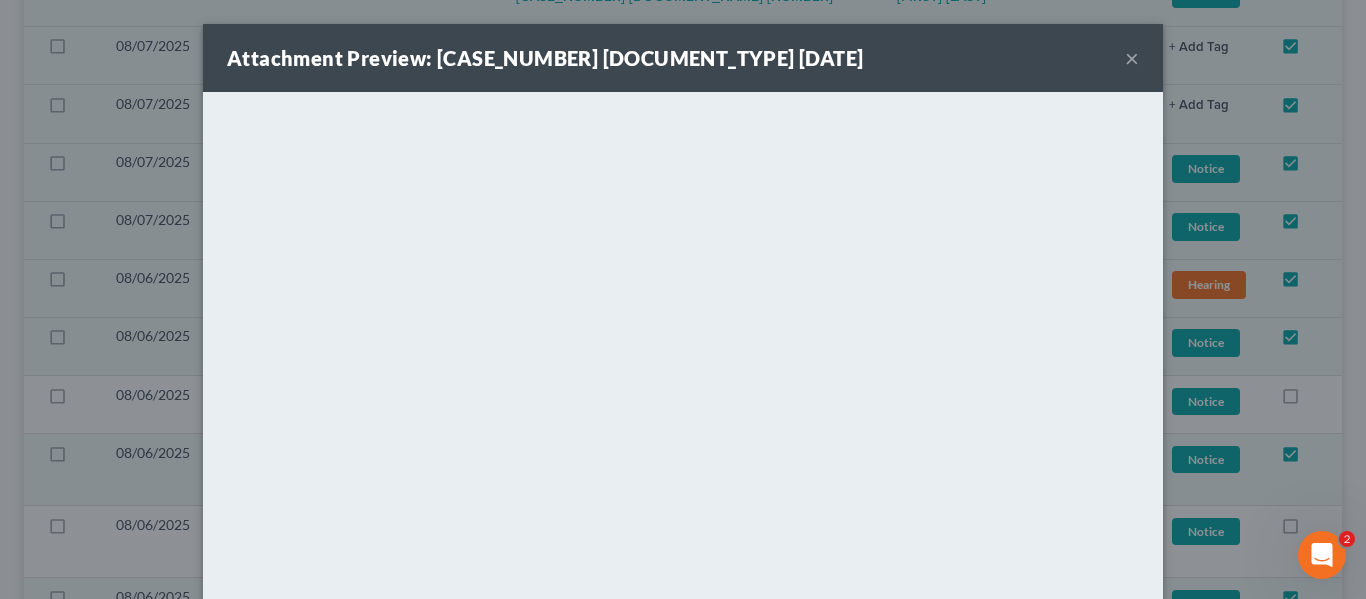 click on "×" at bounding box center (1132, 58) 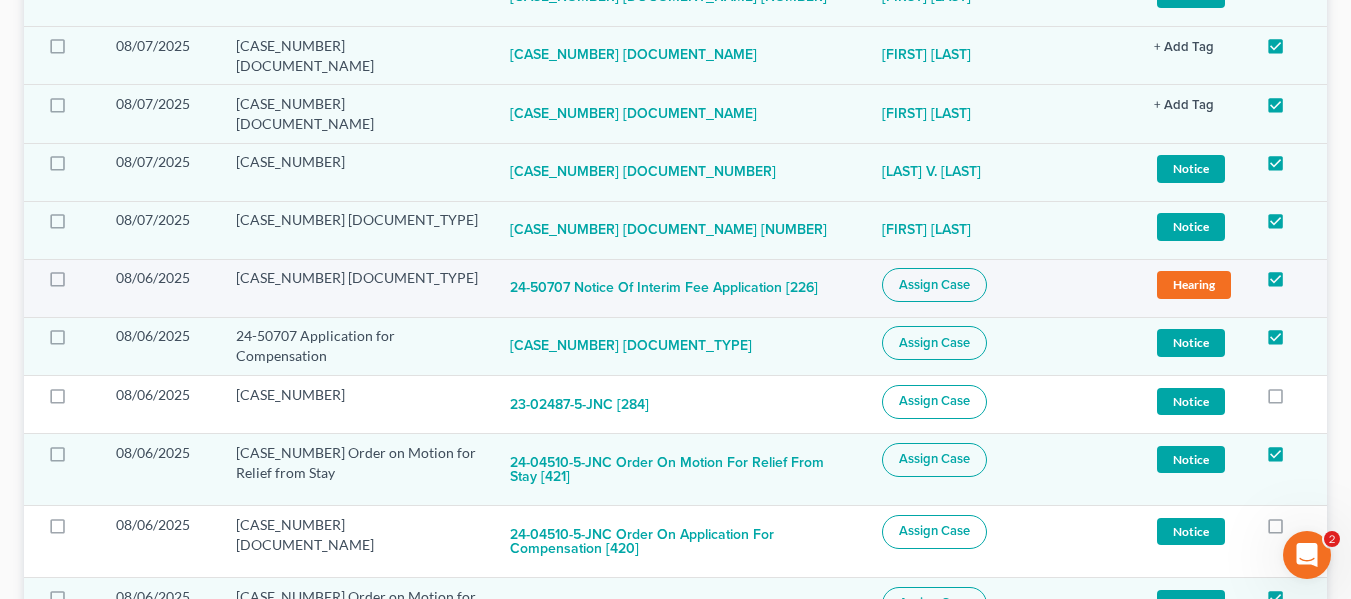 click on "Assign Case" at bounding box center (934, 285) 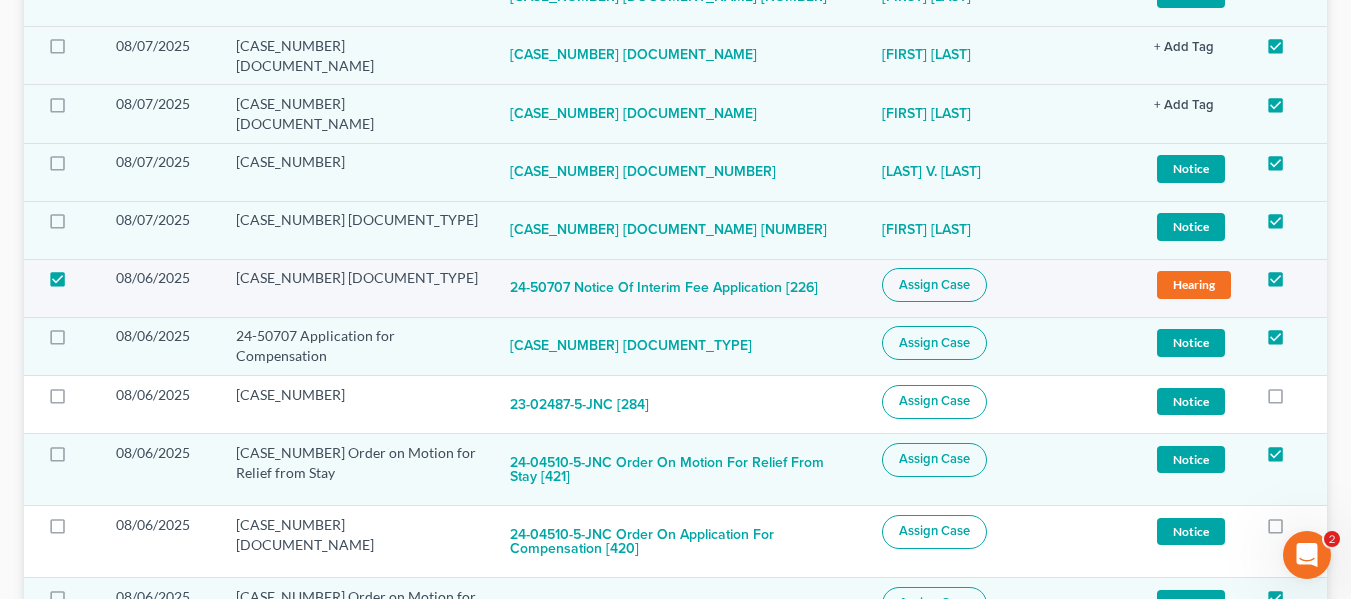 checkbox on "true" 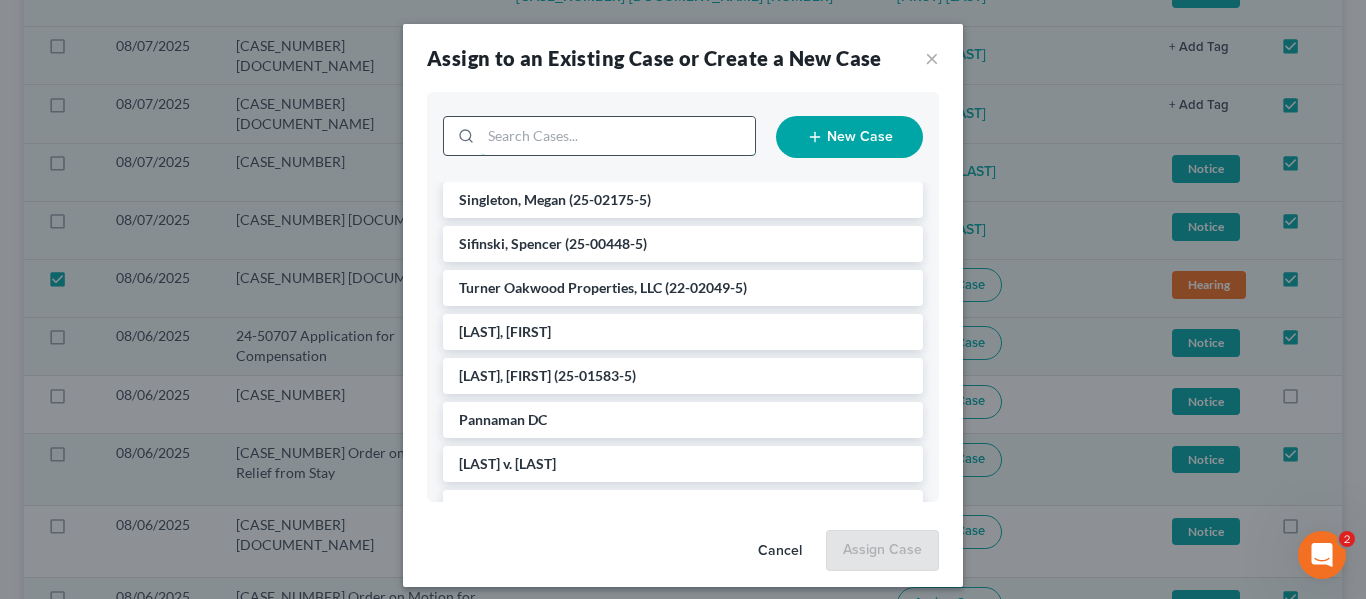 click at bounding box center (618, 136) 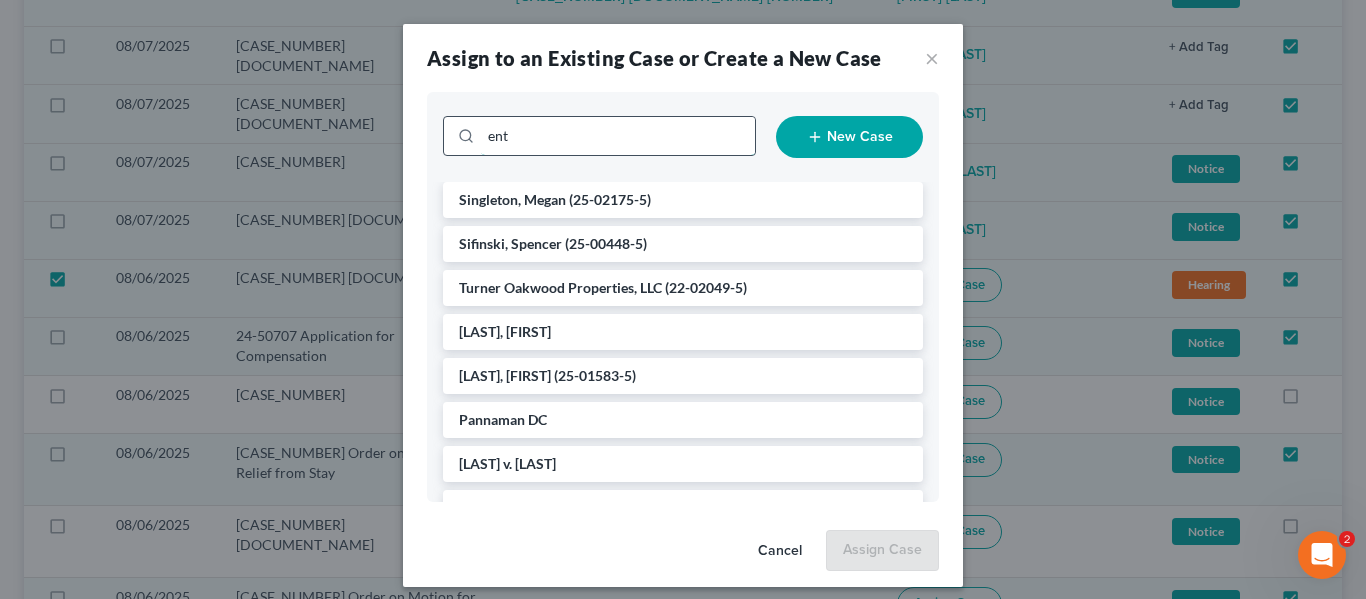 type on "ente" 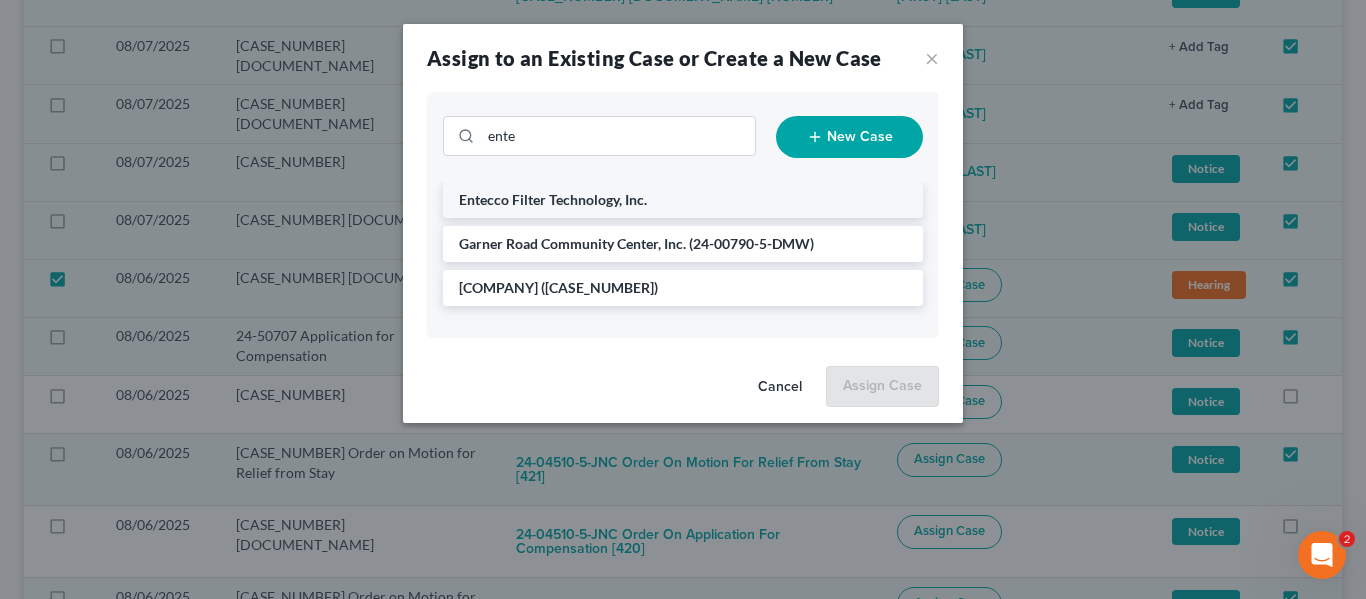 click on "Entecco Filter Technology, Inc." at bounding box center (553, 199) 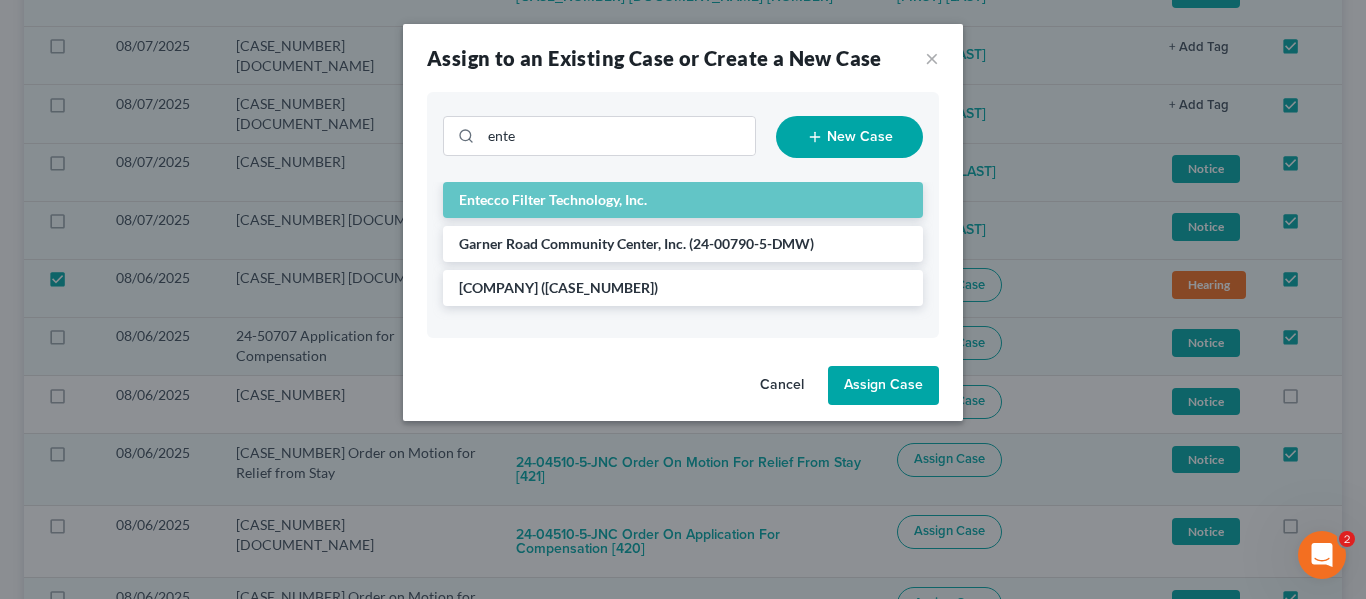 click on "Assign Case" at bounding box center (883, 386) 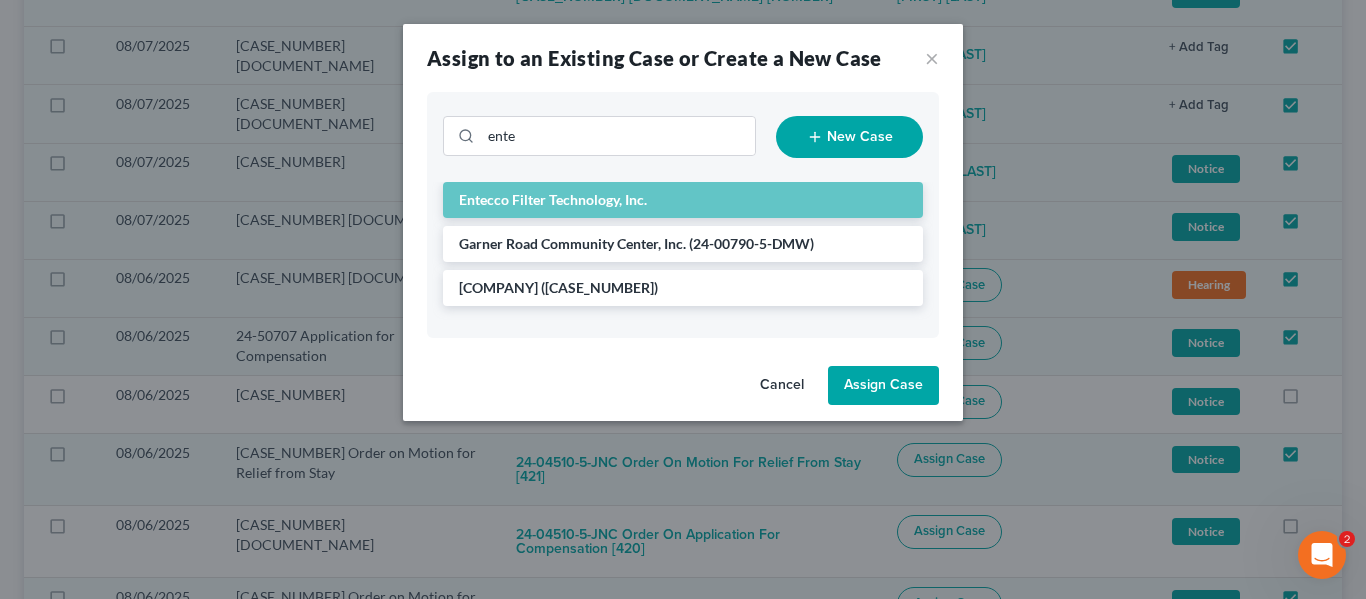 checkbox on "false" 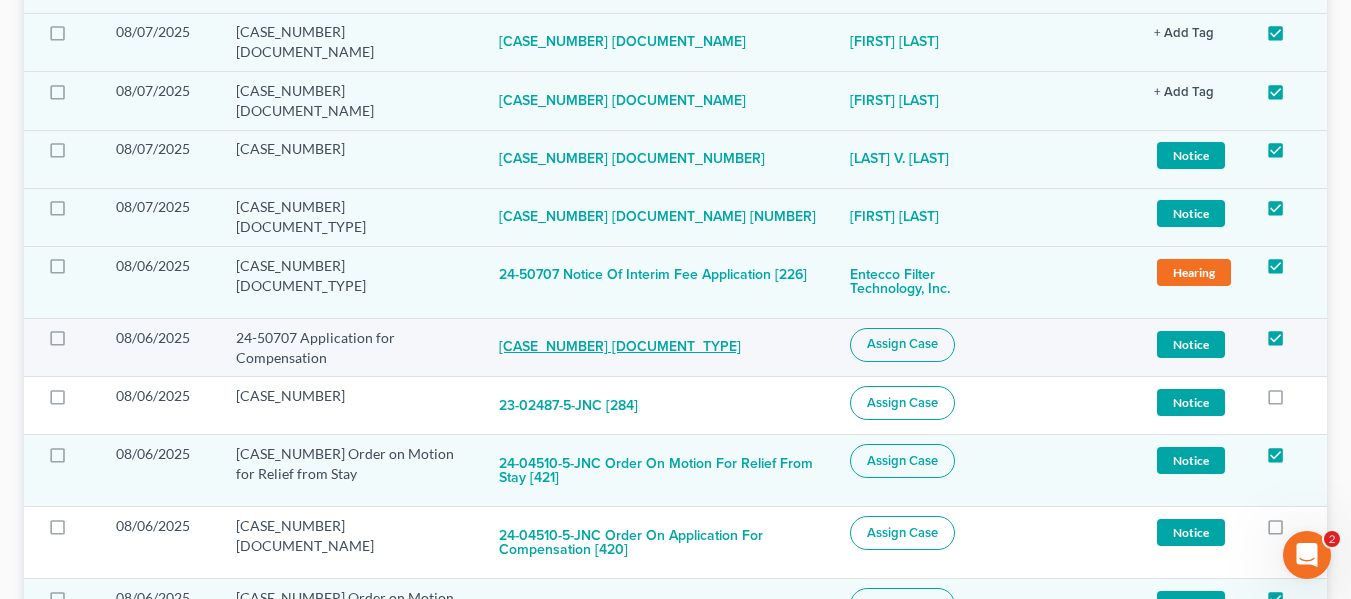 click on "[CASE_NUMBER] [DOCUMENT_TYPE]" at bounding box center [620, 348] 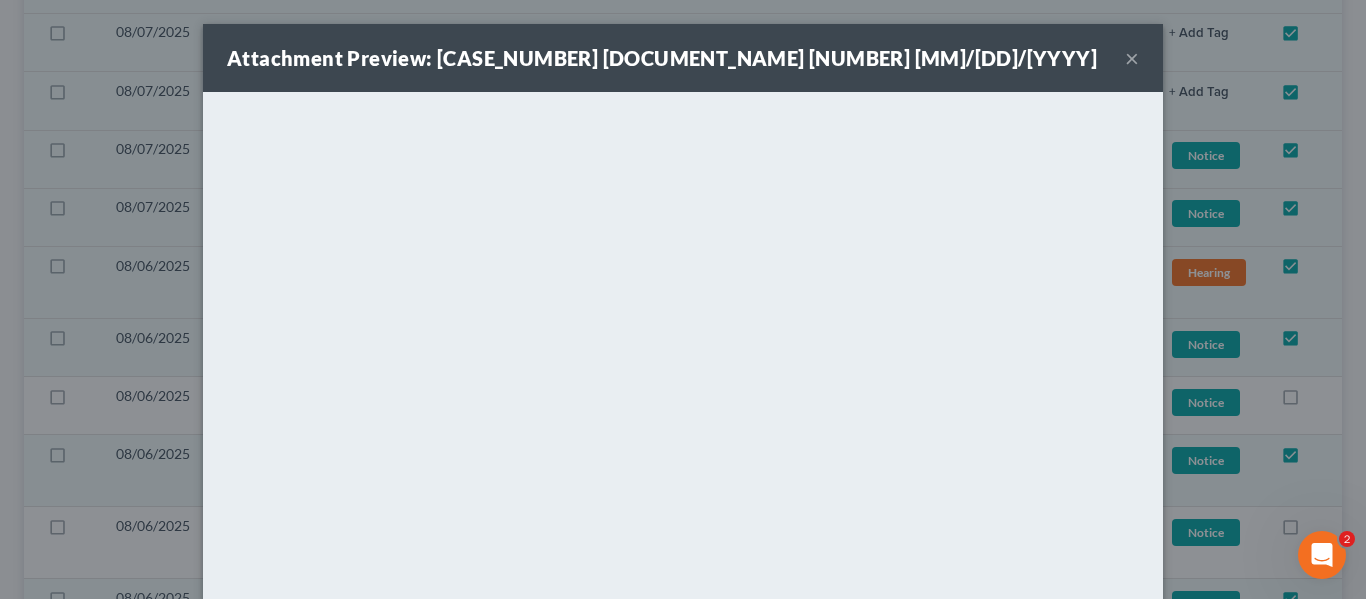 click on "Attachment Preview: [CASE_NUMBER] [DOCUMENT_TYPE] [DATE] ×" at bounding box center (683, 58) 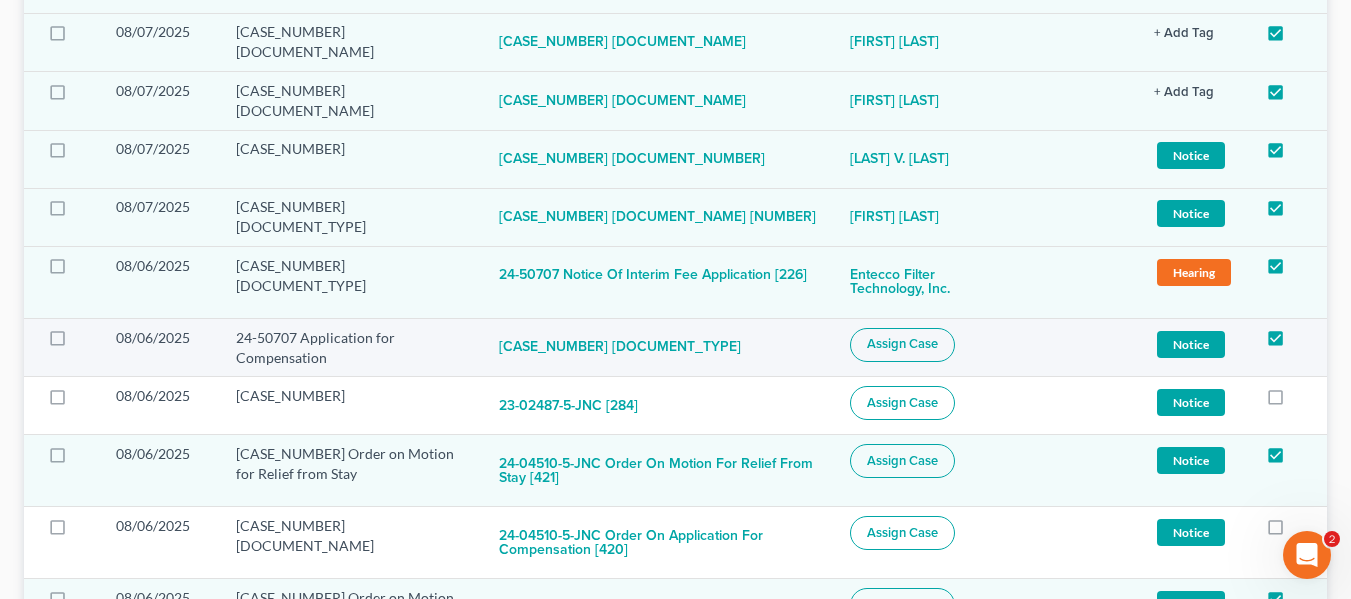 click on "Assign Case" at bounding box center (902, 344) 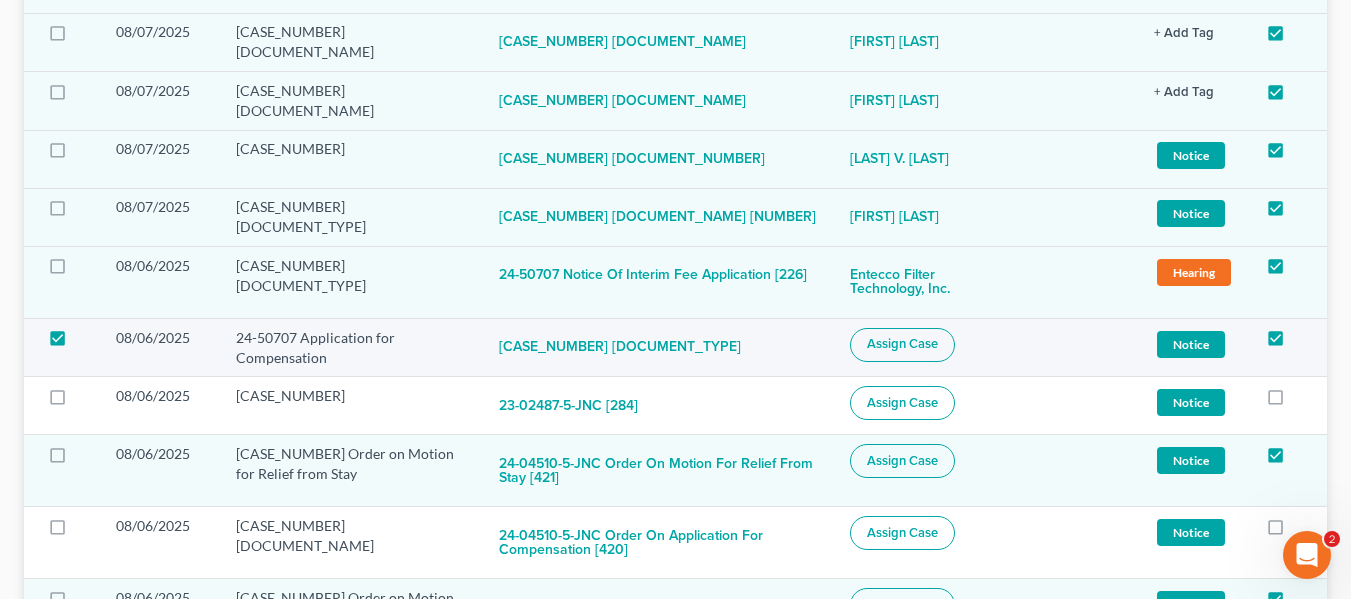 checkbox on "true" 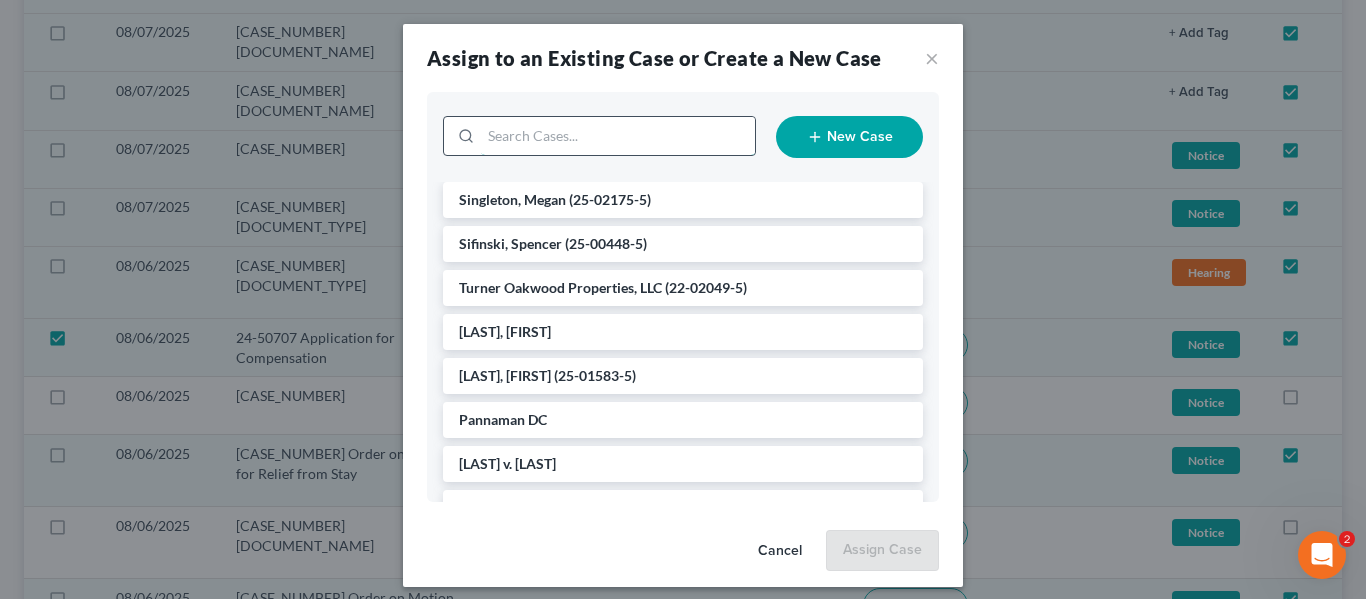 click at bounding box center (618, 136) 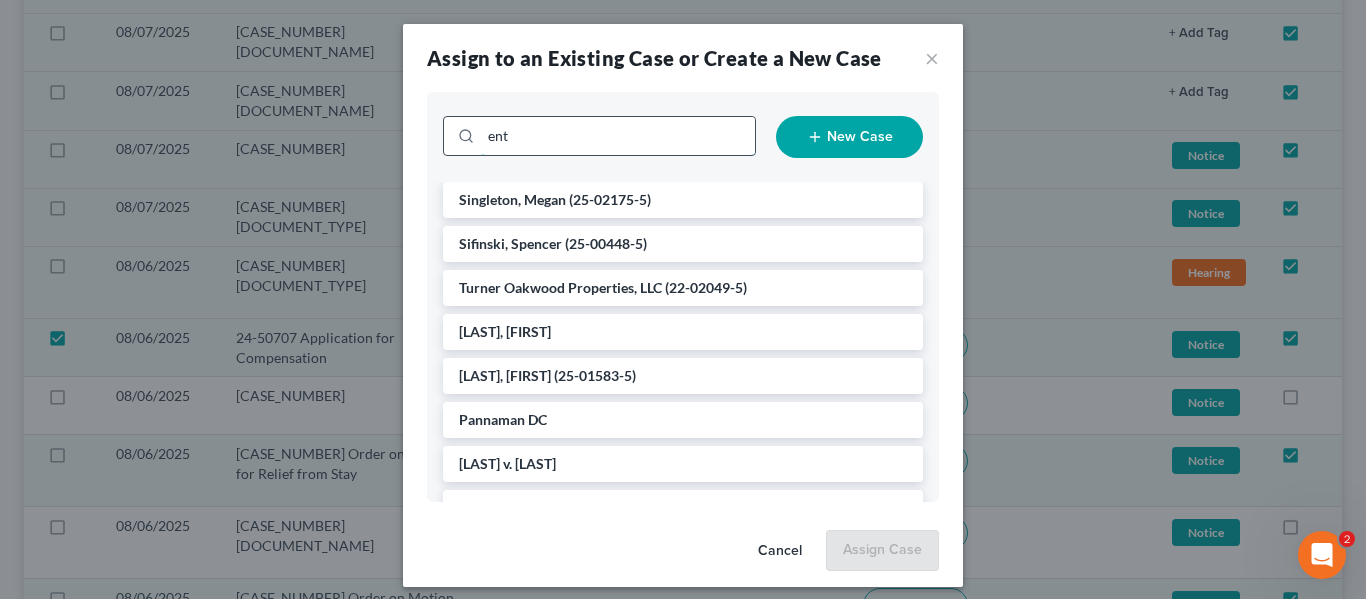 type on "ente" 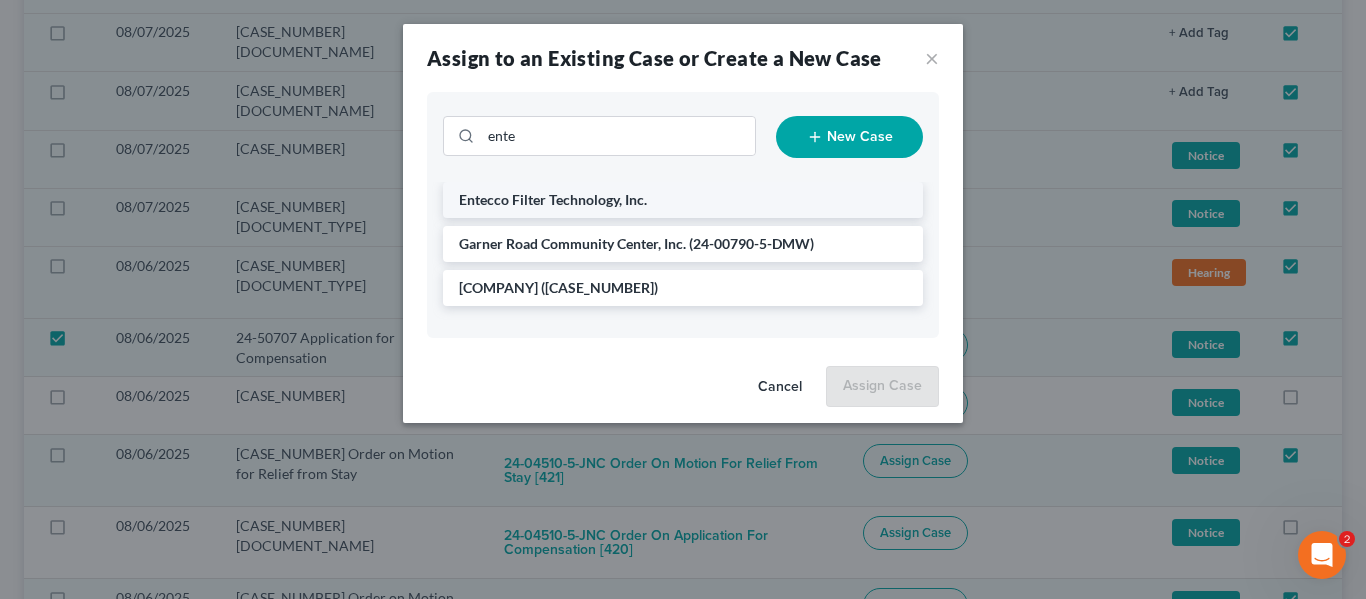 click on "Entecco Filter Technology, Inc." at bounding box center [683, 200] 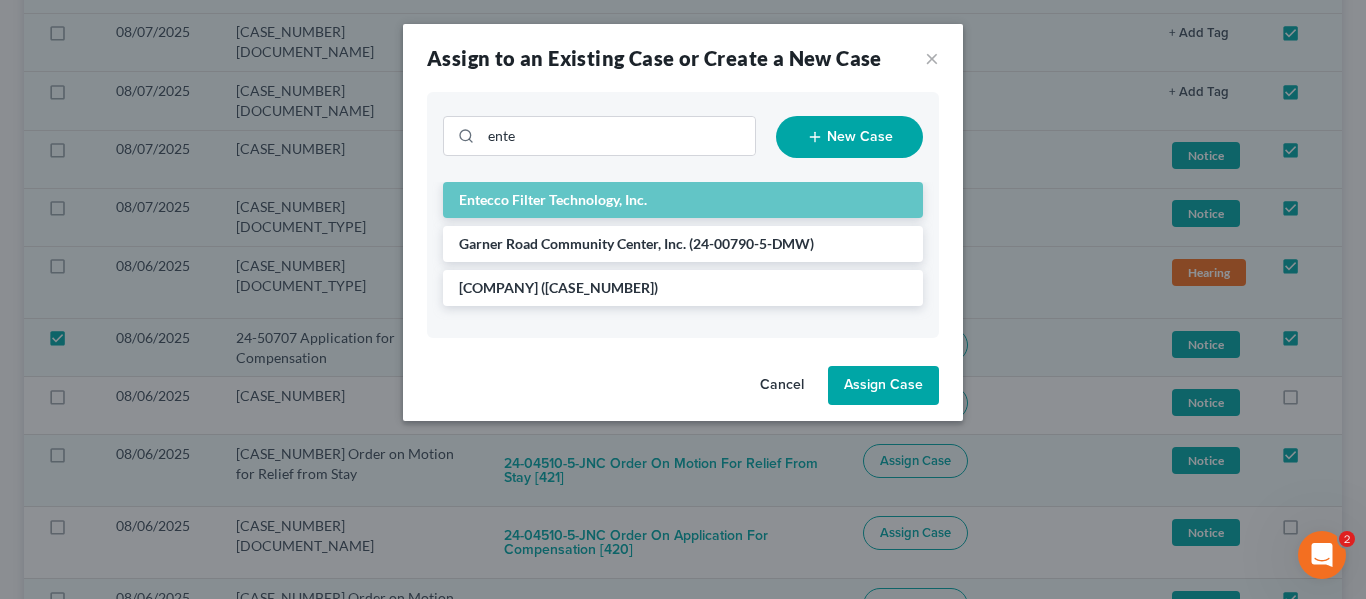 click on "Assign Case" at bounding box center (883, 386) 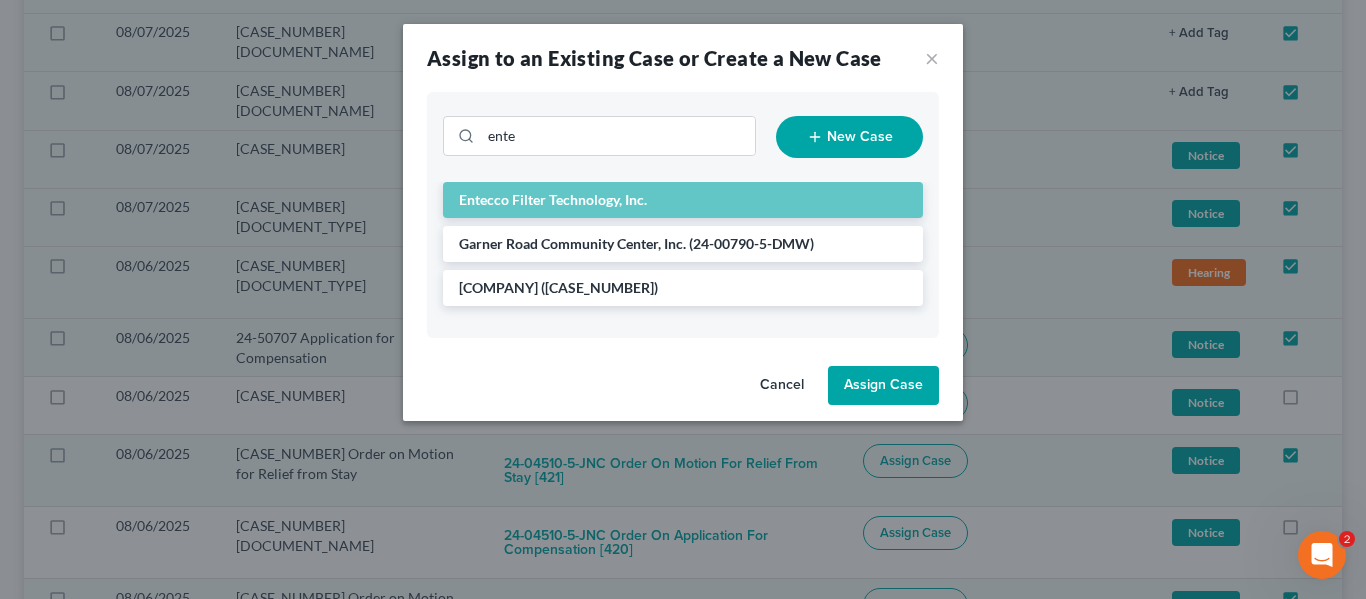 checkbox on "false" 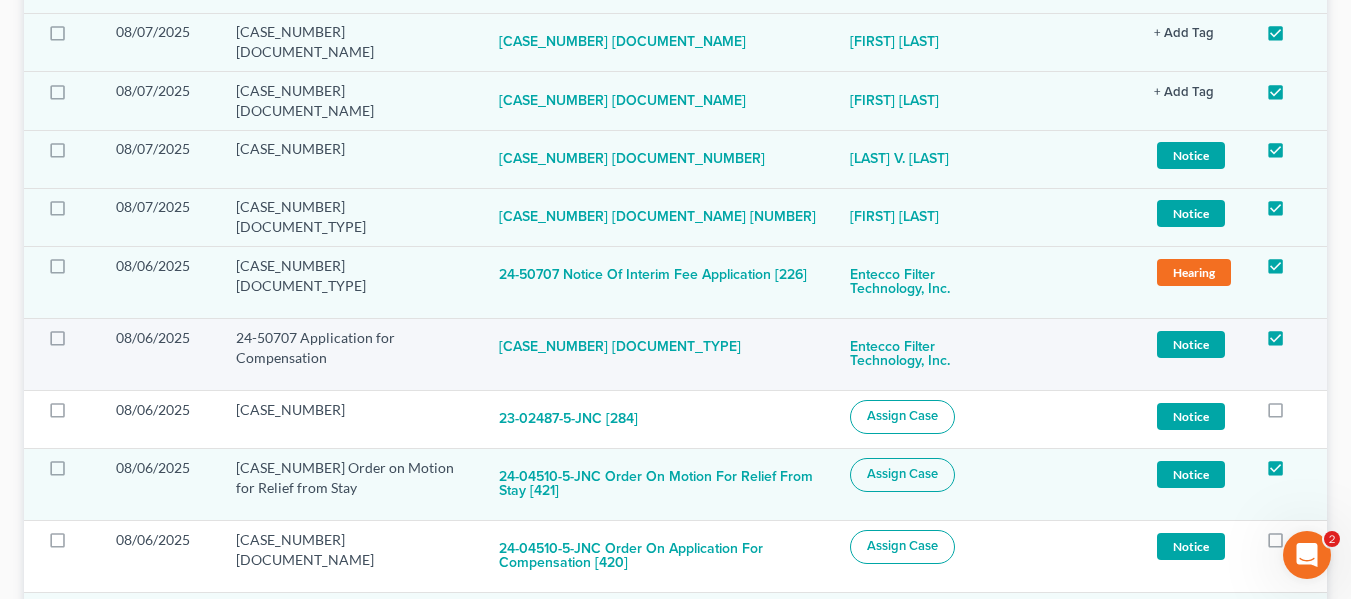scroll, scrollTop: 700, scrollLeft: 0, axis: vertical 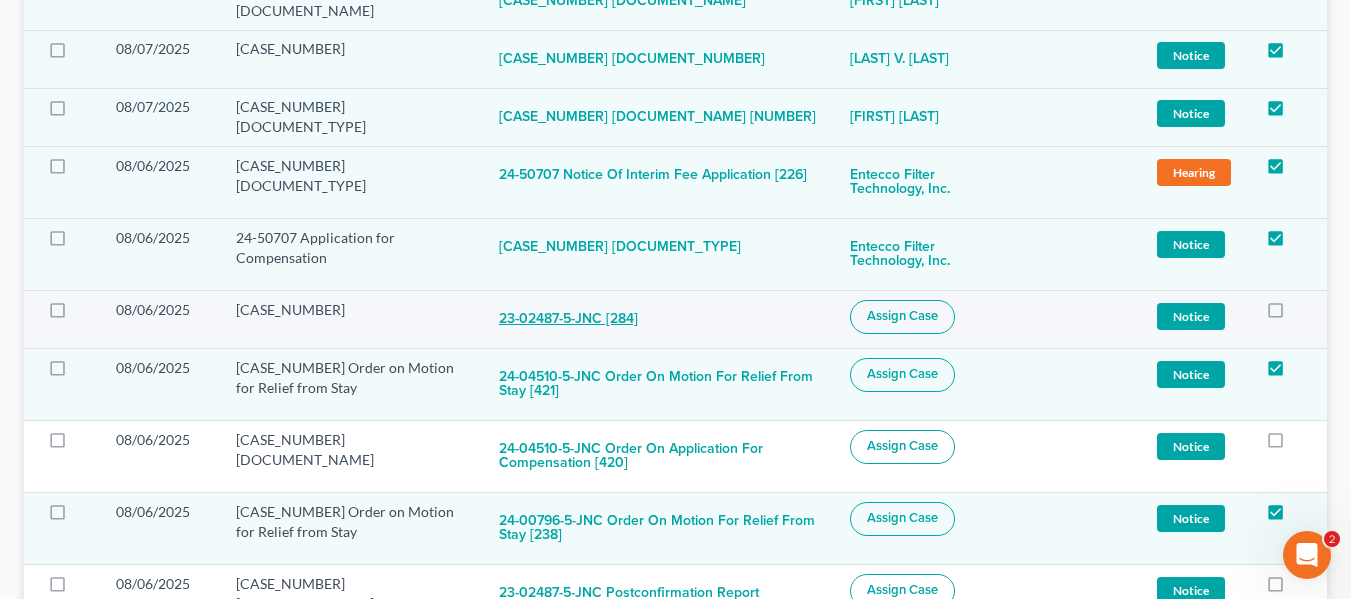 click on "23-02487-5-JNC [284]" at bounding box center (568, 320) 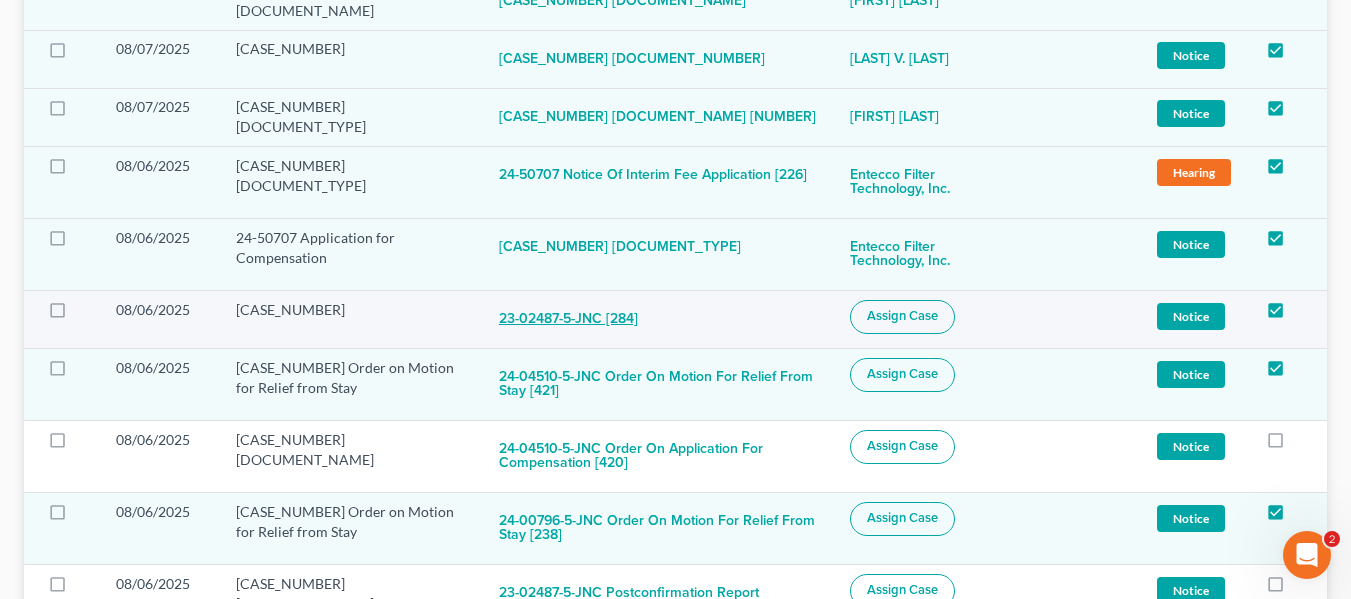 checkbox on "true" 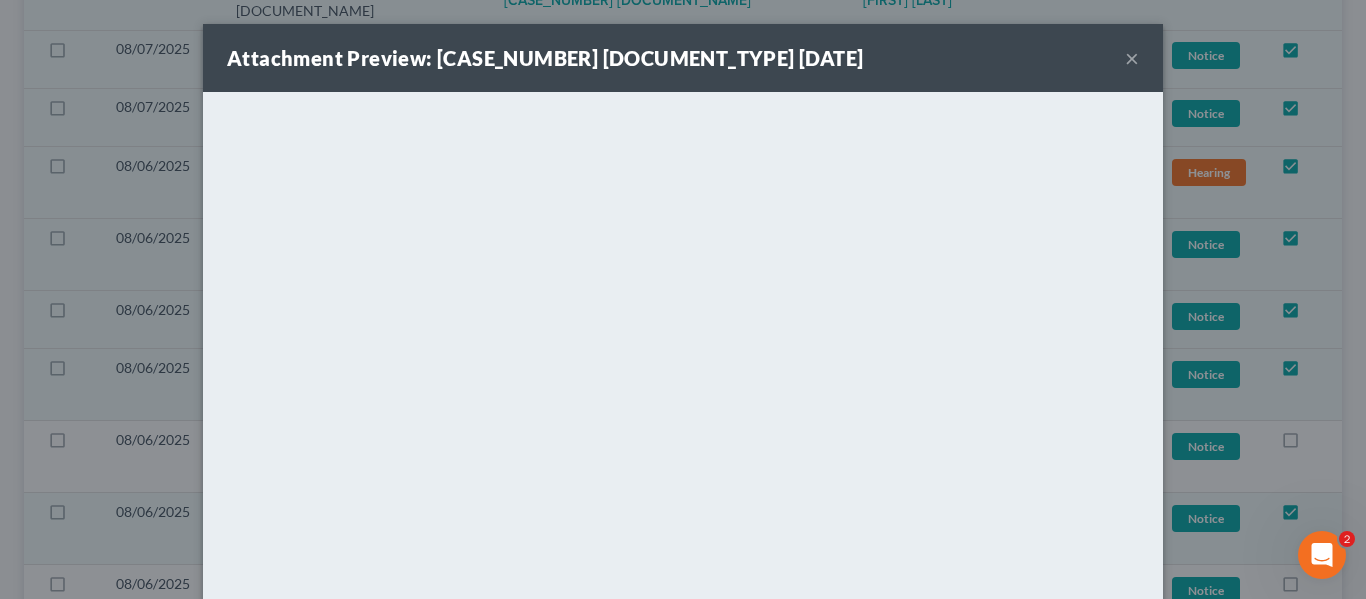 click on "×" at bounding box center (1132, 58) 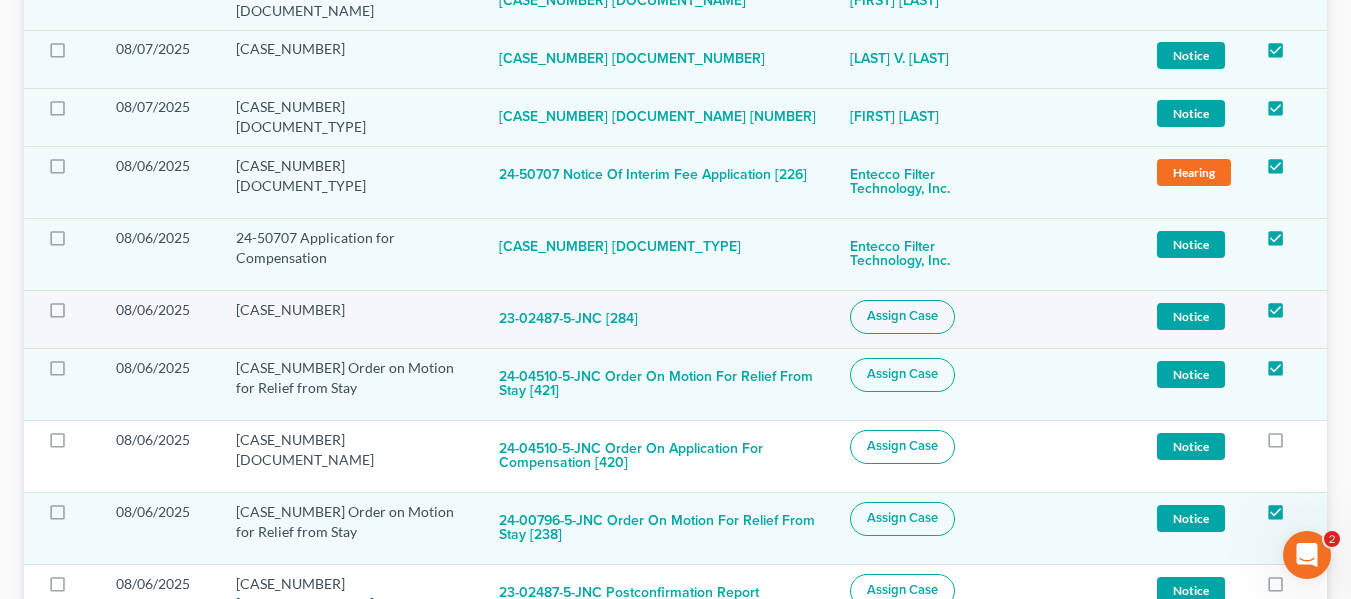 click on "Assign Case" at bounding box center [902, 317] 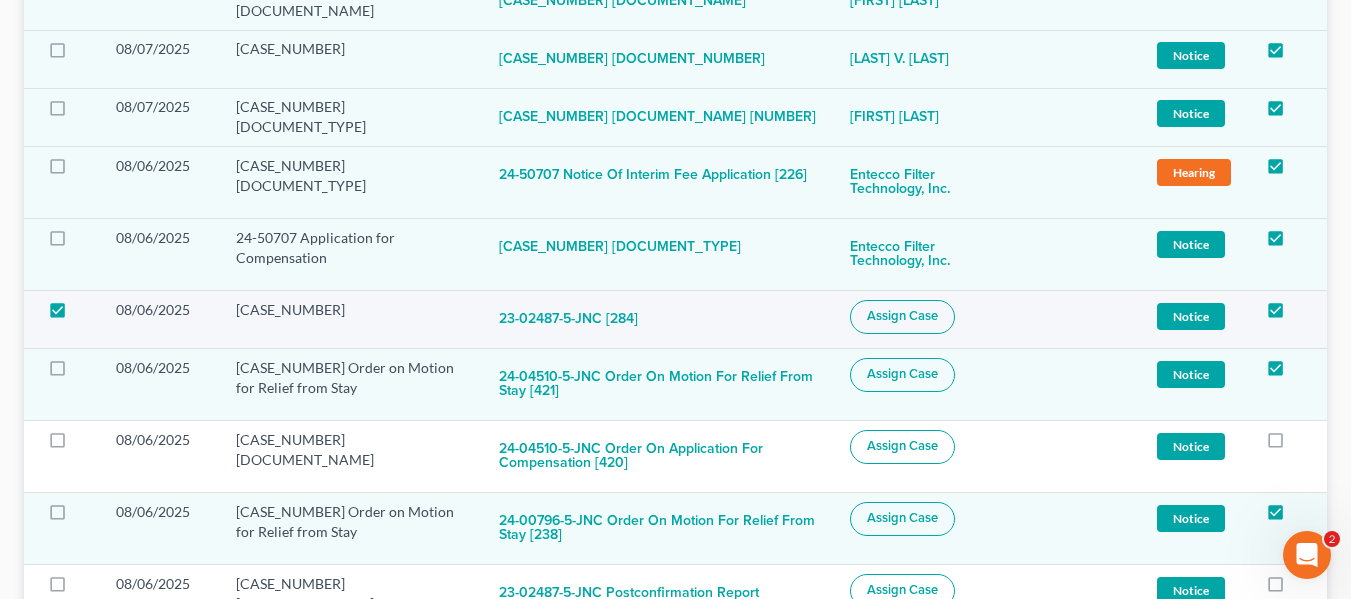 checkbox on "true" 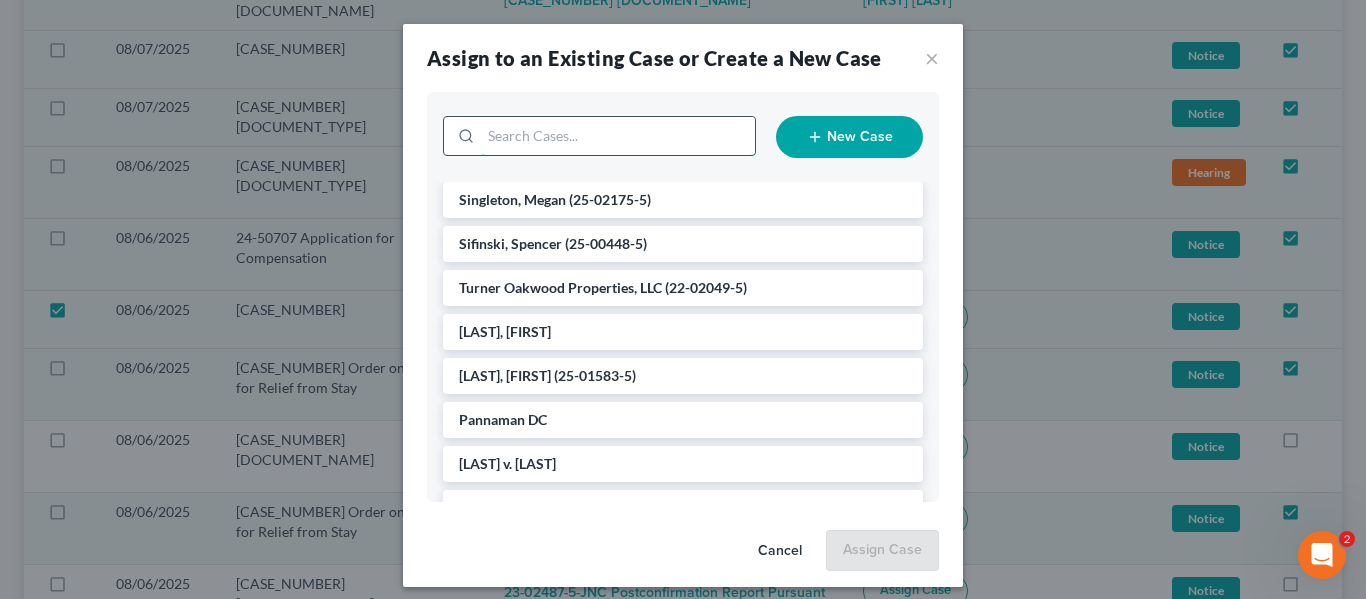 click at bounding box center (618, 136) 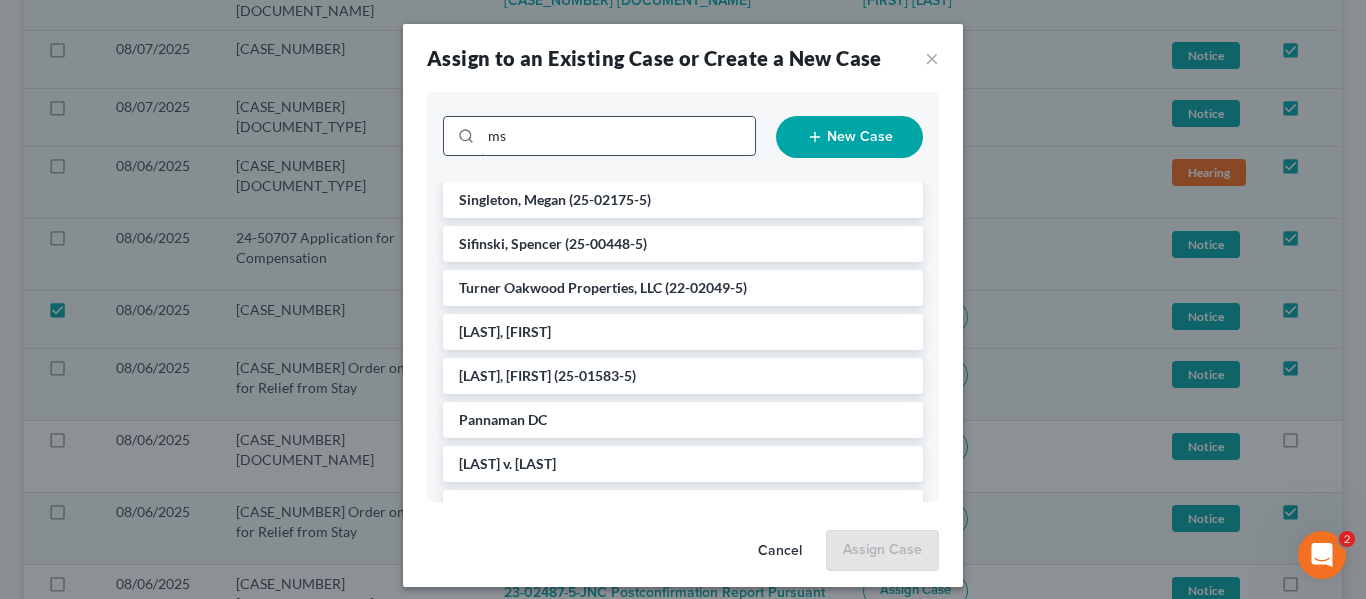 type on "mss" 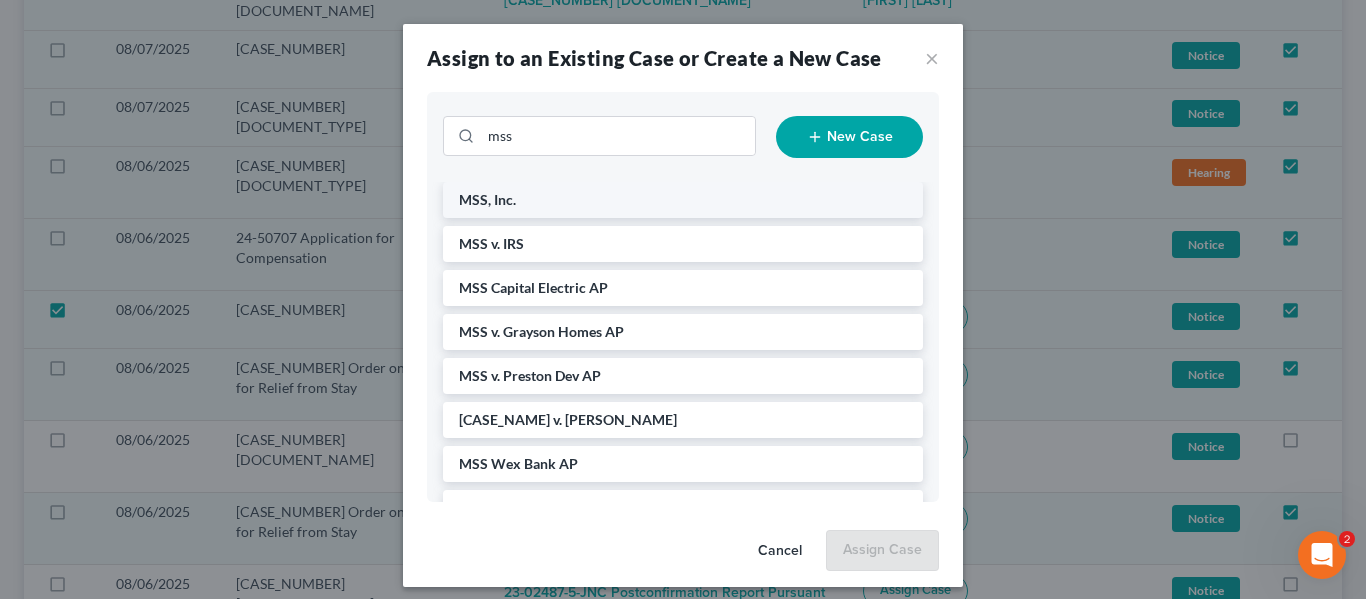 click on "MSS, Inc." at bounding box center (683, 200) 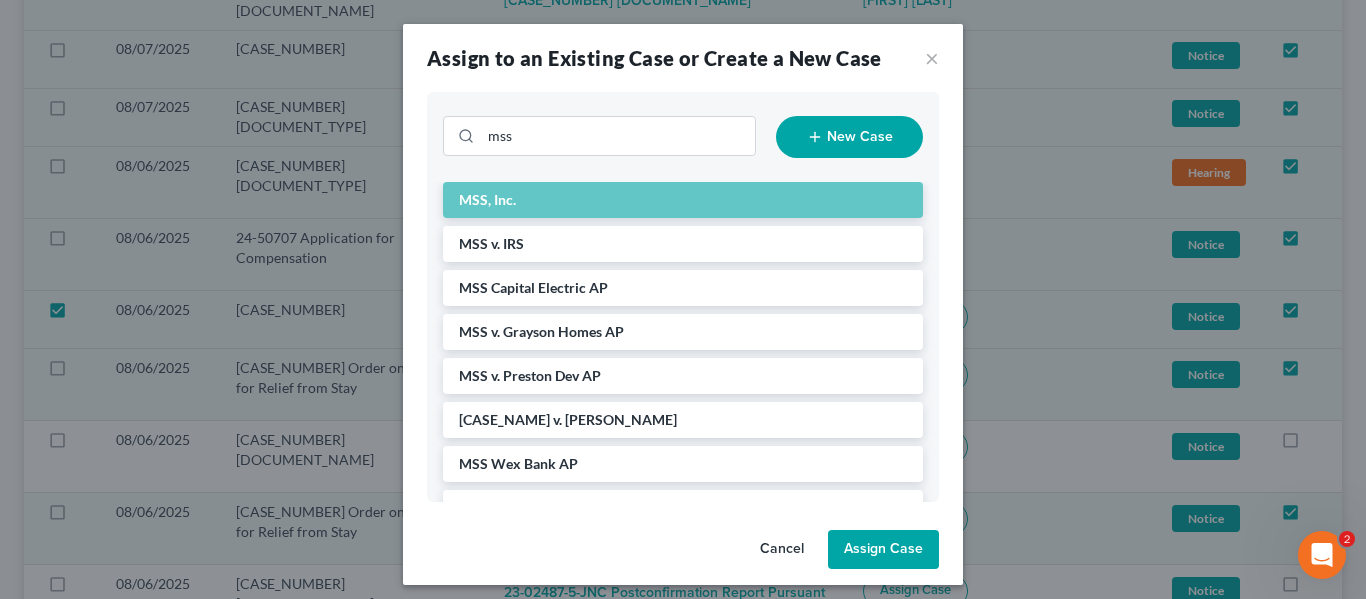 click on "Cancel Assign Case" at bounding box center (683, 554) 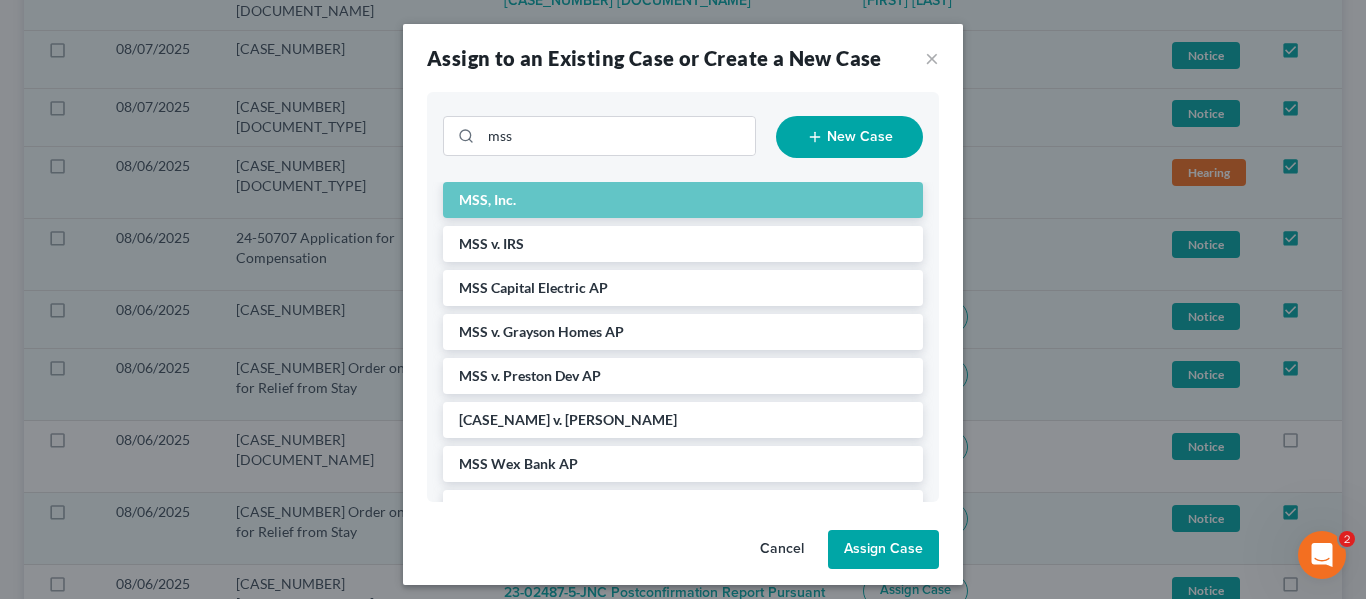 checkbox on "false" 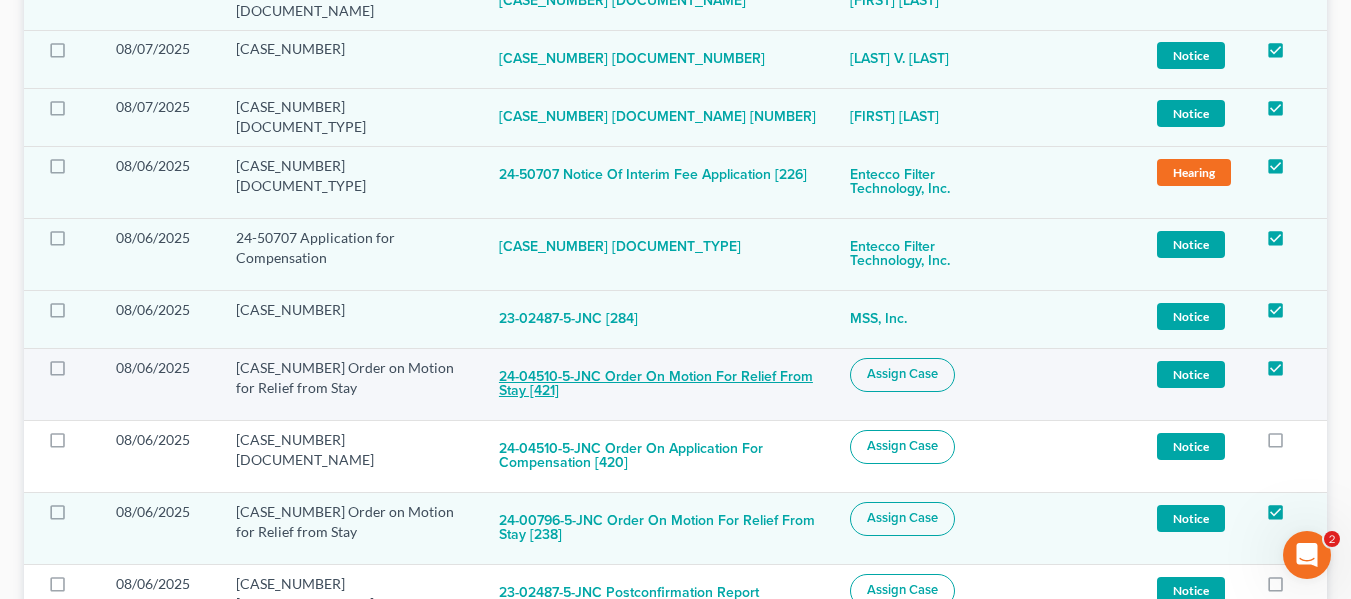 click on "24-04510-5-JNC Order on Motion for Relief from Stay [421]" at bounding box center (658, 385) 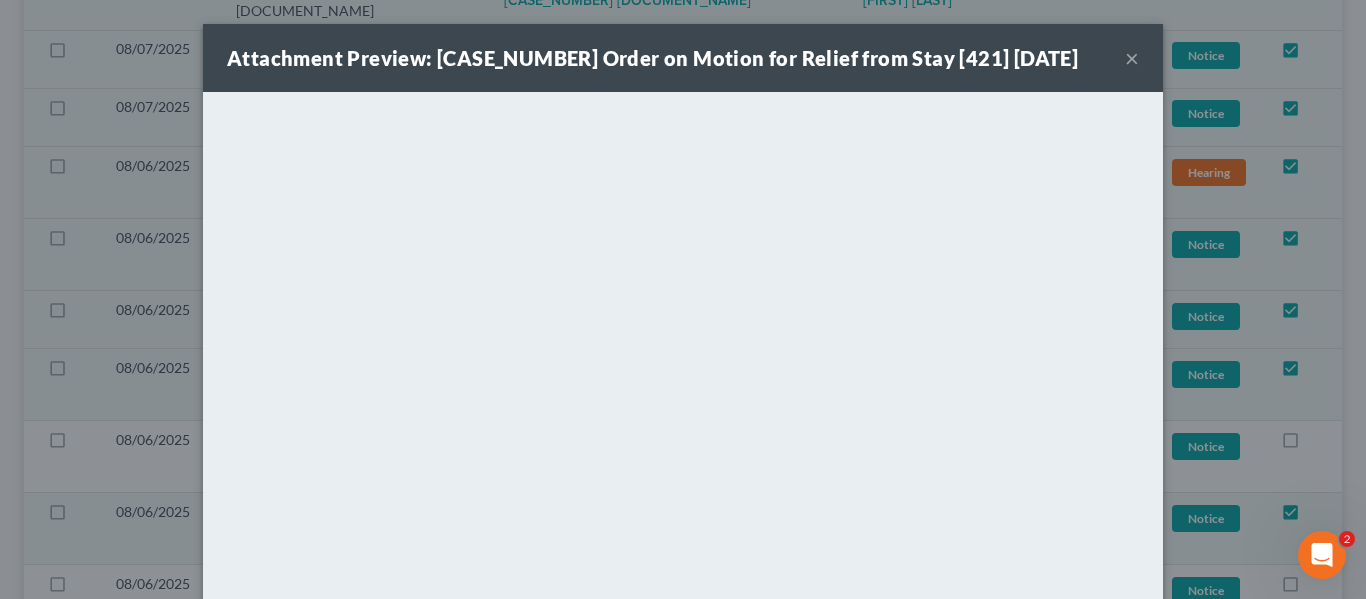 click on "×" at bounding box center [1132, 58] 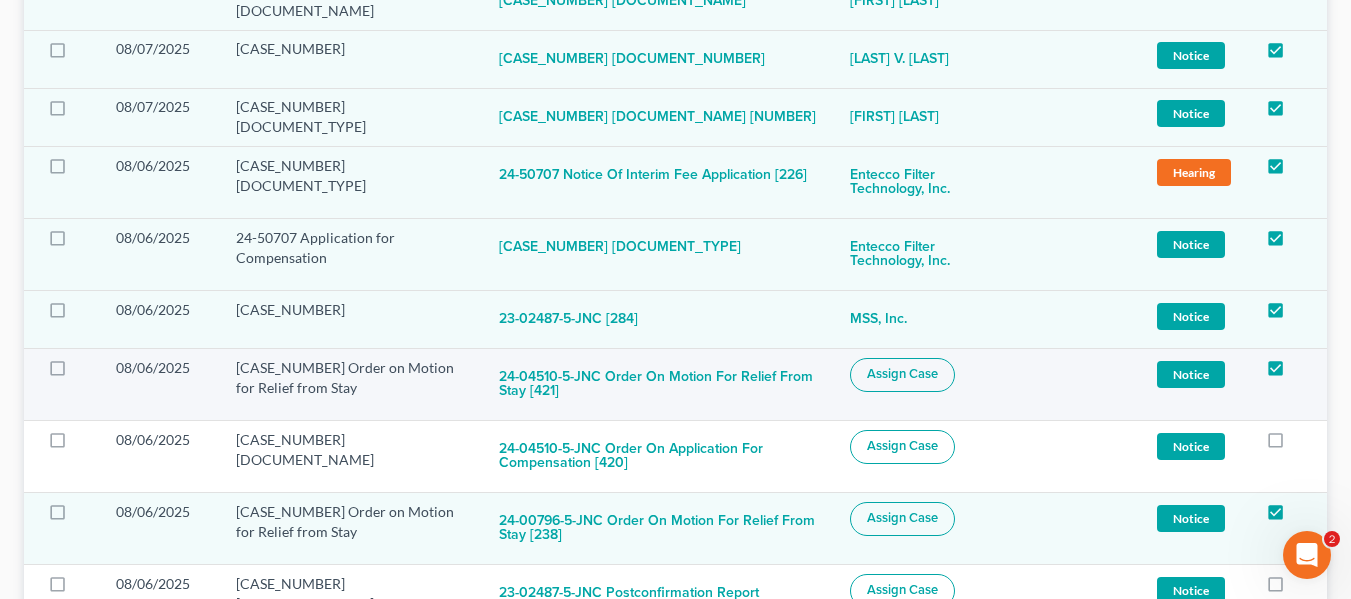 click on "Assign Case" at bounding box center (902, 375) 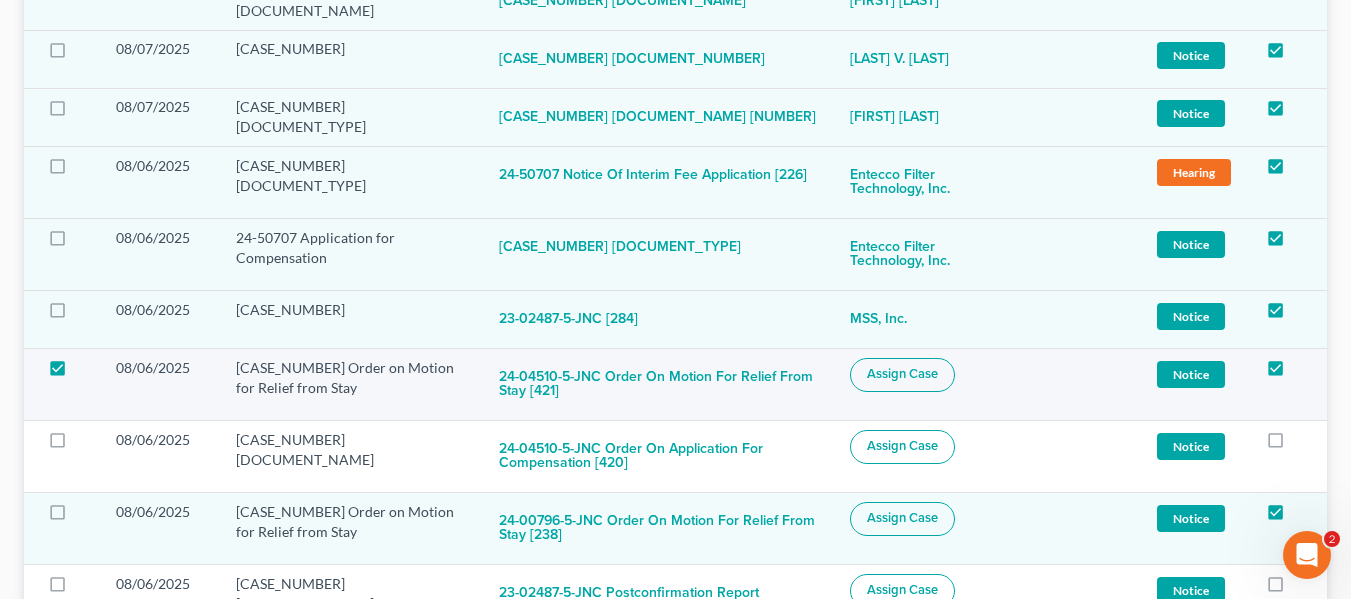 checkbox on "true" 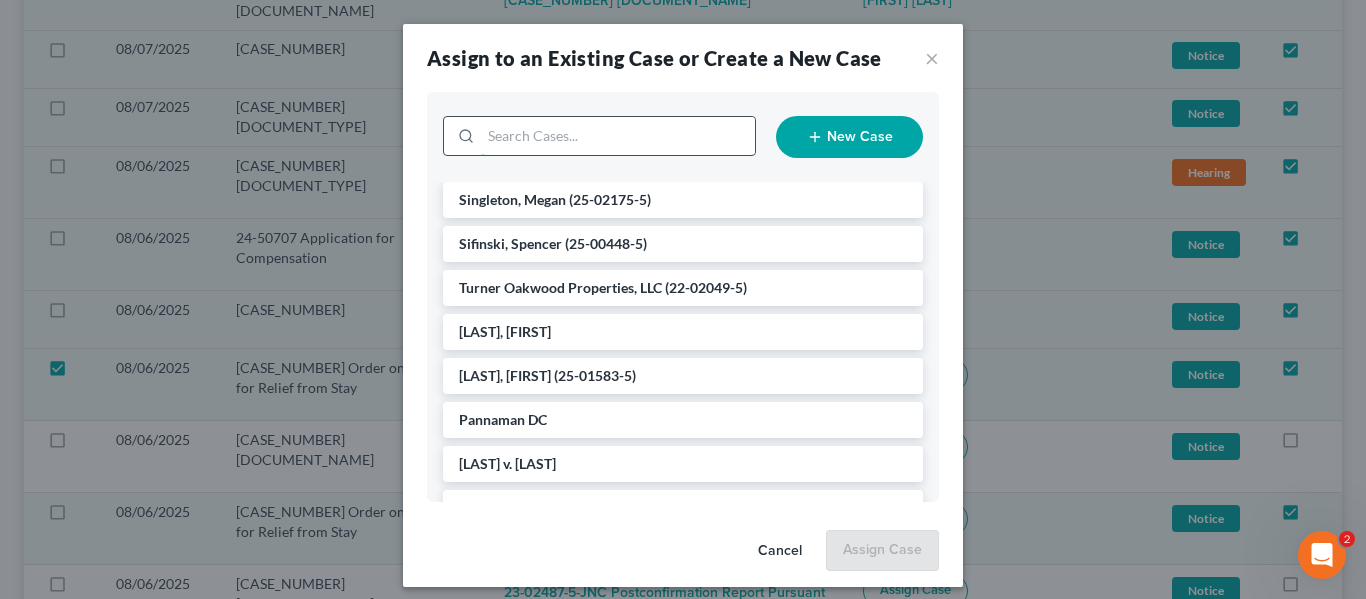 click at bounding box center (618, 136) 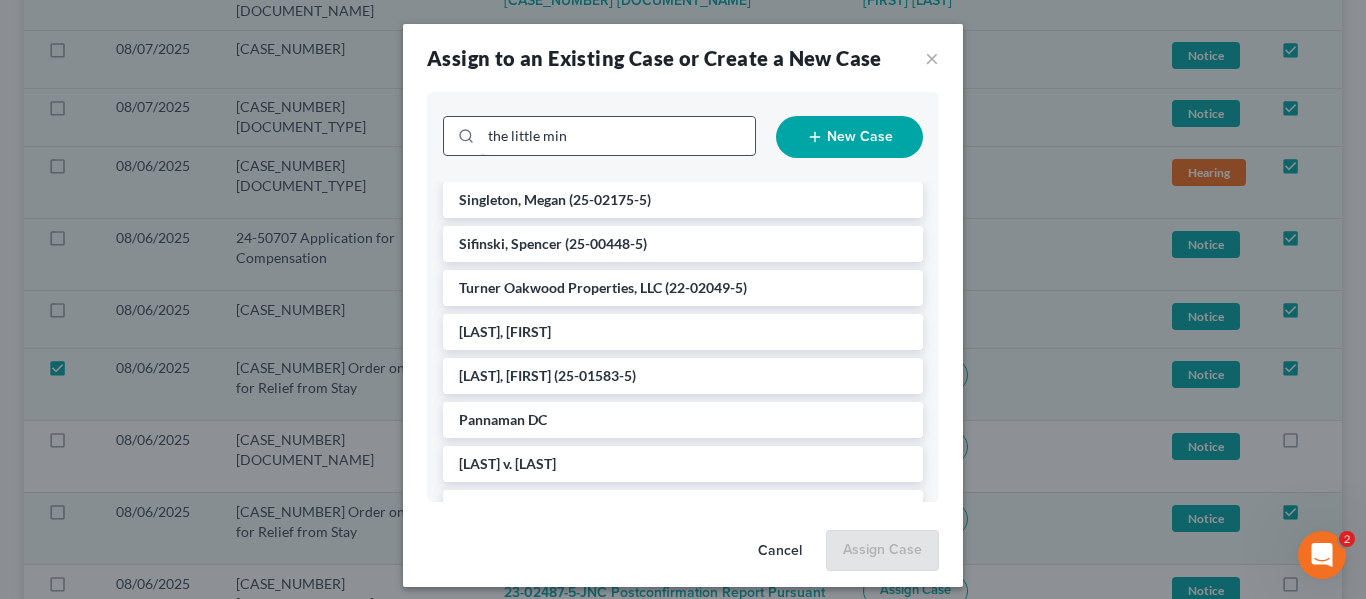 type on "the little mint" 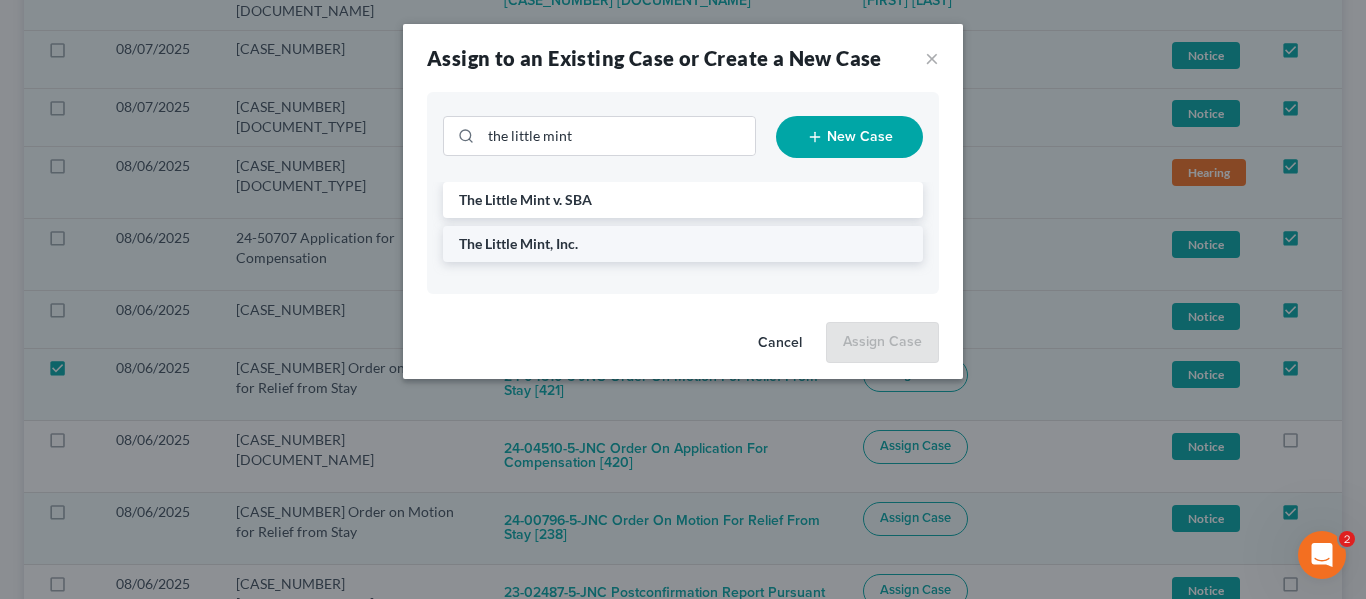 click on "The Little Mint, Inc." at bounding box center [518, 243] 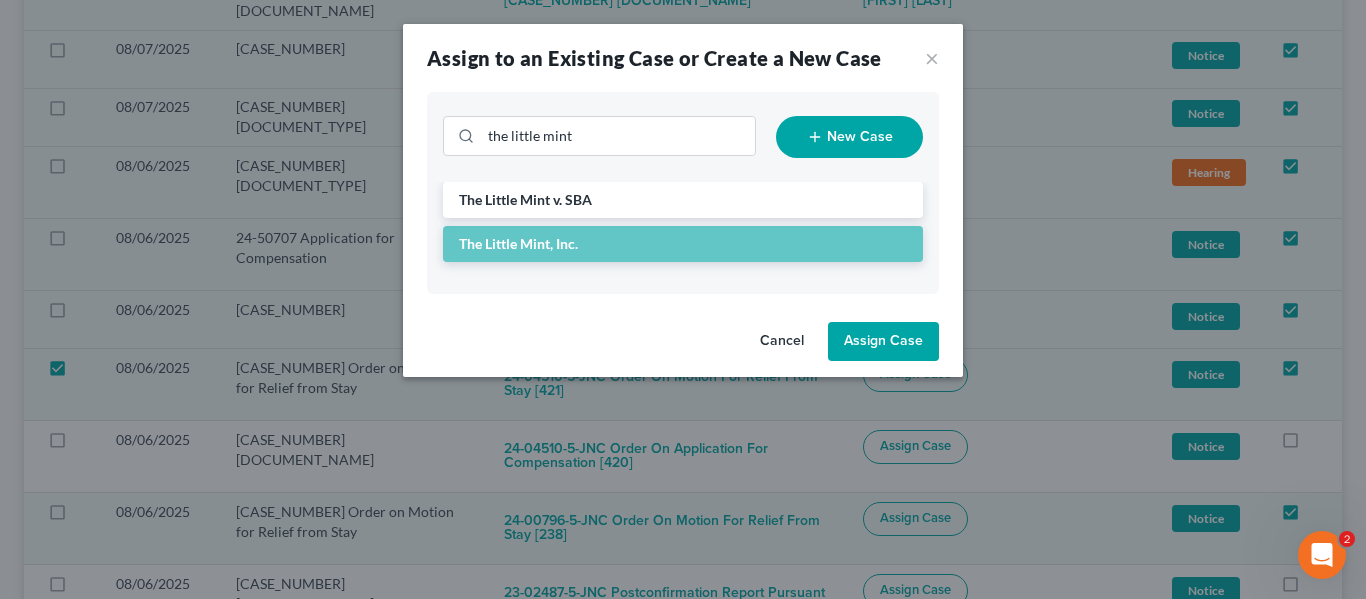 click on "Assign Case" at bounding box center [883, 342] 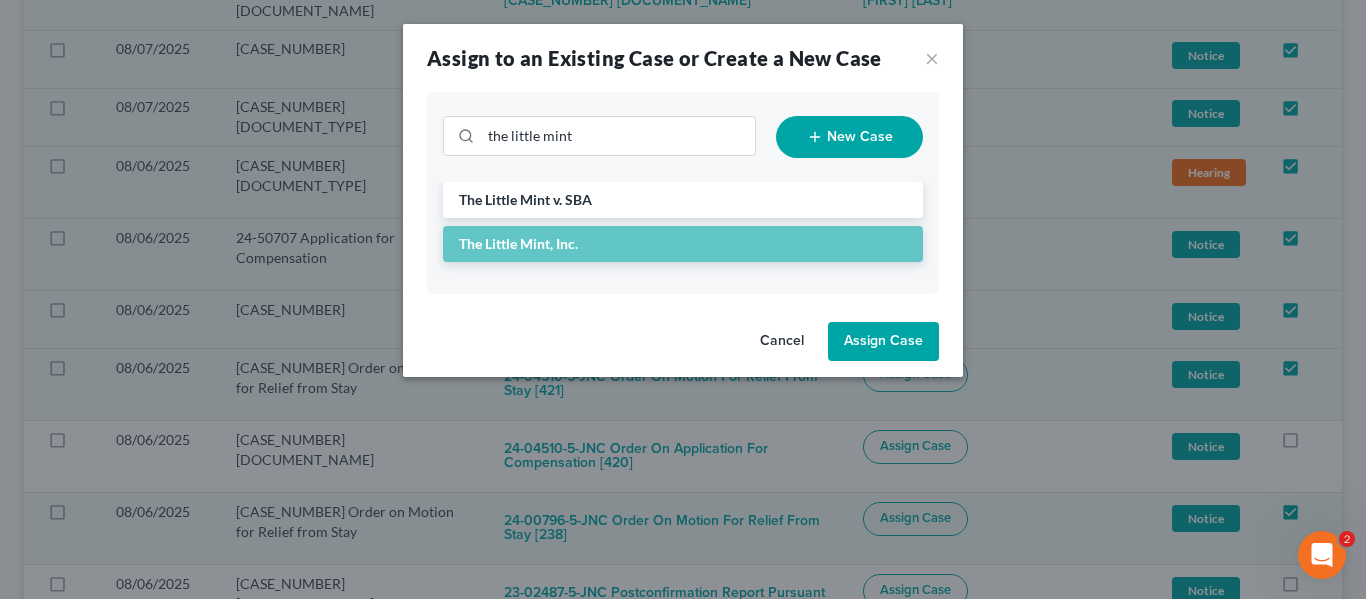 checkbox on "false" 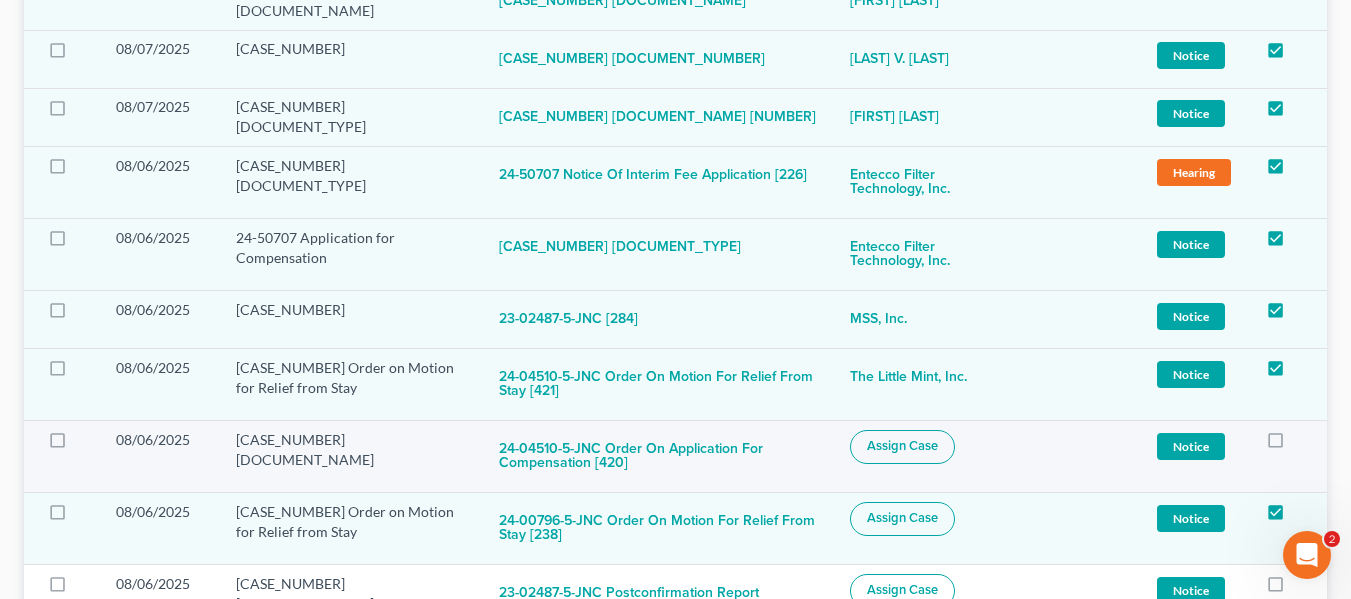 click on "Assign Case" at bounding box center (902, 446) 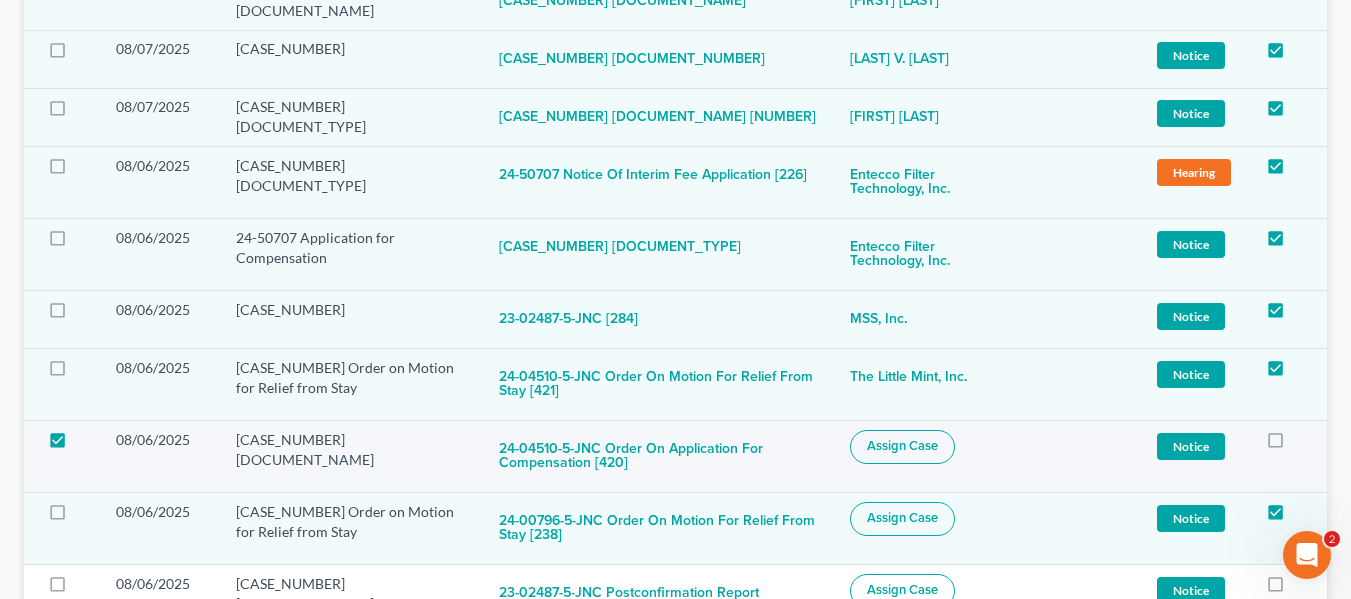 checkbox on "true" 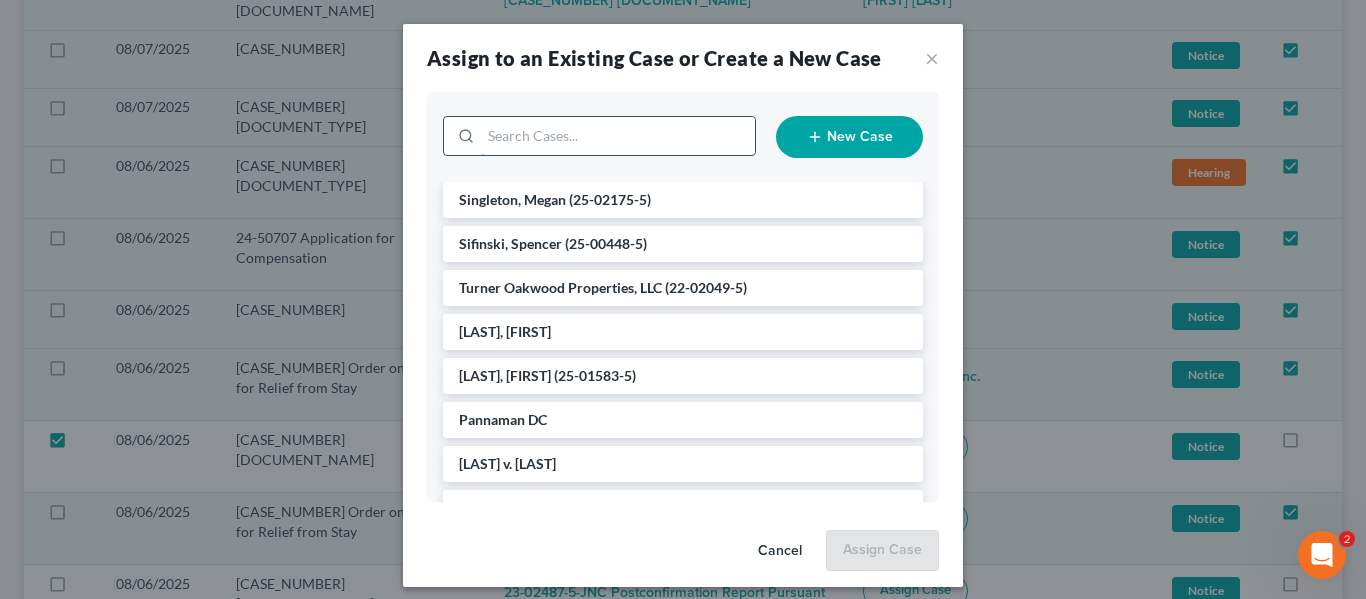 click at bounding box center (618, 136) 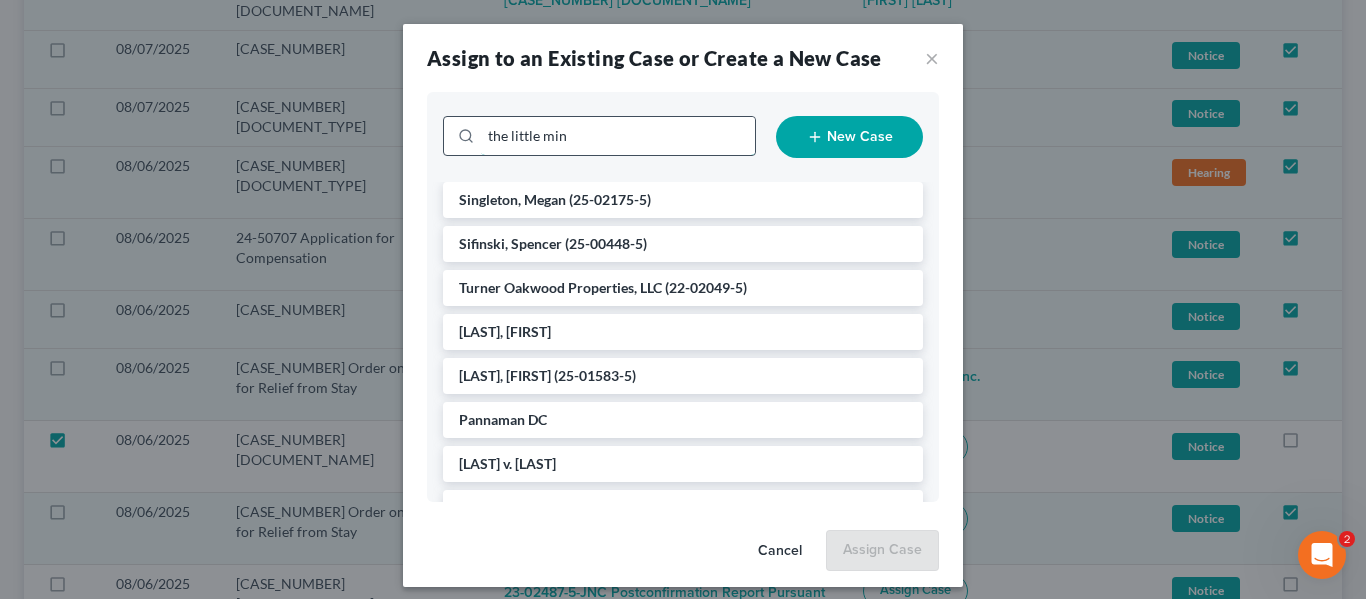 type on "the little mint" 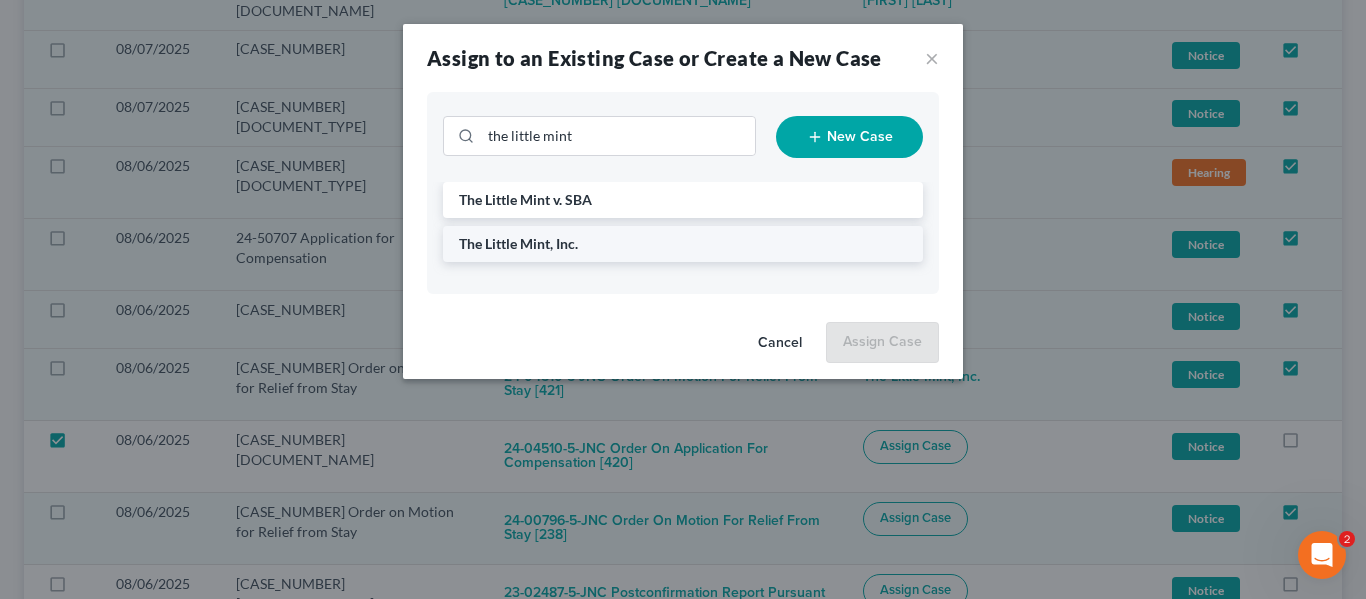 click on "The Little Mint, Inc." at bounding box center [518, 243] 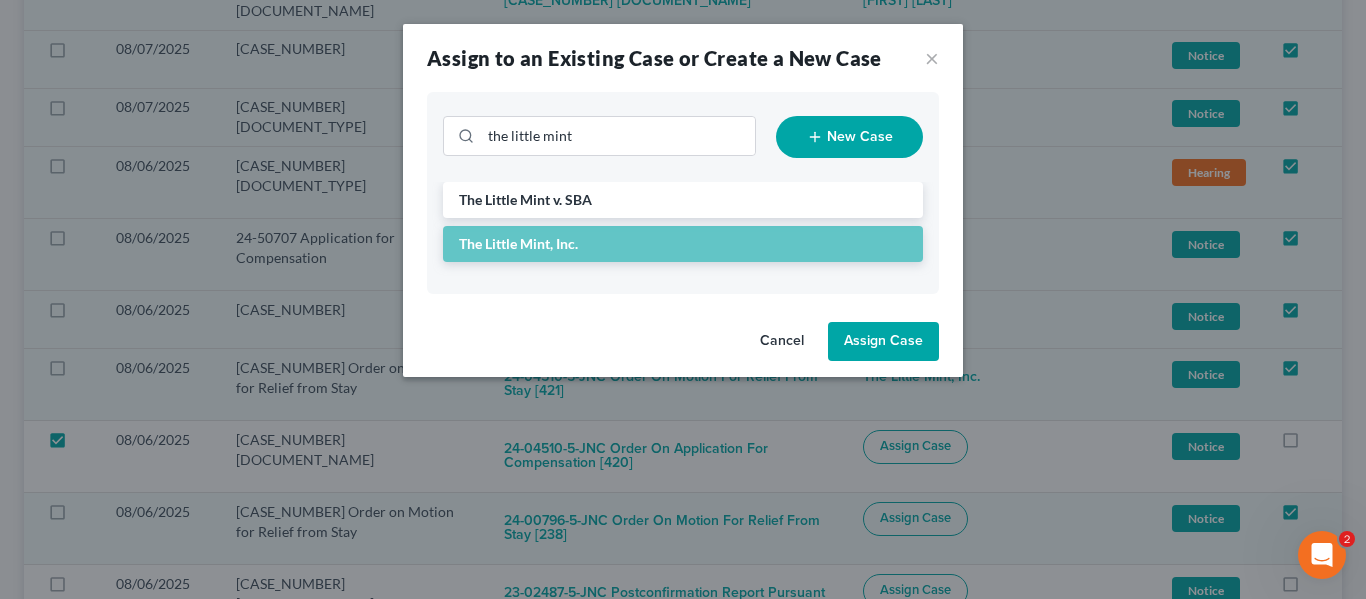 click on "Assign Case" at bounding box center (883, 342) 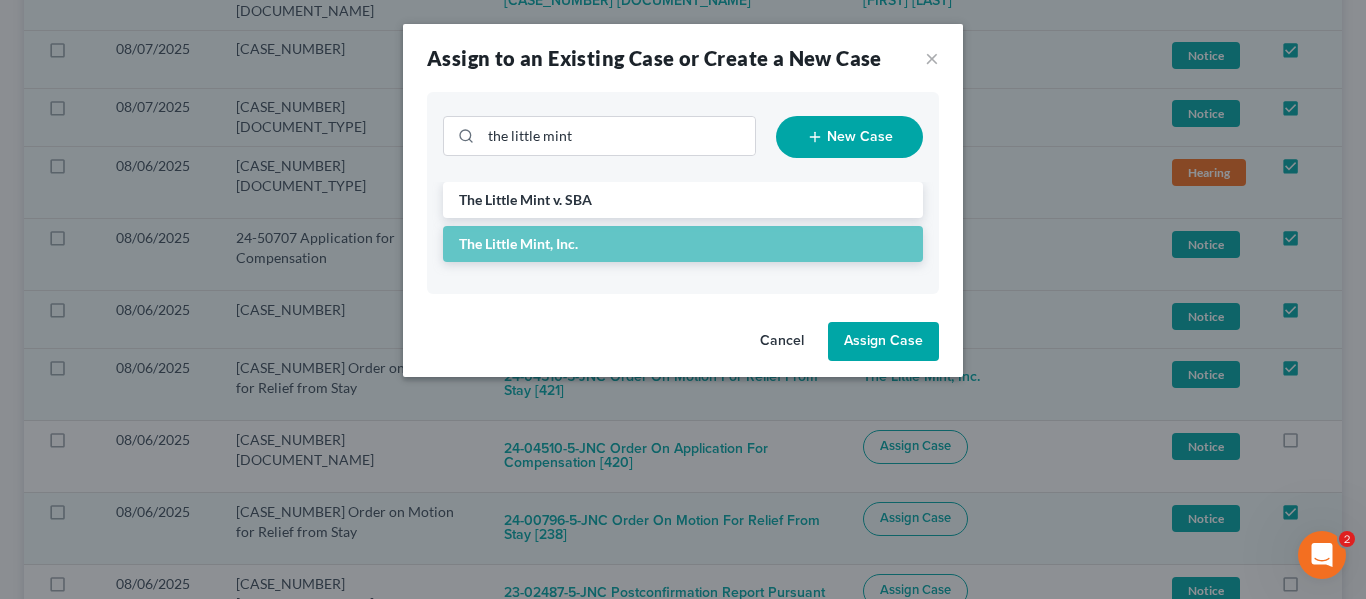 checkbox on "false" 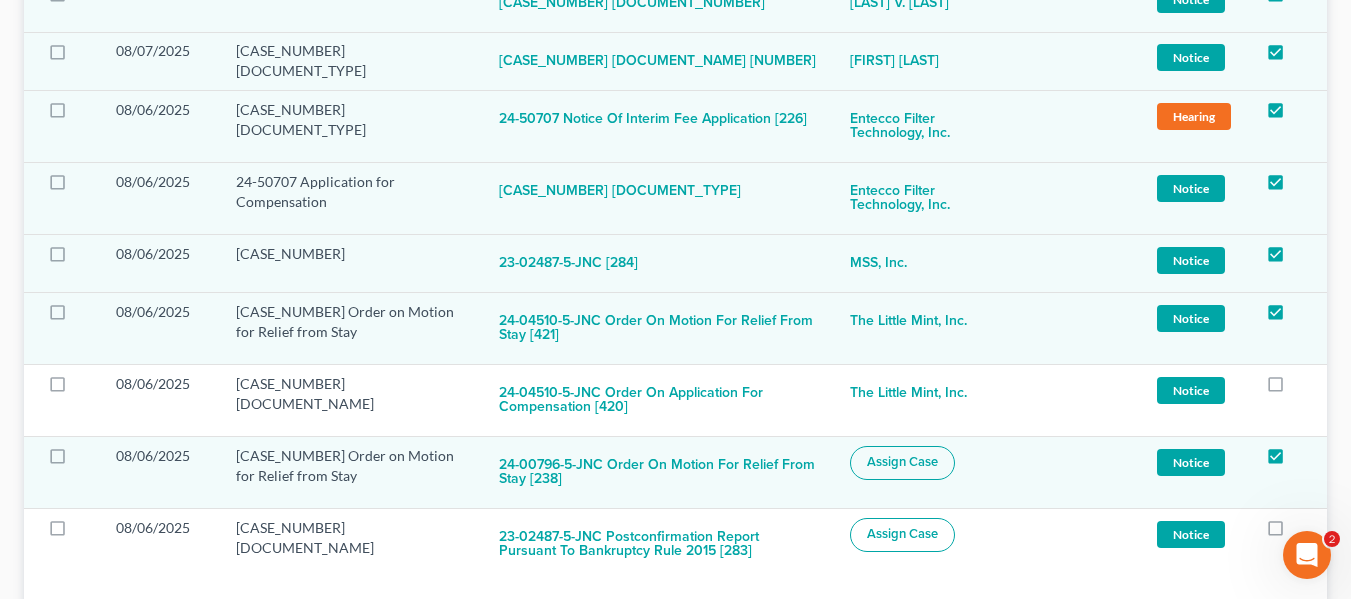scroll, scrollTop: 800, scrollLeft: 0, axis: vertical 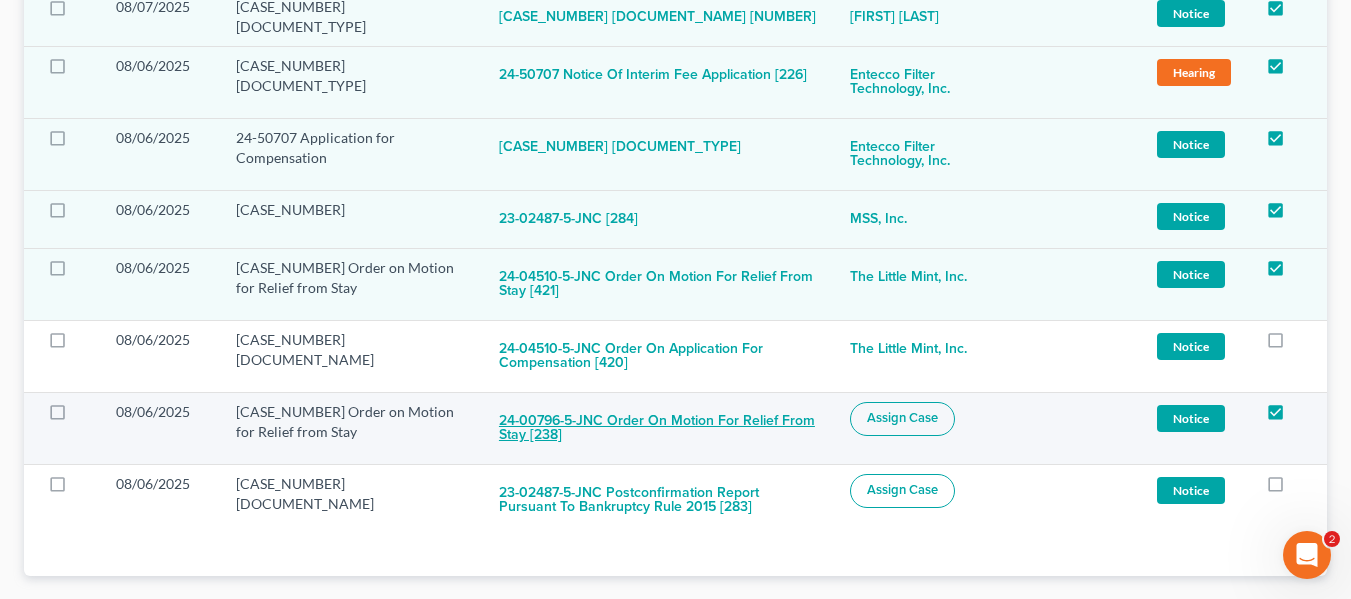 click on "24-00796-5-JNC Order on Motion for Relief from Stay [238]" at bounding box center (658, 429) 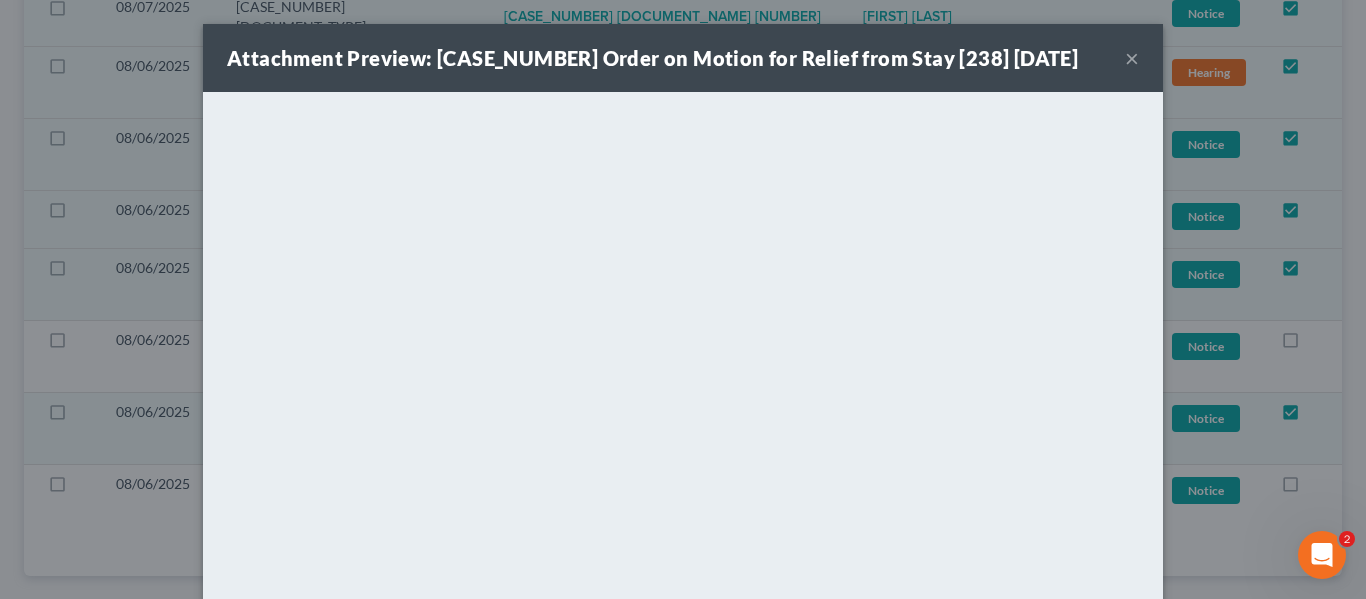 click on "×" at bounding box center (1132, 58) 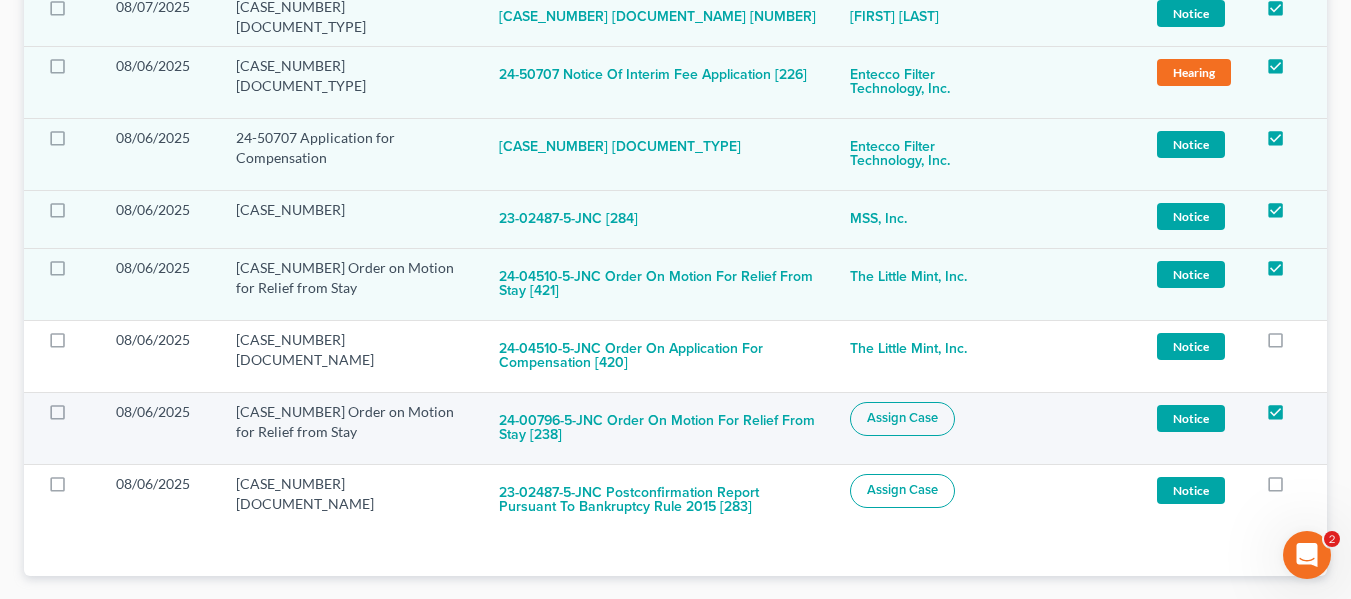 click on "Assign Case" at bounding box center [902, 418] 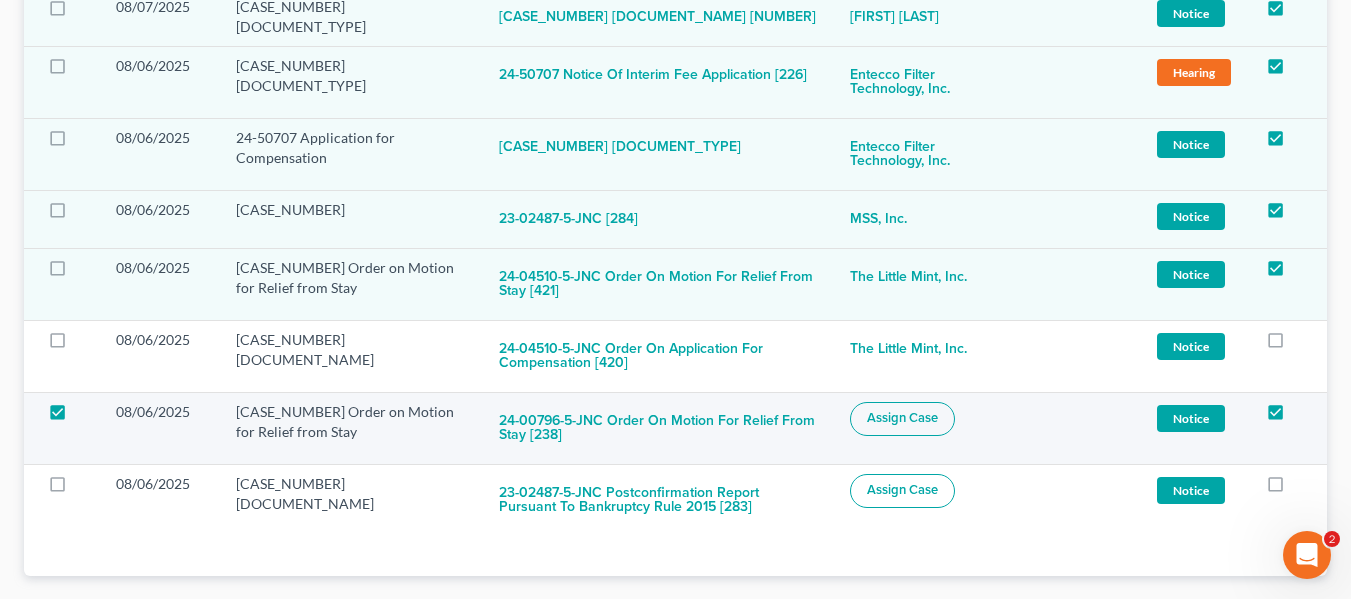 checkbox on "true" 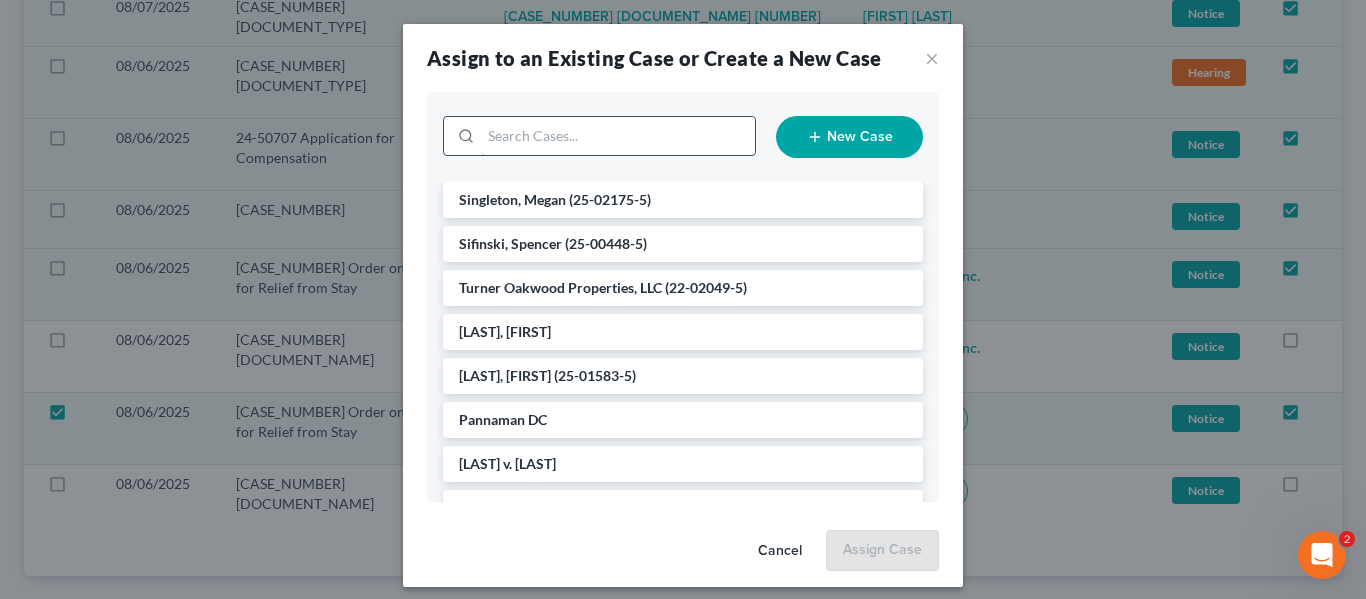 click at bounding box center (618, 136) 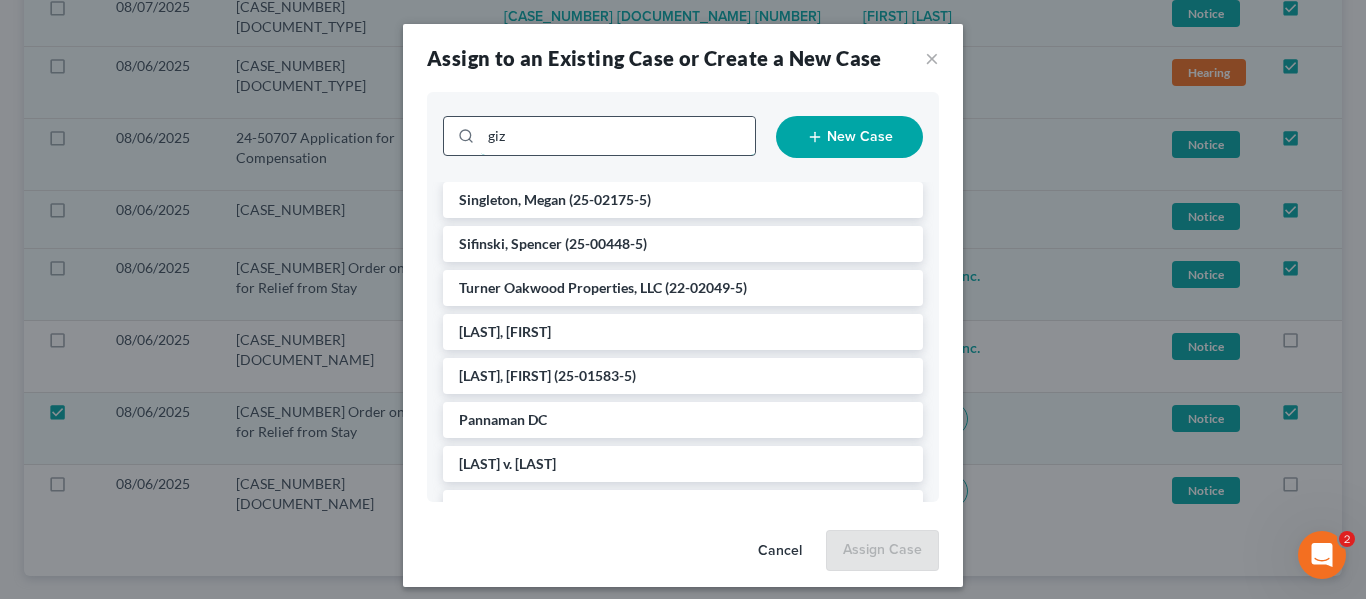 type on "[USERNAME]" 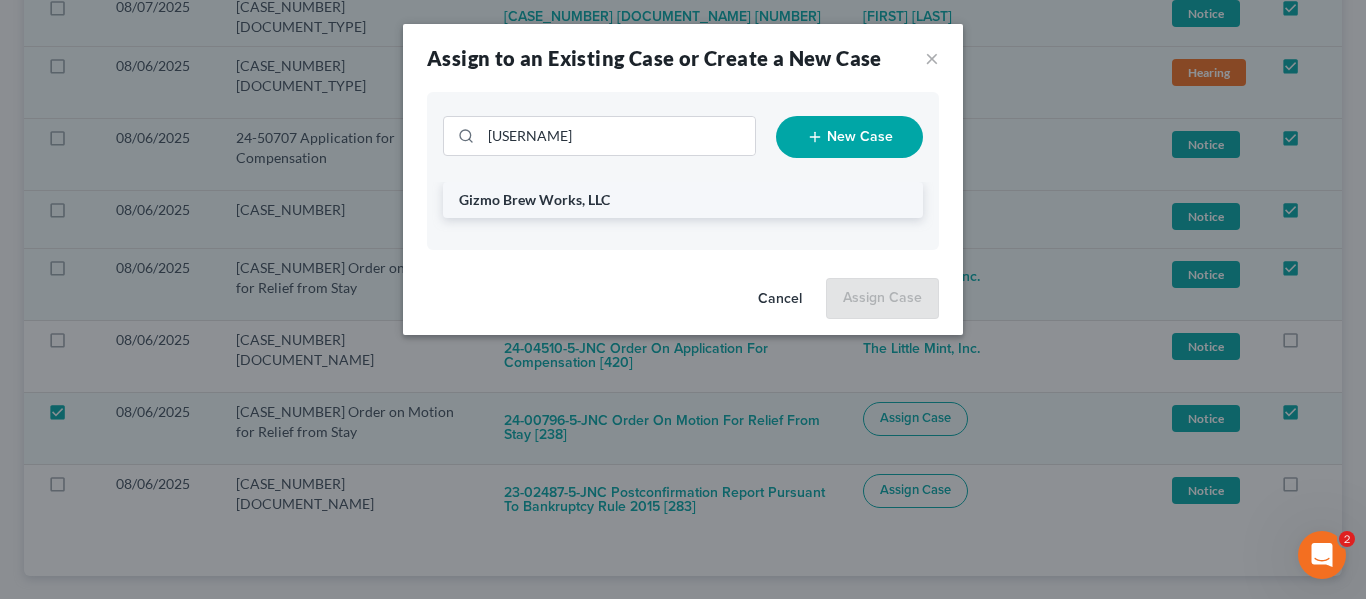 click on "Gizmo Brew Works, LLC" at bounding box center [534, 199] 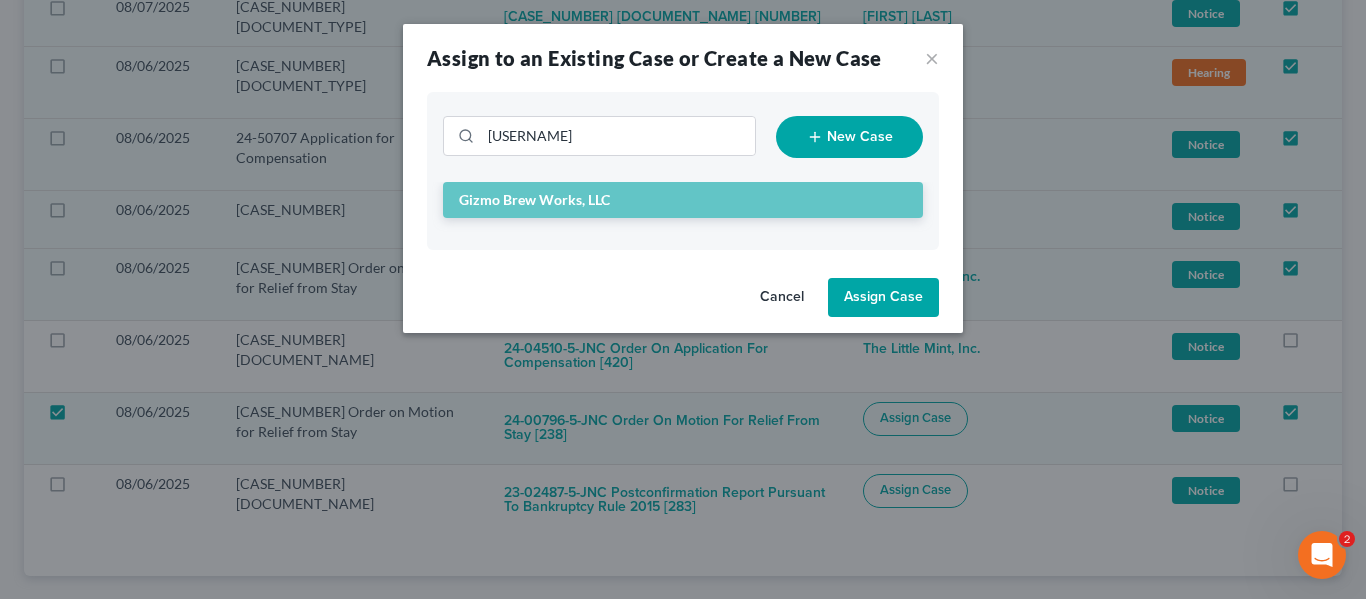 click on "Assign Case" at bounding box center (883, 298) 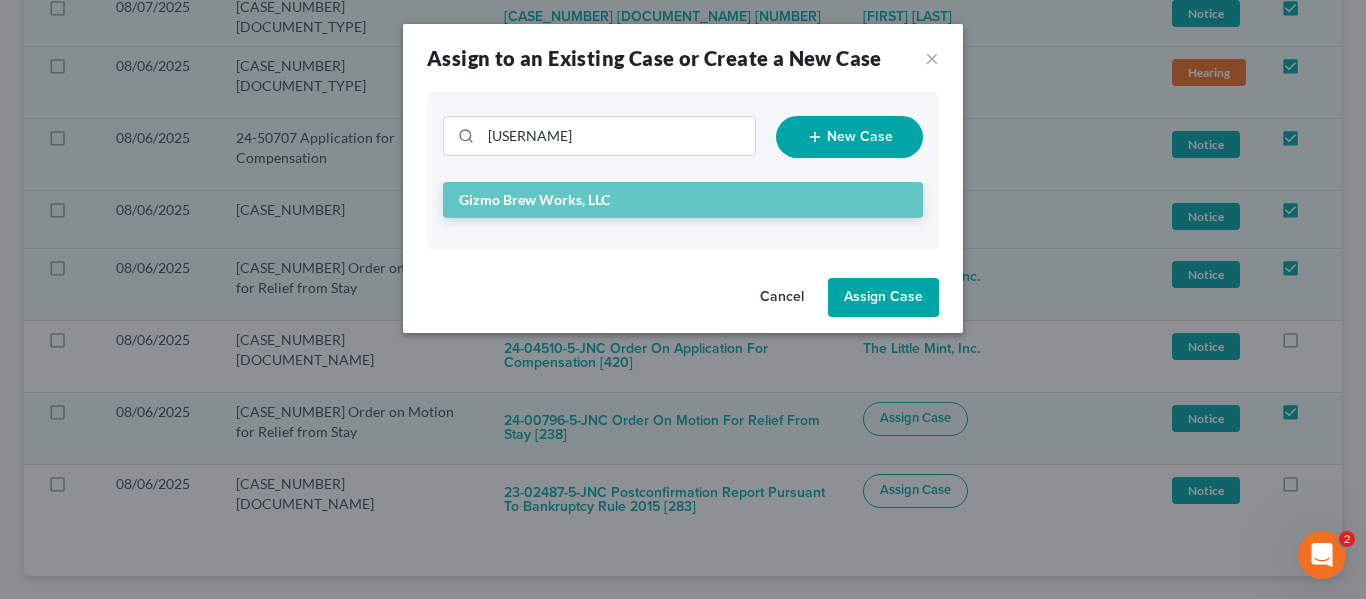 checkbox on "false" 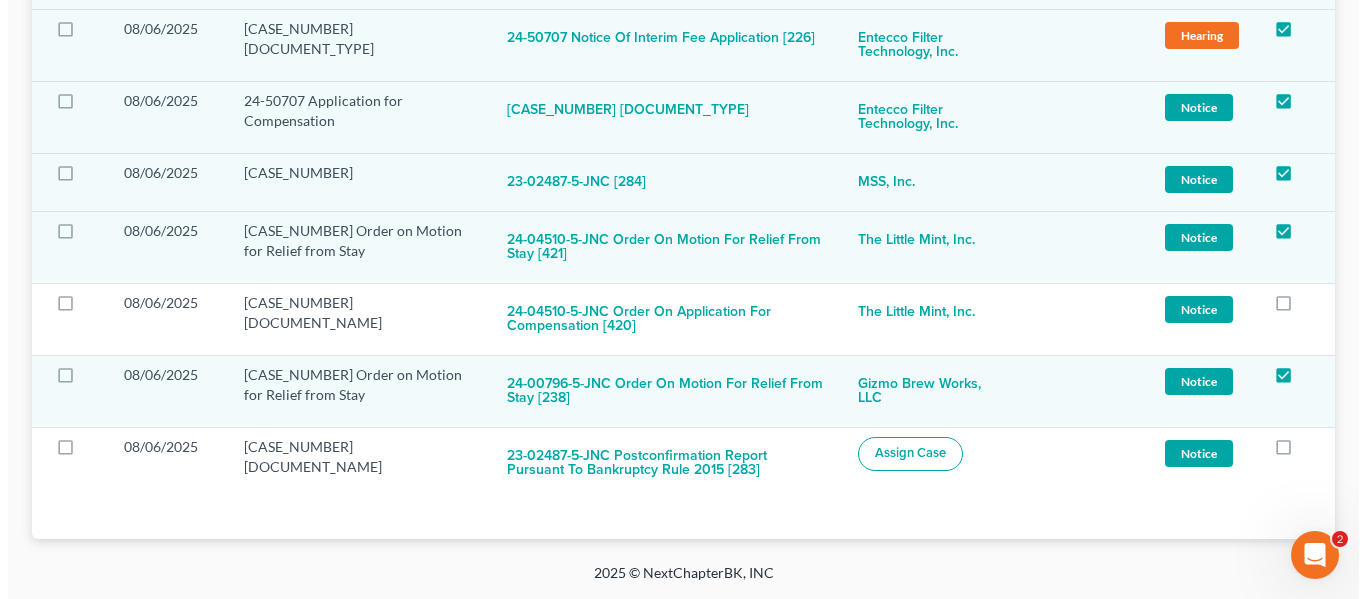 scroll, scrollTop: 877, scrollLeft: 0, axis: vertical 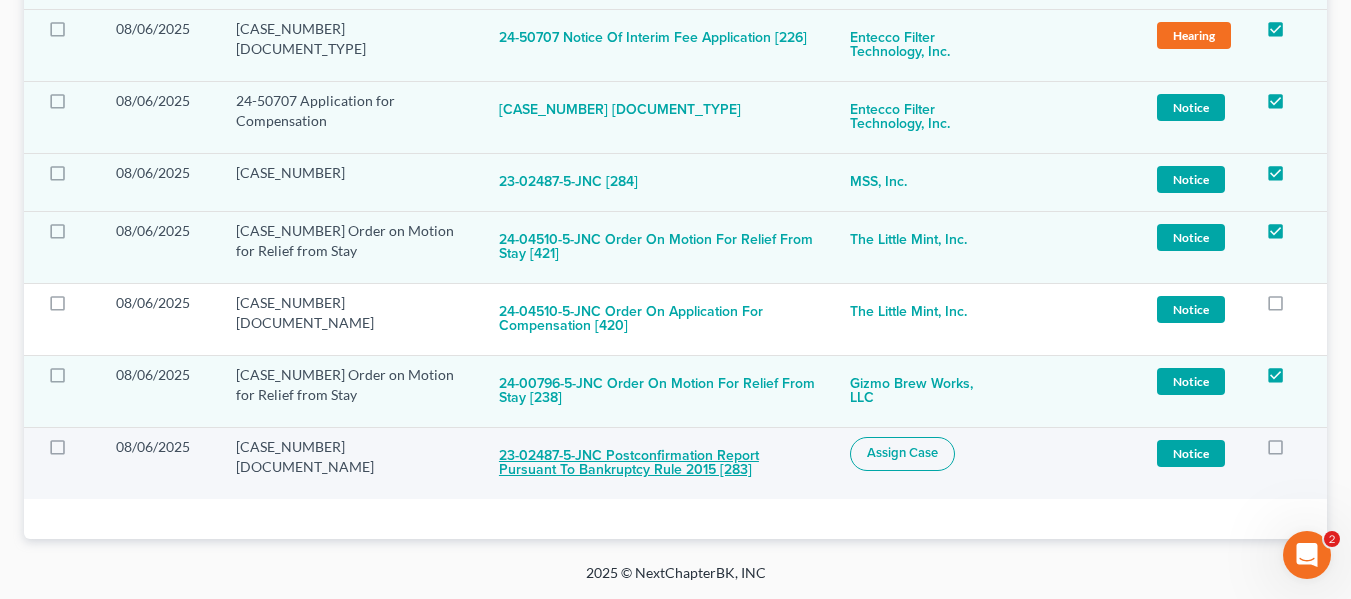 click on "23-02487-5-JNC Postconfirmation Report Pursuant to Bankruptcy Rule 2015 [283]" at bounding box center (658, 464) 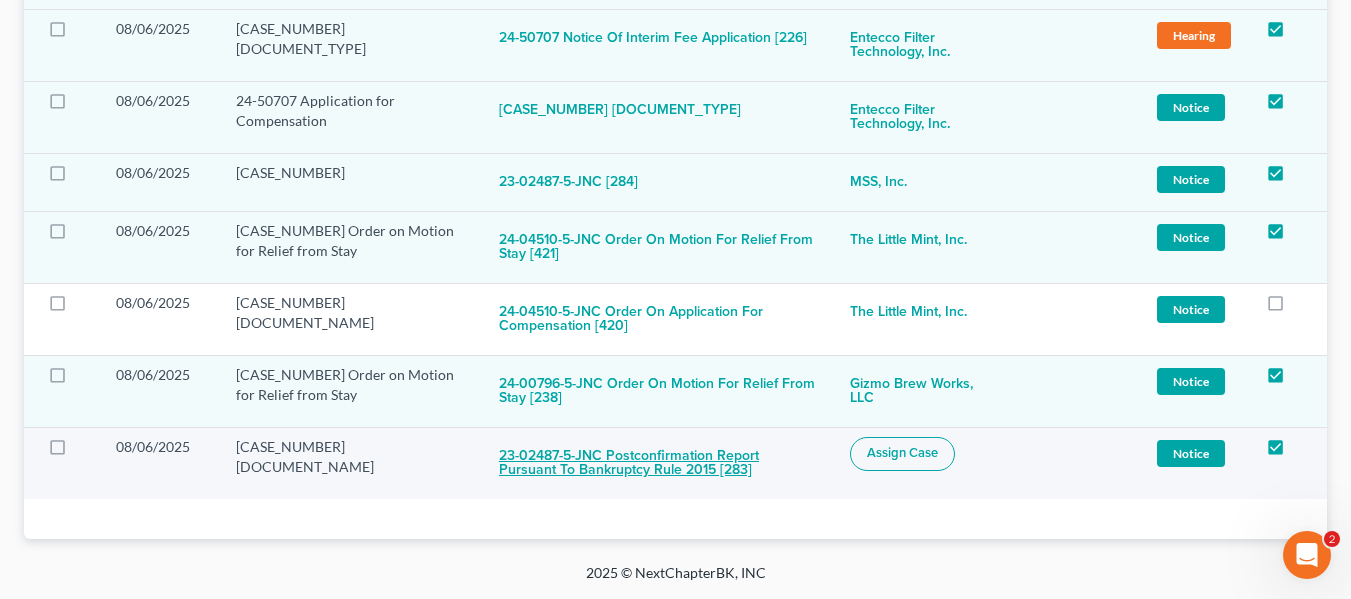 checkbox on "true" 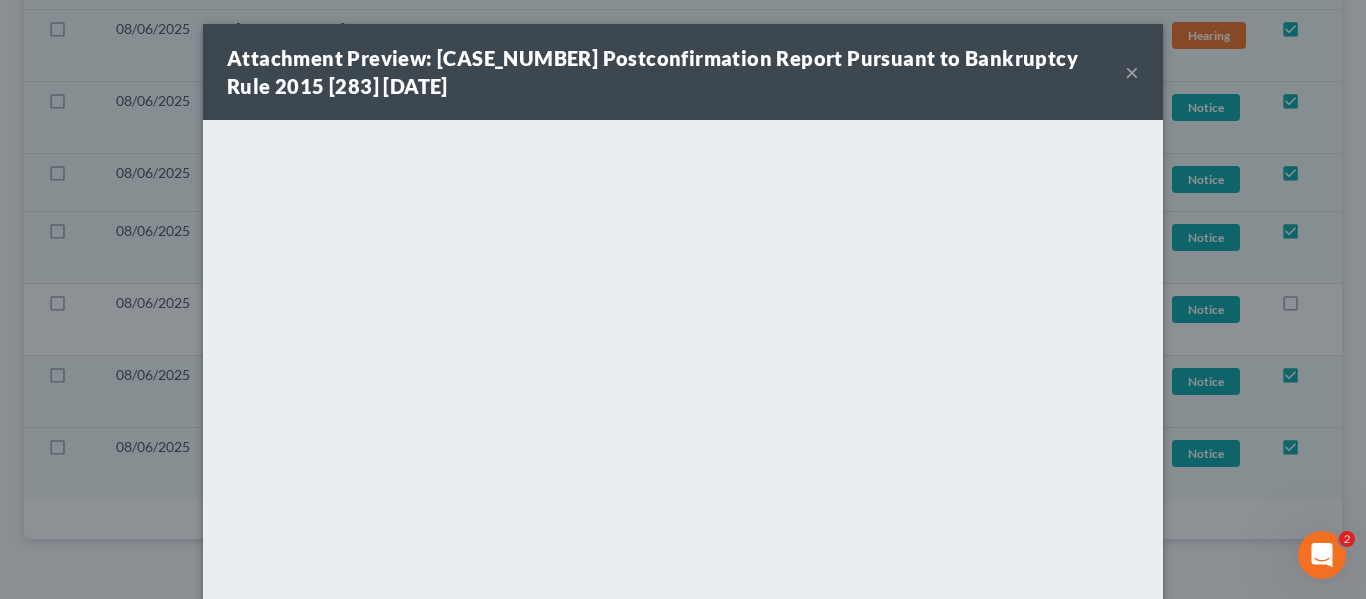 click on "Attachment Preview: [CASE_NUMBER] Postconfirmation Report Pursuant to Bankruptcy Rule 2015 [283] [DATE]" at bounding box center (676, 72) 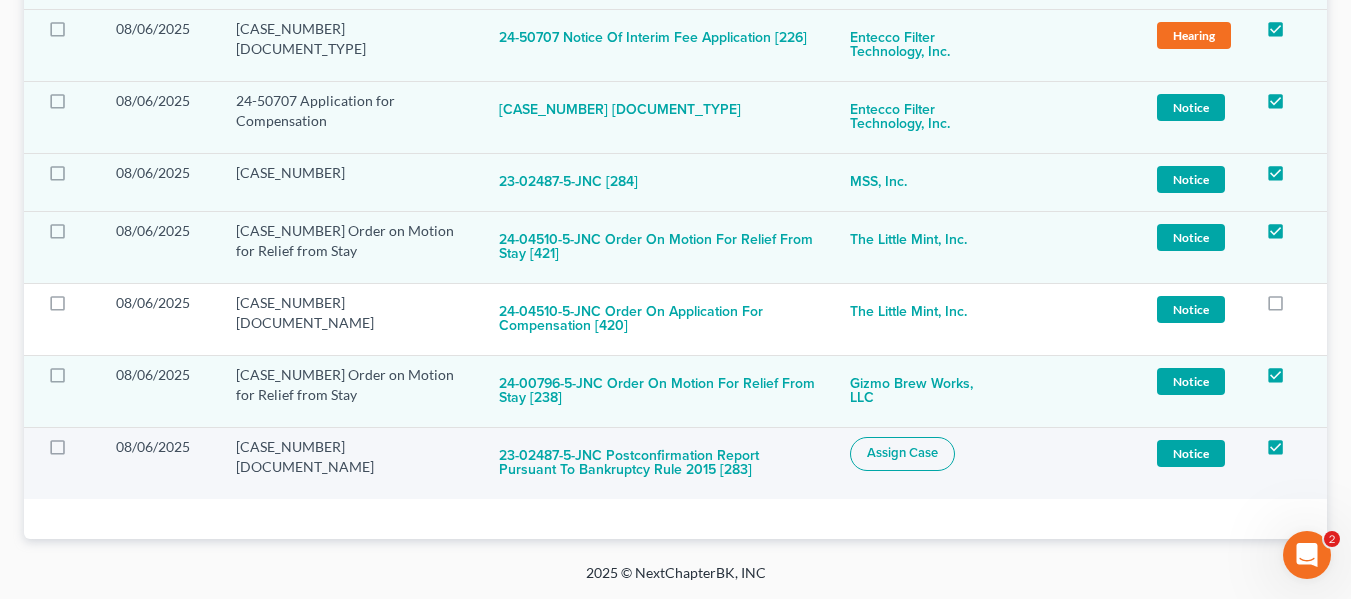 click on "Assign Case" at bounding box center [902, 453] 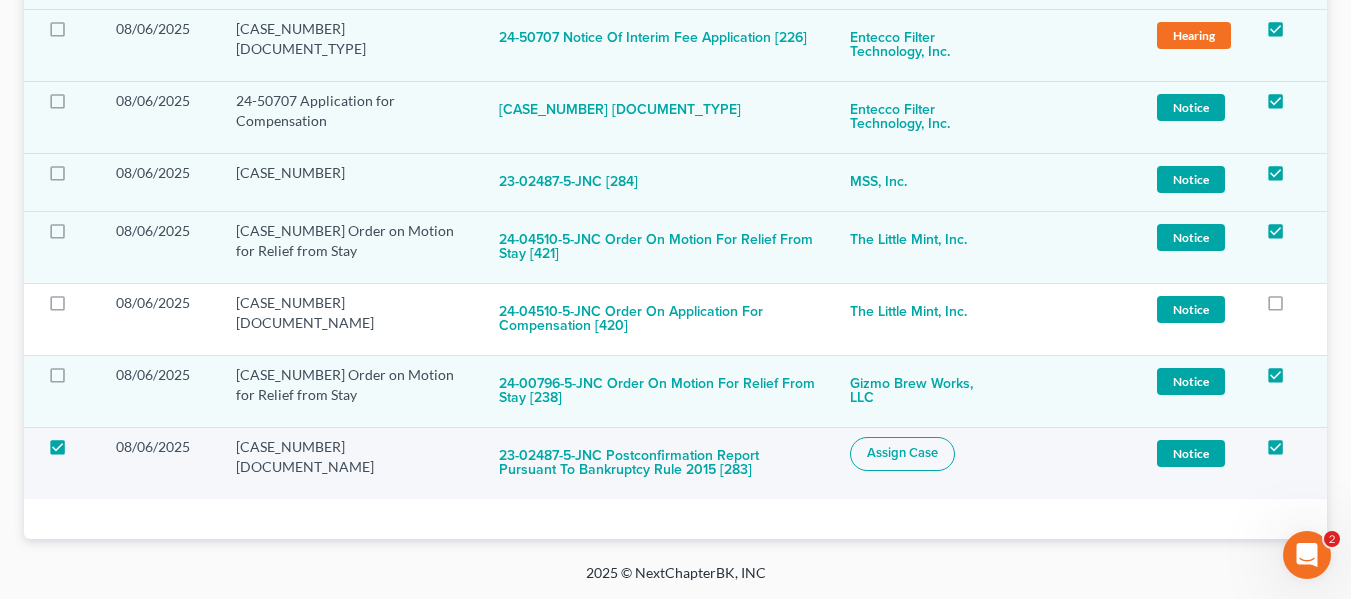 checkbox on "true" 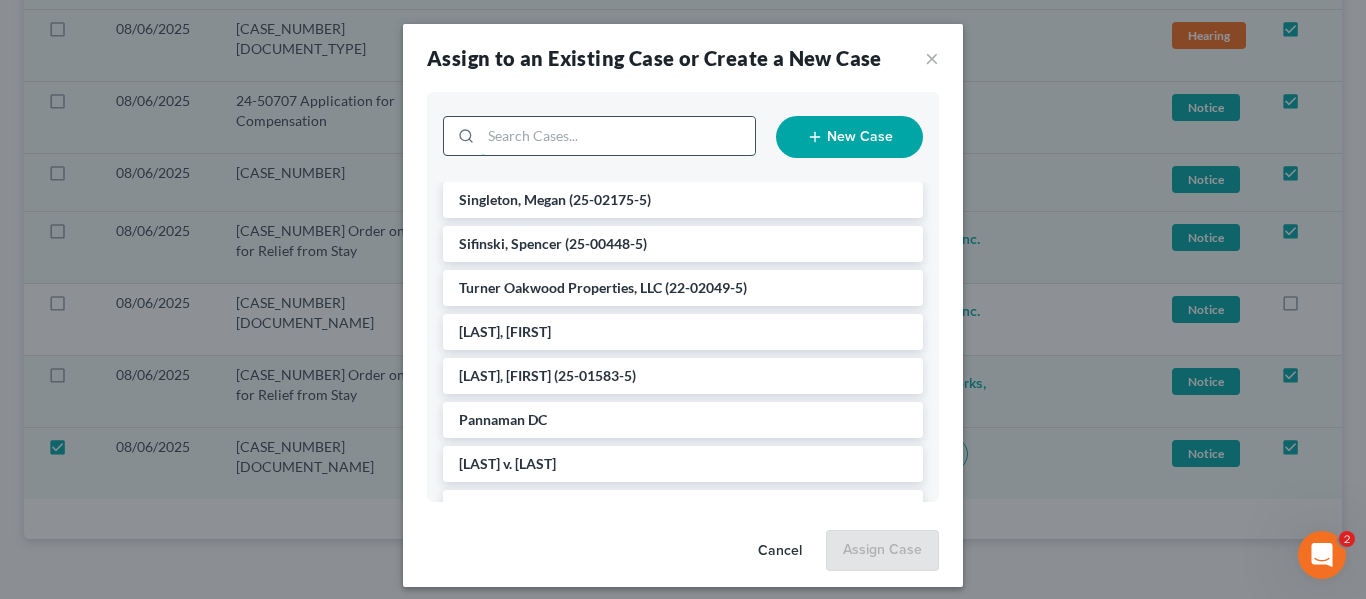 click at bounding box center (618, 136) 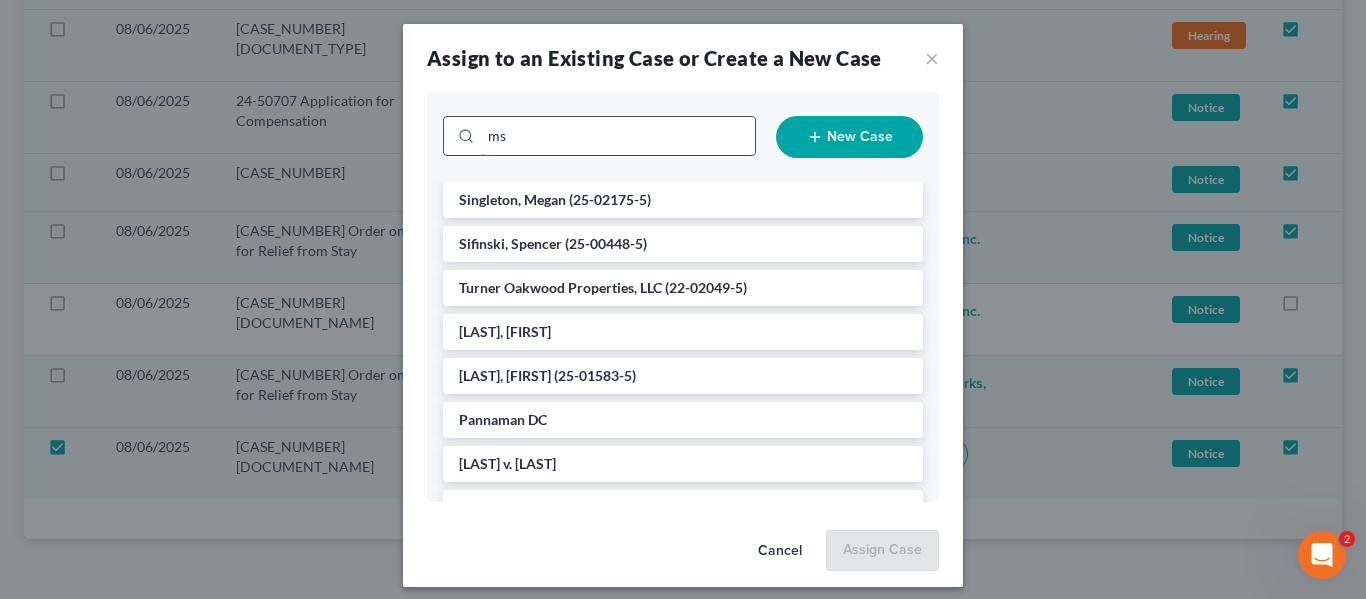 type on "mss" 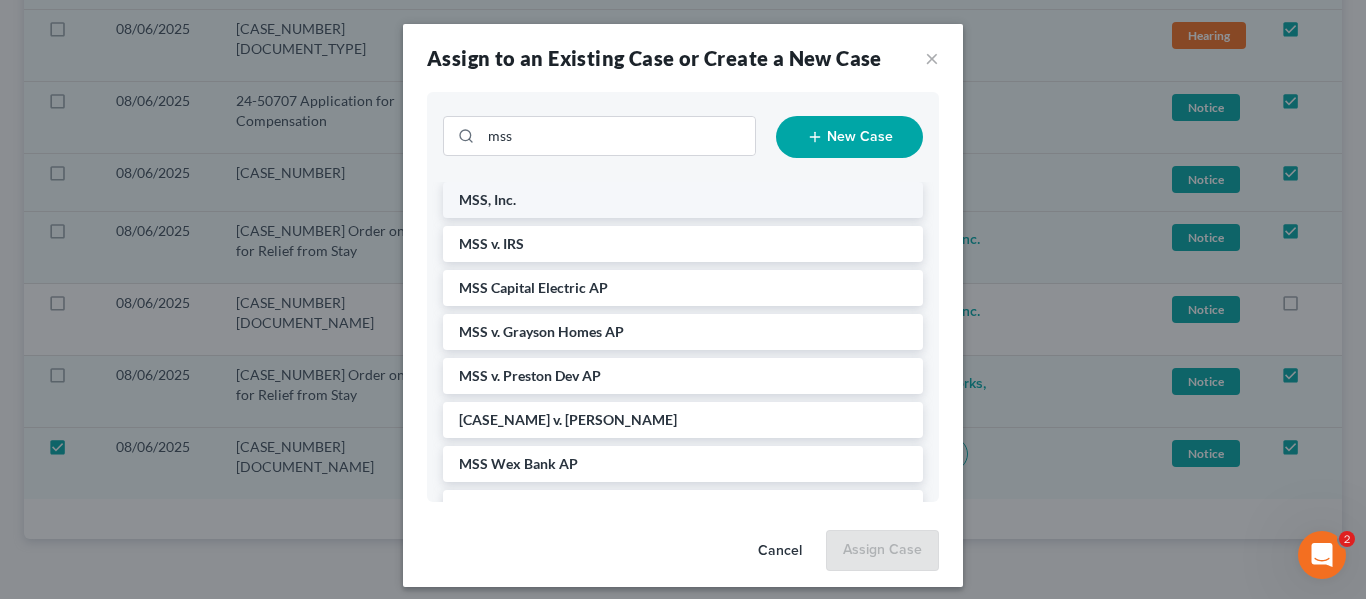 click on "MSS, Inc." at bounding box center [683, 200] 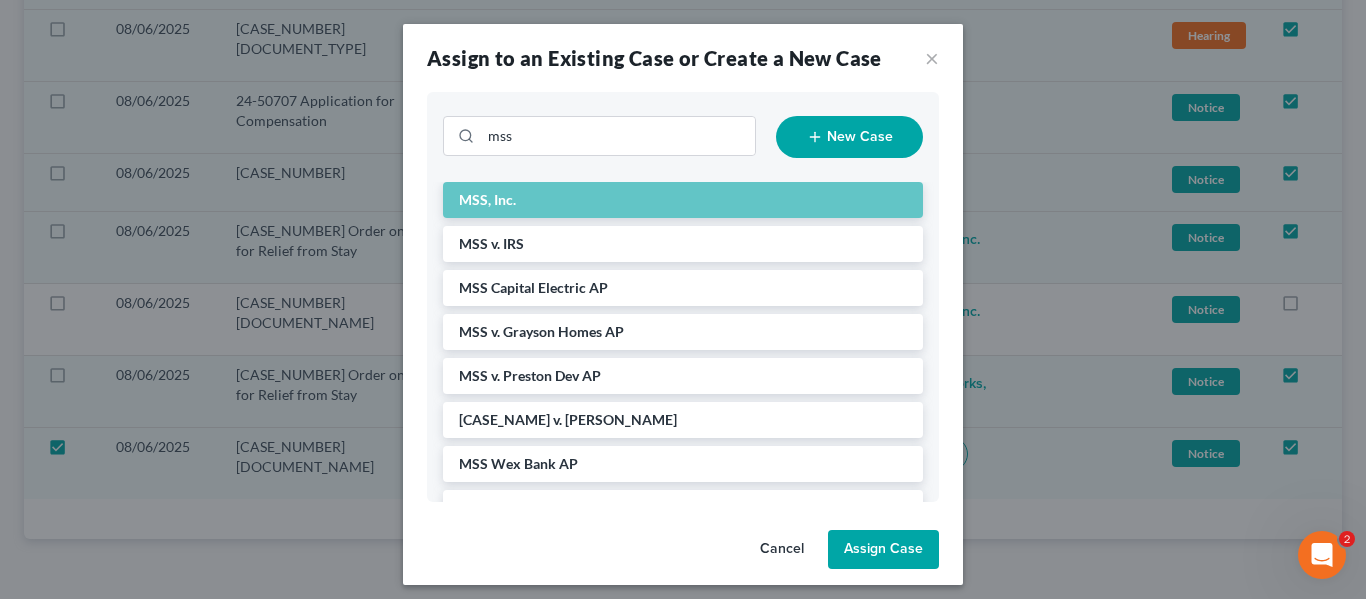 click on "Assign Case" at bounding box center [883, 550] 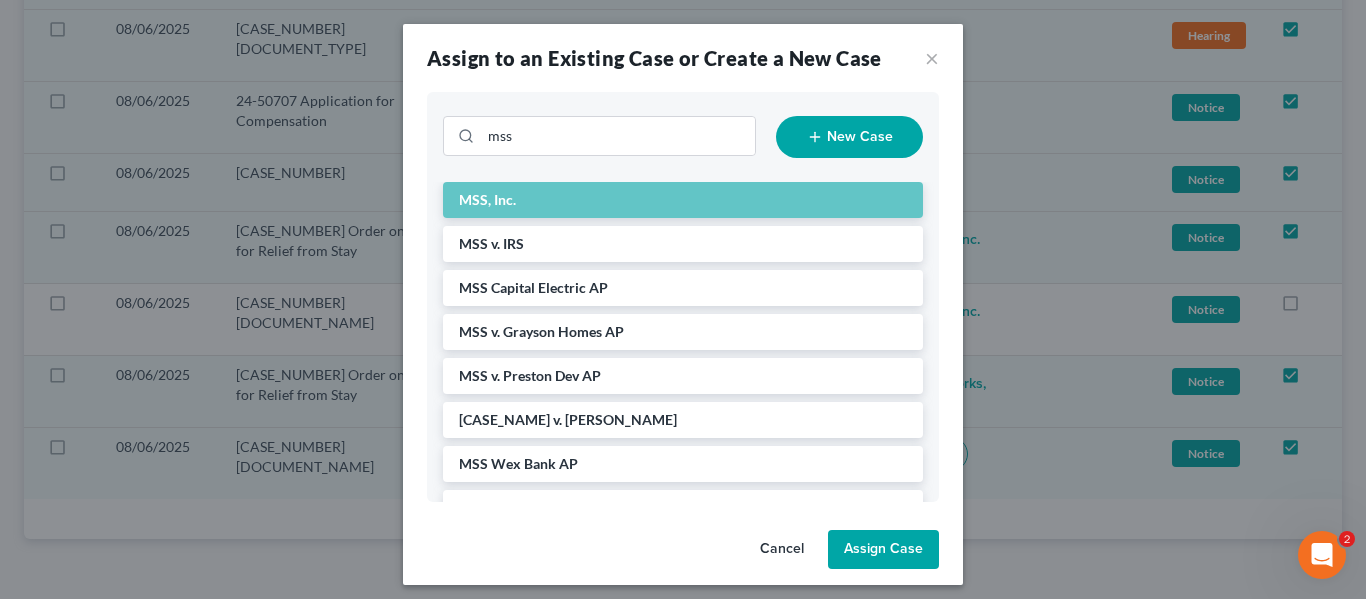 checkbox on "false" 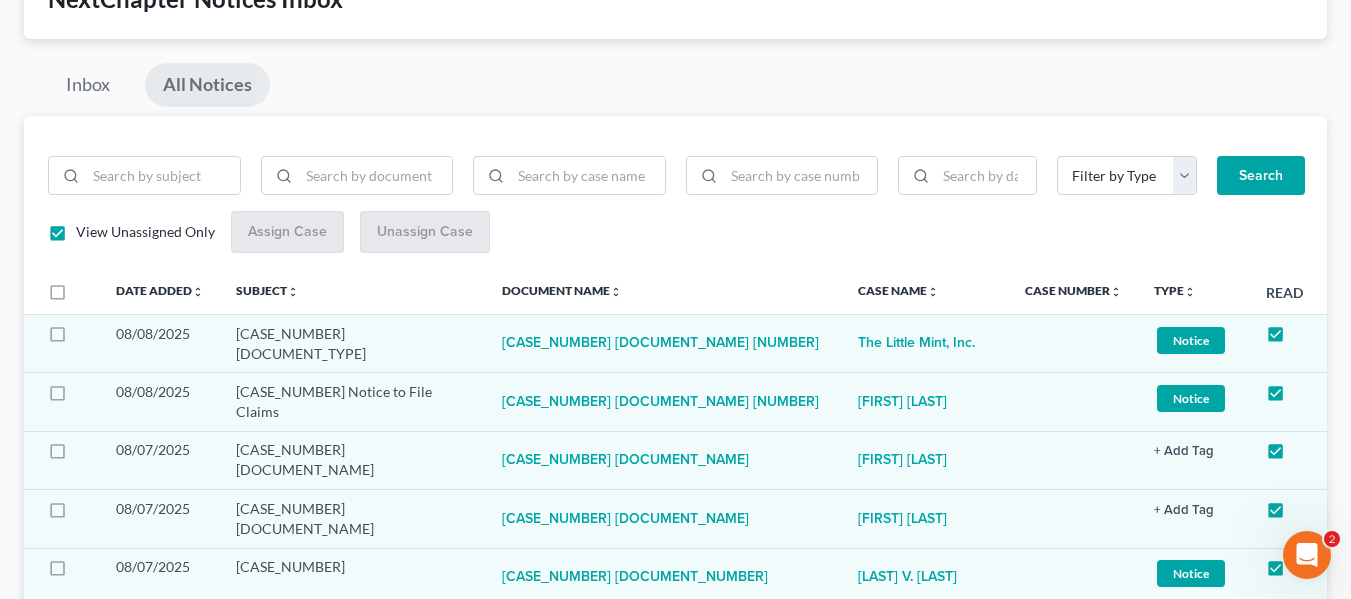 scroll, scrollTop: 200, scrollLeft: 0, axis: vertical 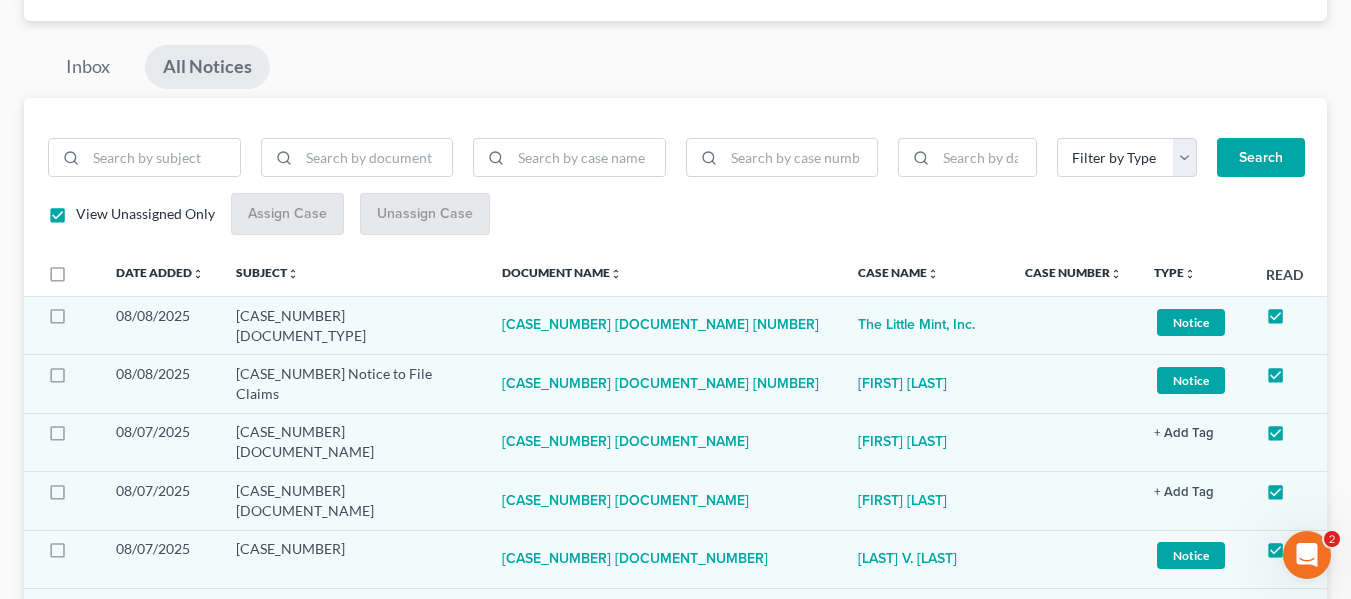 click on "All Notices" at bounding box center (207, 67) 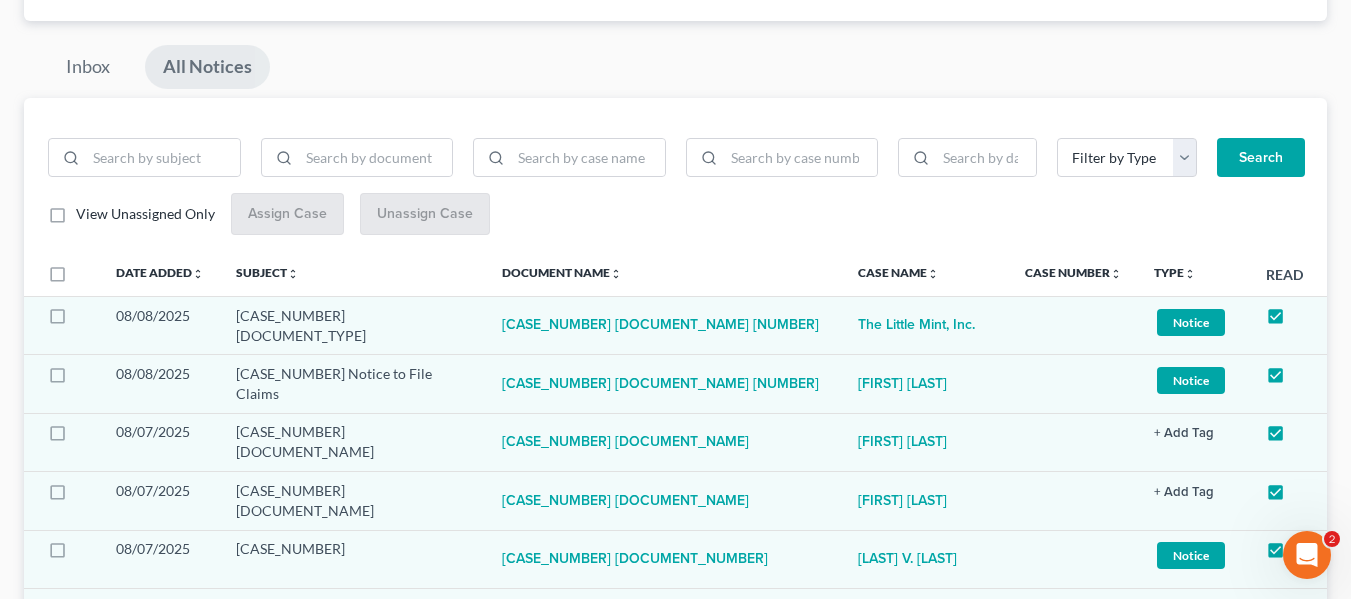 checkbox on "false" 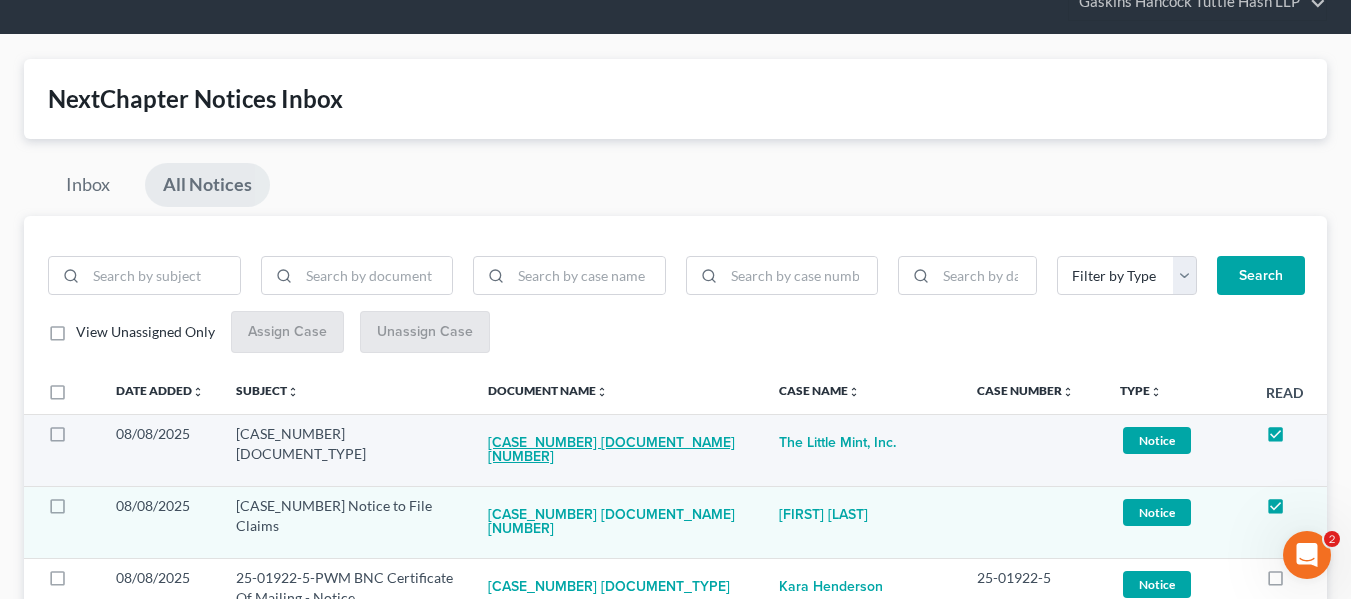 scroll, scrollTop: 200, scrollLeft: 0, axis: vertical 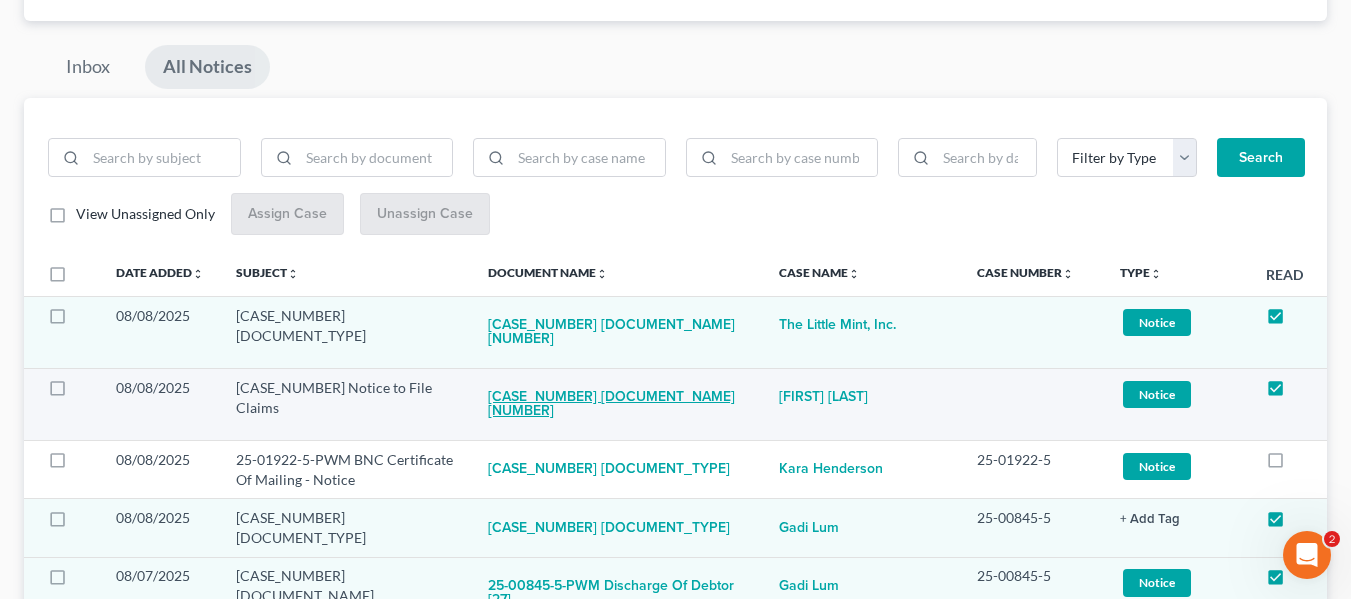 click on "[CASE_NUMBER] [DOCUMENT_NAME] [NUMBER]" at bounding box center [617, 405] 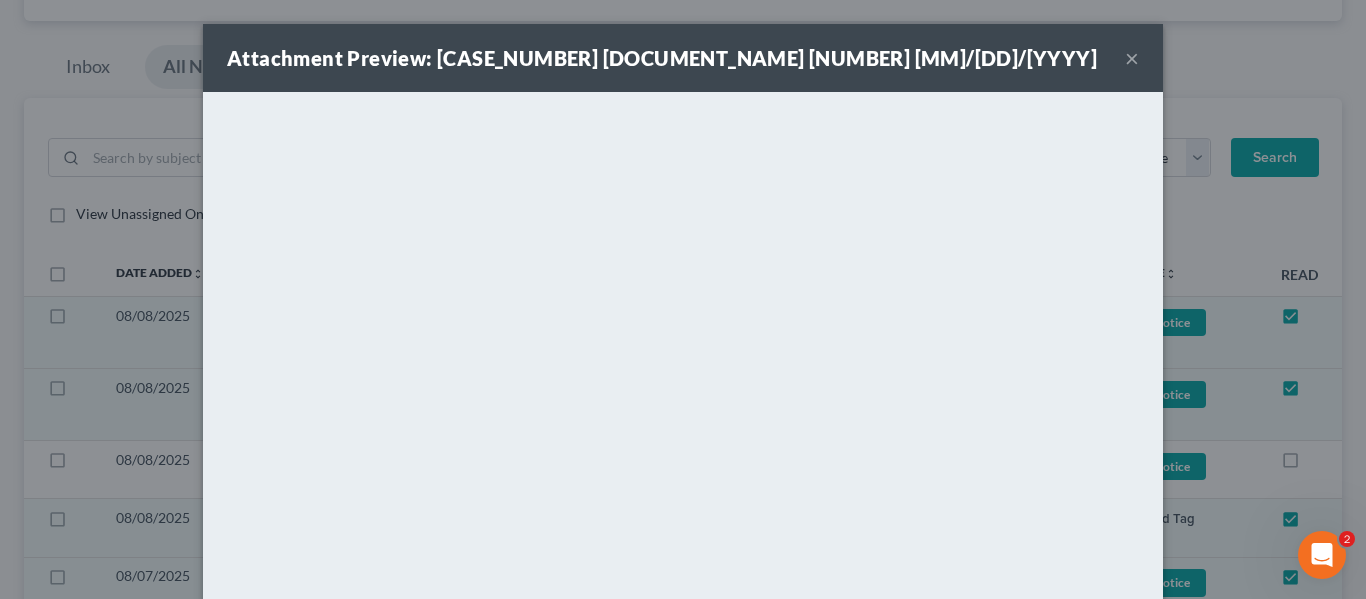 click on "Attachment Preview: [CASE_NUMBER] [DOCUMENT_NAME] [NUMBER] ×" at bounding box center [683, 58] 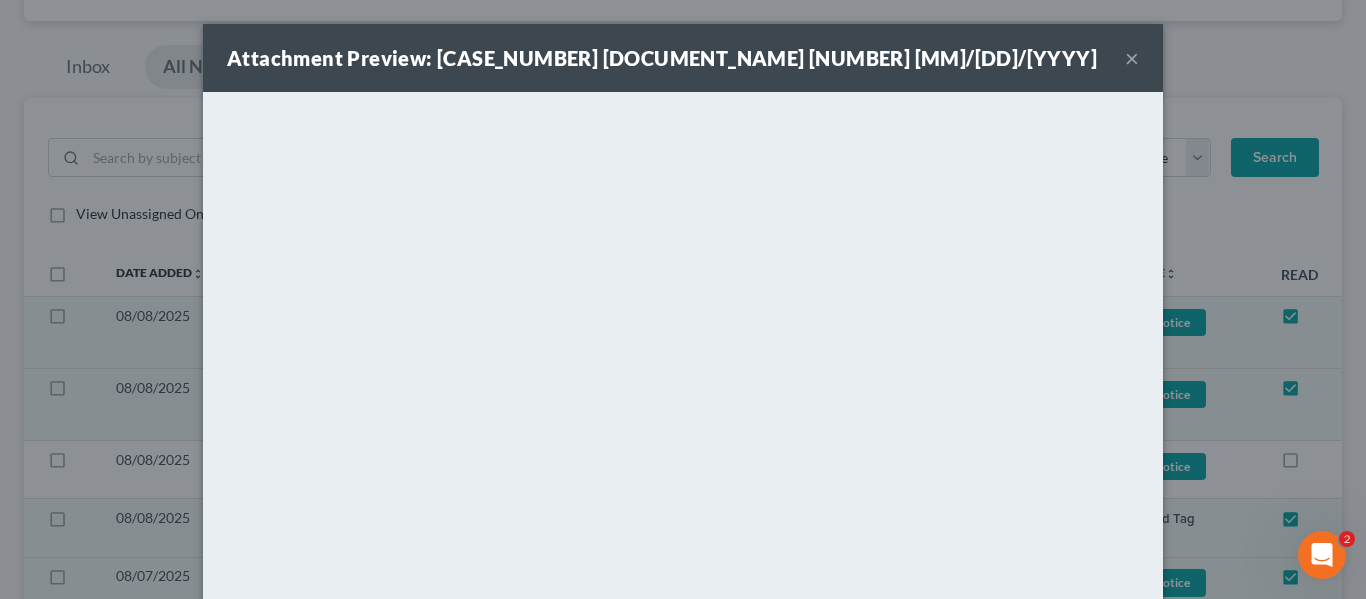 click on "×" at bounding box center (1132, 58) 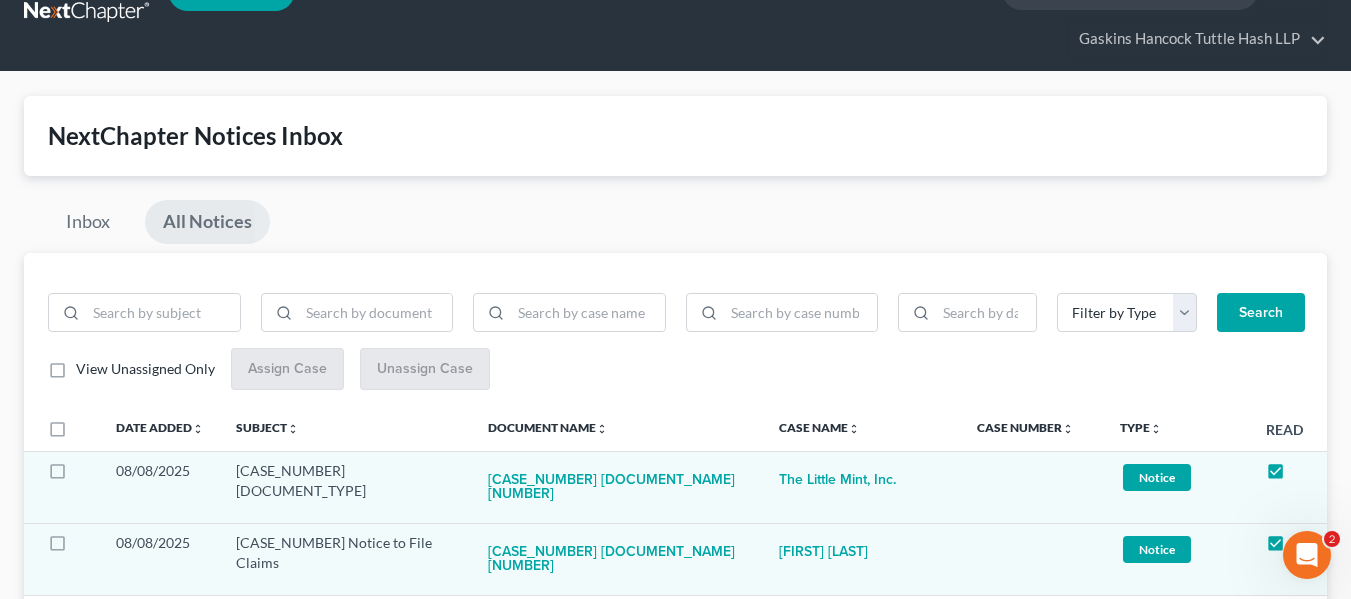 scroll, scrollTop: 0, scrollLeft: 0, axis: both 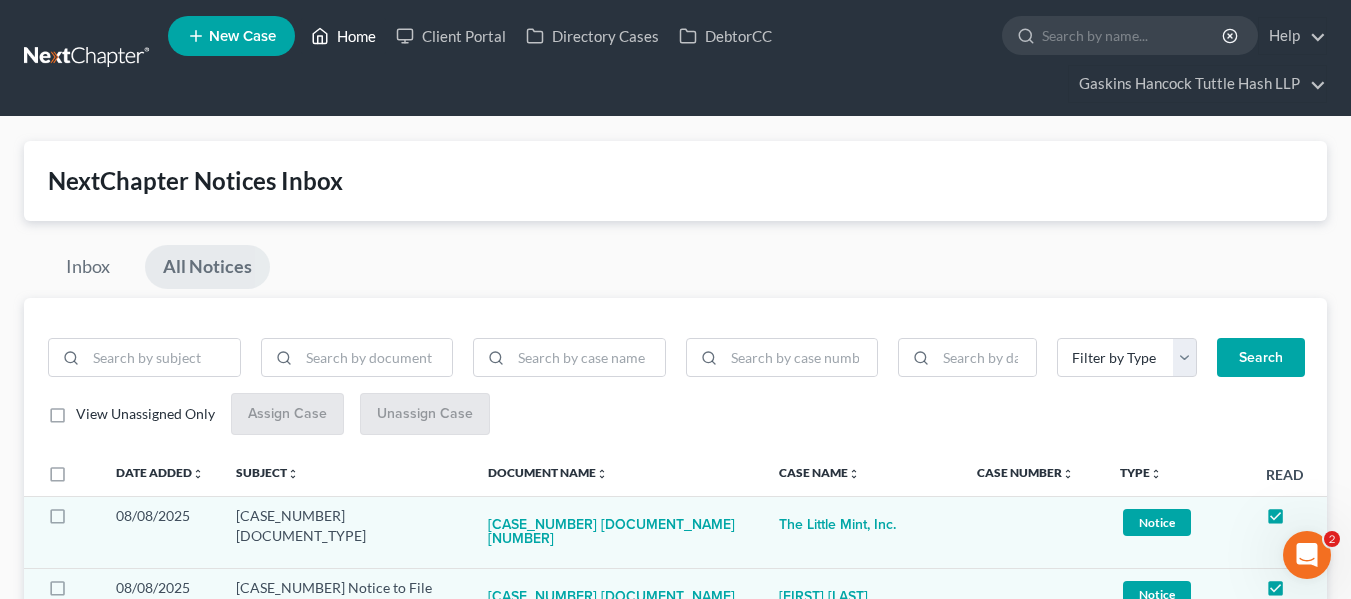 click on "Home" at bounding box center (343, 36) 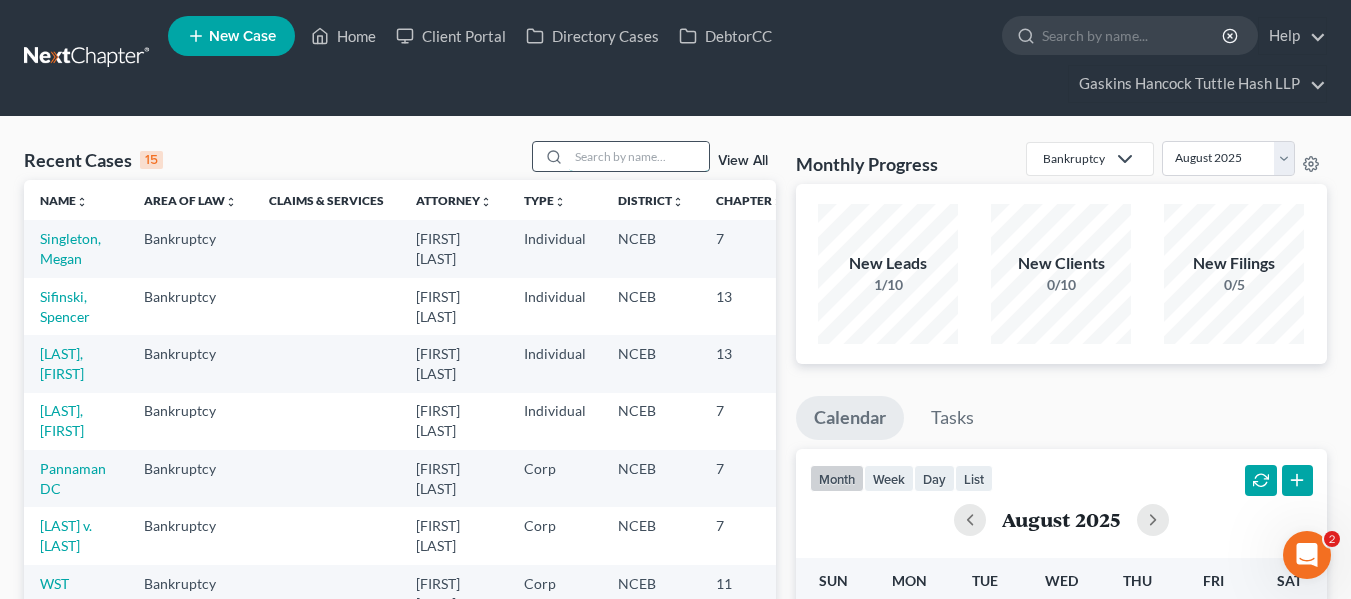 click at bounding box center (639, 156) 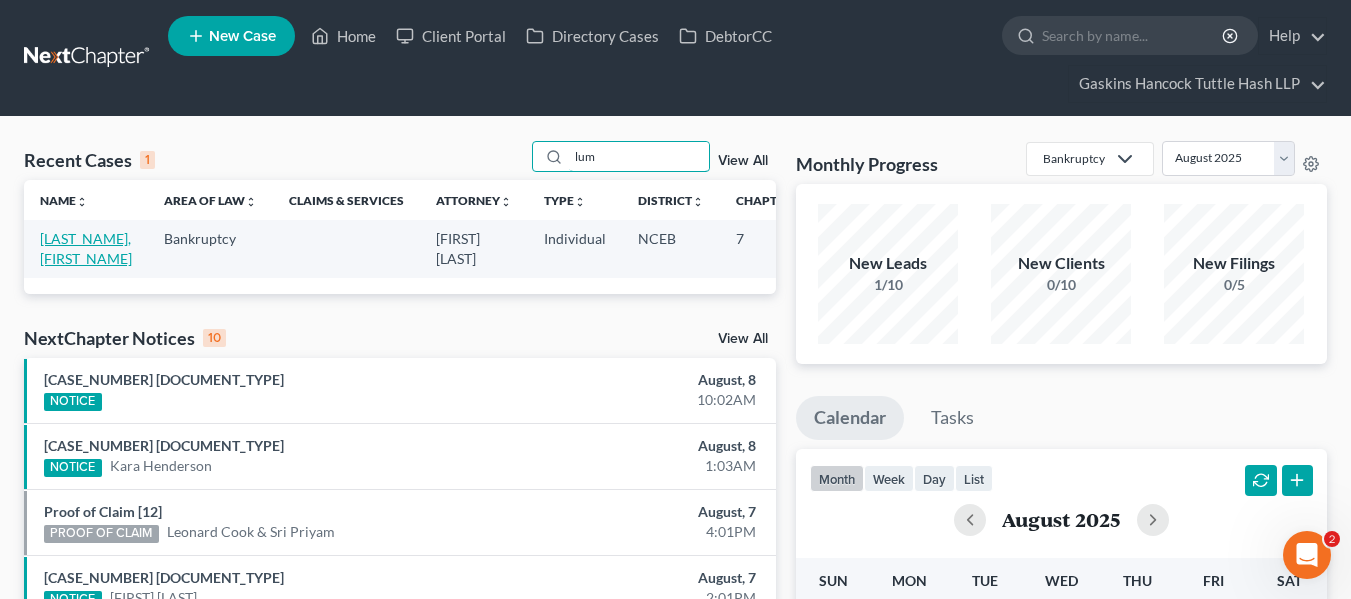 type on "lum" 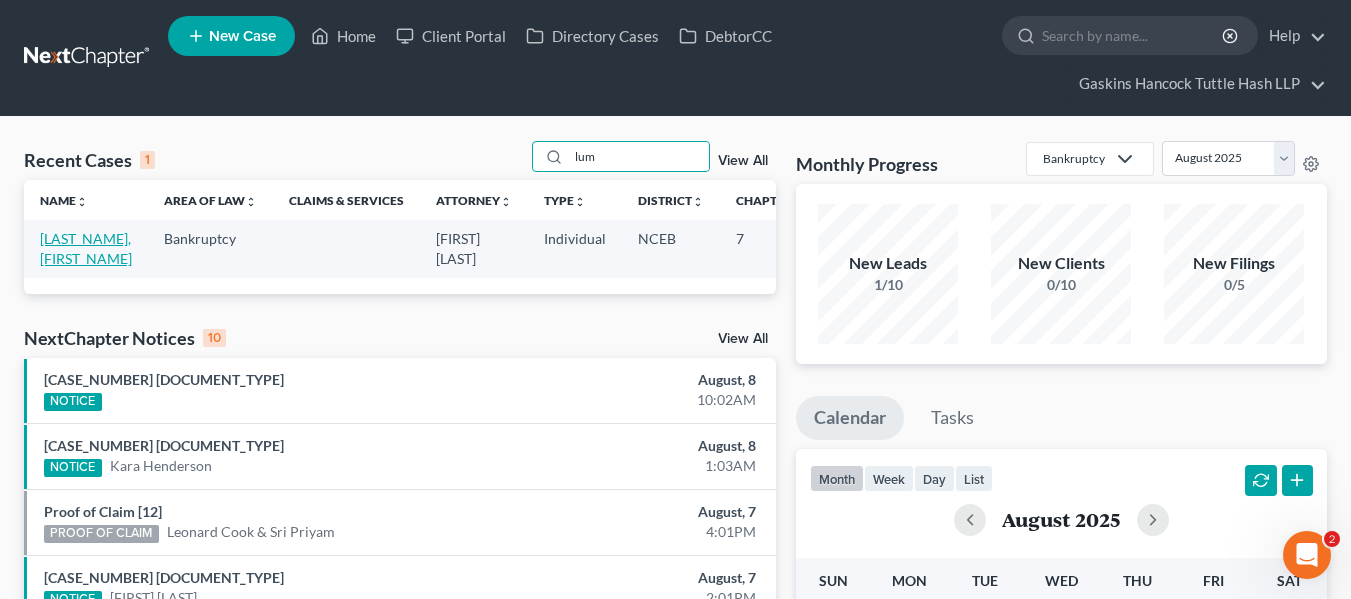 click on "[LAST_NAME], [FIRST_NAME]" at bounding box center [86, 248] 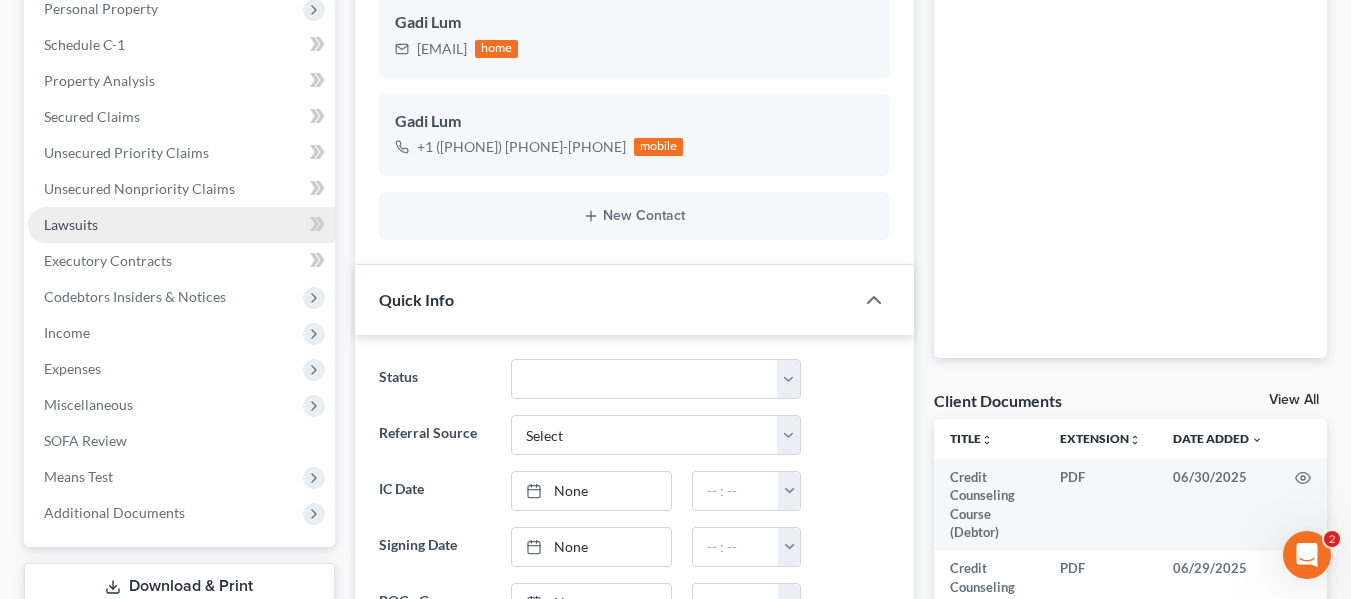 scroll, scrollTop: 400, scrollLeft: 0, axis: vertical 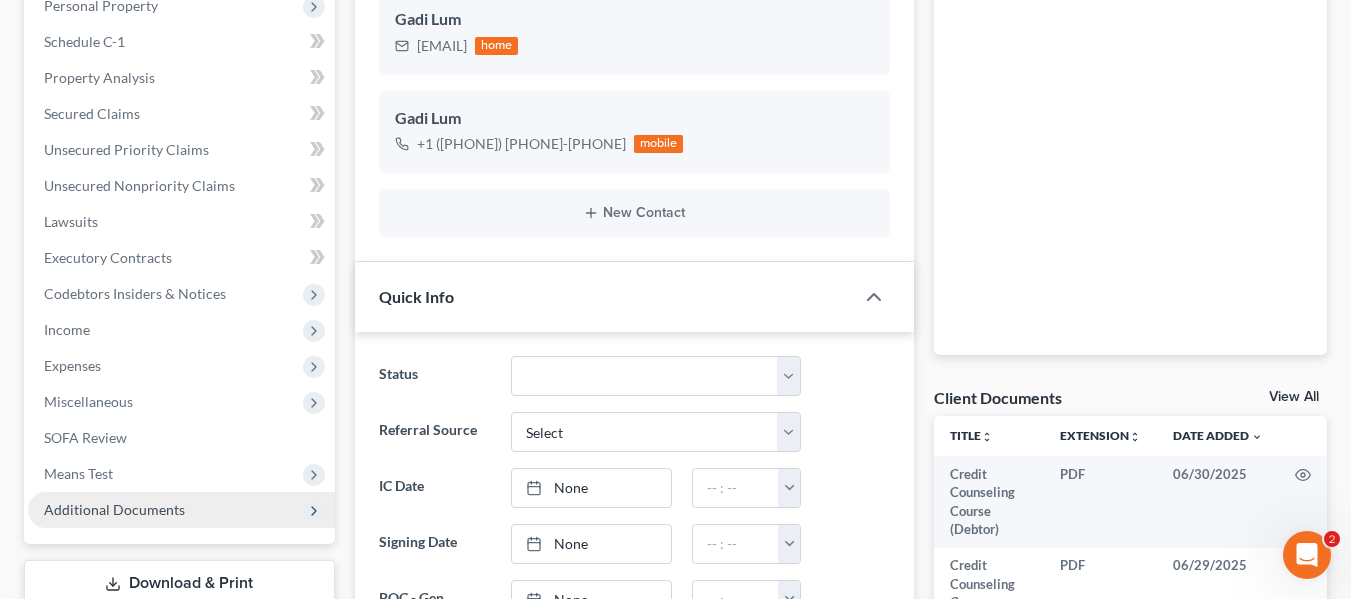click on "Additional Documents" at bounding box center [181, 510] 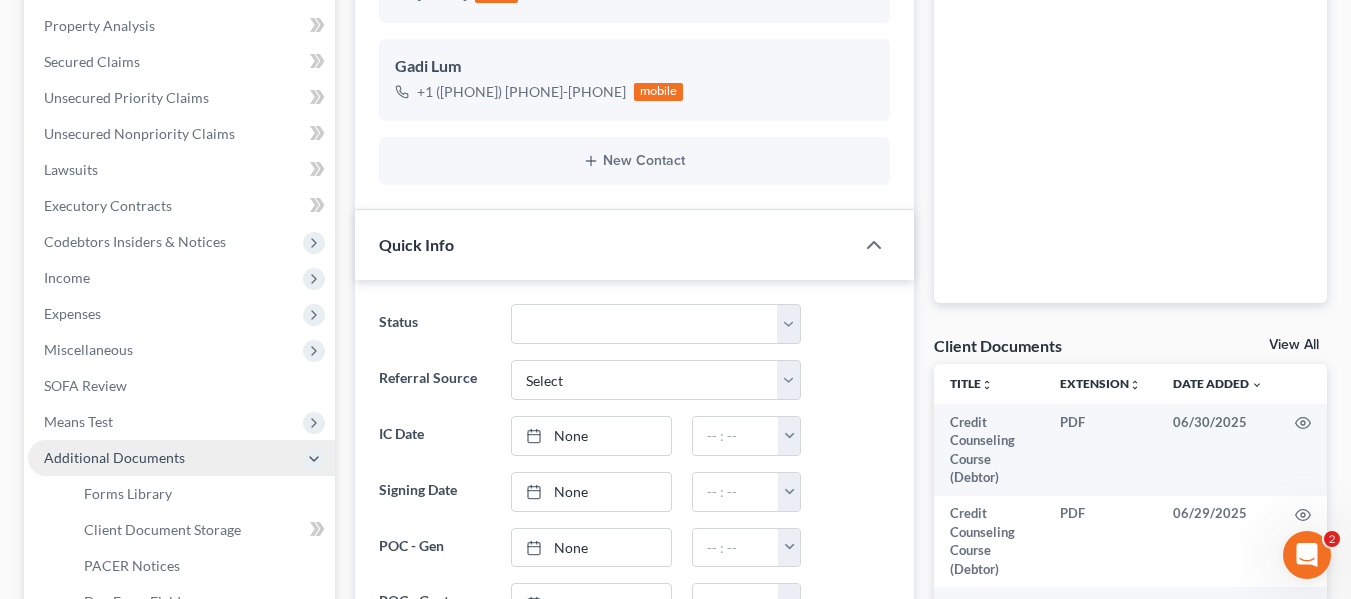 scroll, scrollTop: 500, scrollLeft: 0, axis: vertical 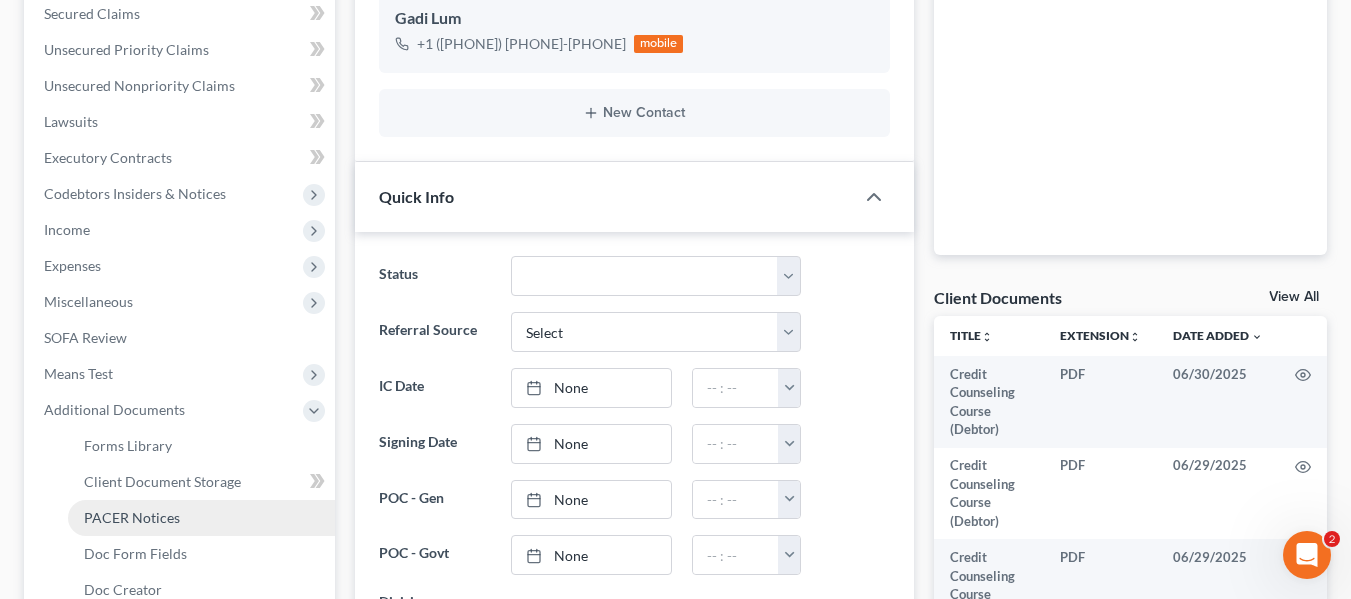 click on "PACER Notices" at bounding box center (132, 517) 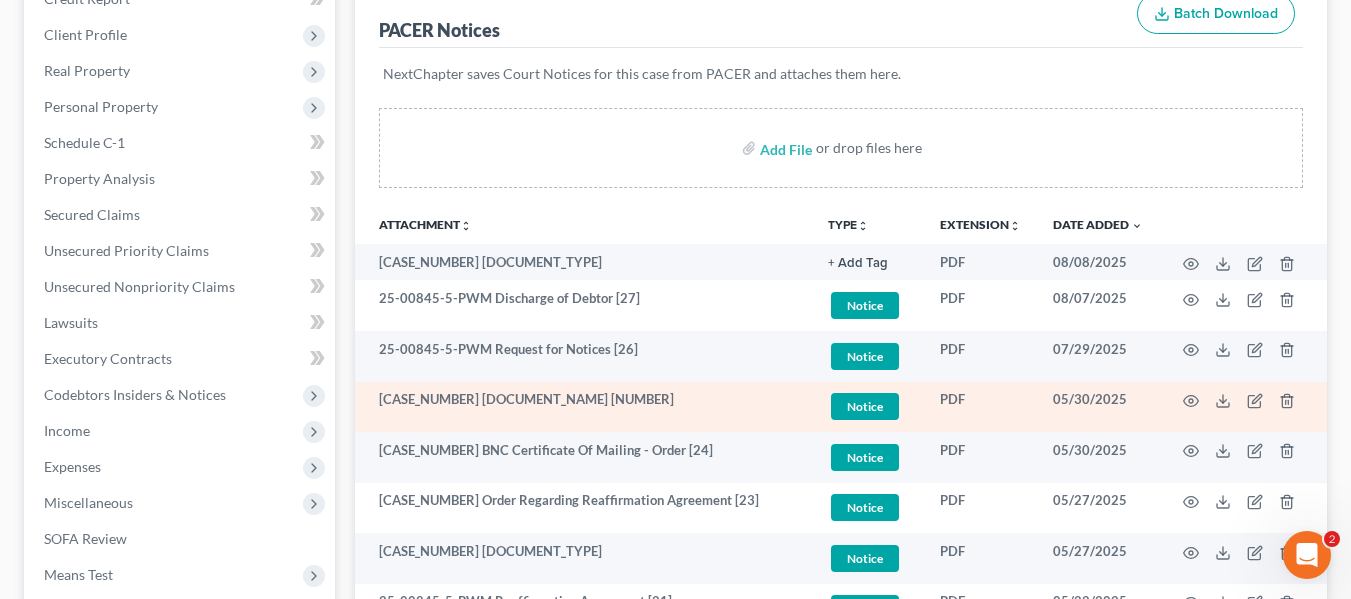 scroll, scrollTop: 300, scrollLeft: 0, axis: vertical 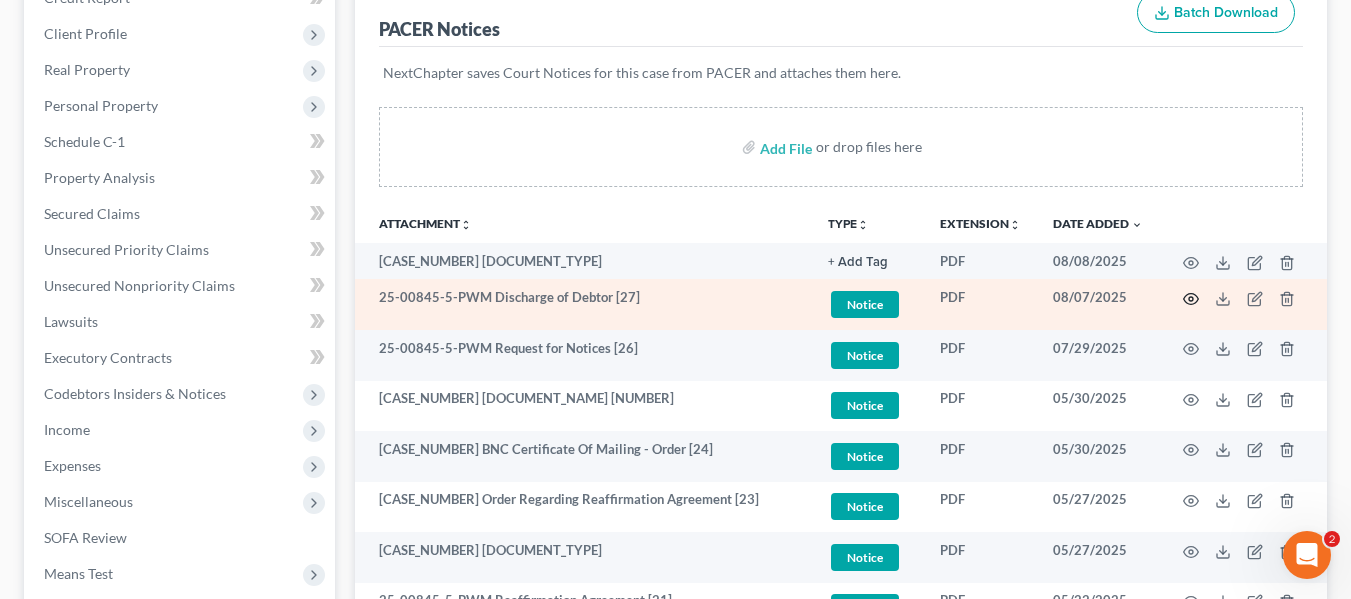 click 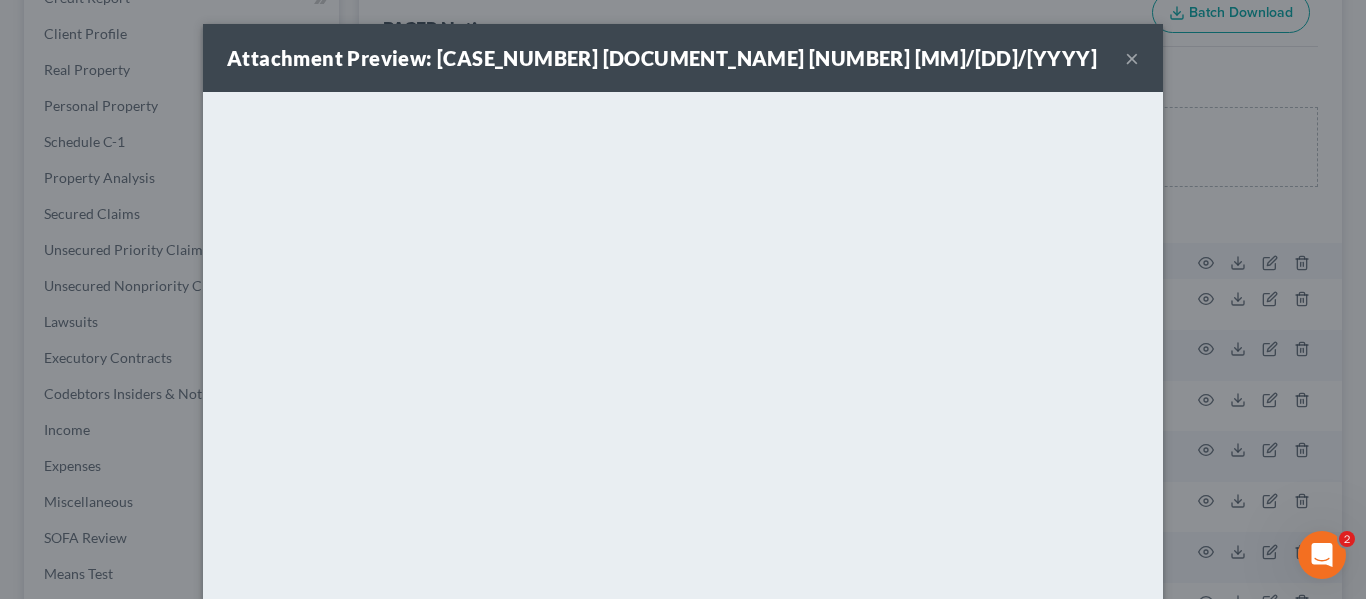 click on "×" at bounding box center (1132, 58) 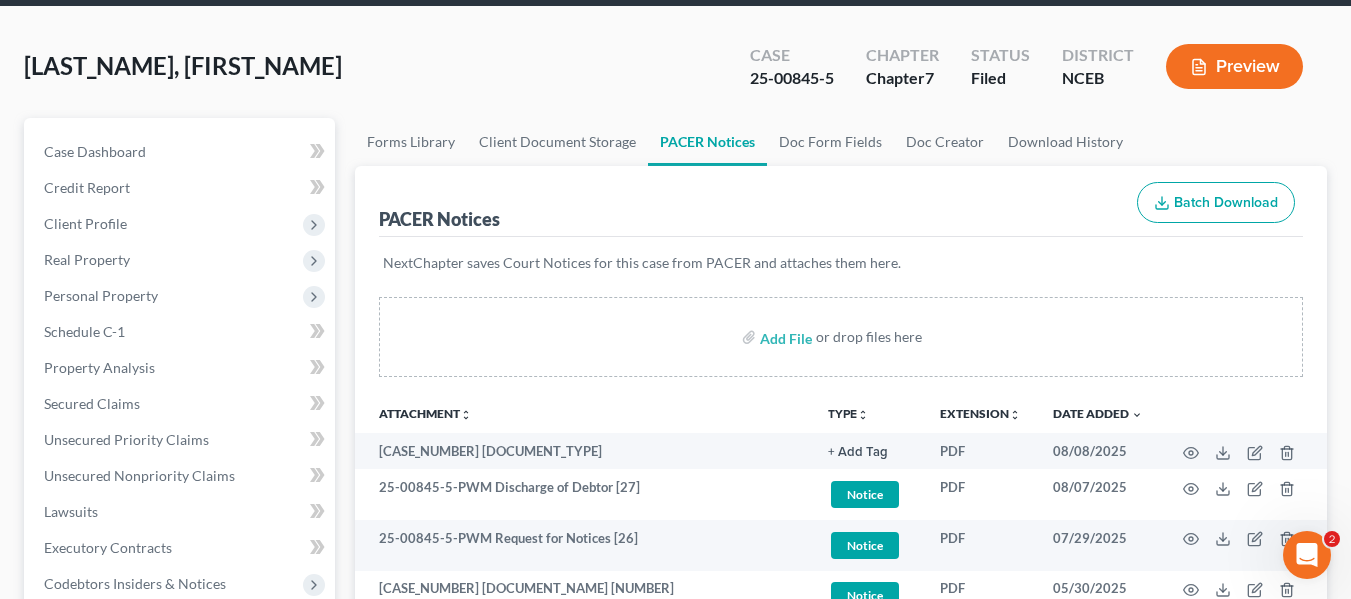 scroll, scrollTop: 0, scrollLeft: 0, axis: both 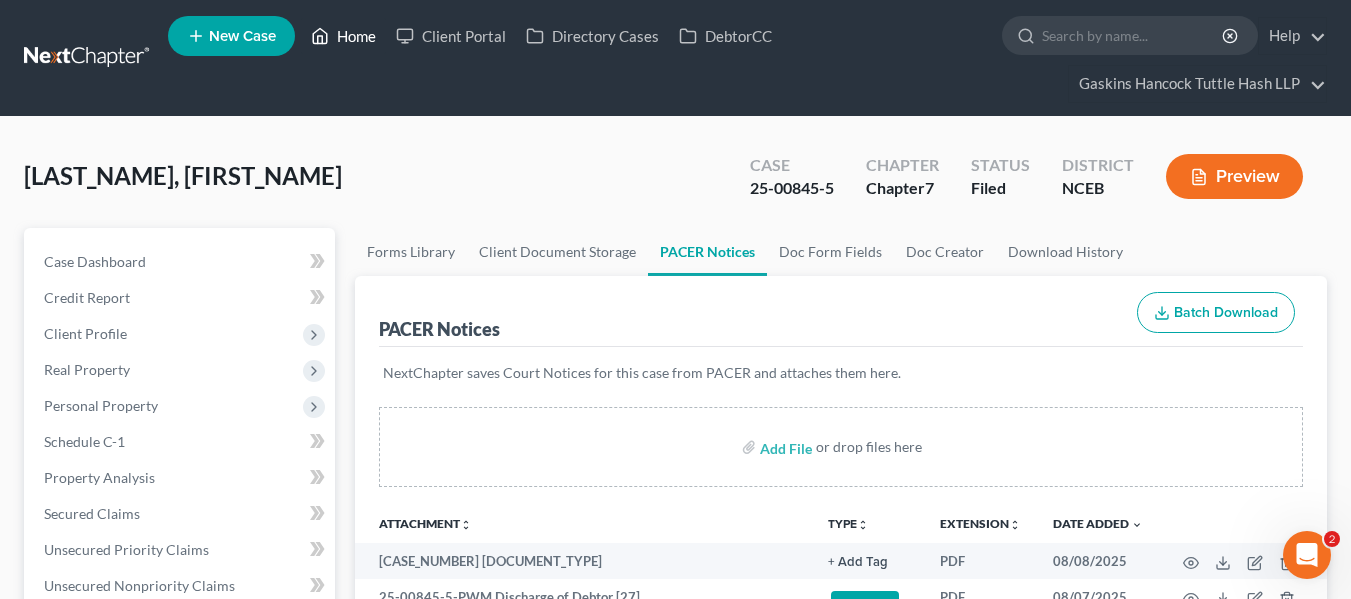 click on "Home" at bounding box center (343, 36) 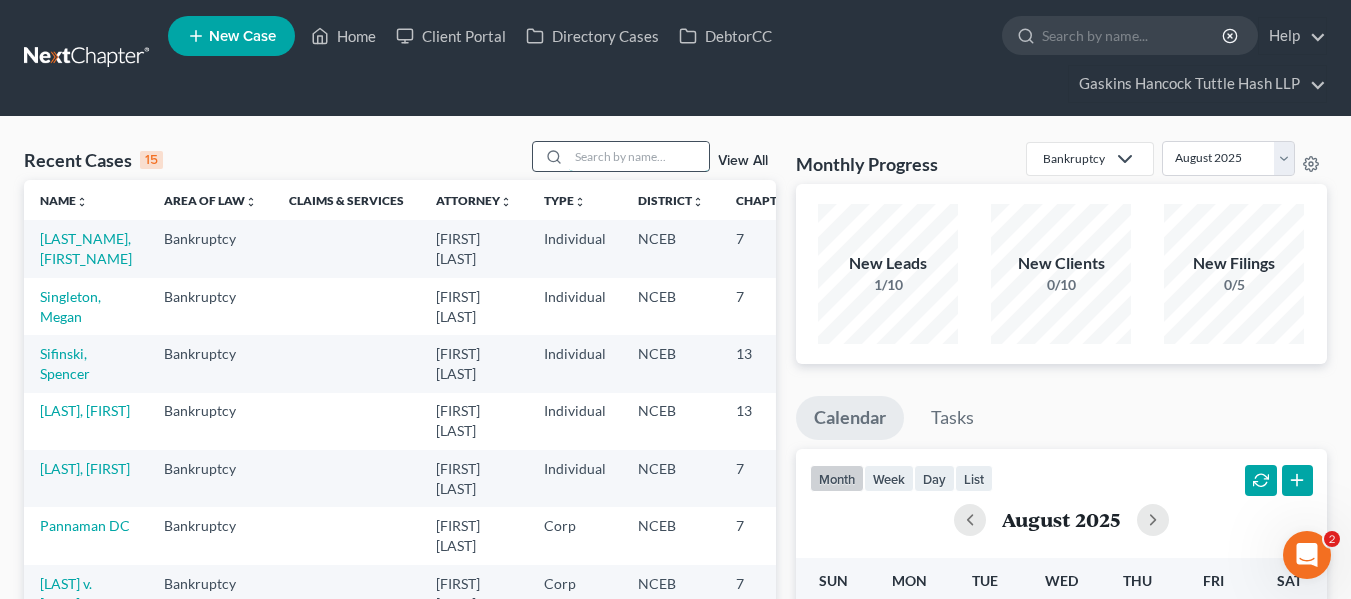 click at bounding box center (639, 156) 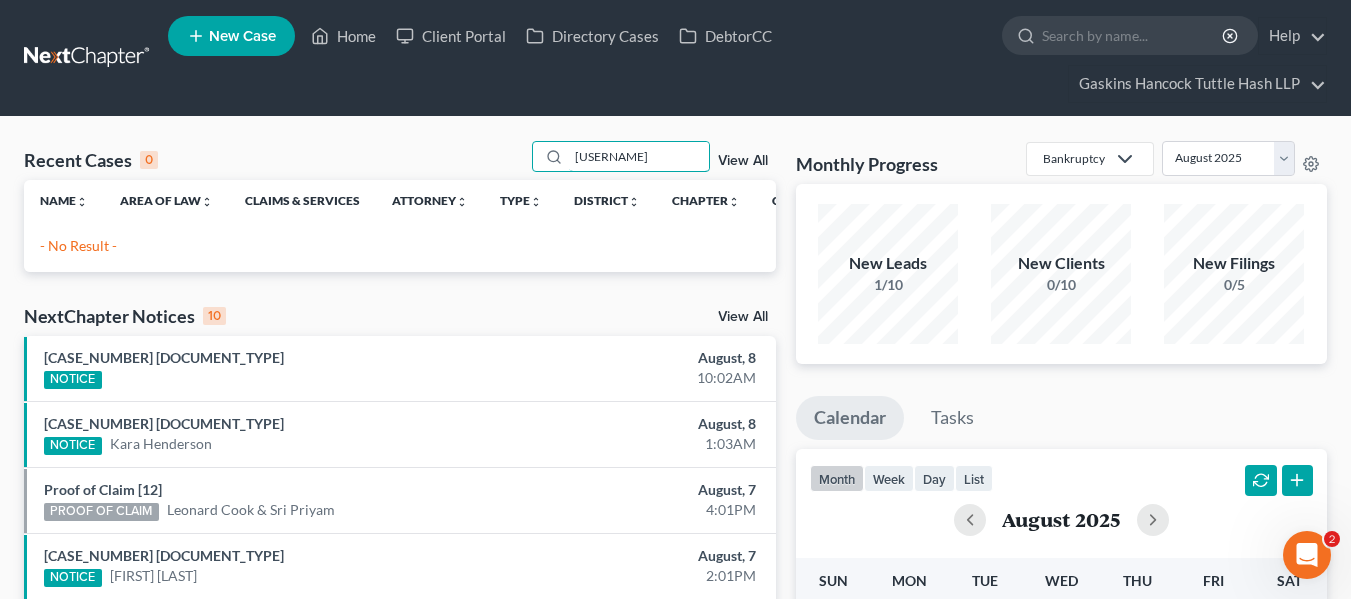 type on "[USERNAME]" 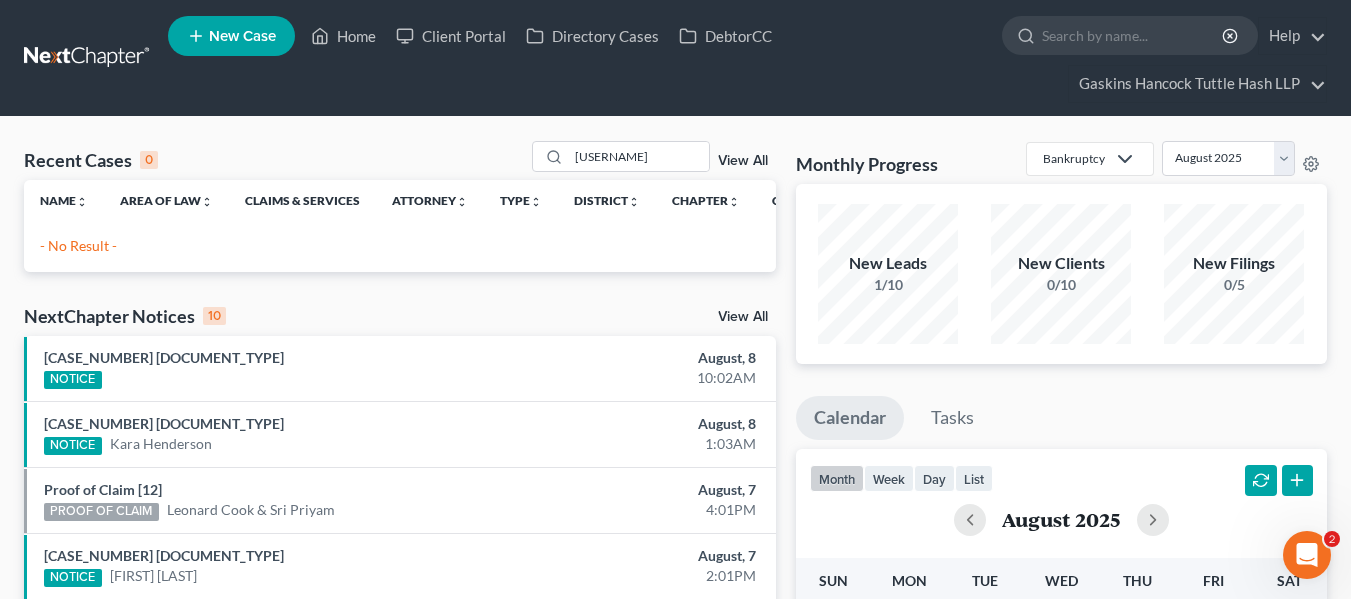 click on "New Case" at bounding box center [242, 36] 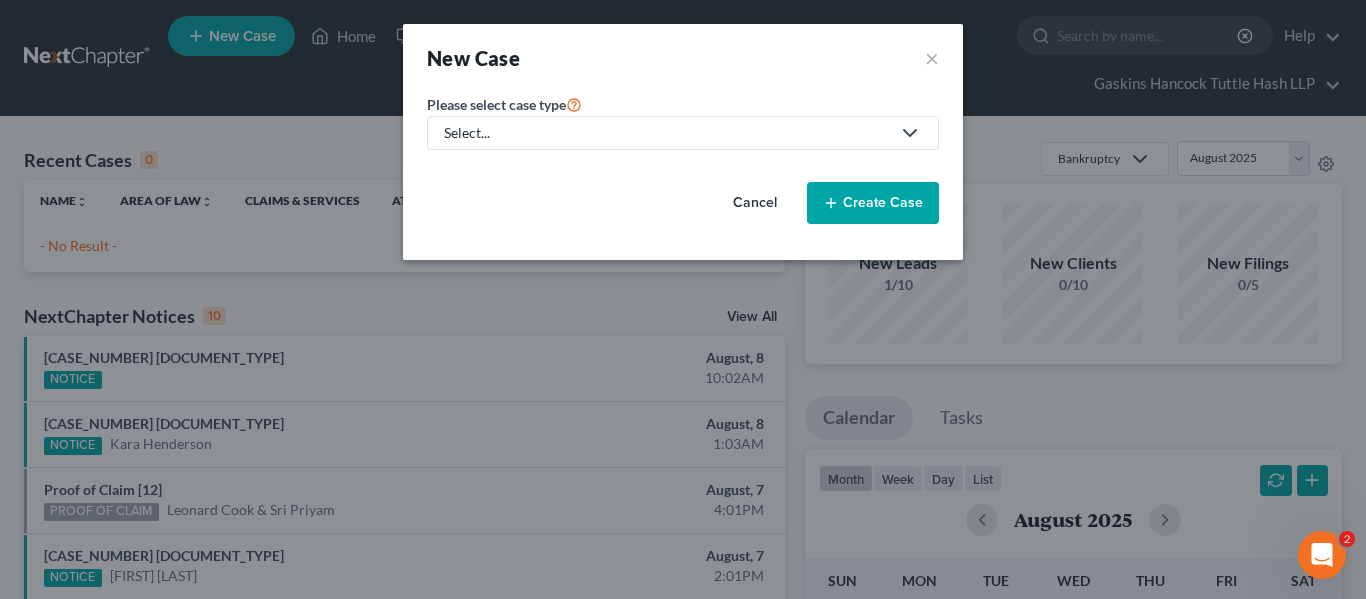 click on "Select..." at bounding box center [683, 133] 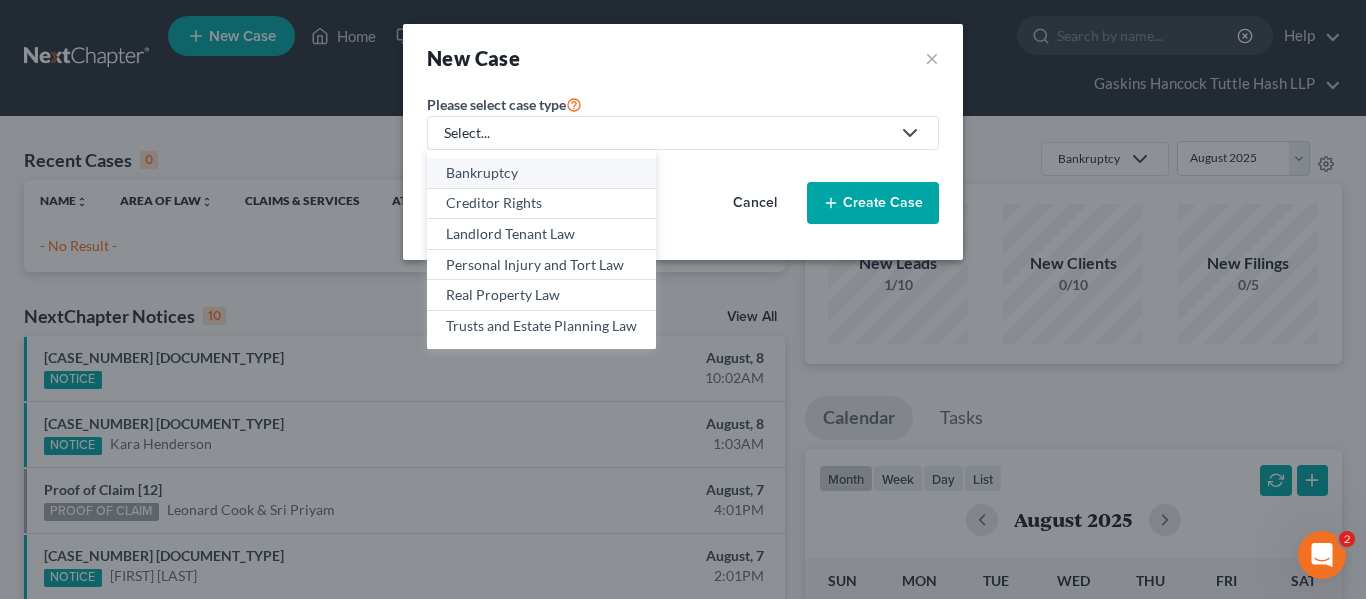 click on "Bankruptcy" at bounding box center (541, 173) 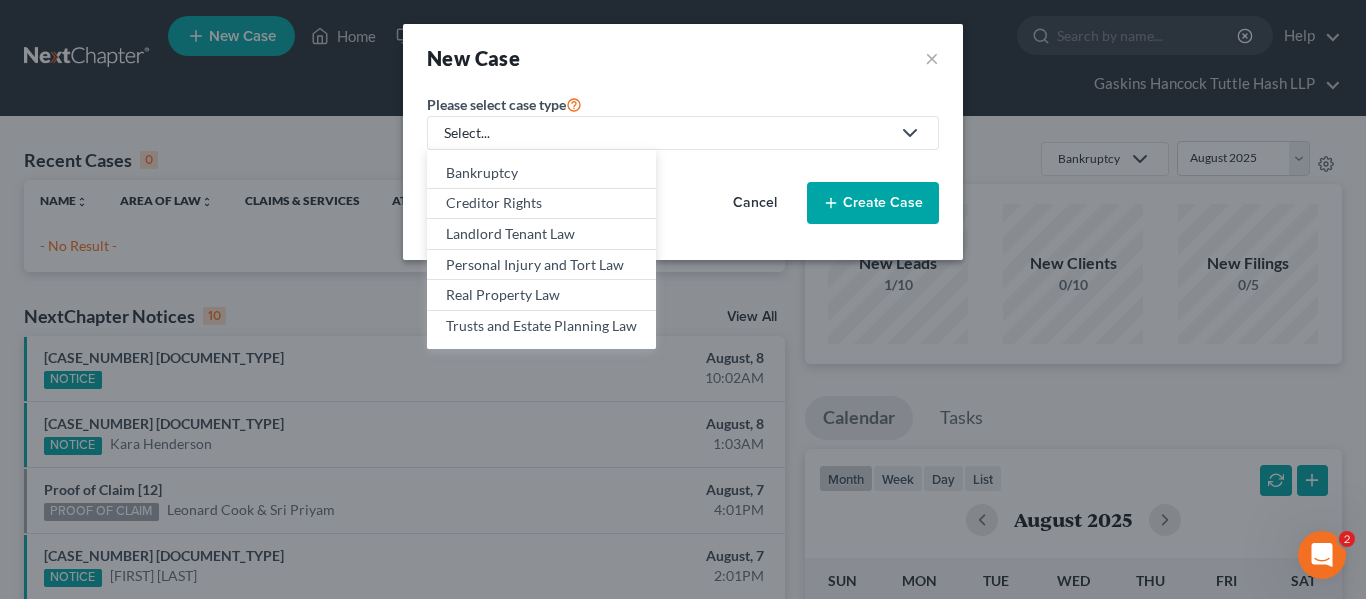 select on "57" 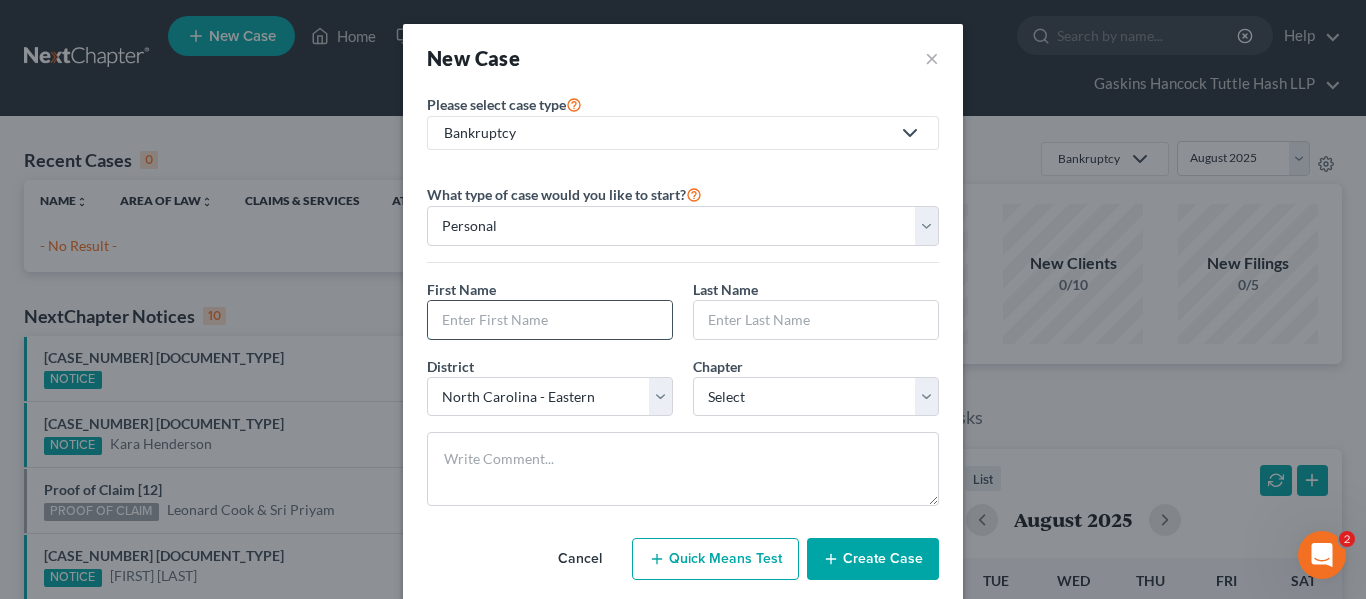 click at bounding box center (550, 320) 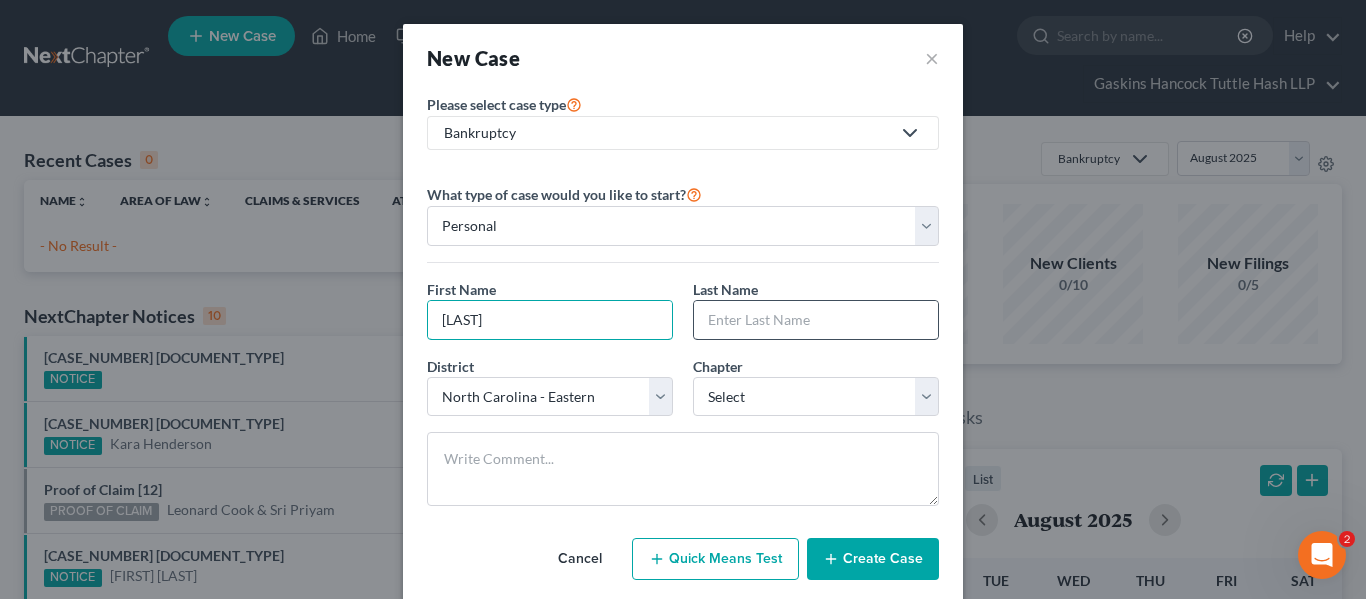 type on "[LAST]" 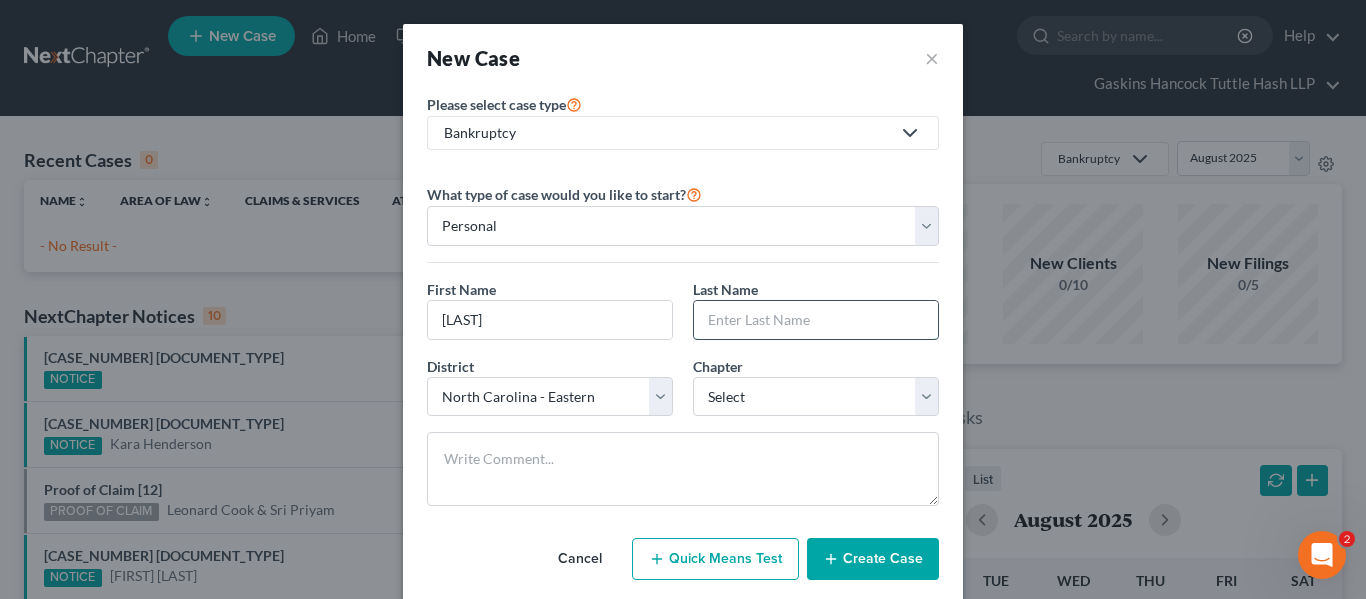 click at bounding box center (816, 320) 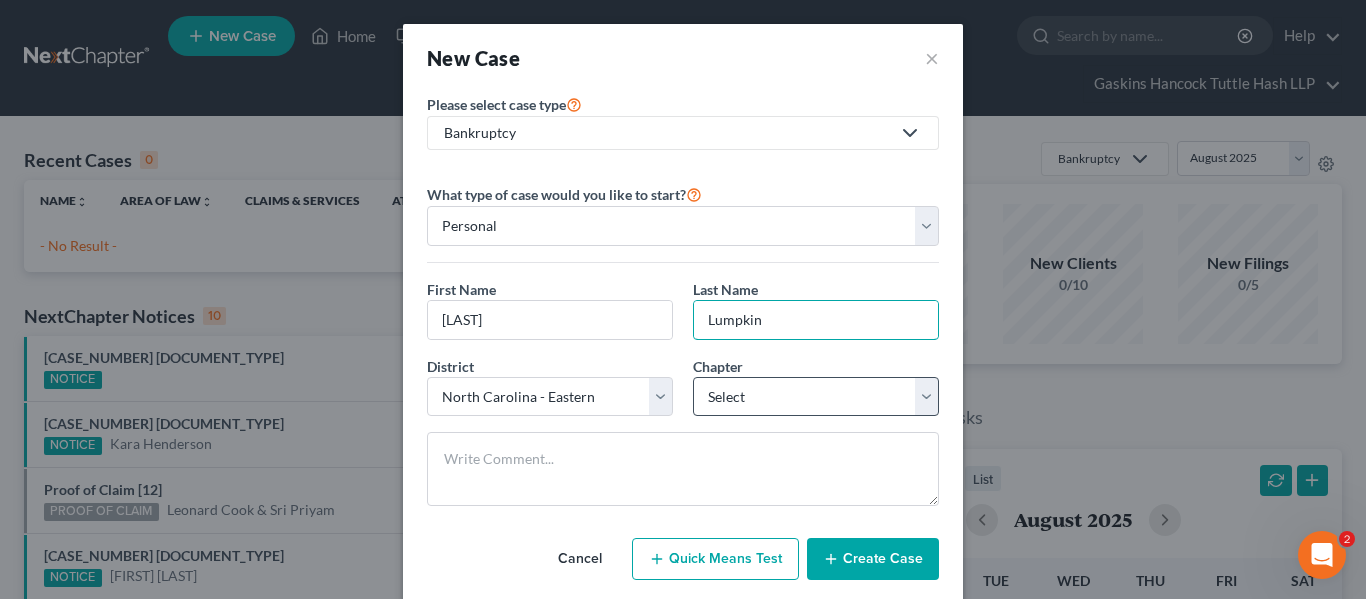 type on "Lumpkin" 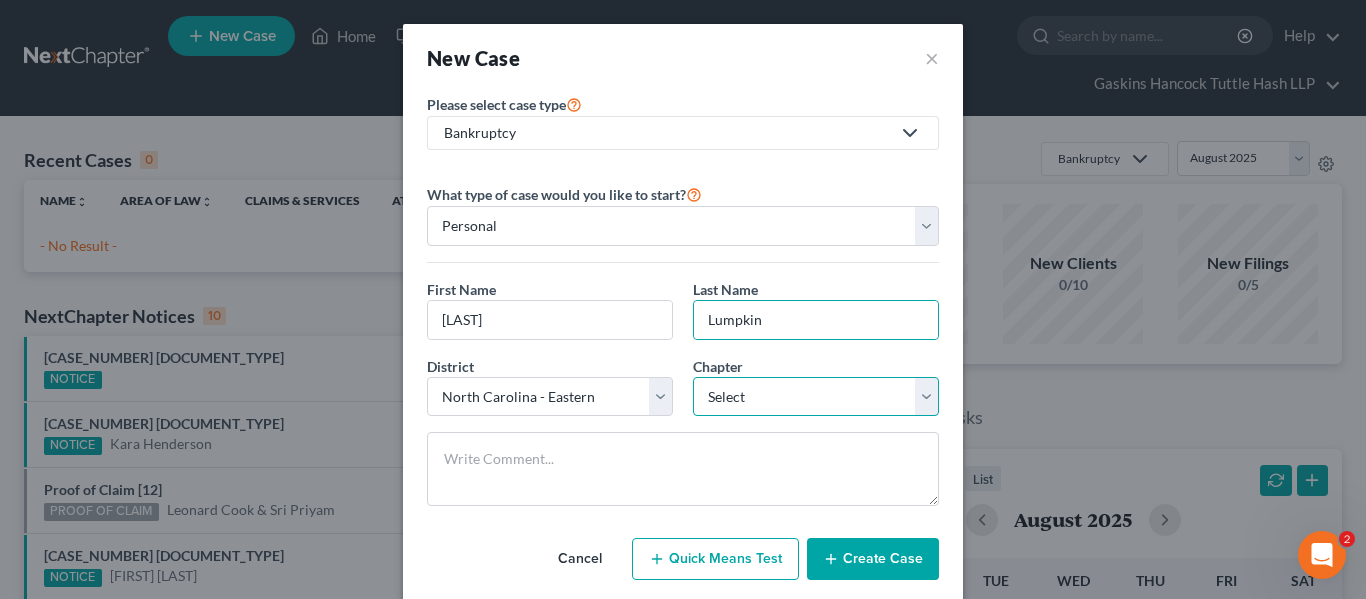 click on "Select 7 11 12 13" at bounding box center (816, 397) 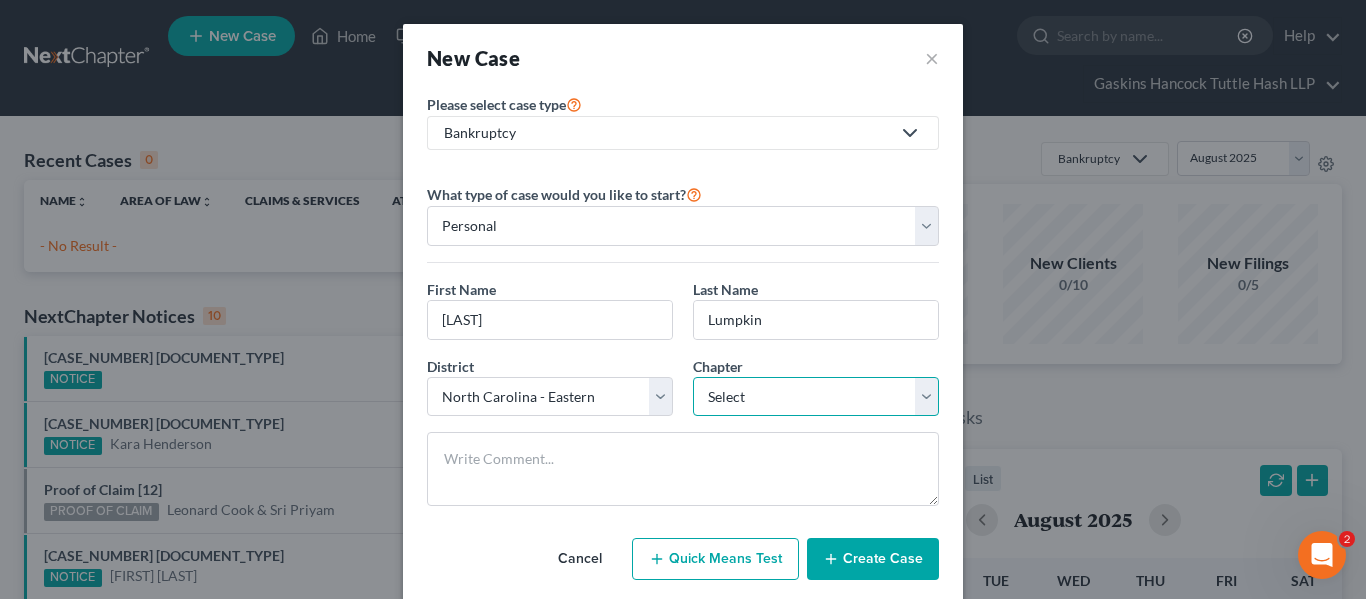 select on "0" 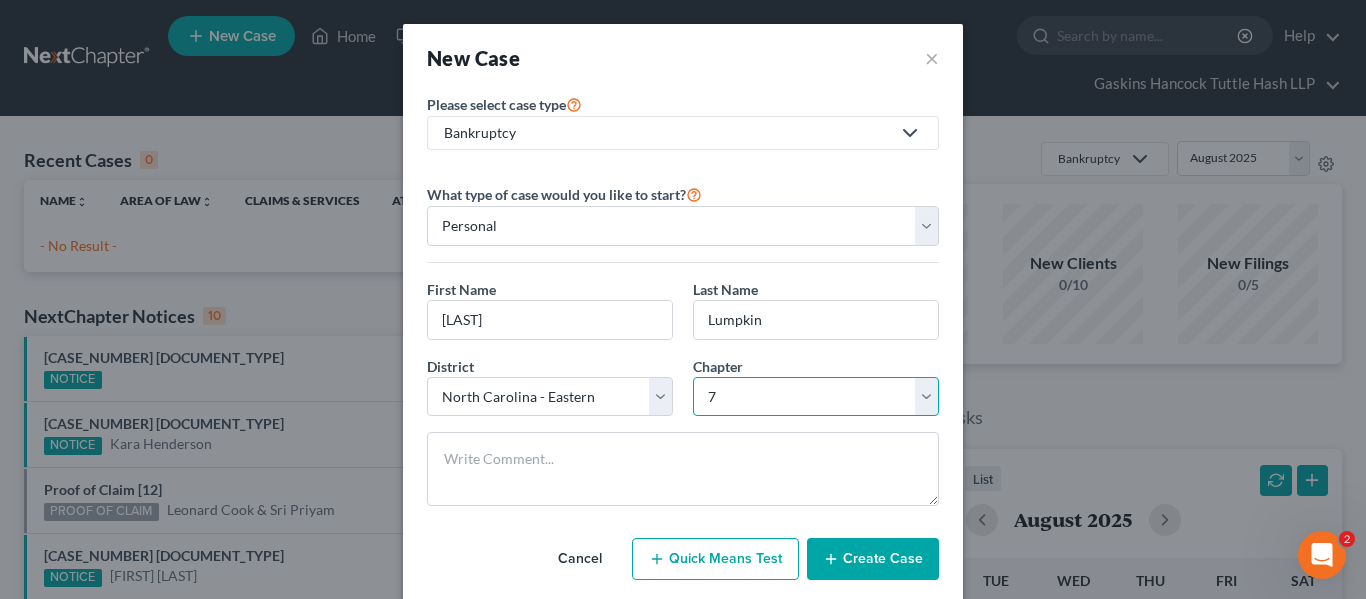 click on "Select 7 11 12 13" at bounding box center [816, 397] 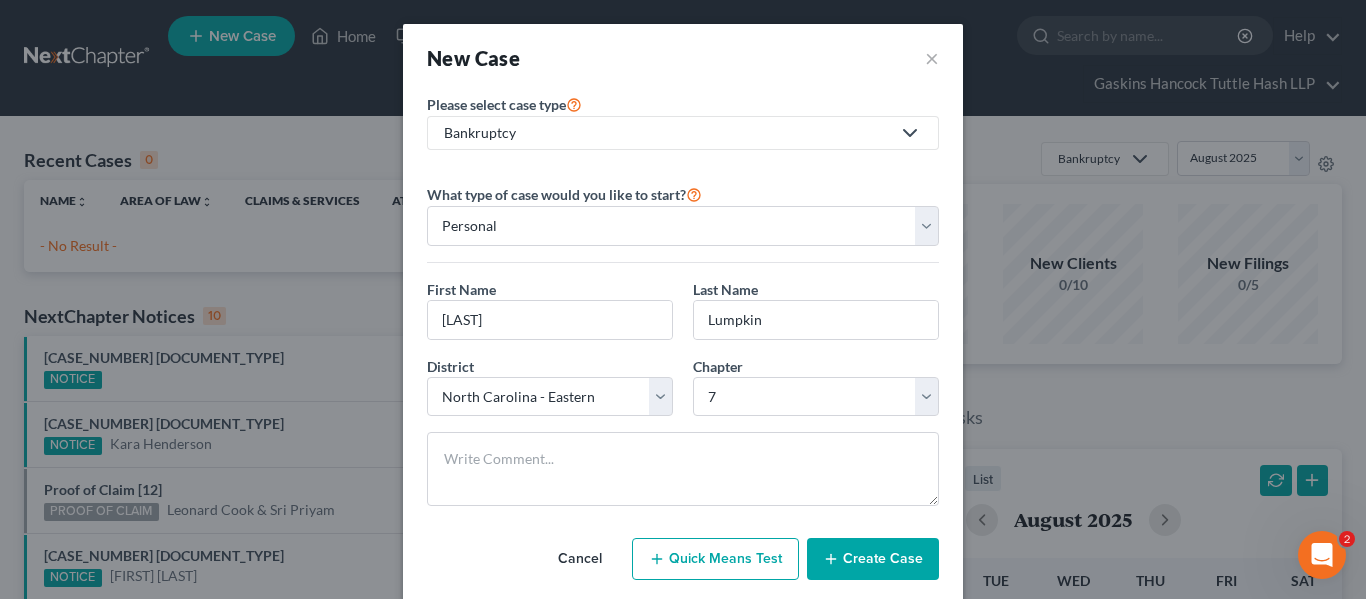 click on "Create Case" at bounding box center [873, 559] 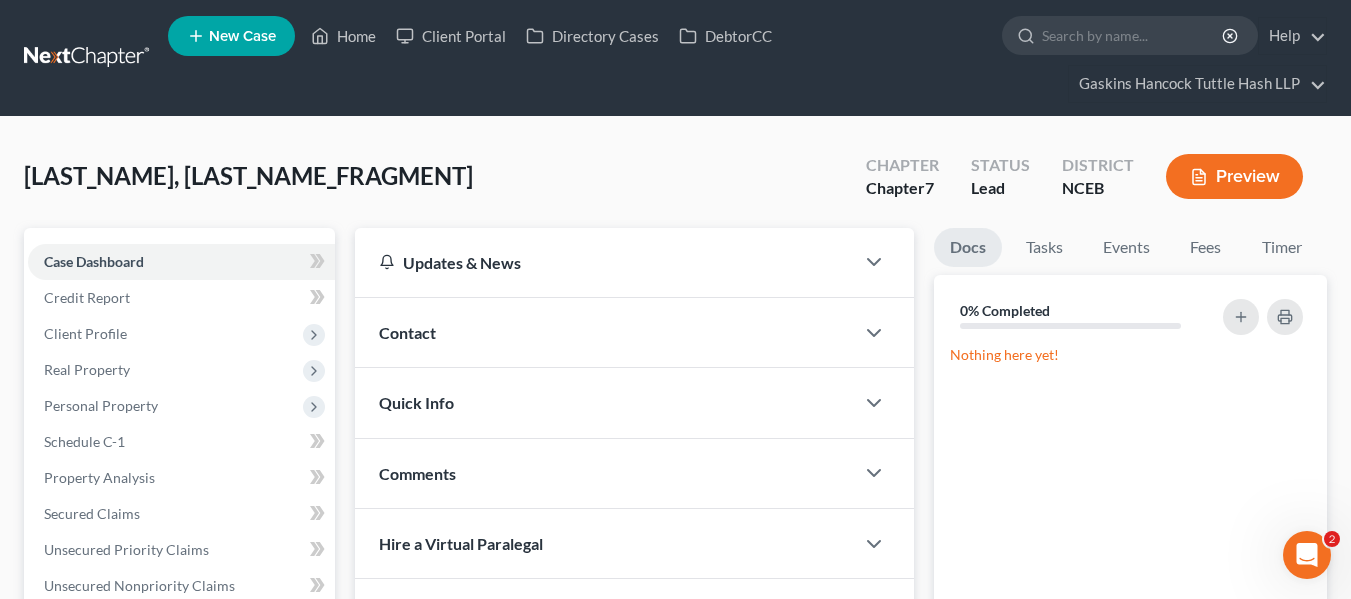 click on "Updates & News" at bounding box center (604, 262) 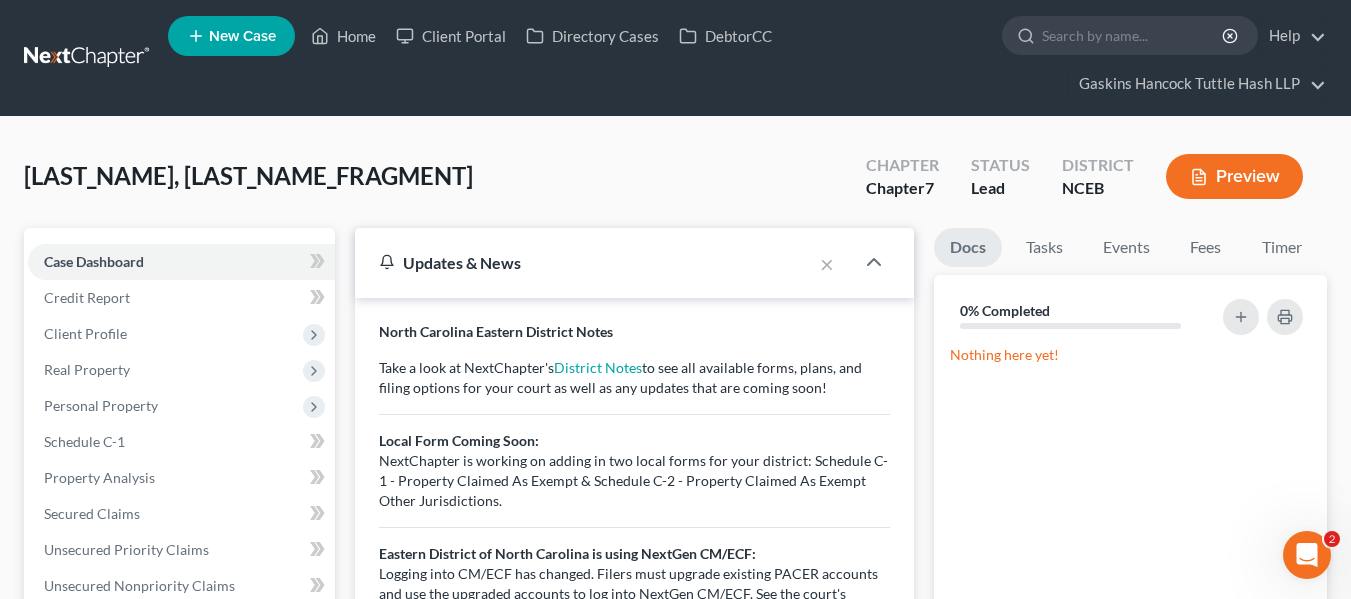 click on "Updates & News" at bounding box center [583, 262] 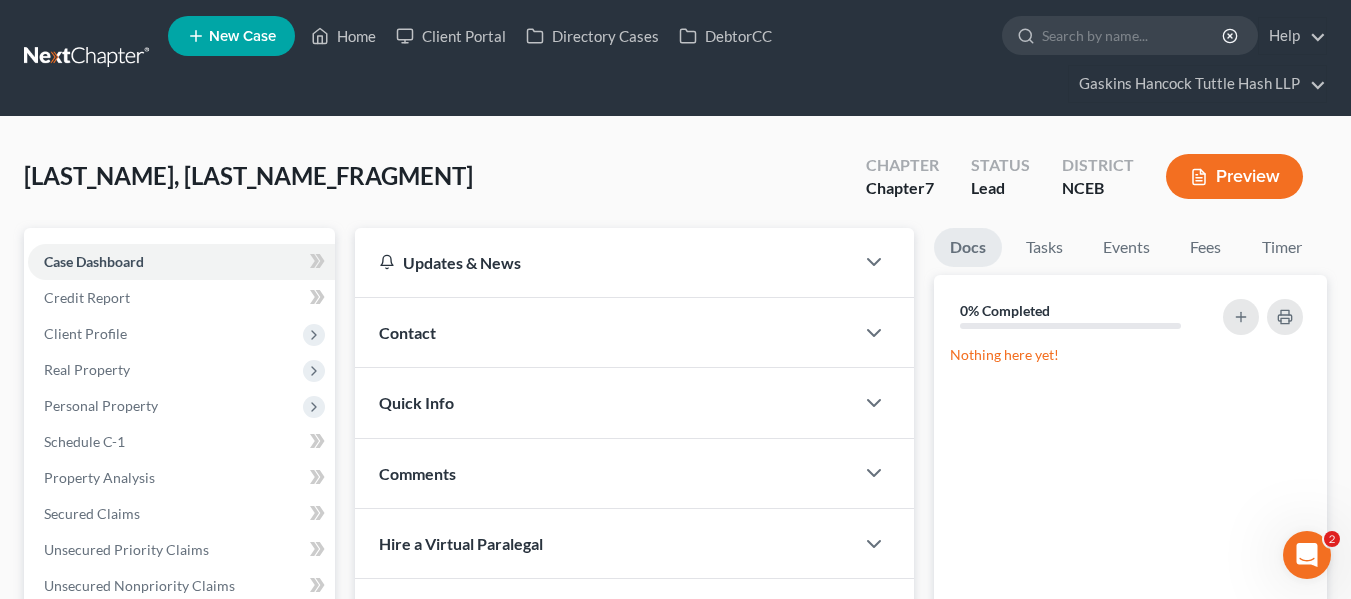 scroll, scrollTop: 100, scrollLeft: 0, axis: vertical 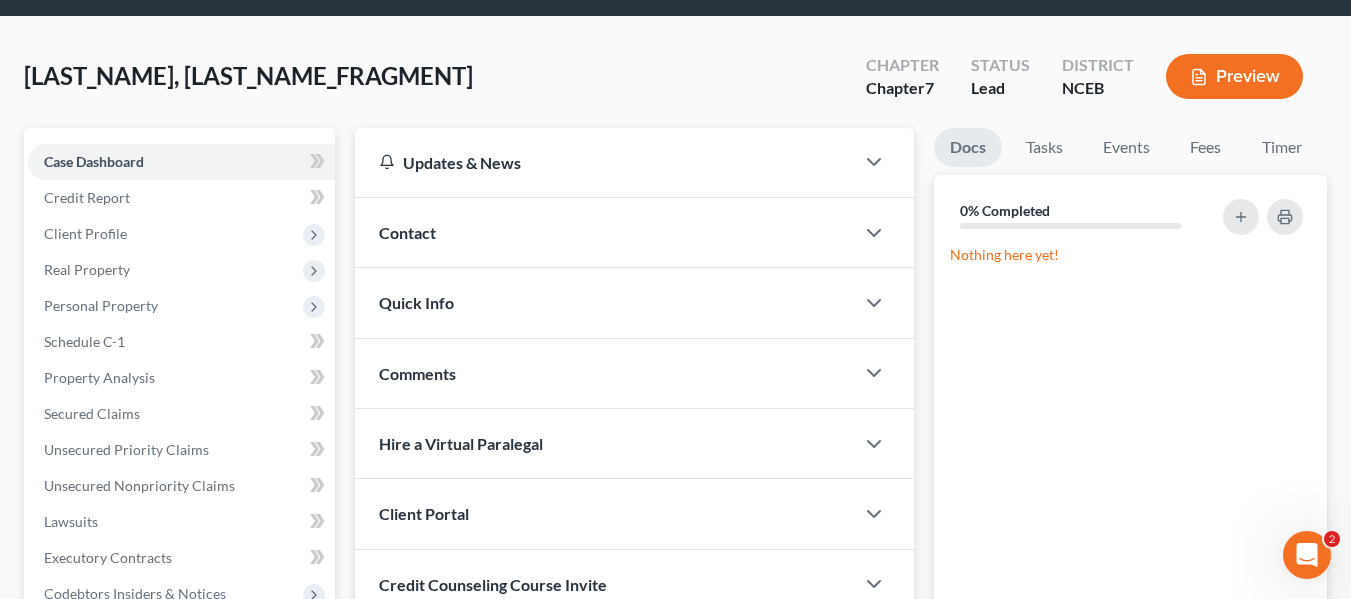 click on "Contact" at bounding box center [604, 232] 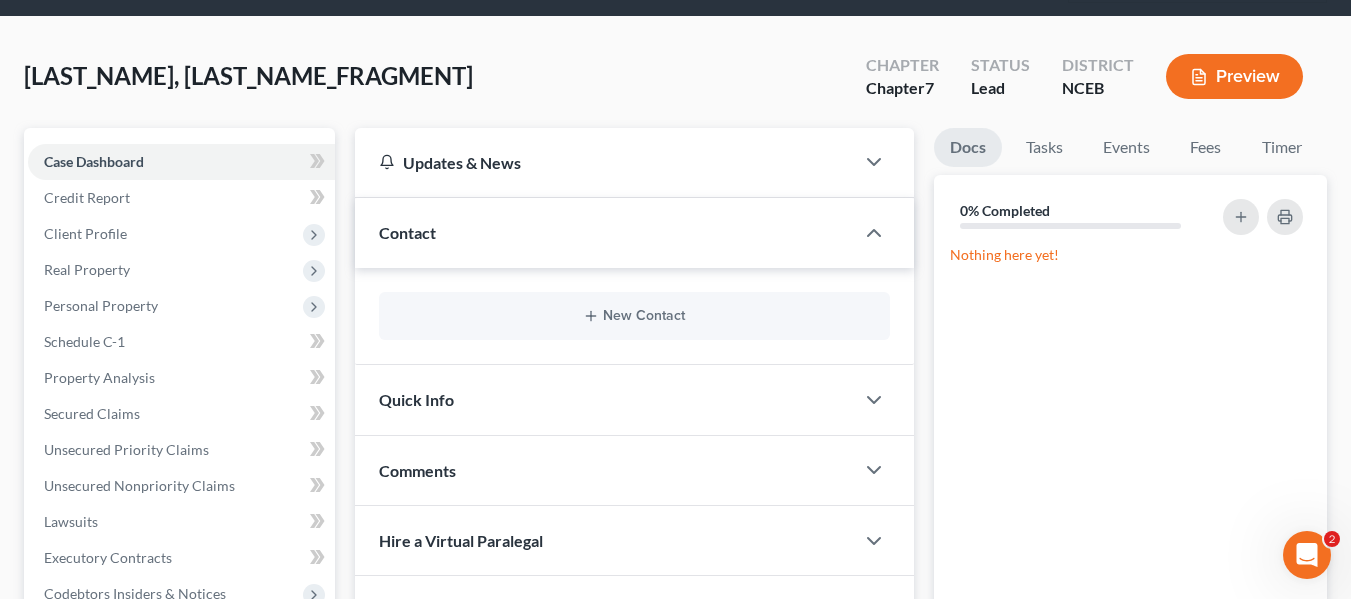 click on "Contact" at bounding box center (604, 232) 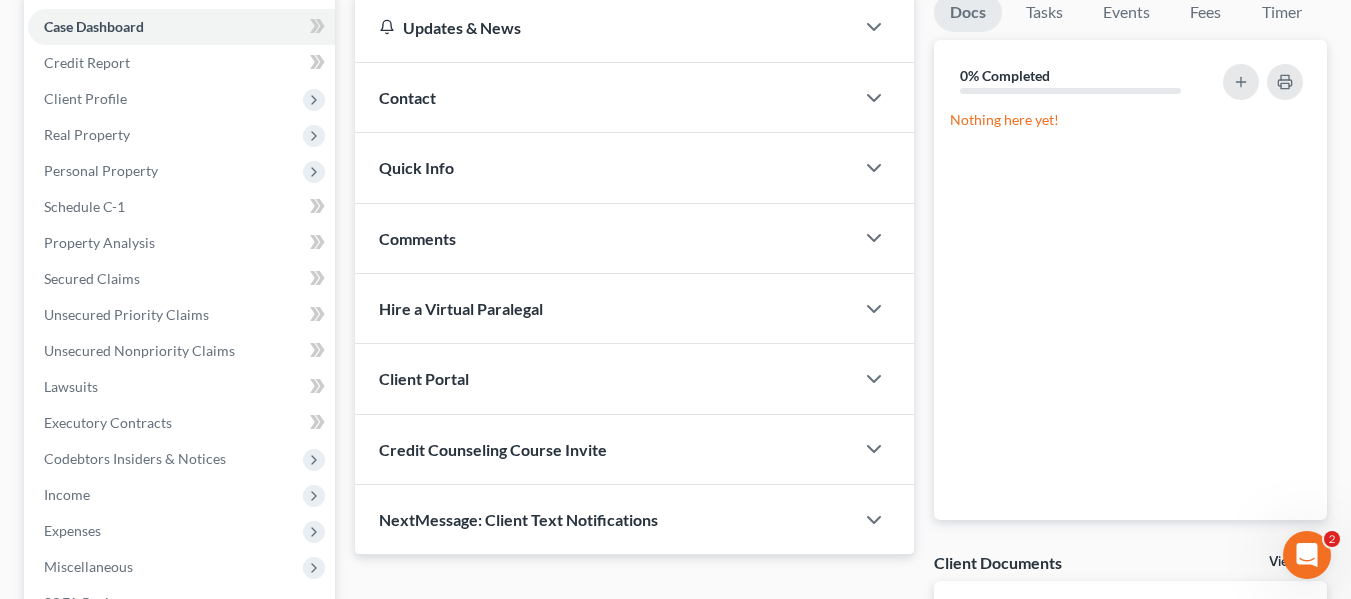 scroll, scrollTop: 200, scrollLeft: 0, axis: vertical 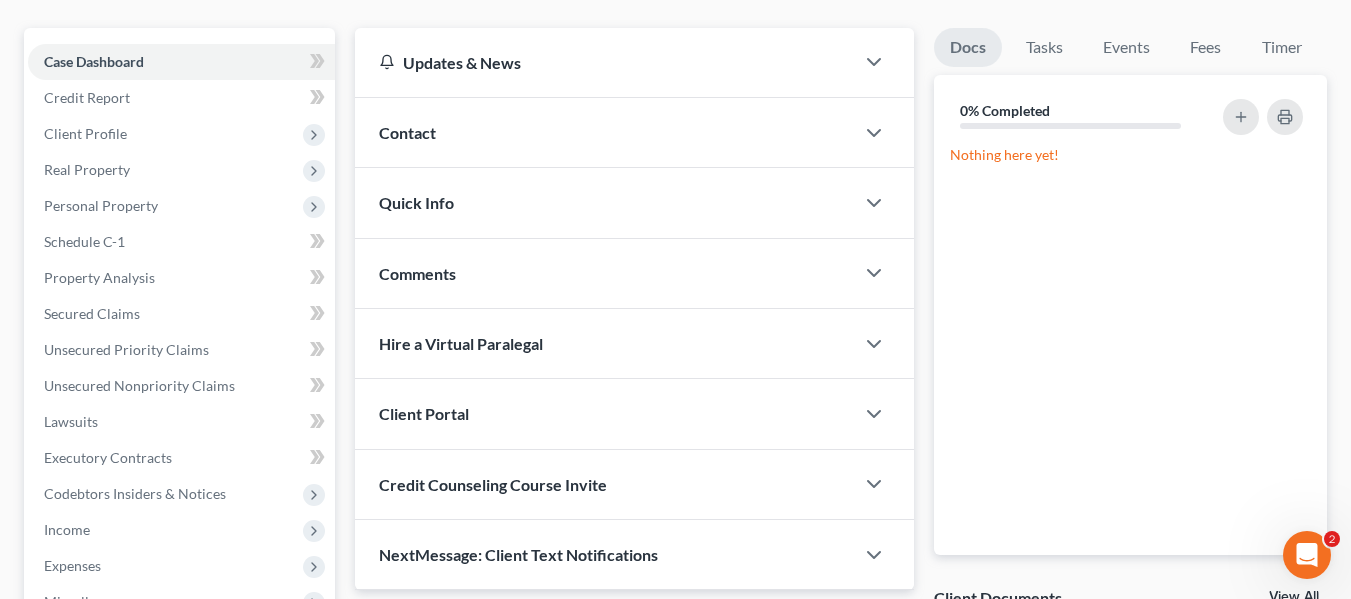 click on "Contact" at bounding box center (604, 132) 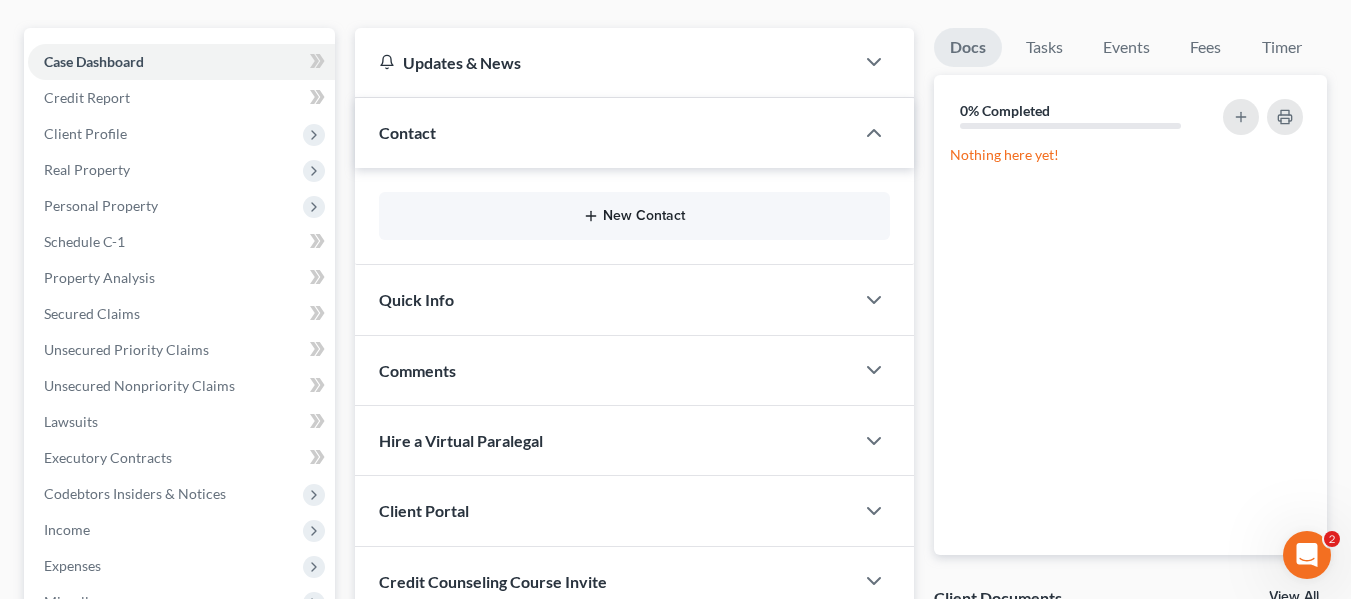 click on "New Contact" at bounding box center (634, 216) 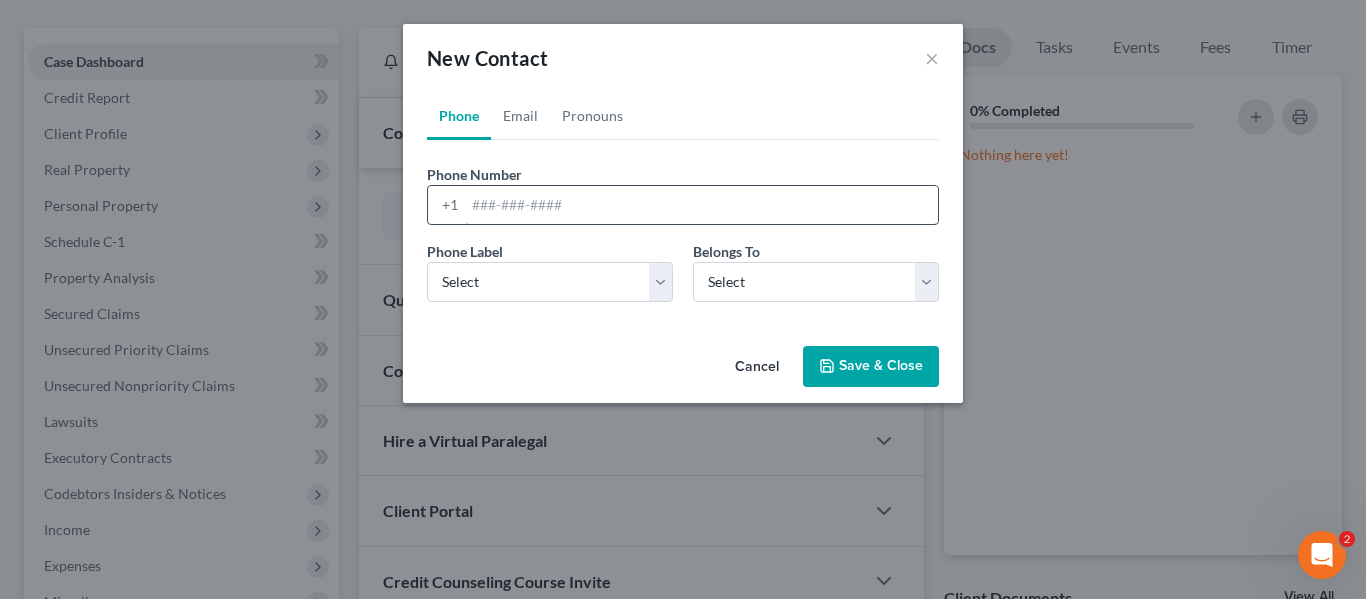 click at bounding box center [701, 205] 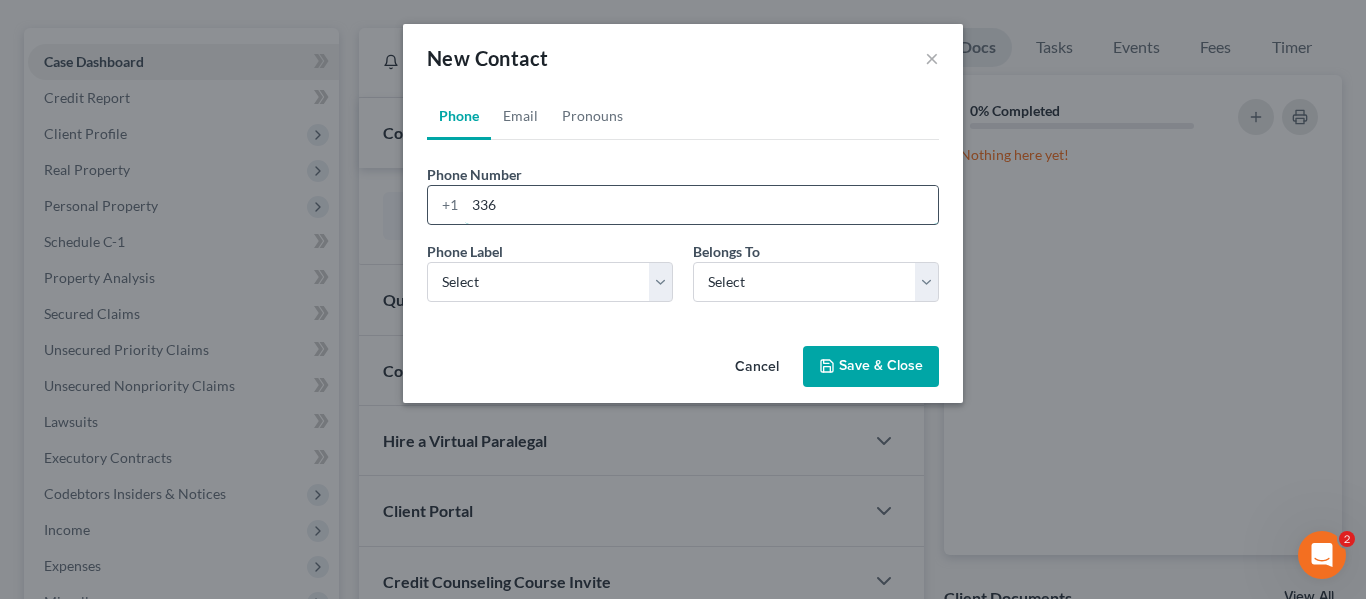 click on "336" at bounding box center (701, 205) 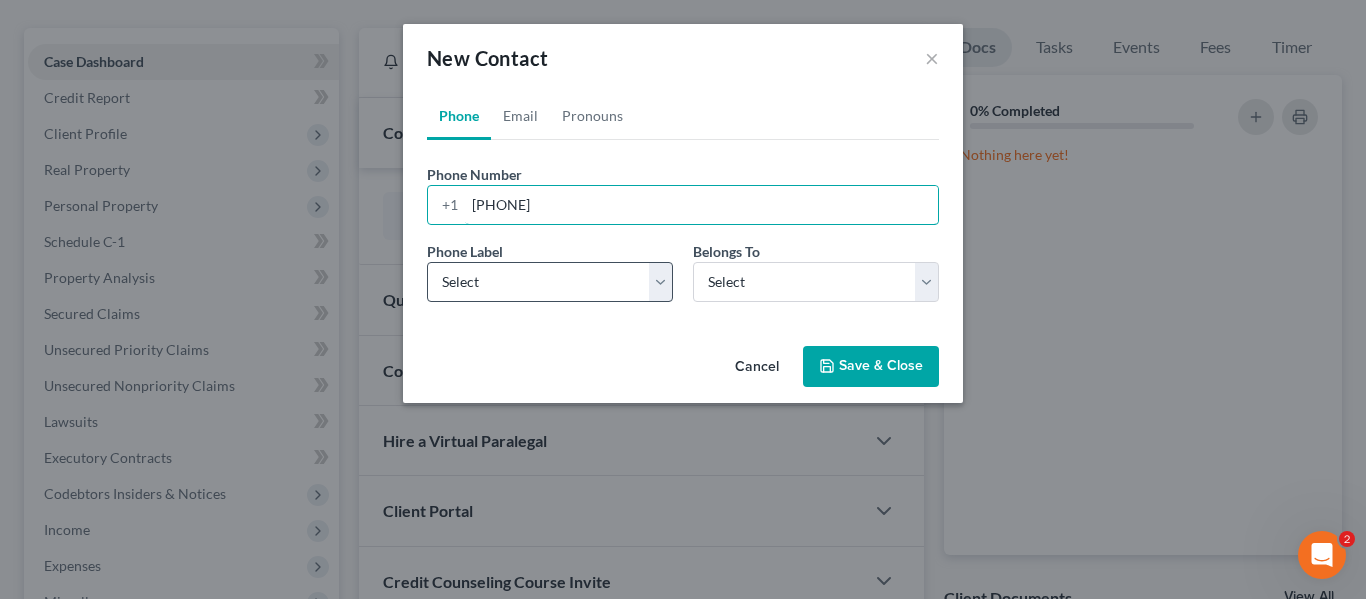 type on "[PHONE]" 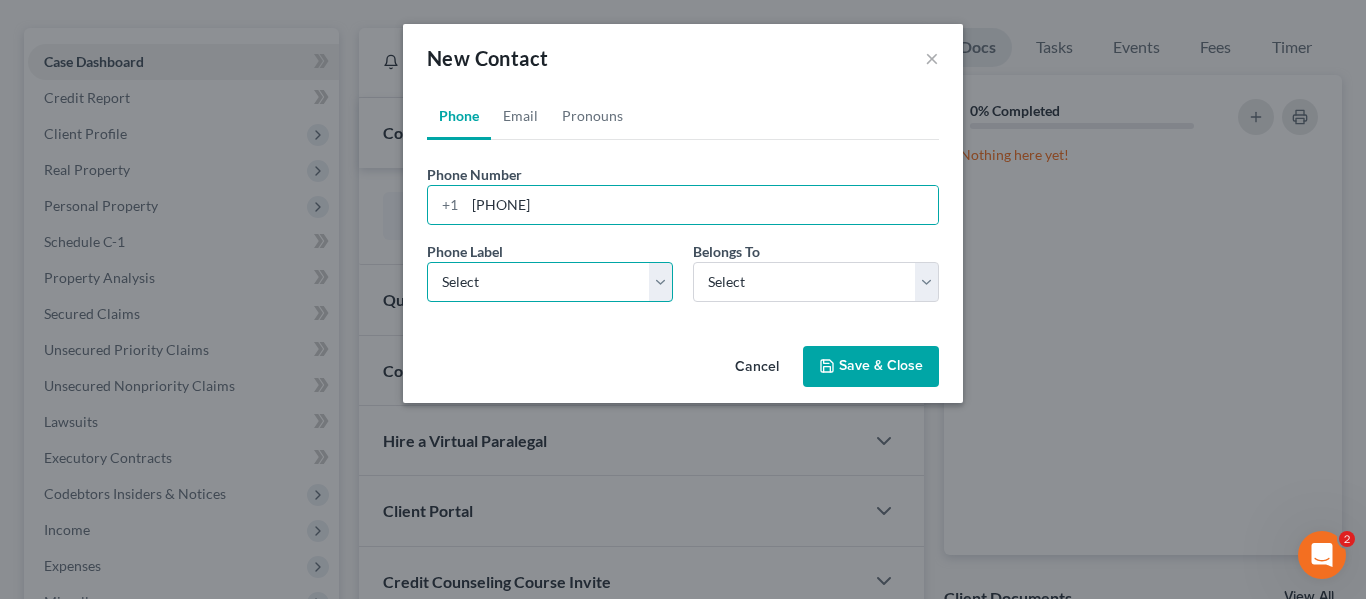 click on "Select Mobile Home Work Other" at bounding box center [550, 282] 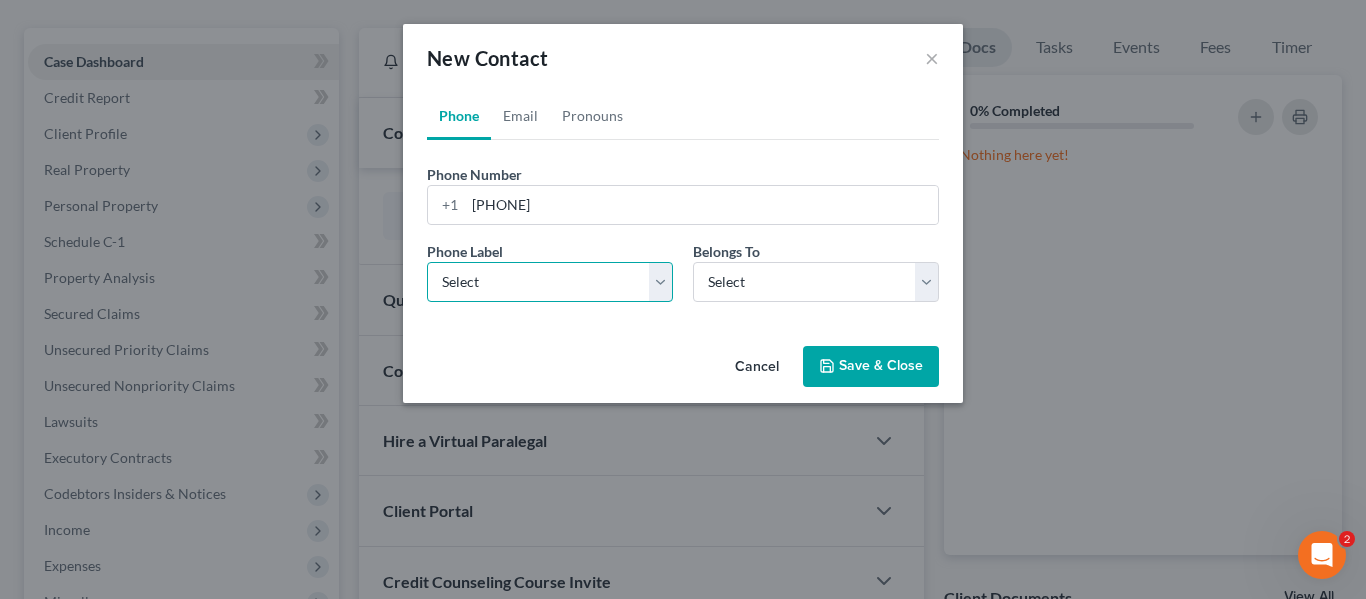 select on "0" 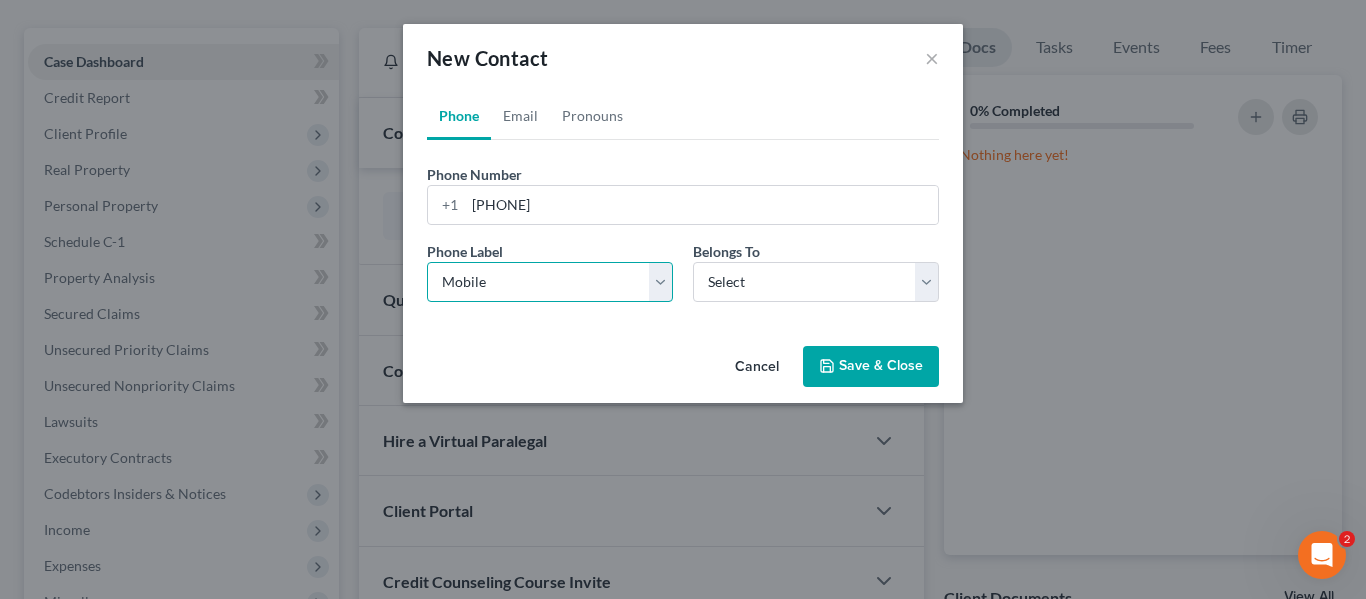 click on "Select Mobile Home Work Other" at bounding box center (550, 282) 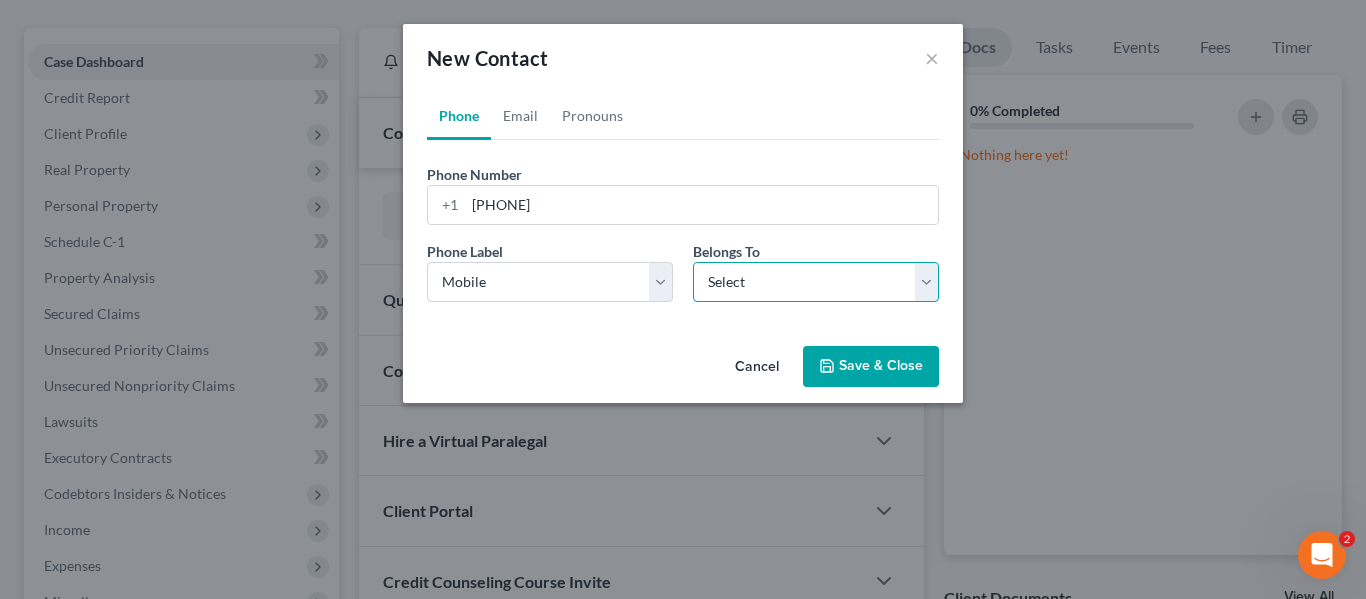 click on "Select Client Other" at bounding box center [816, 282] 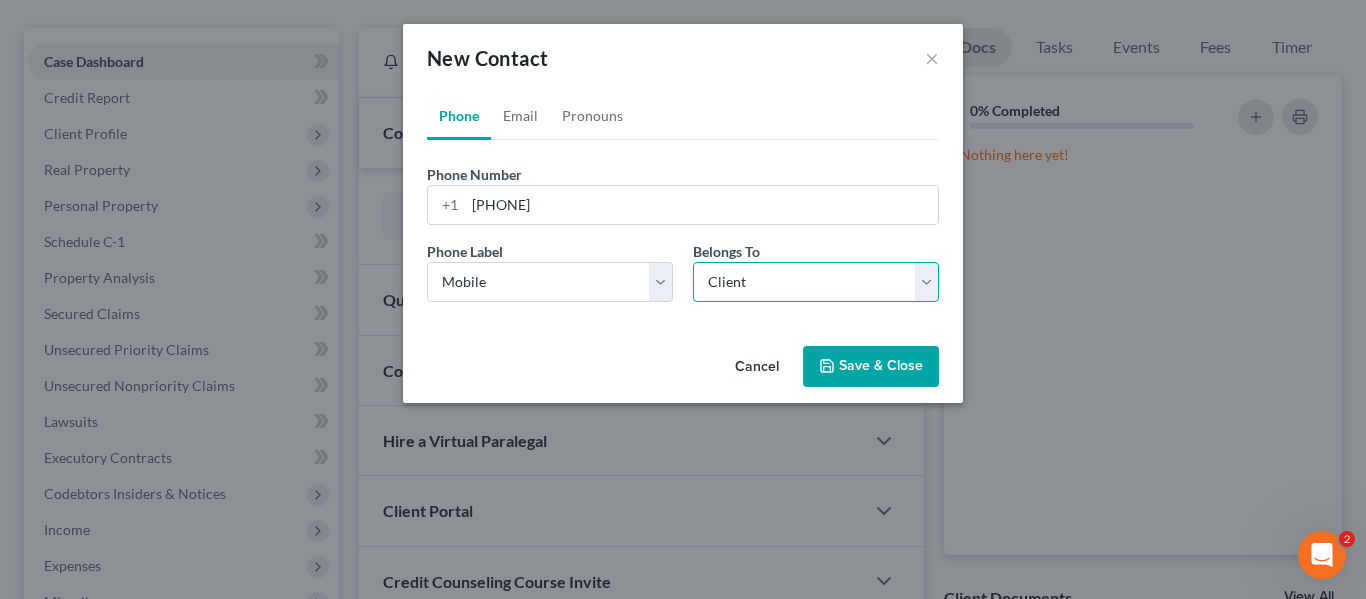 click on "Select Client Other" at bounding box center (816, 282) 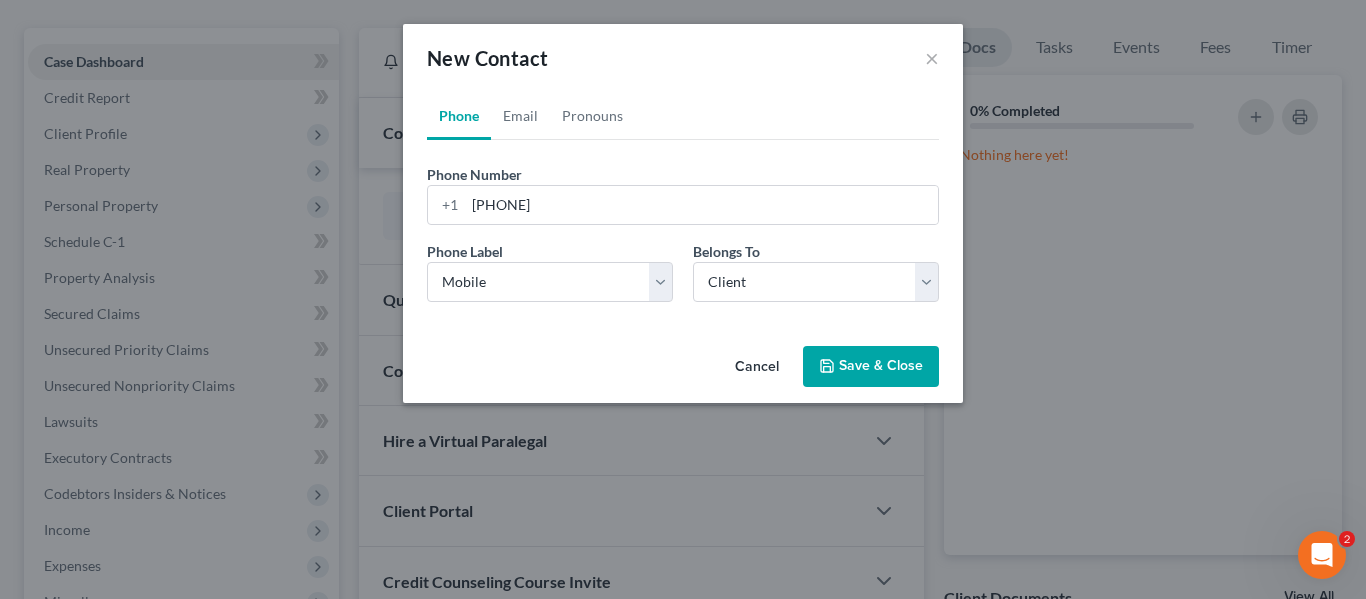 drag, startPoint x: 871, startPoint y: 361, endPoint x: 705, endPoint y: 327, distance: 169.44615 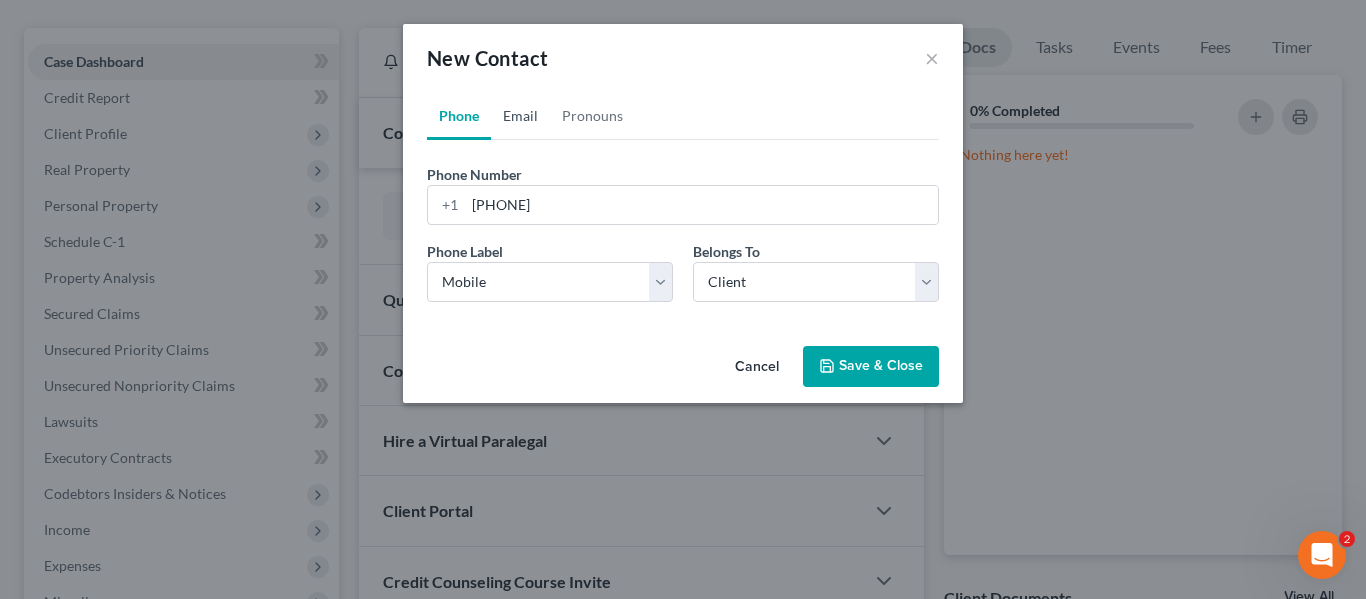 click on "Email" at bounding box center [520, 116] 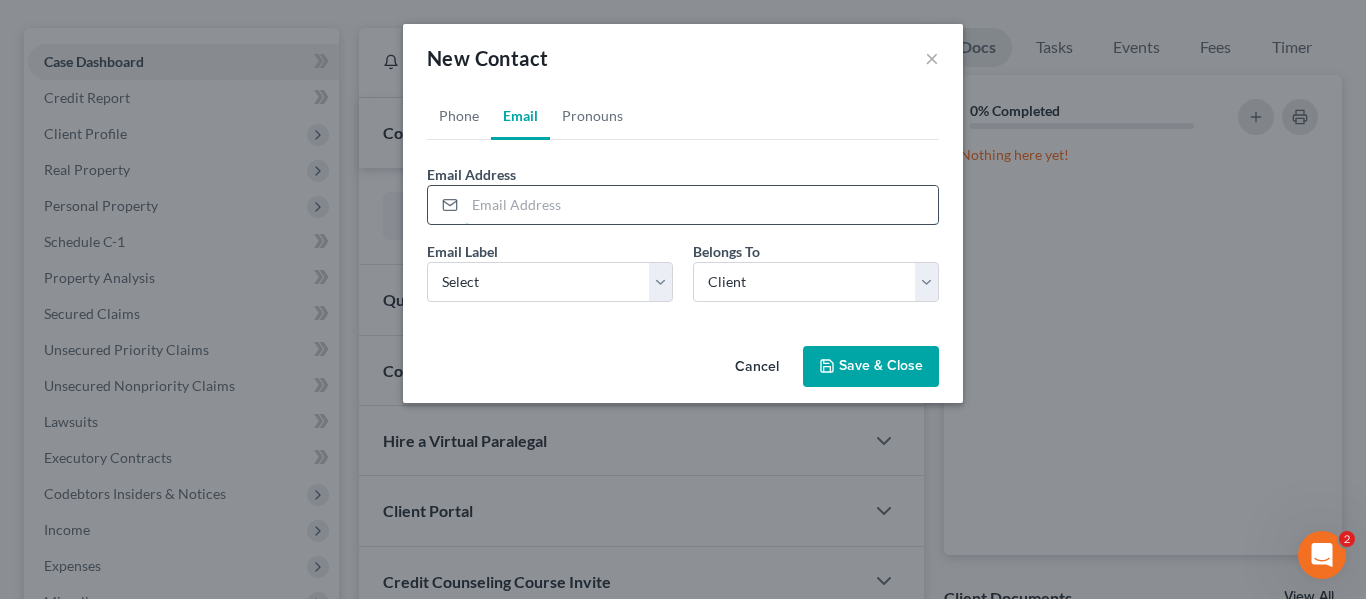 click at bounding box center [701, 205] 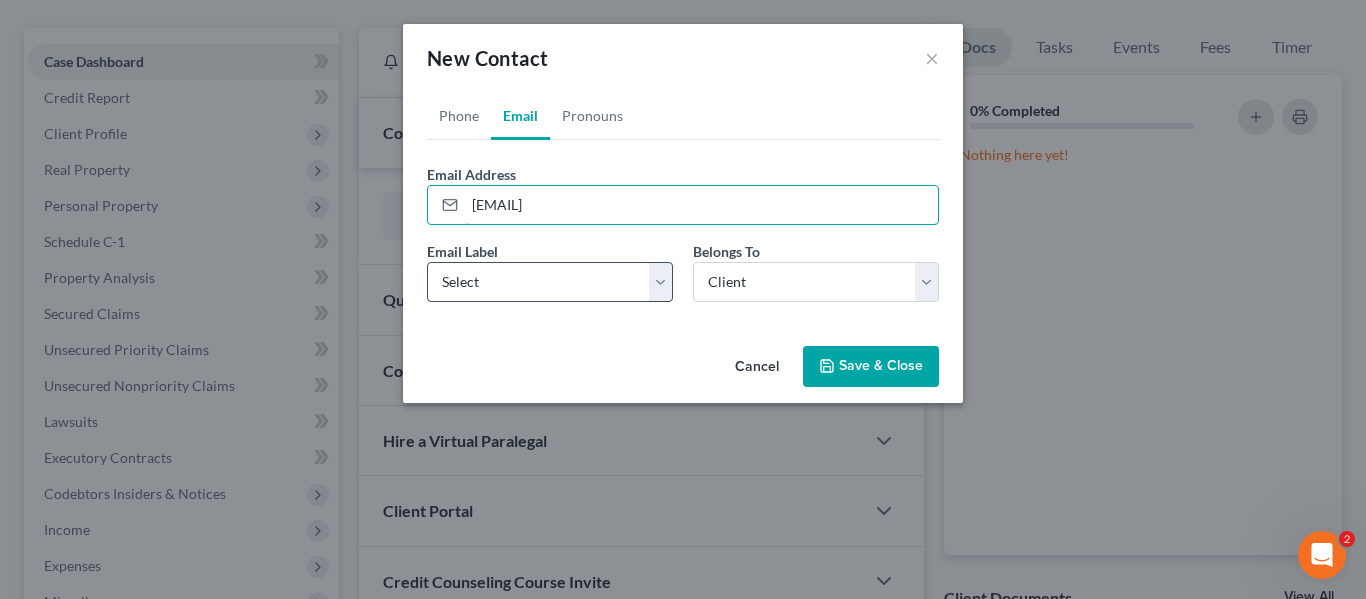 type on "[EMAIL]" 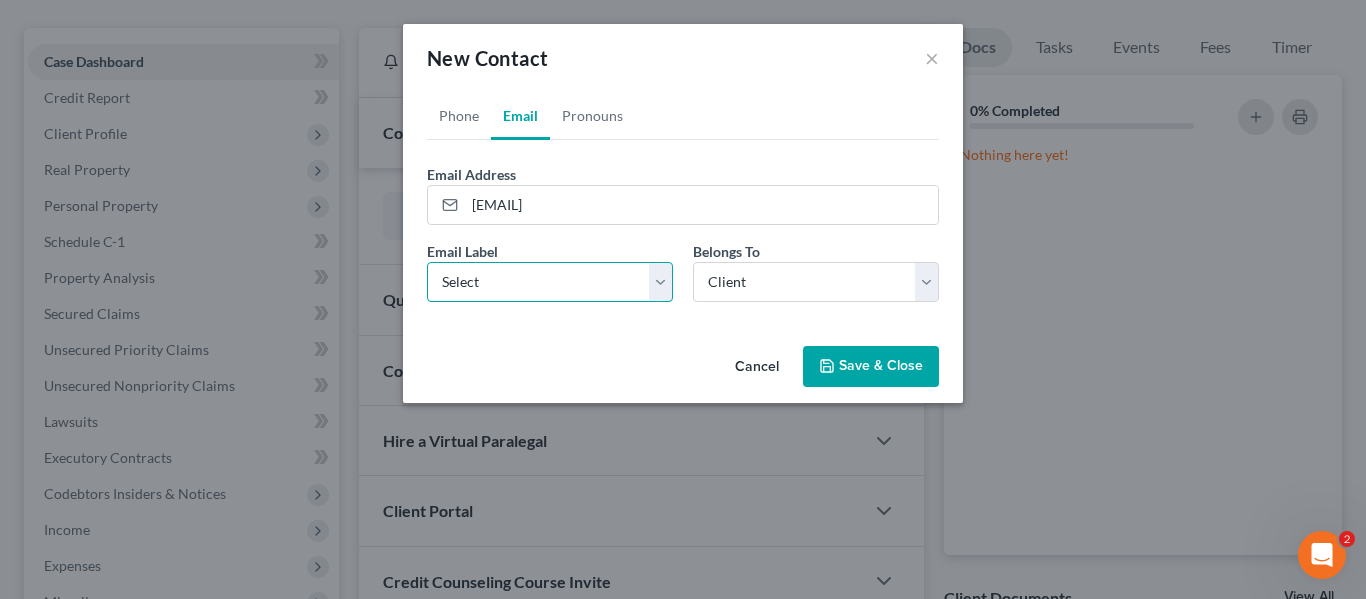 click on "Select Home Work Other" at bounding box center [550, 282] 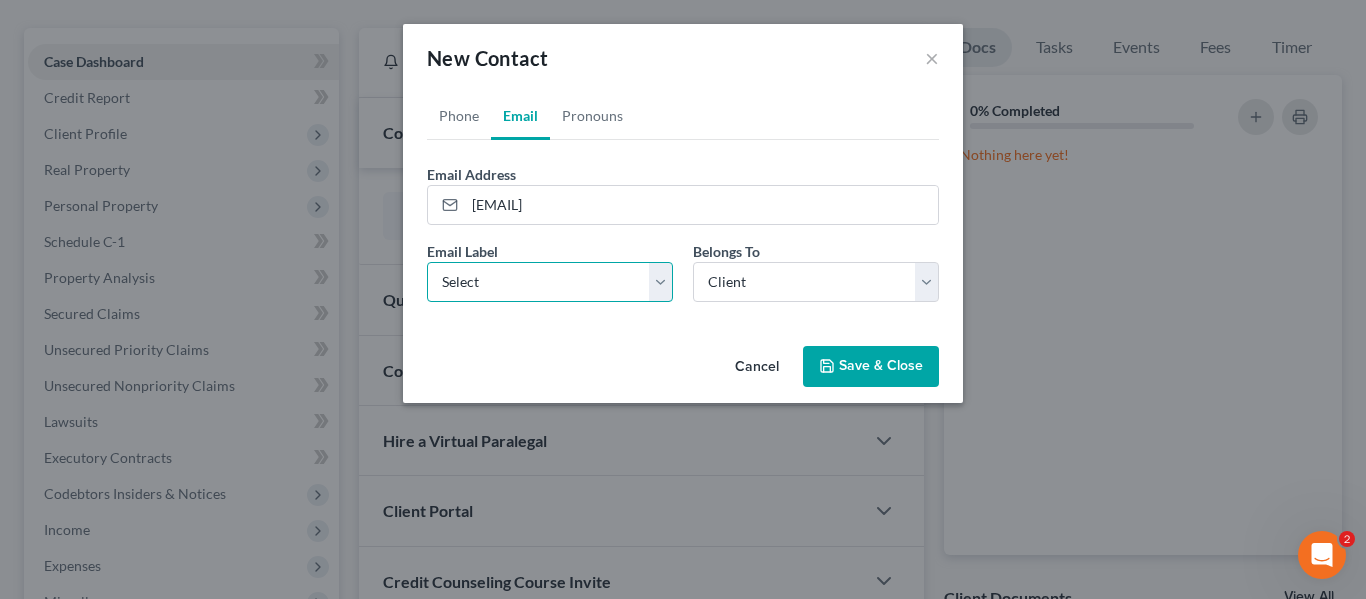 select on "0" 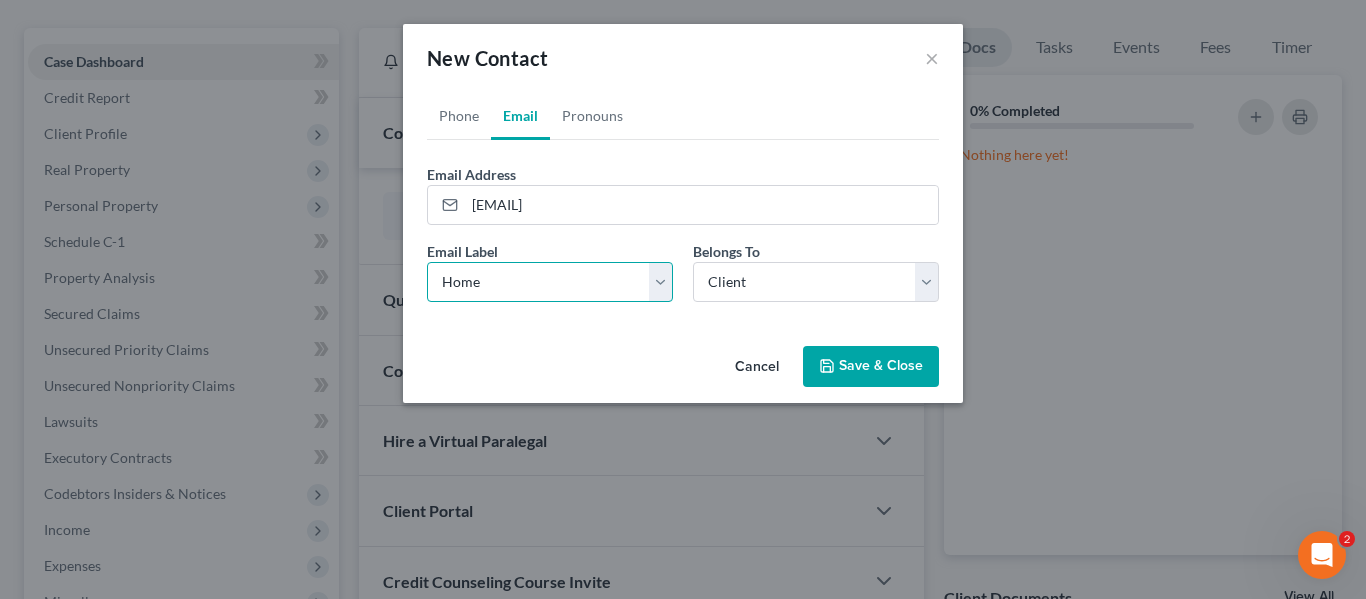 click on "Select Home Work Other" at bounding box center (550, 282) 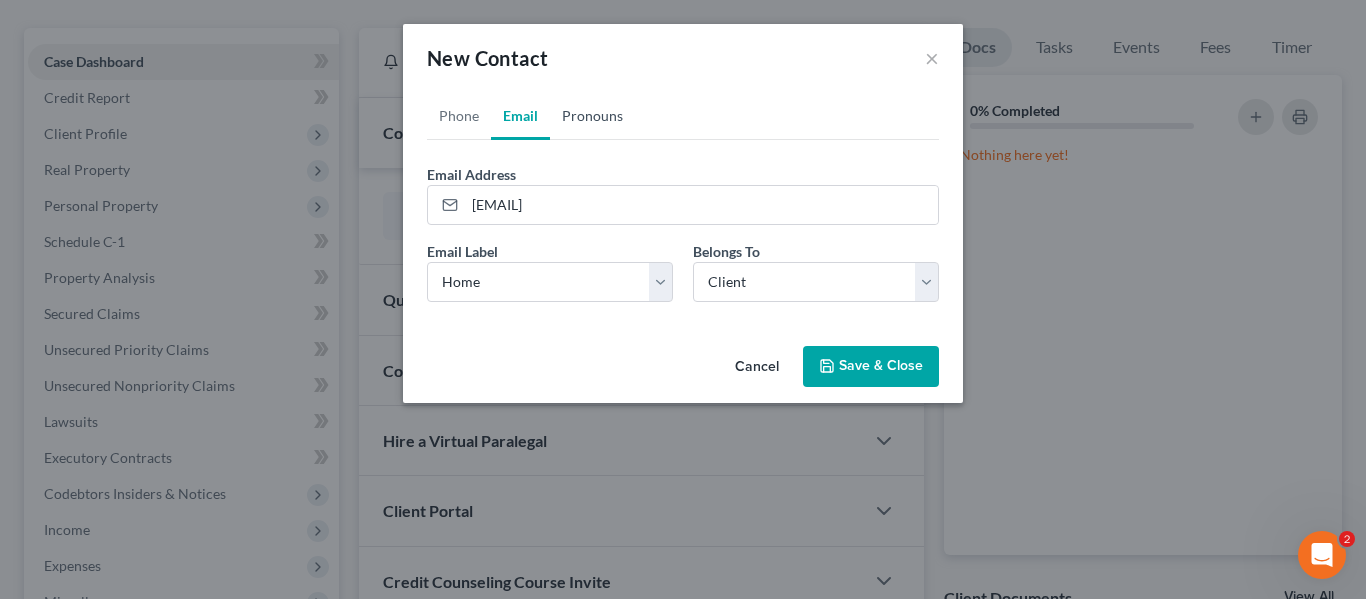 click on "Pronouns" at bounding box center (592, 116) 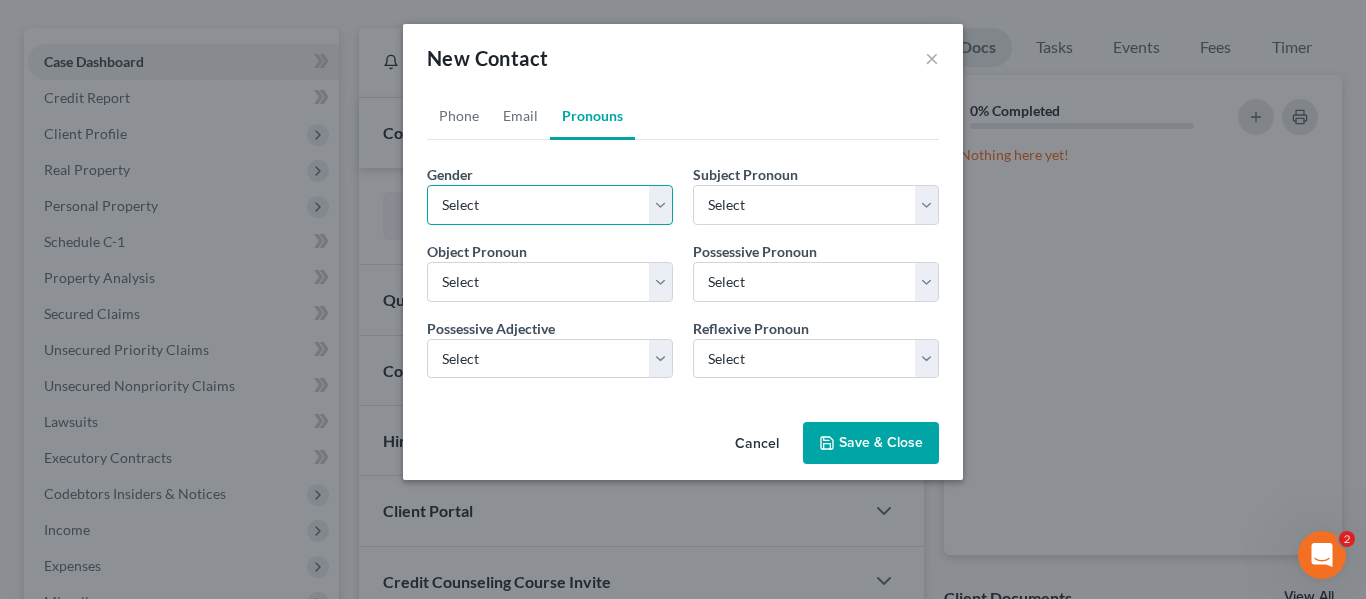 click on "Select Male Female Non Binary More Than One Person" at bounding box center (550, 205) 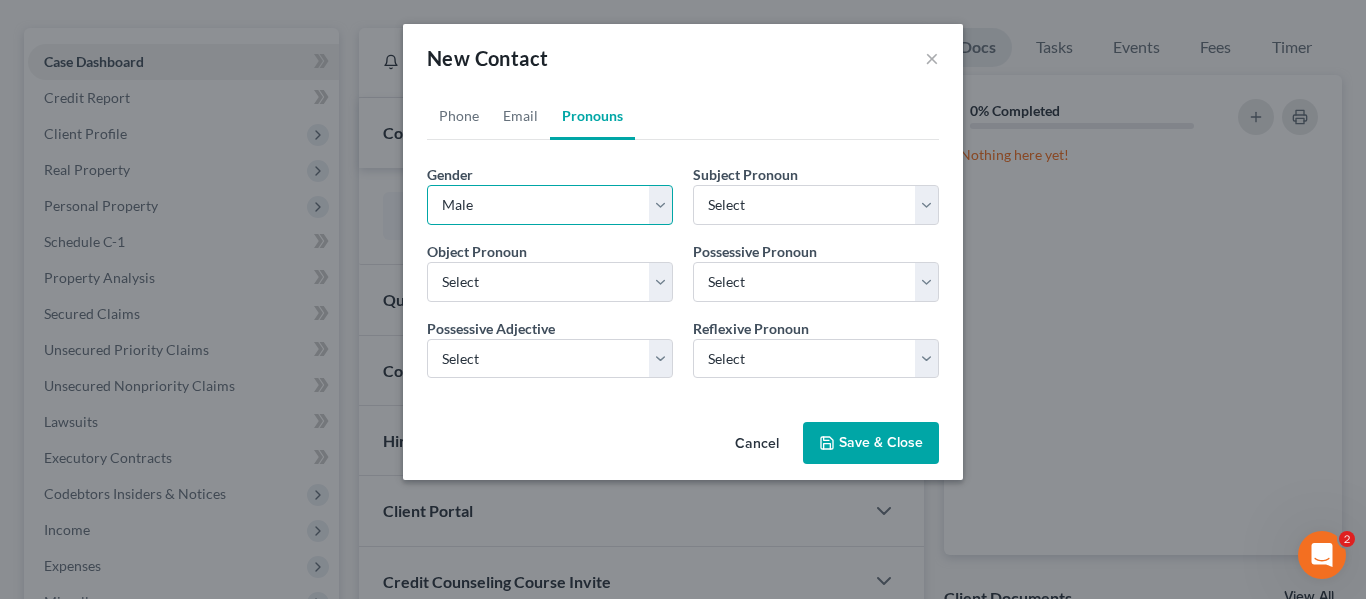 click on "Select Male Female Non Binary More Than One Person" at bounding box center [550, 205] 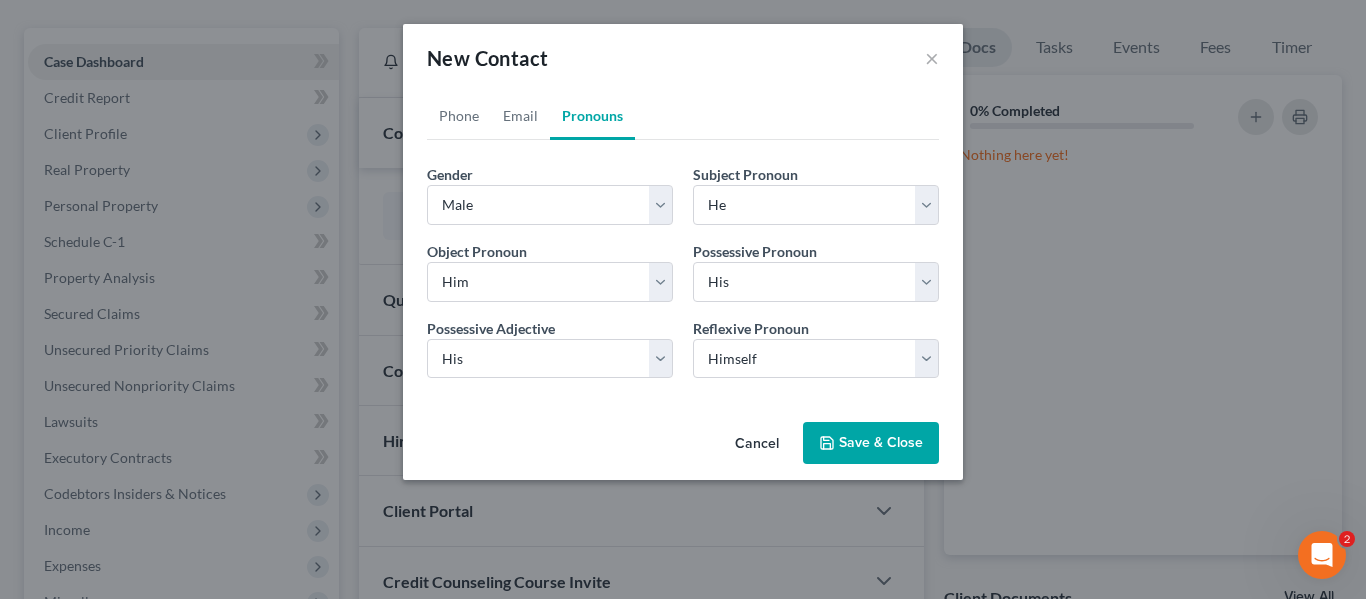 click on "Save & Close" at bounding box center (871, 443) 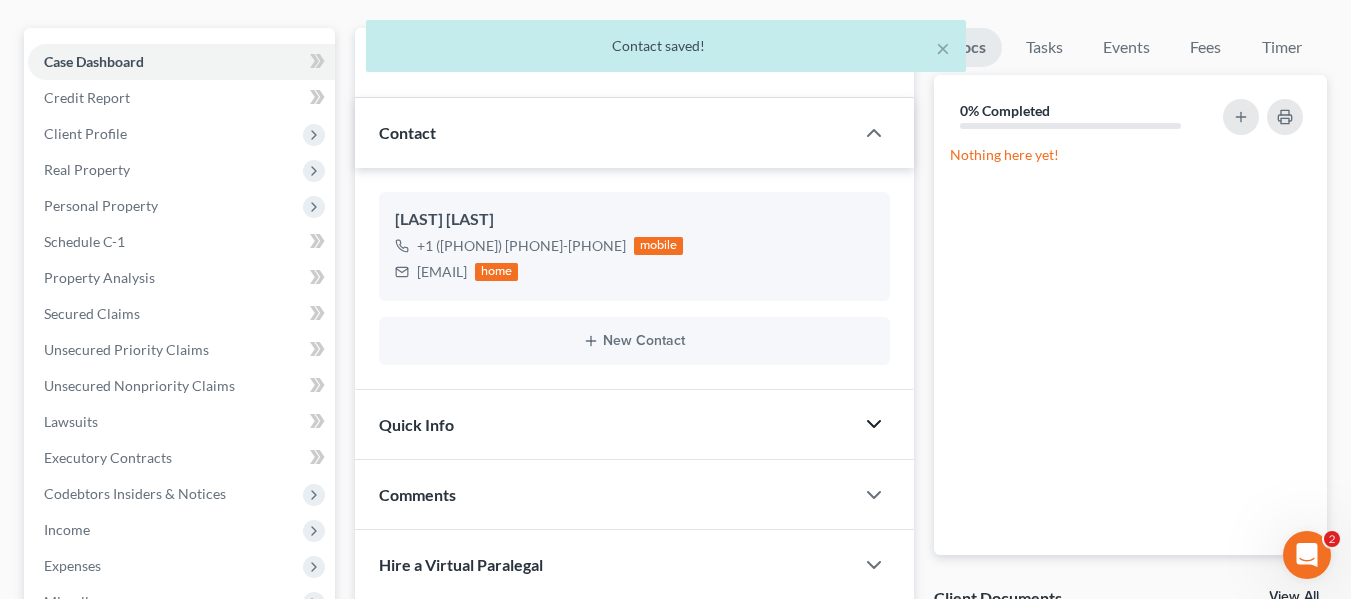 click 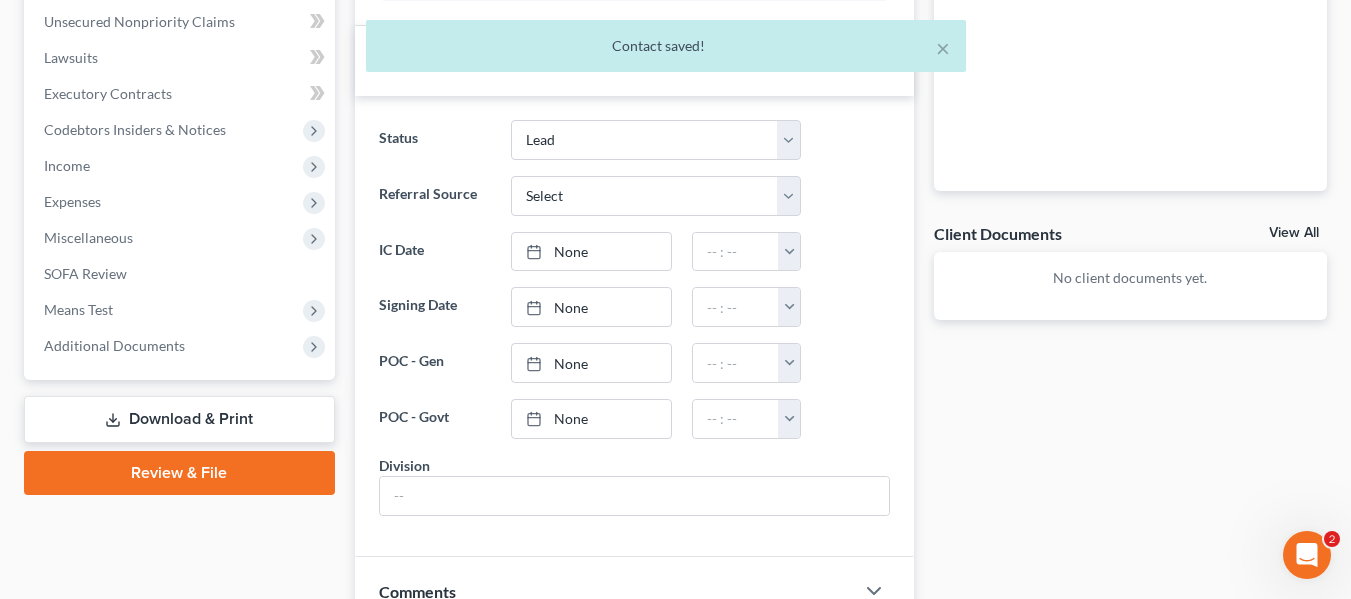 scroll, scrollTop: 600, scrollLeft: 0, axis: vertical 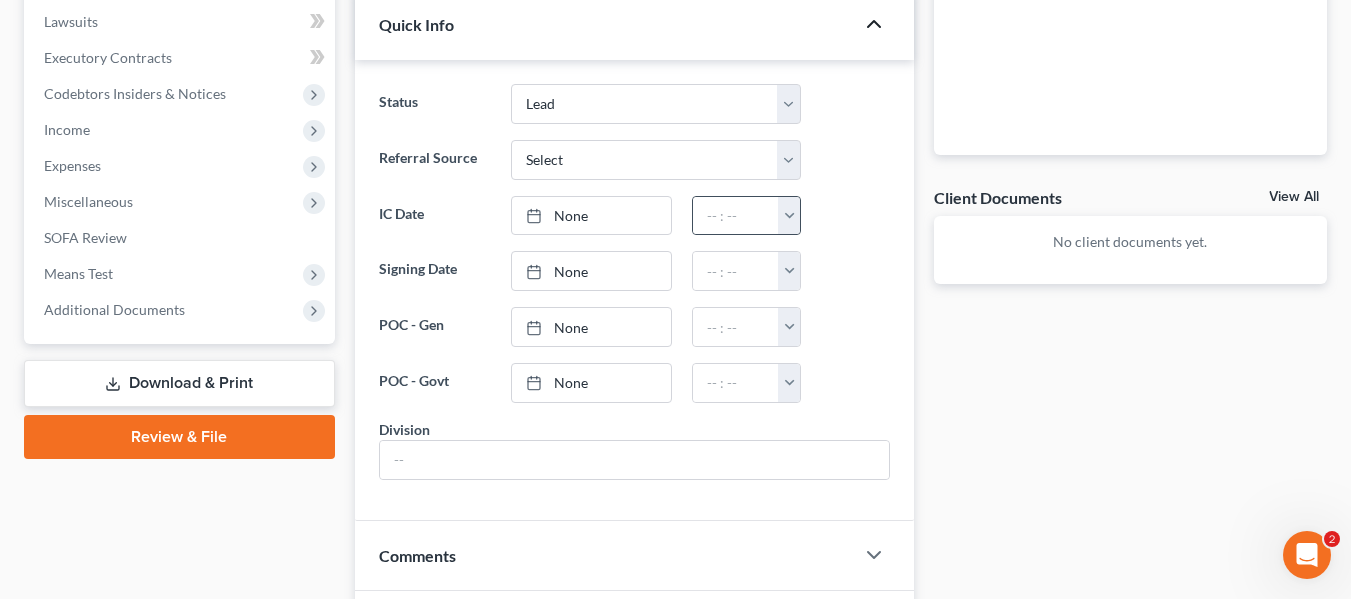 click at bounding box center (789, 216) 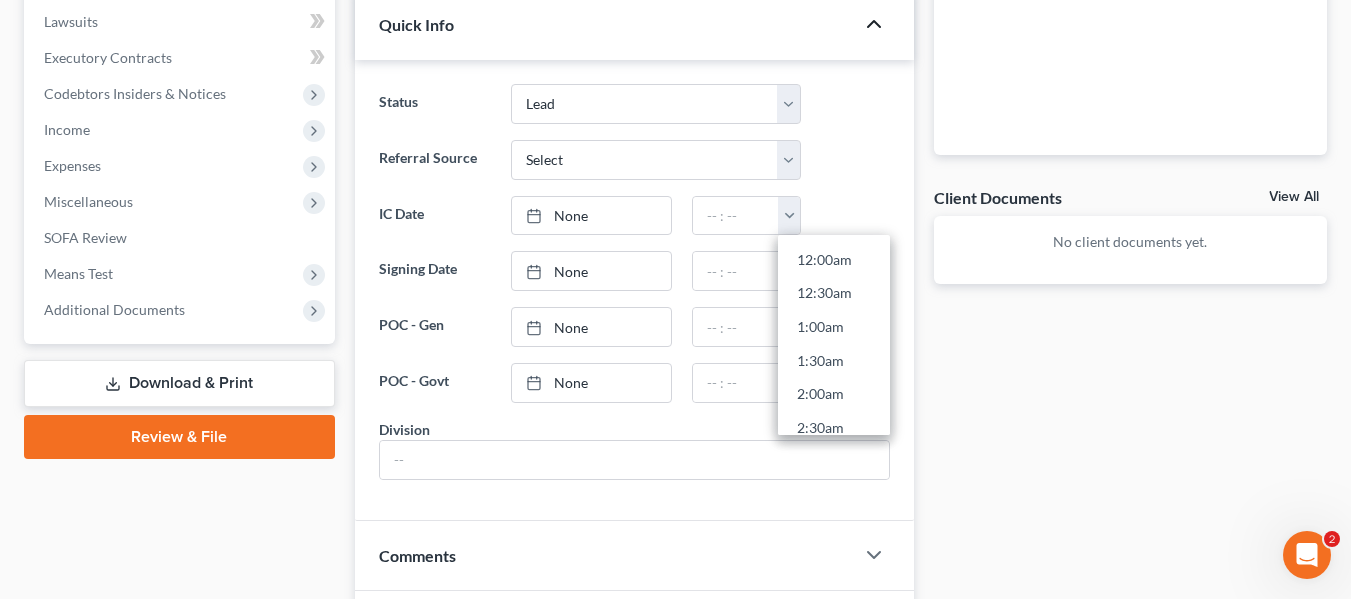 click on "Docs
Tasks
Events
Fees
Timer
0% Completed
Nothing here yet!
Hide Completed Tasks
Initial consultation Conflict Check Engagement Letter to client Receive initial payment New Client Matter set up Email link to share folder Email link to questionnaire Email link to credit counseling Pull credit report and email client Pull Accurint Report Check county tax records for property Check register of deeds for property records Check for UCCs with NC SoS Call DMV and get vehicle information and liens Obtain value of vehicles Receive documents Review petition Prepare Important Notices and DeRN Signing appointment File Petition, CoC, and Statement [SSN] (NextChapter) Pay filing fee File C13 Plan and Serve File photo ID C7-Email Means Test Upload Trustee Documents Calendar 341 Hearing and send notice to debtor(s) Send notice of Bankruptcy to parties File post petition counseling course (Form 23) C7 - File reaffirmation agreements Close file" at bounding box center [1130, 250] 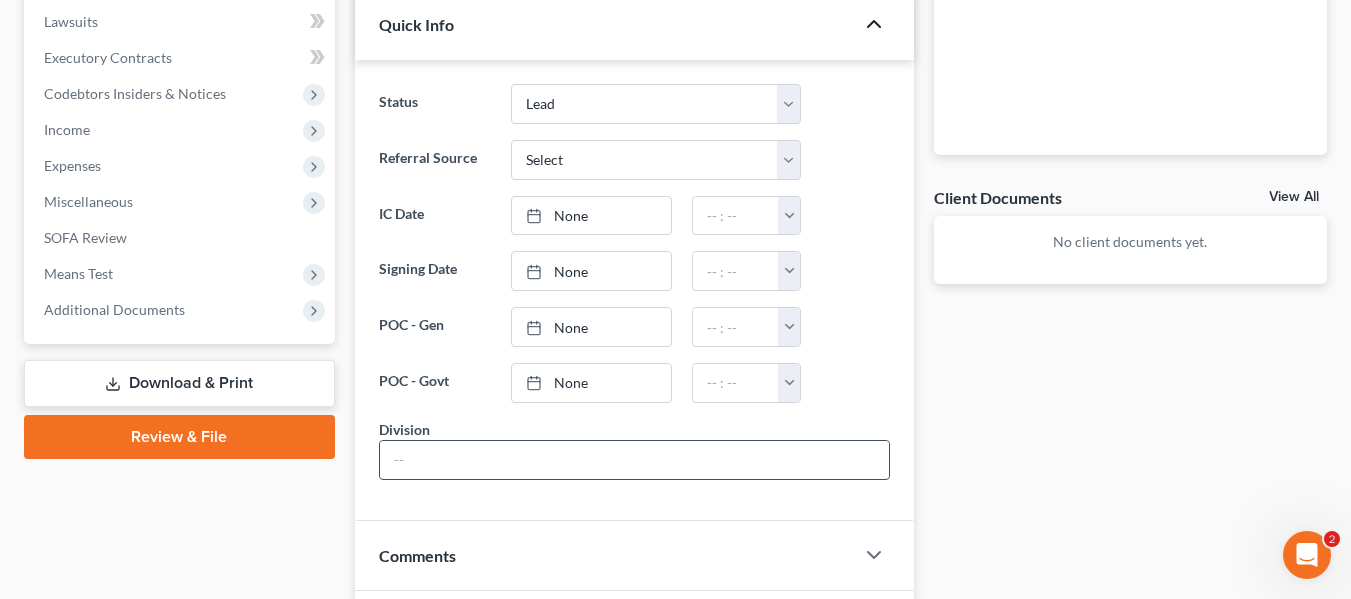 click at bounding box center [634, 460] 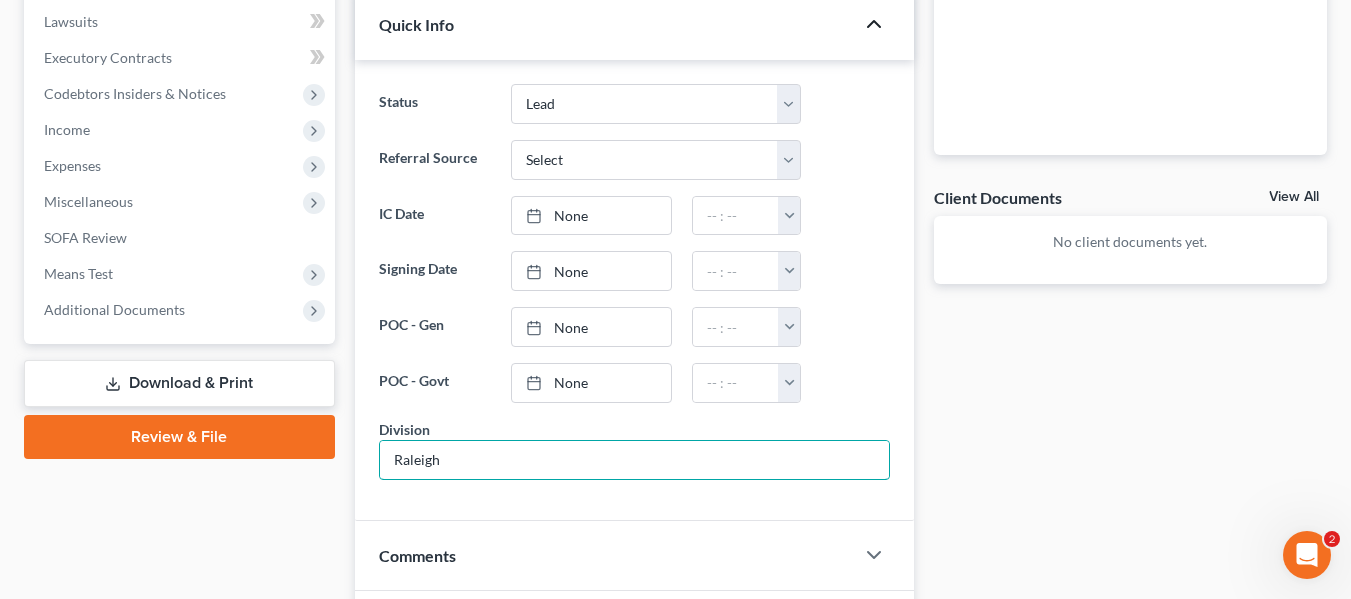 type on "Raleigh" 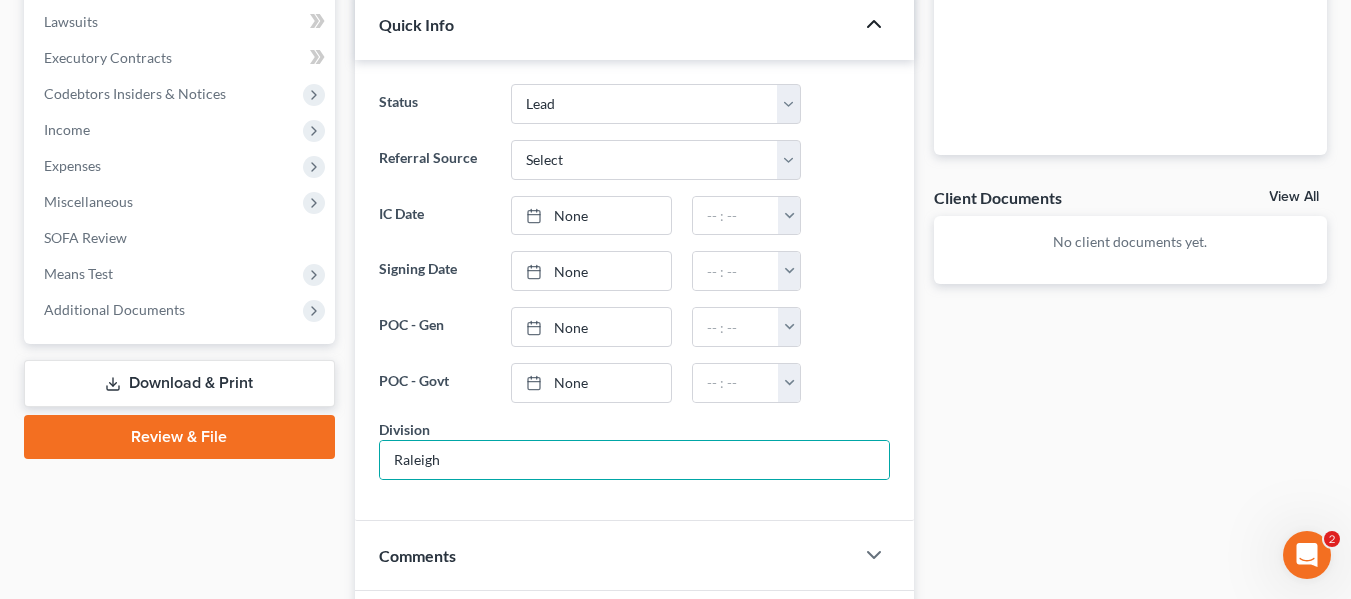 click on "Case Dashboard
Payments
Invoices
Payments
Payments
Credit Report
Client Profile" at bounding box center (179, 250) 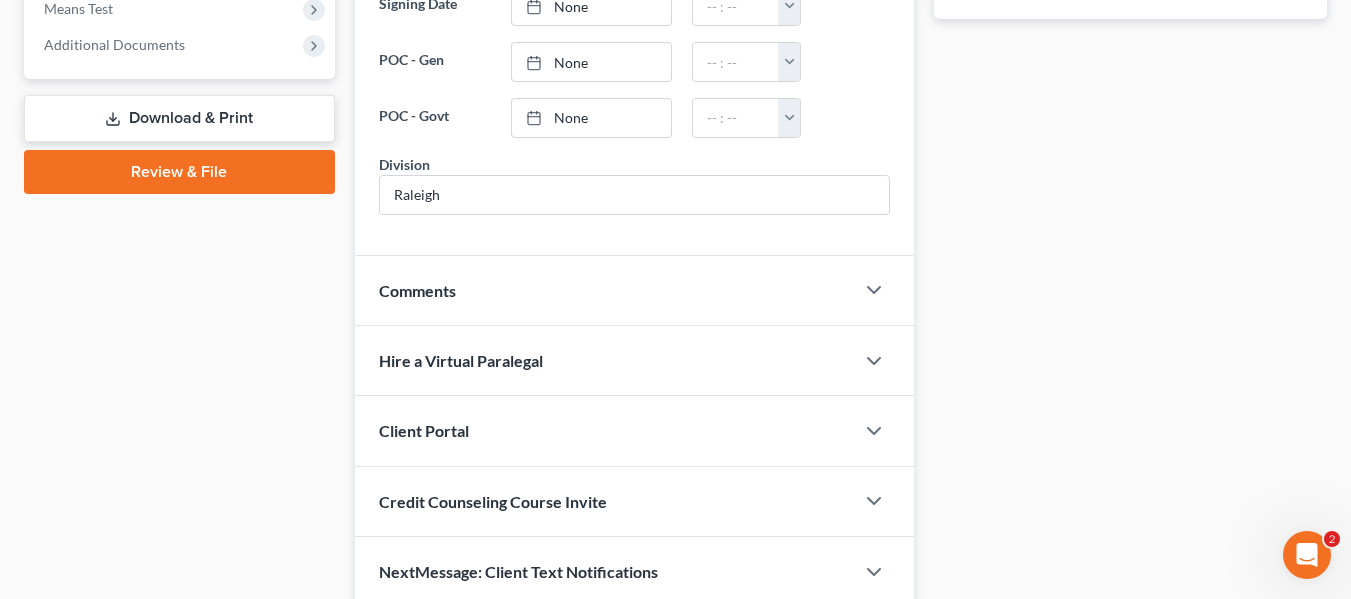 scroll, scrollTop: 900, scrollLeft: 0, axis: vertical 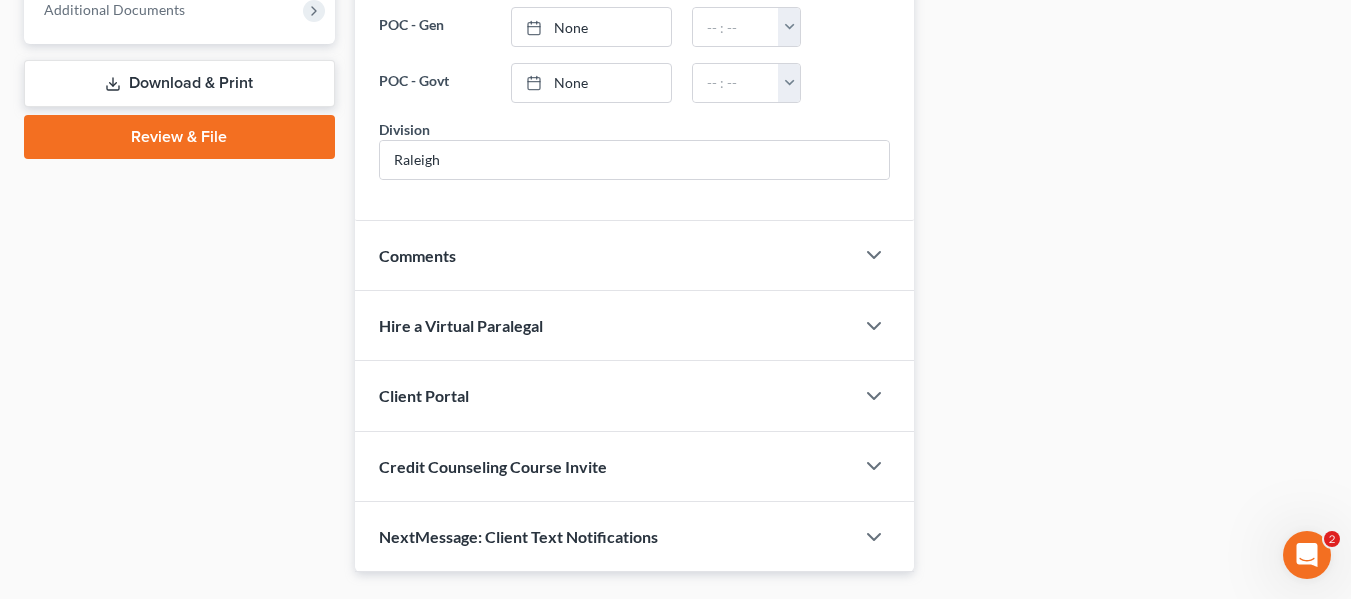 click on "Comments" at bounding box center [604, 255] 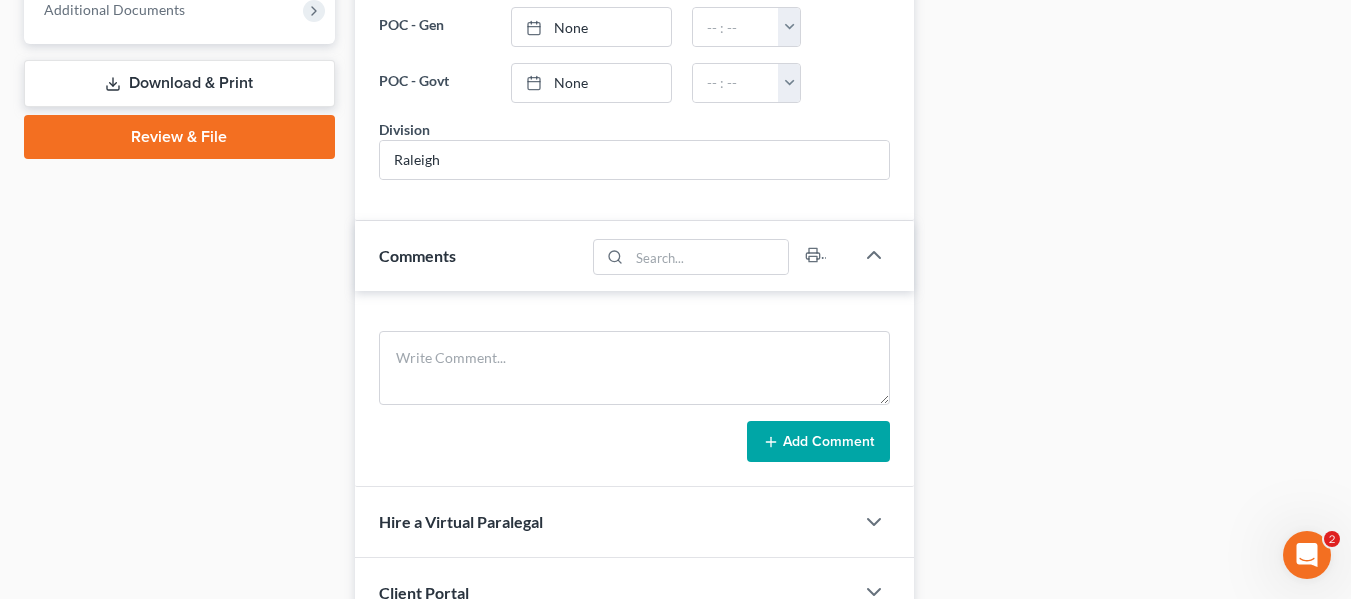 click on "Comments" at bounding box center (417, 255) 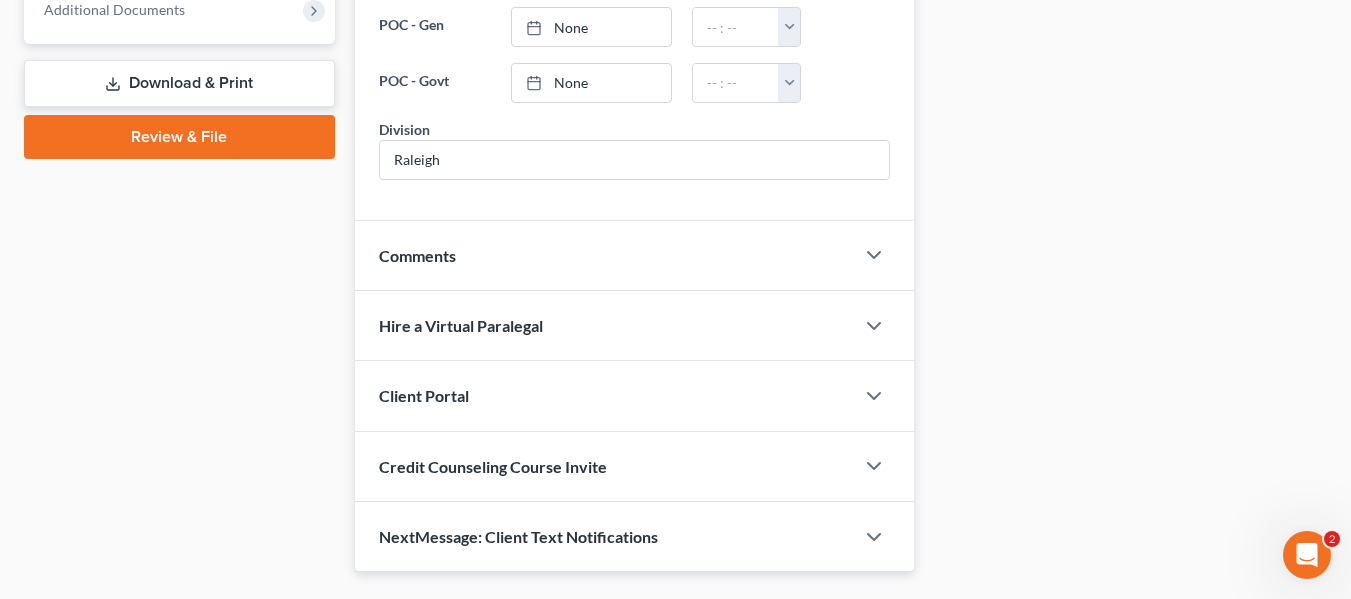 click on "Hire a Virtual Paralegal" at bounding box center (461, 325) 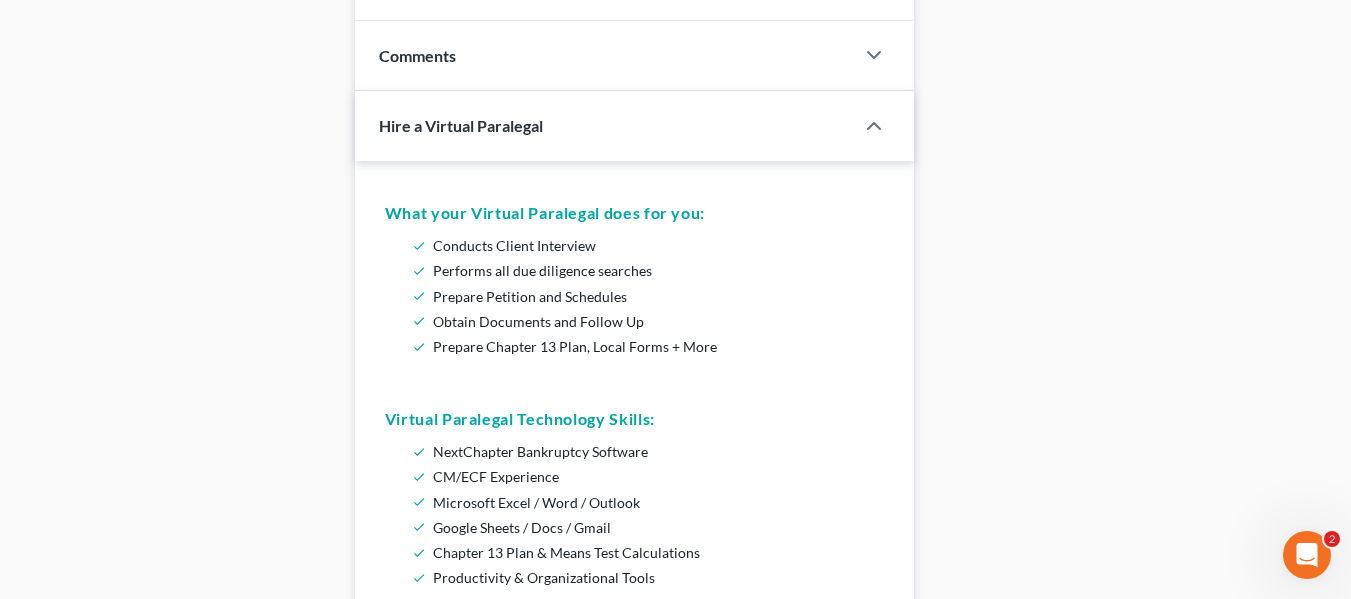 scroll, scrollTop: 1200, scrollLeft: 0, axis: vertical 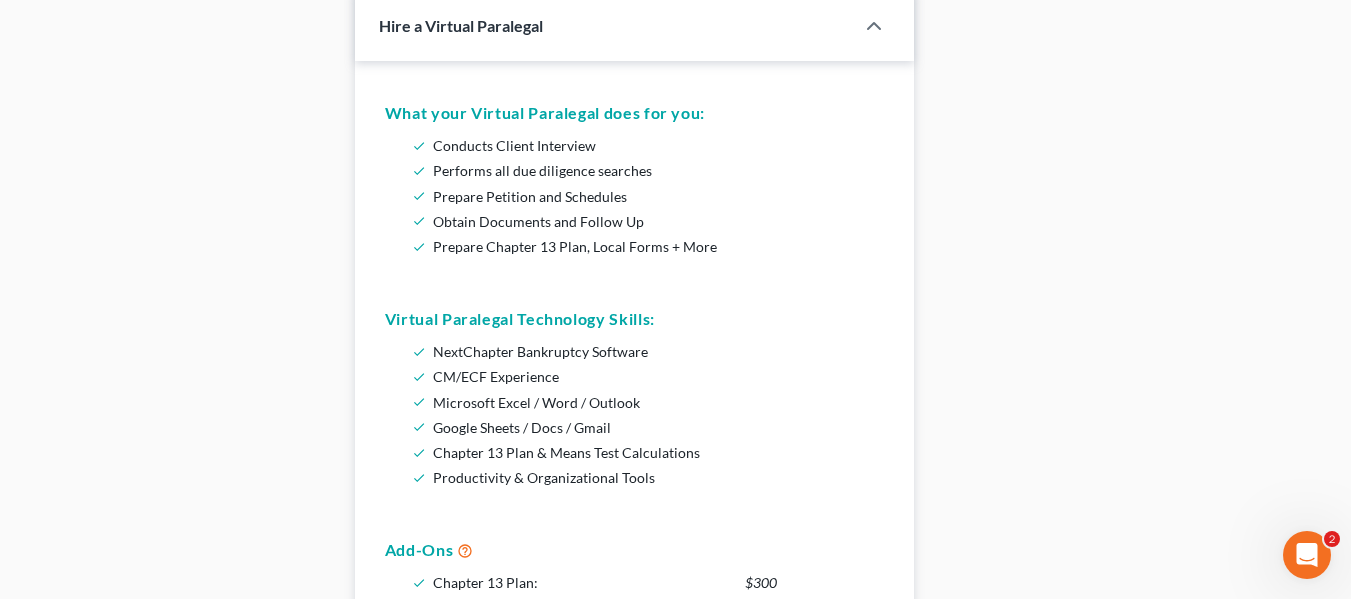 click on "Hire a Virtual Paralegal" at bounding box center (461, 25) 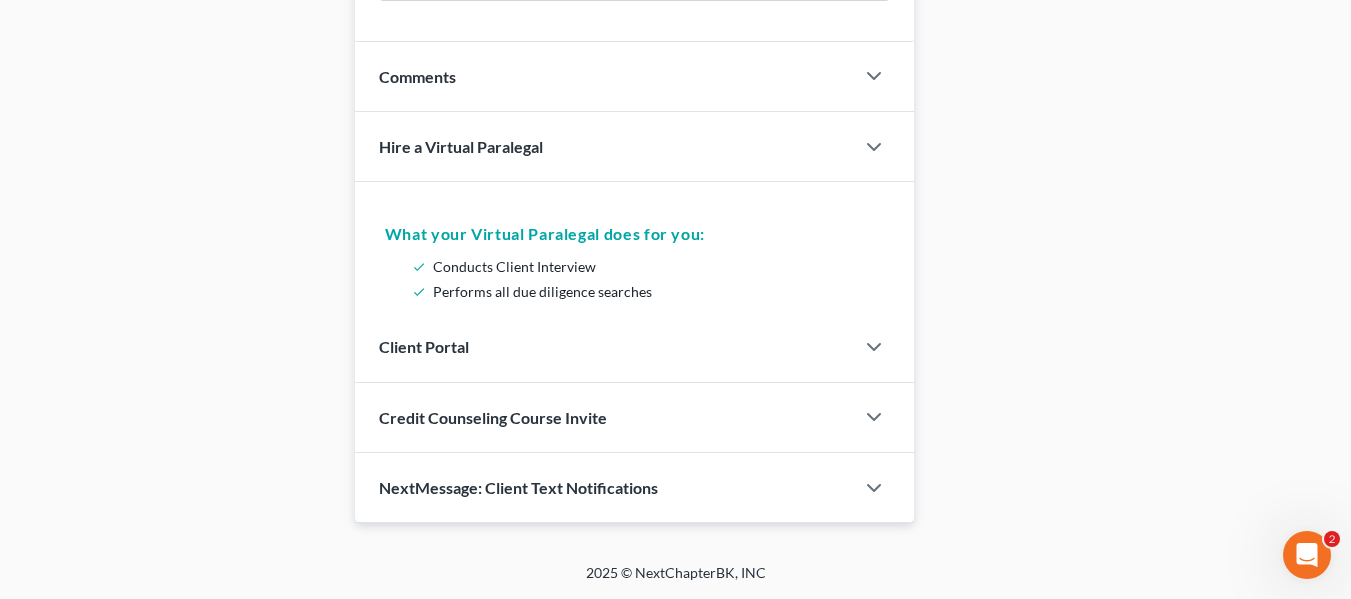 scroll, scrollTop: 949, scrollLeft: 0, axis: vertical 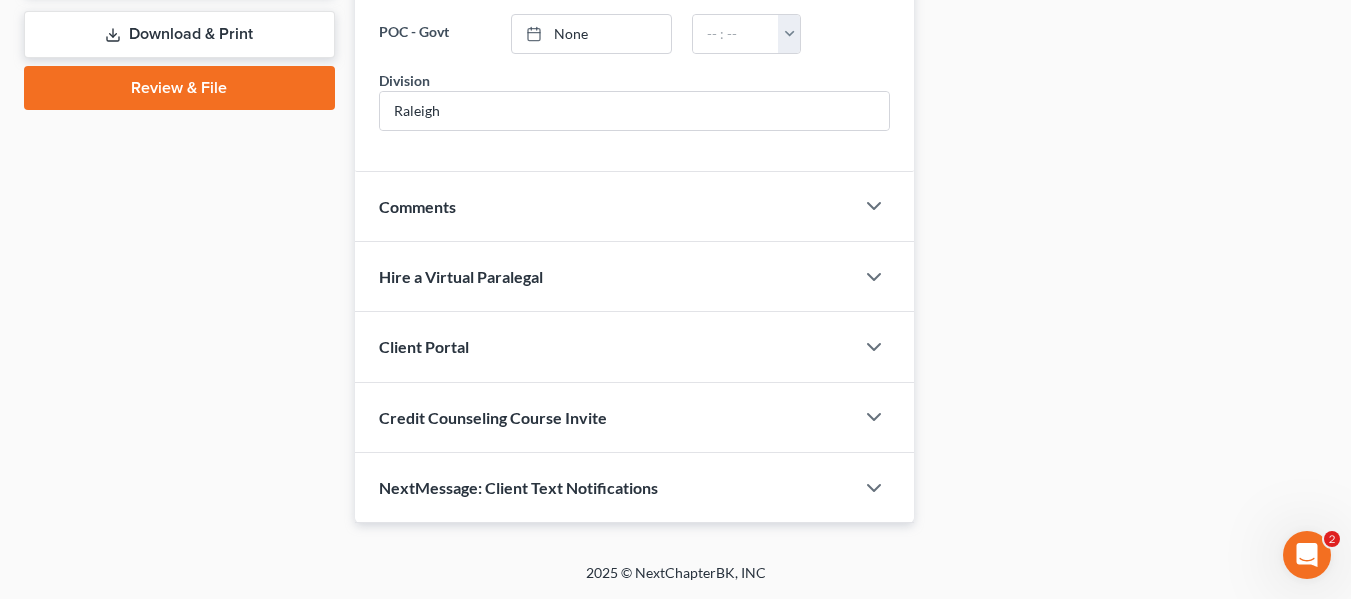 click on "Client Portal" at bounding box center (604, 346) 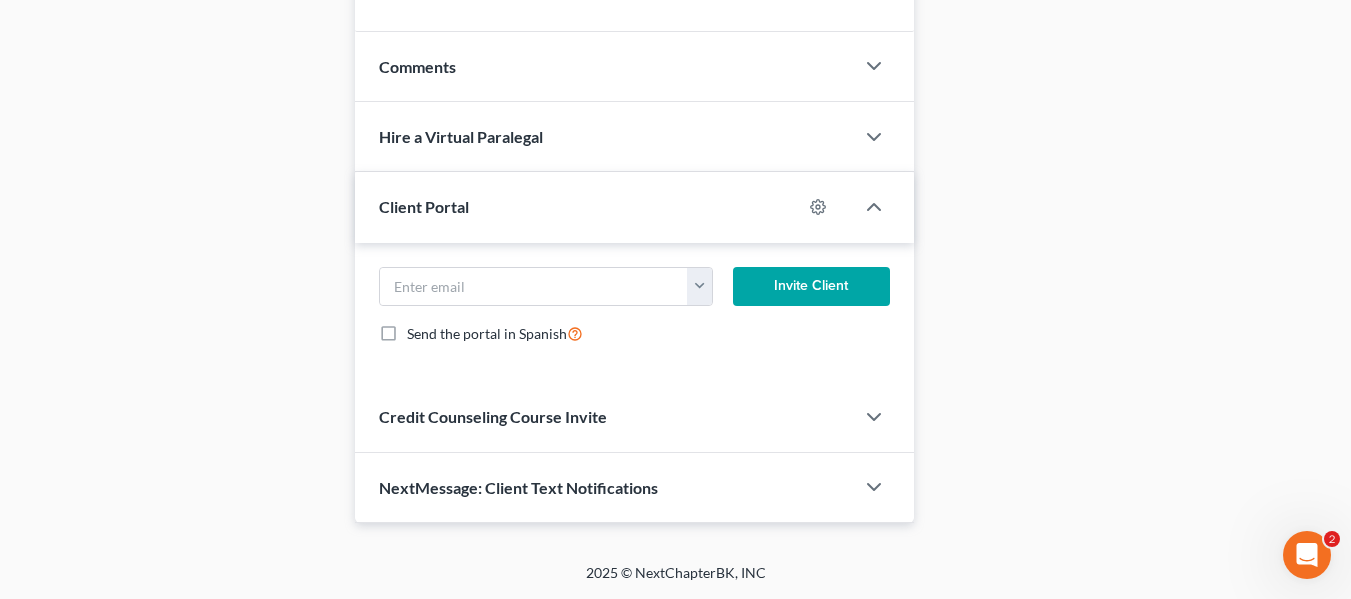 scroll, scrollTop: 1093, scrollLeft: 0, axis: vertical 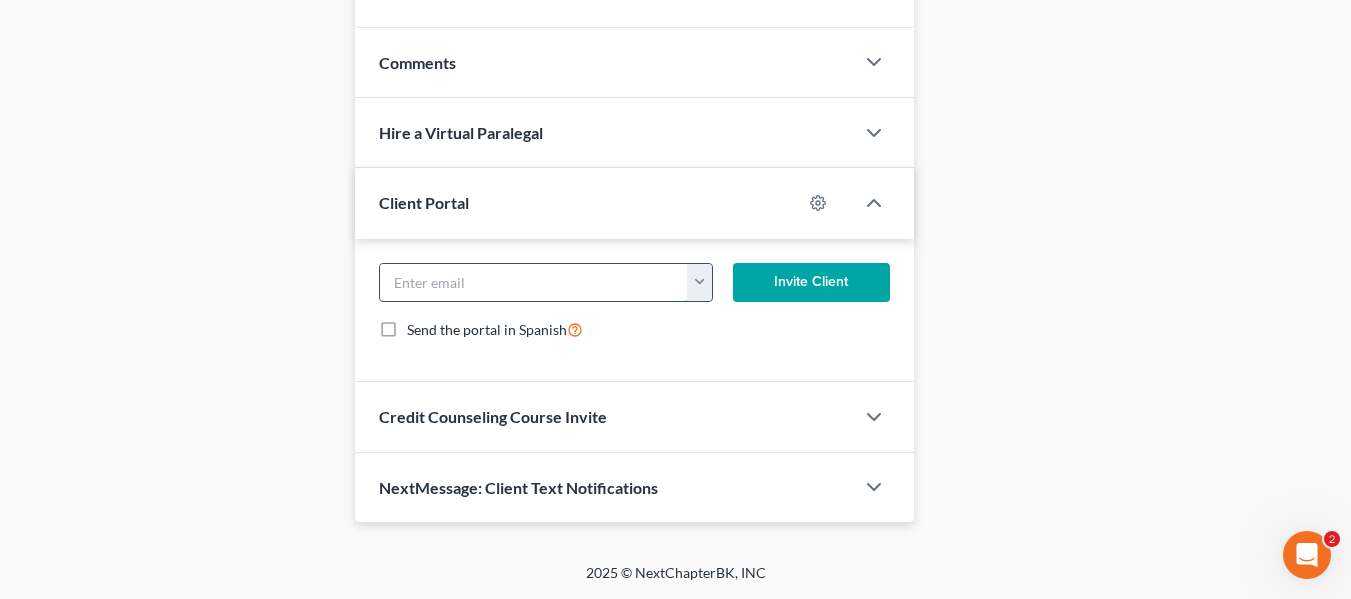 click at bounding box center (534, 283) 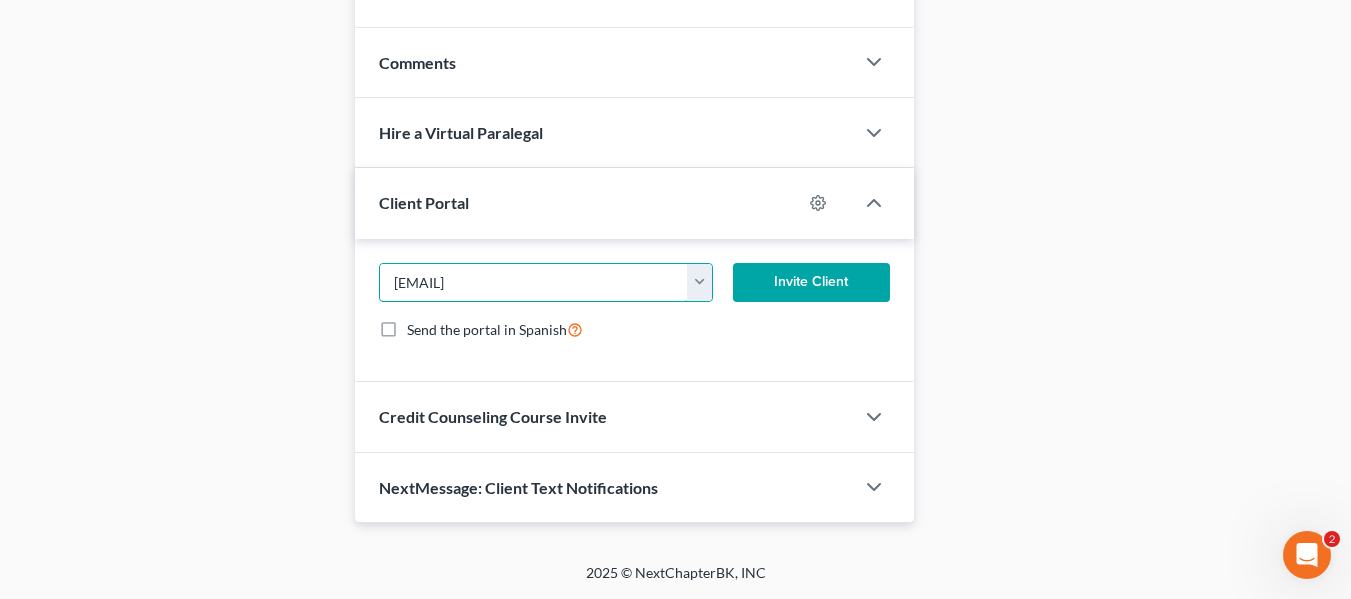 type on "[EMAIL]" 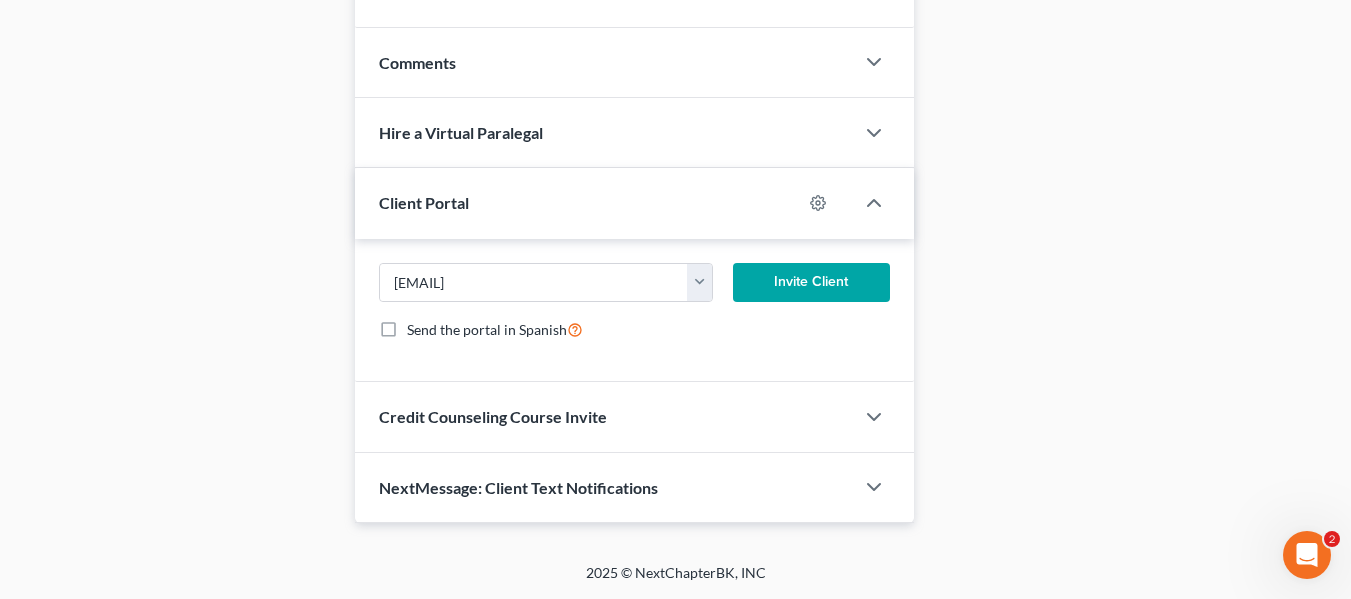 click on "Invite Client" at bounding box center (811, 283) 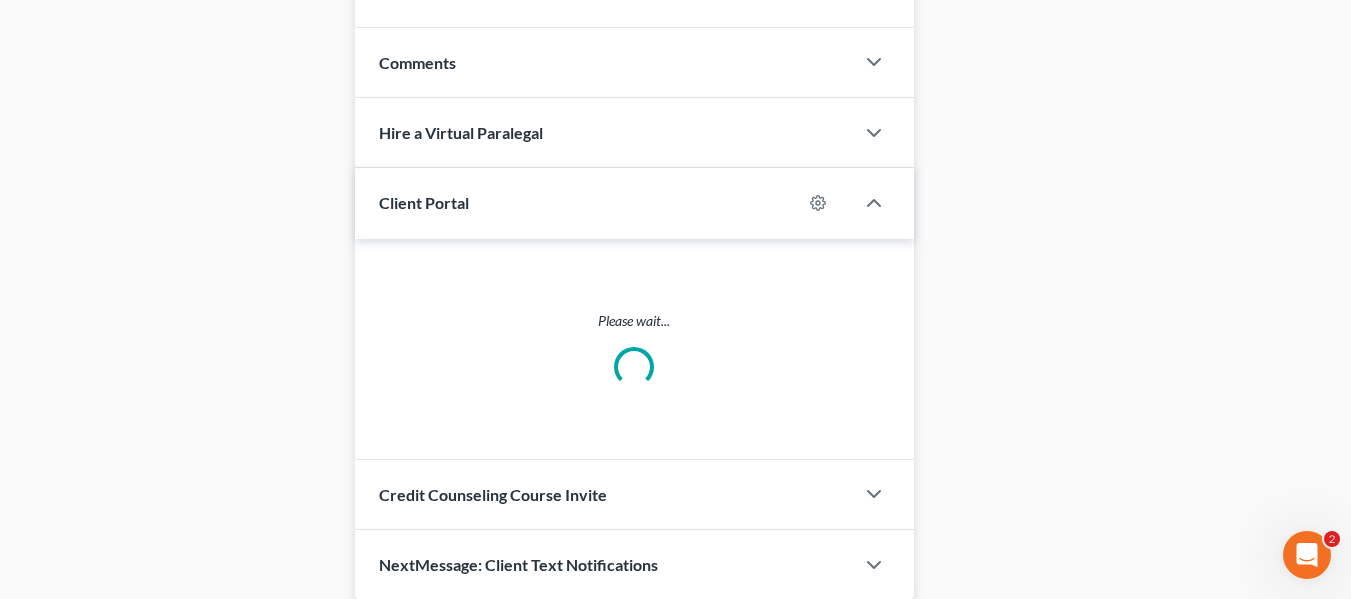 scroll, scrollTop: 1074, scrollLeft: 0, axis: vertical 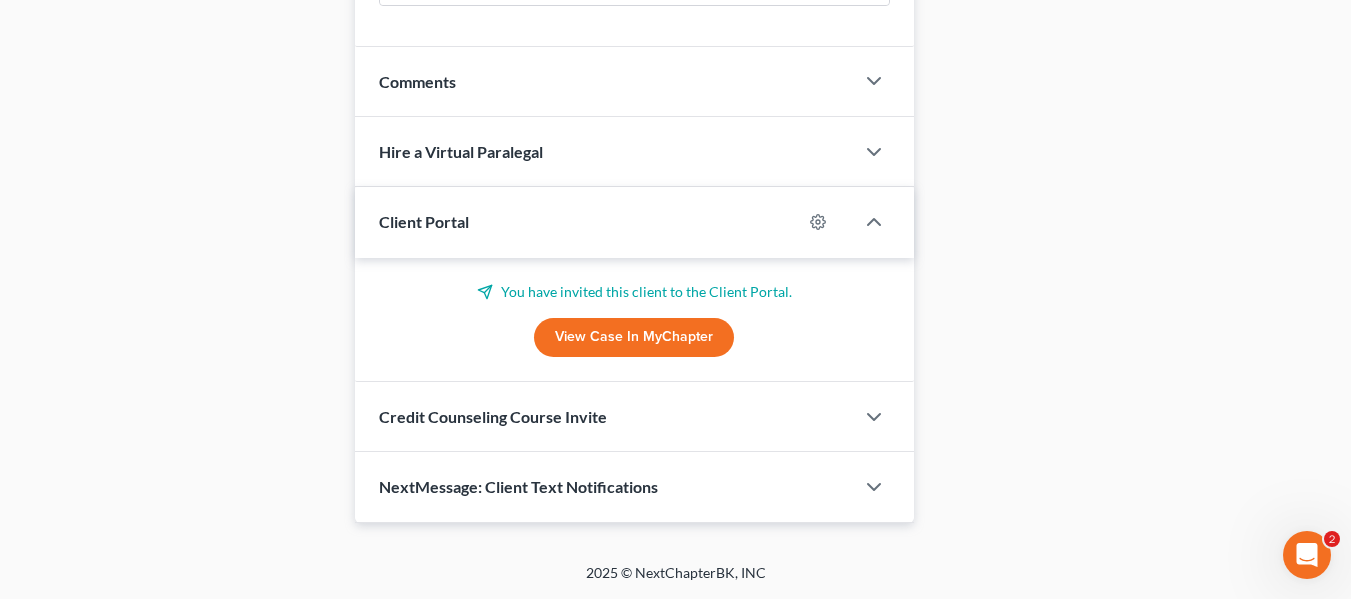click on "Credit Counseling Course Invite" at bounding box center (604, 416) 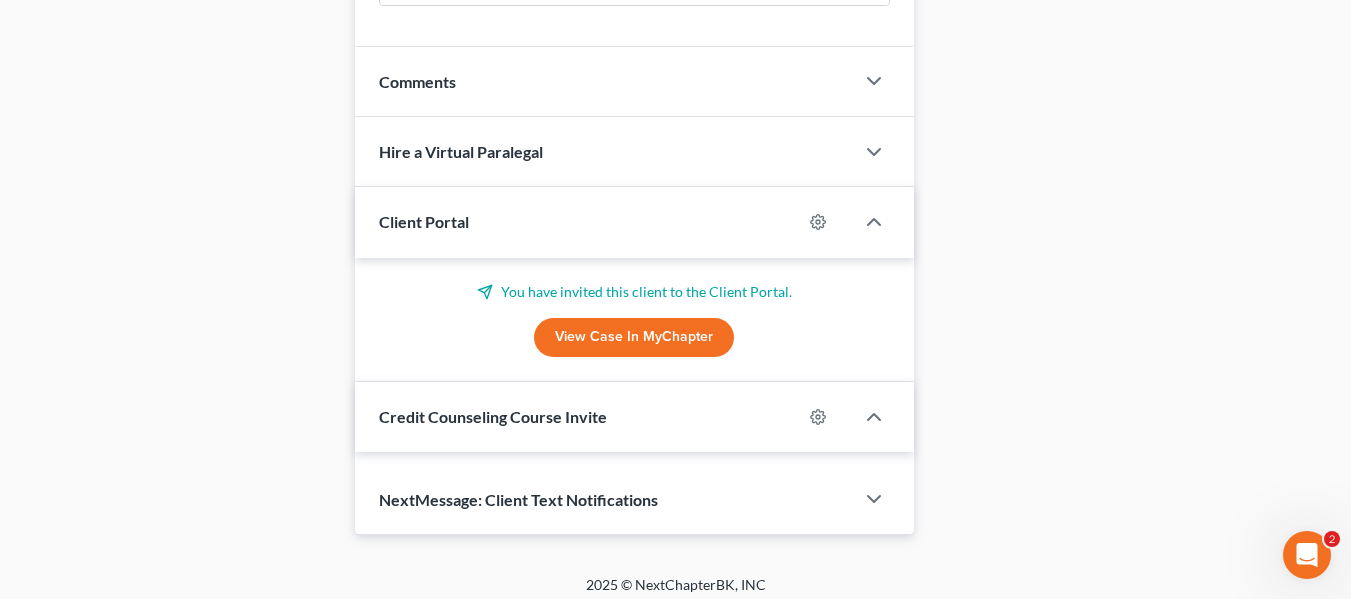scroll, scrollTop: 1093, scrollLeft: 0, axis: vertical 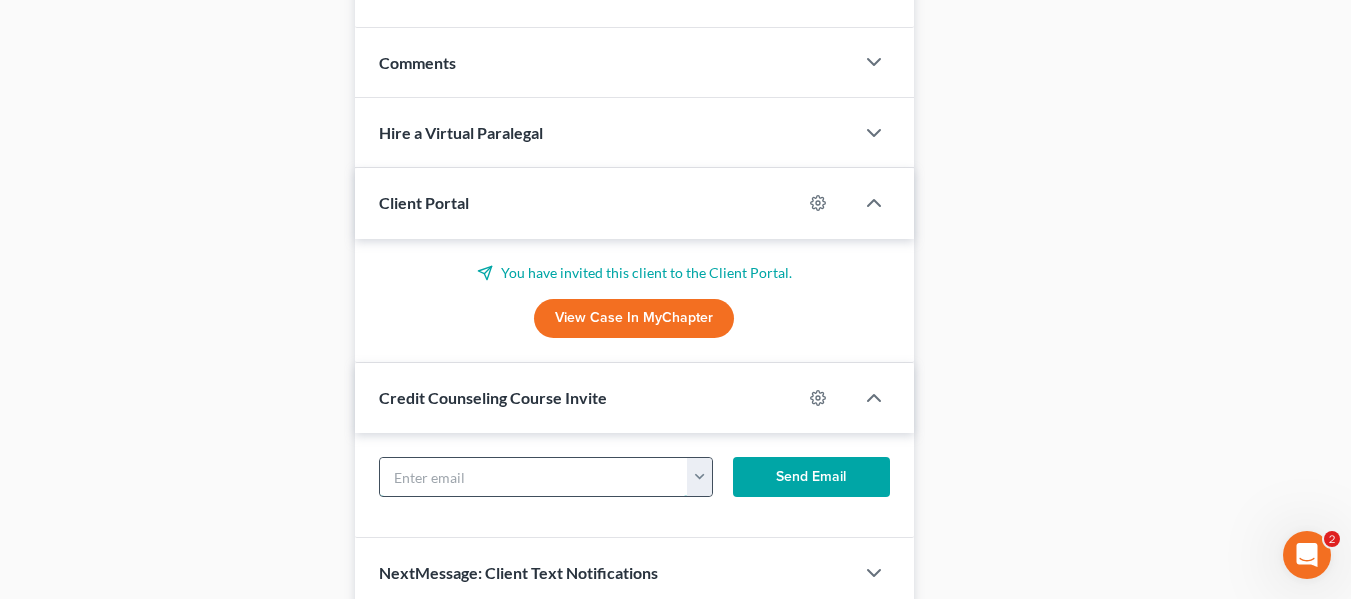 click at bounding box center (534, 477) 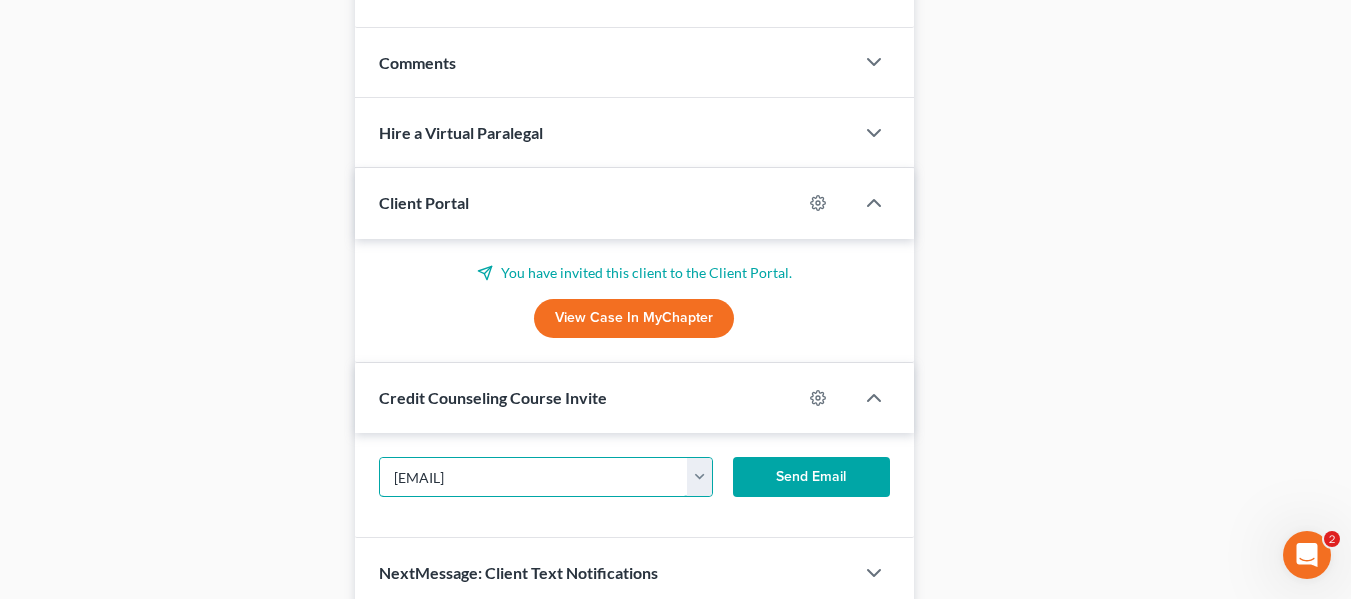 type on "[EMAIL]" 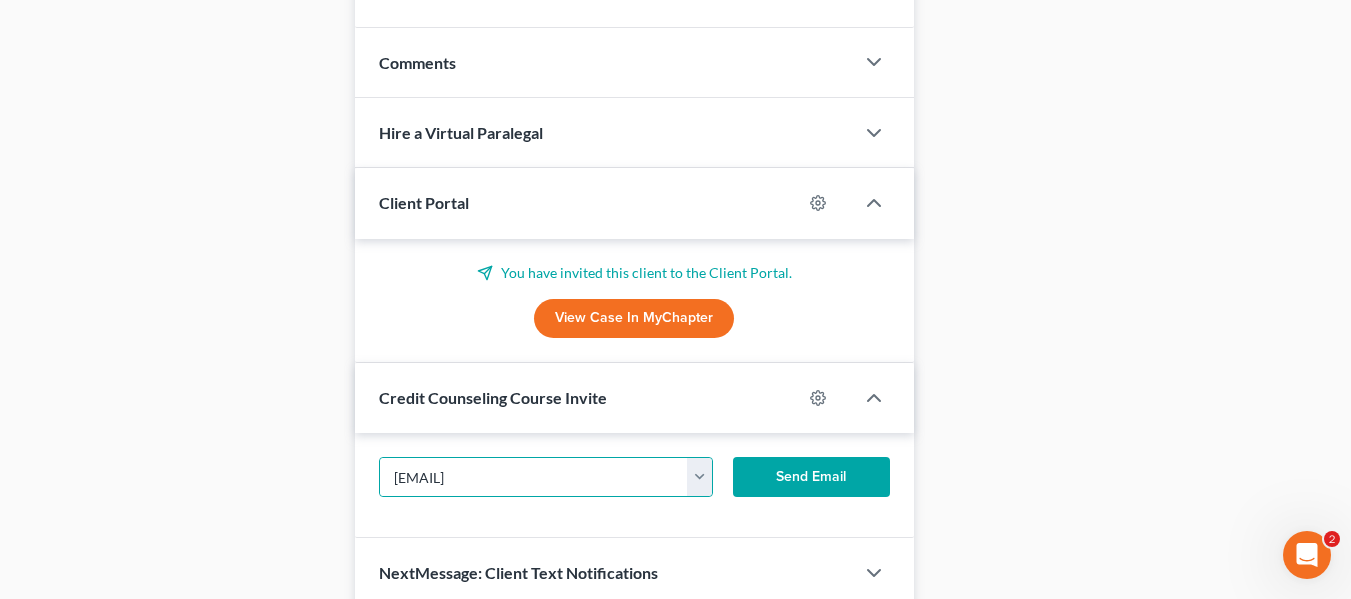 click on "Send Email" at bounding box center [811, 477] 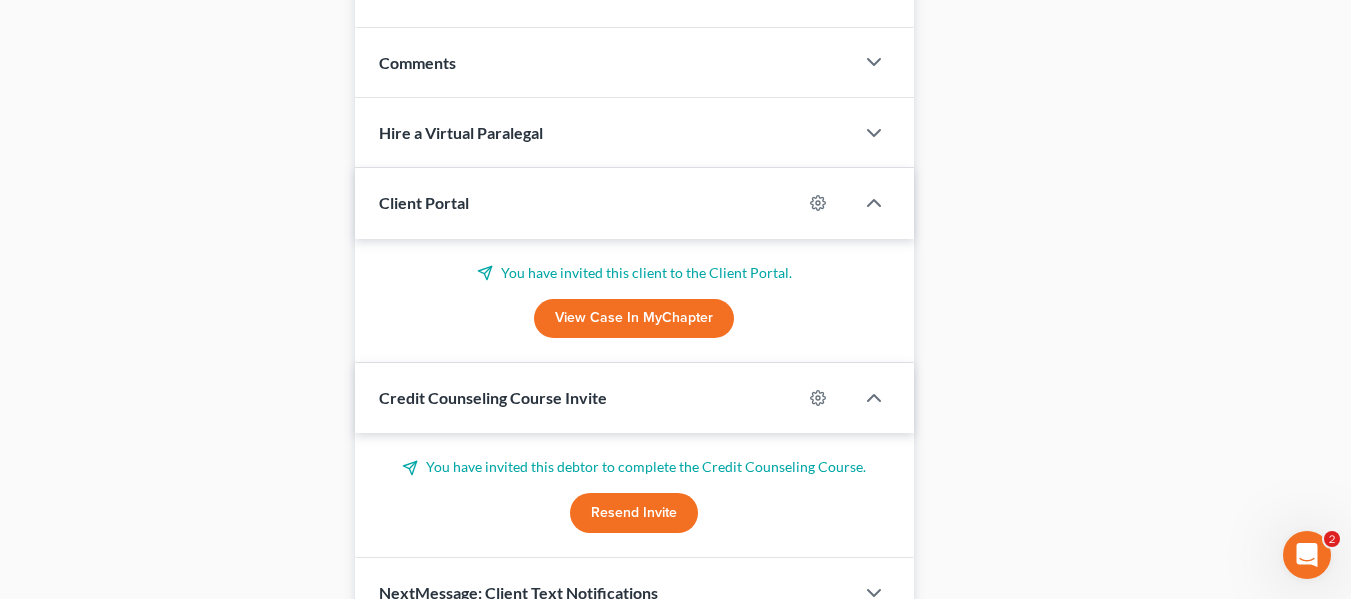 scroll, scrollTop: 1198, scrollLeft: 0, axis: vertical 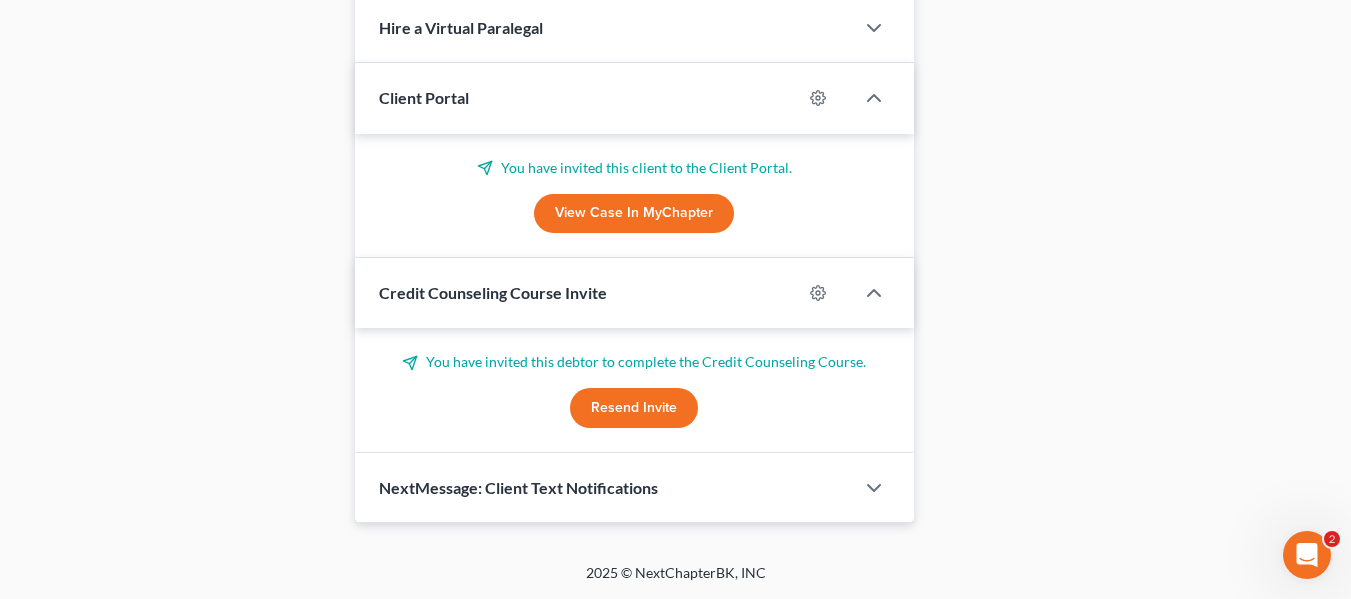 click on "NextMessage: Client Text Notifications" at bounding box center [518, 487] 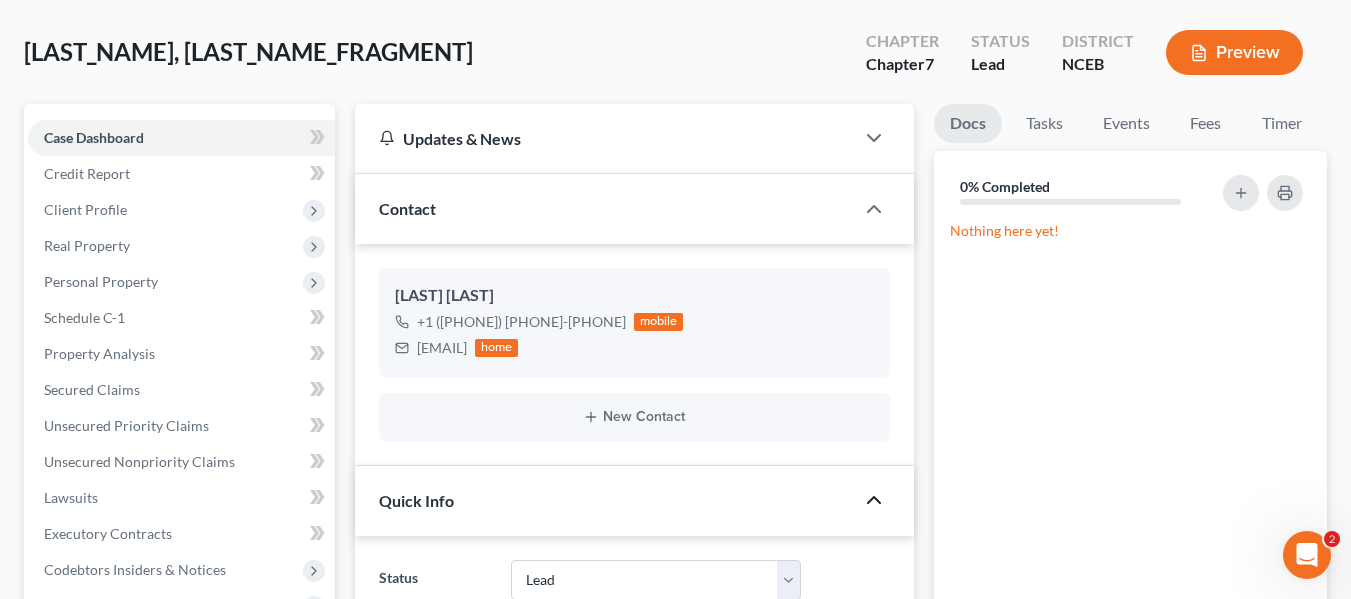 scroll, scrollTop: 89, scrollLeft: 0, axis: vertical 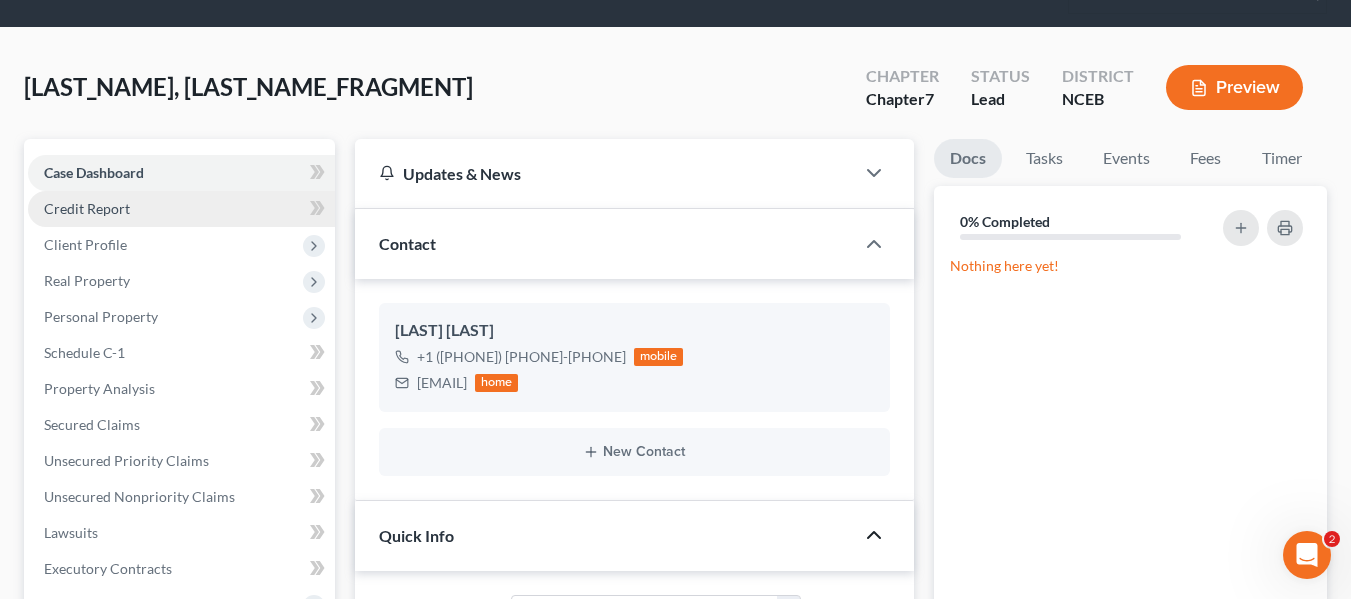 click on "Credit Report" at bounding box center (181, 209) 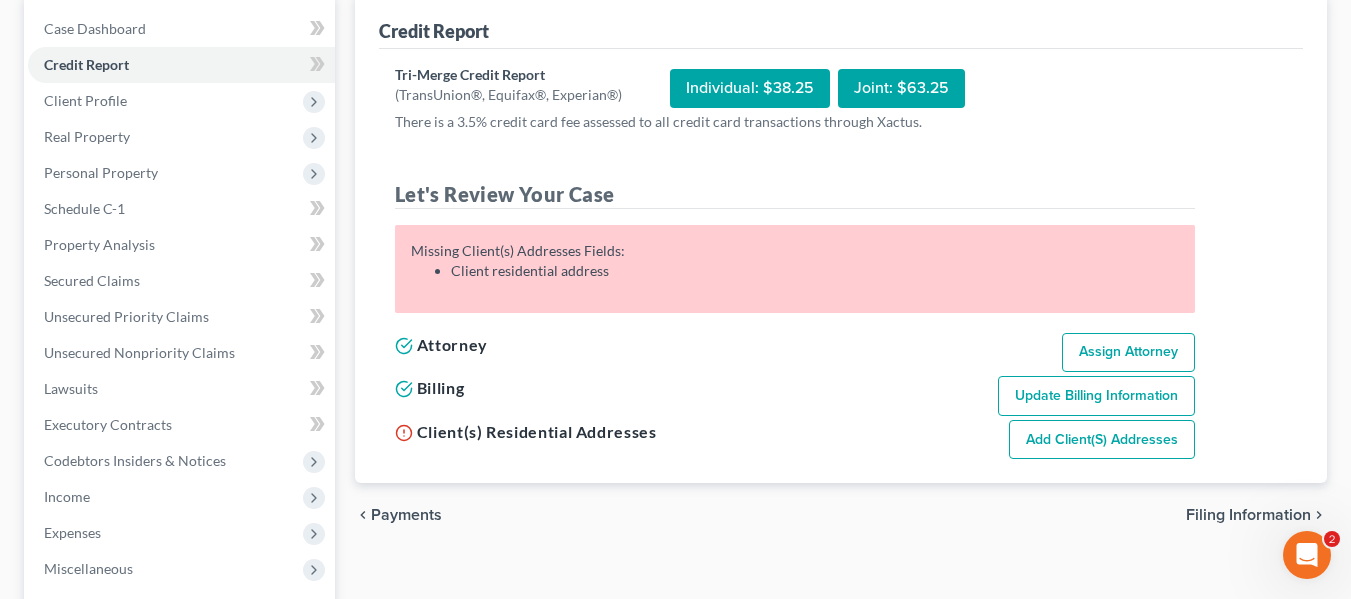 scroll, scrollTop: 200, scrollLeft: 0, axis: vertical 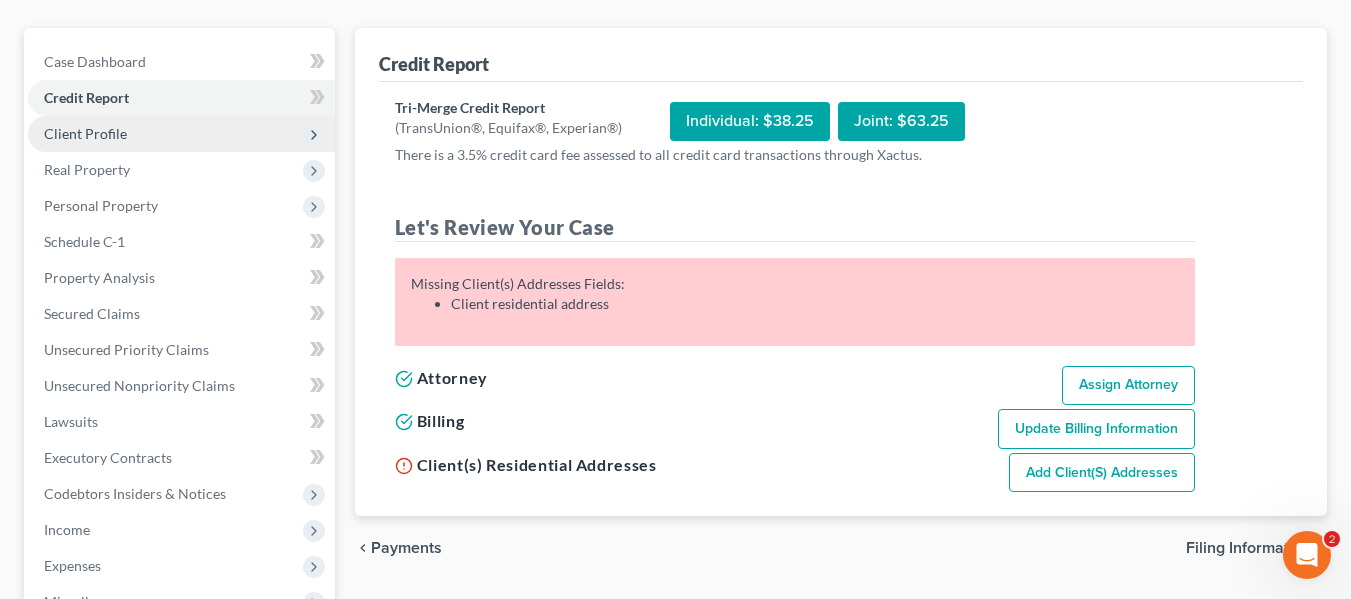 click on "Client Profile" at bounding box center [181, 134] 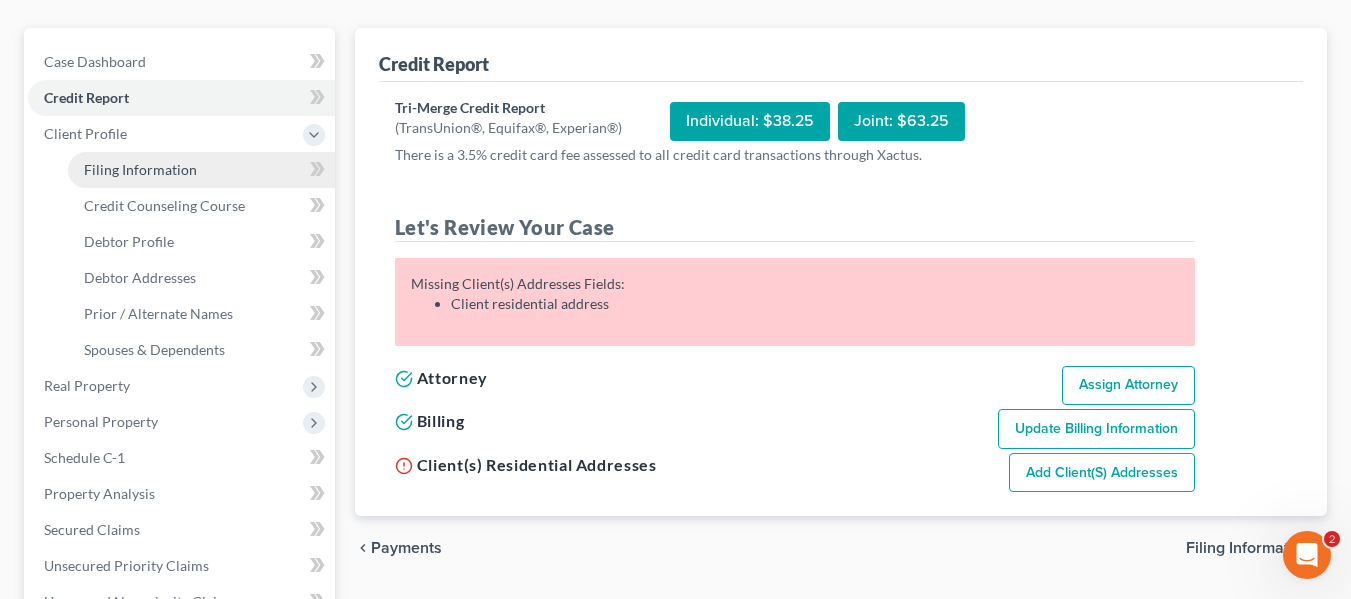 click on "Filing Information" at bounding box center (201, 170) 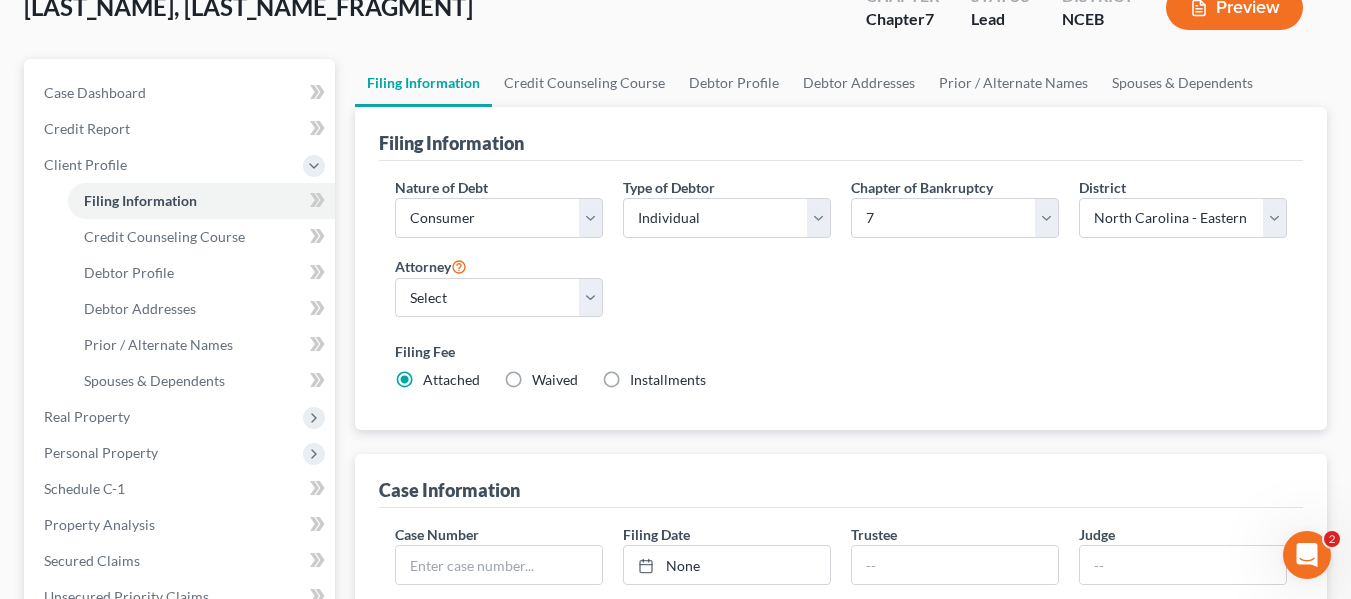 scroll, scrollTop: 136, scrollLeft: 0, axis: vertical 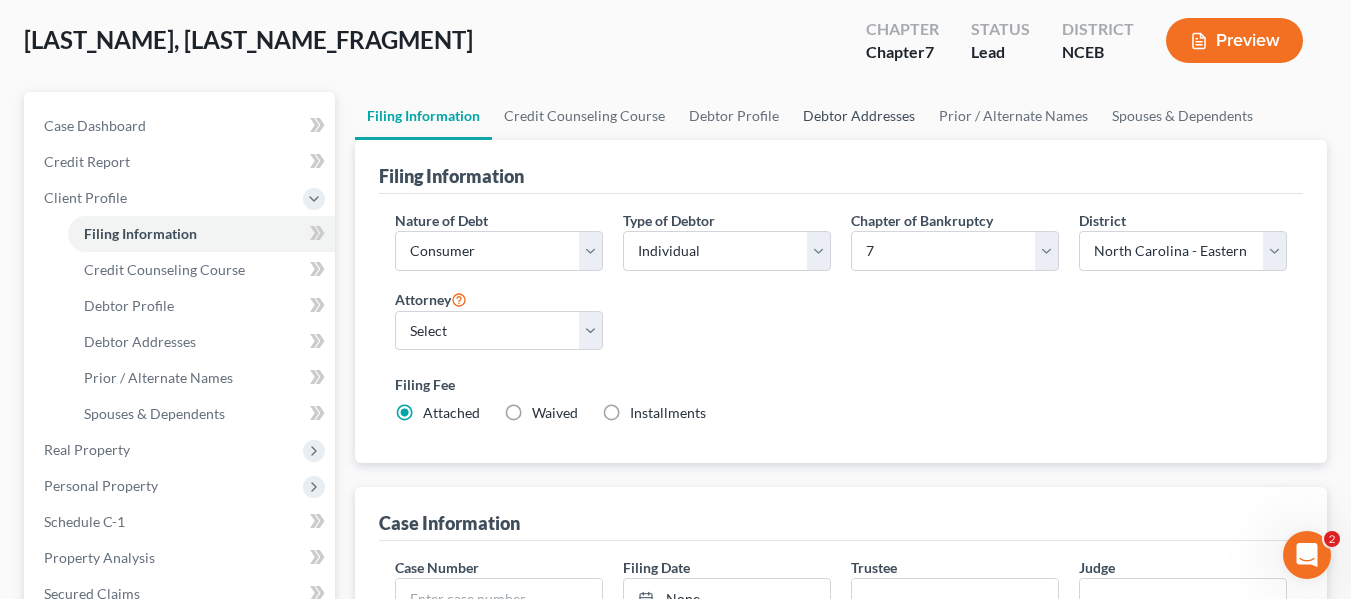 click on "Debtor Addresses" at bounding box center (859, 116) 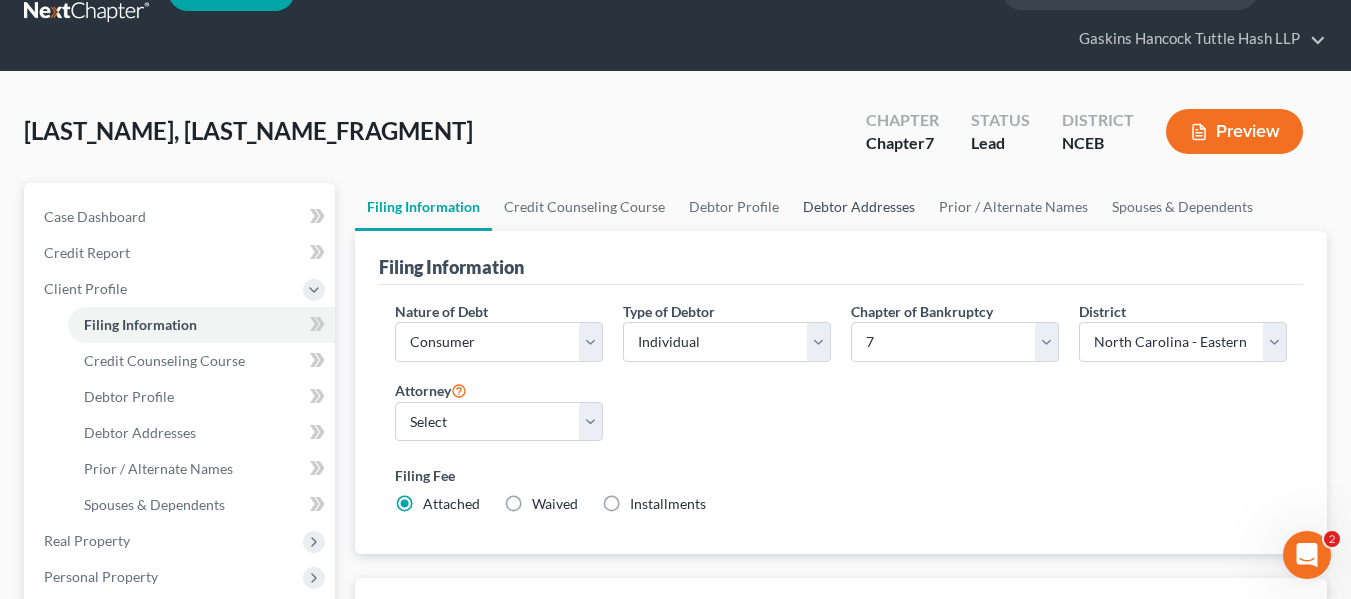 select on "0" 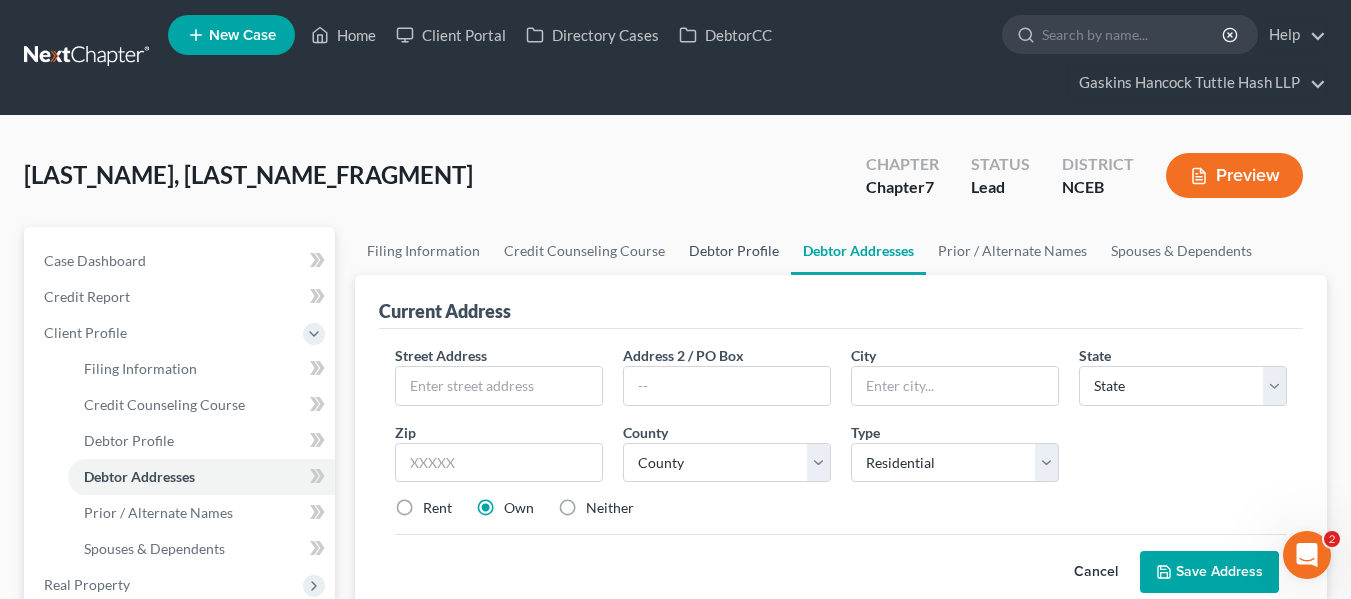 scroll, scrollTop: 0, scrollLeft: 0, axis: both 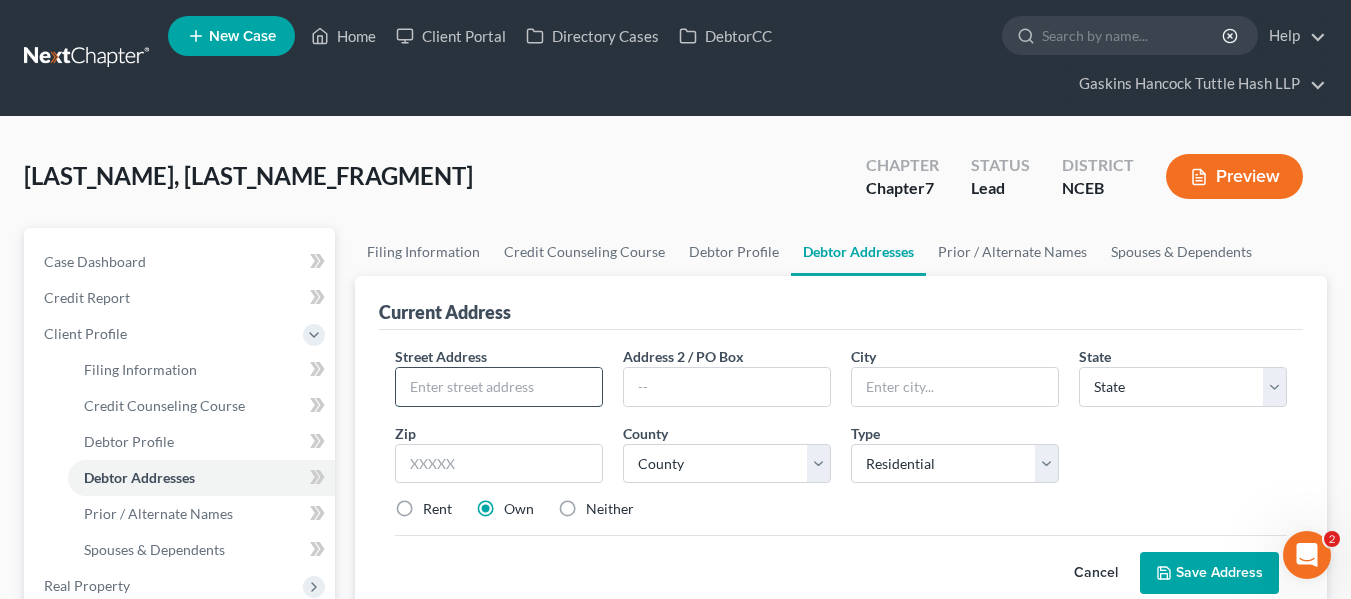 click at bounding box center [499, 387] 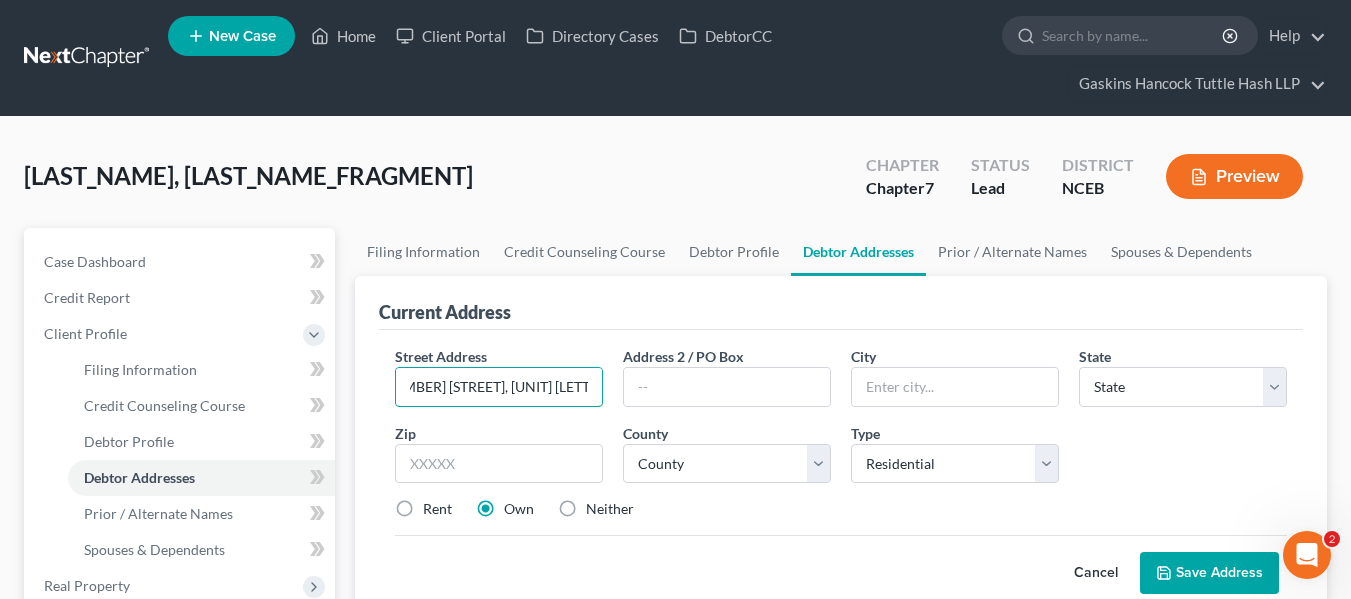 scroll, scrollTop: 0, scrollLeft: 41, axis: horizontal 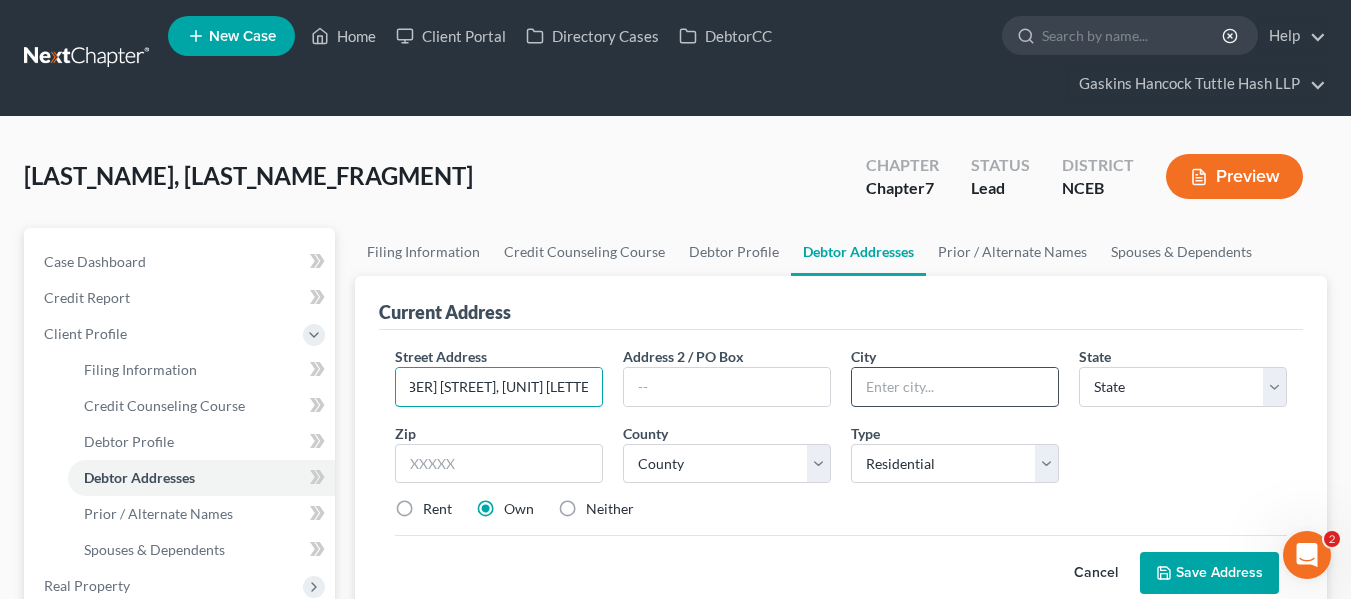 type on "[NUMBER] [STREET], [UNIT] [LETTER]" 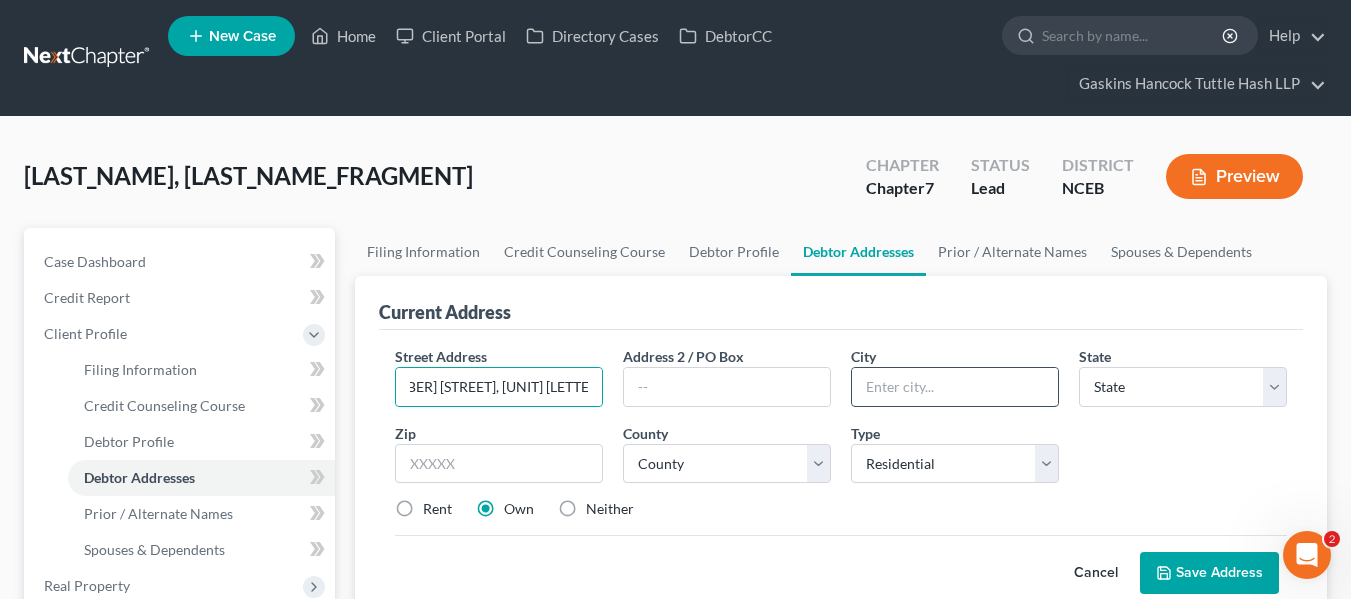 click at bounding box center [955, 387] 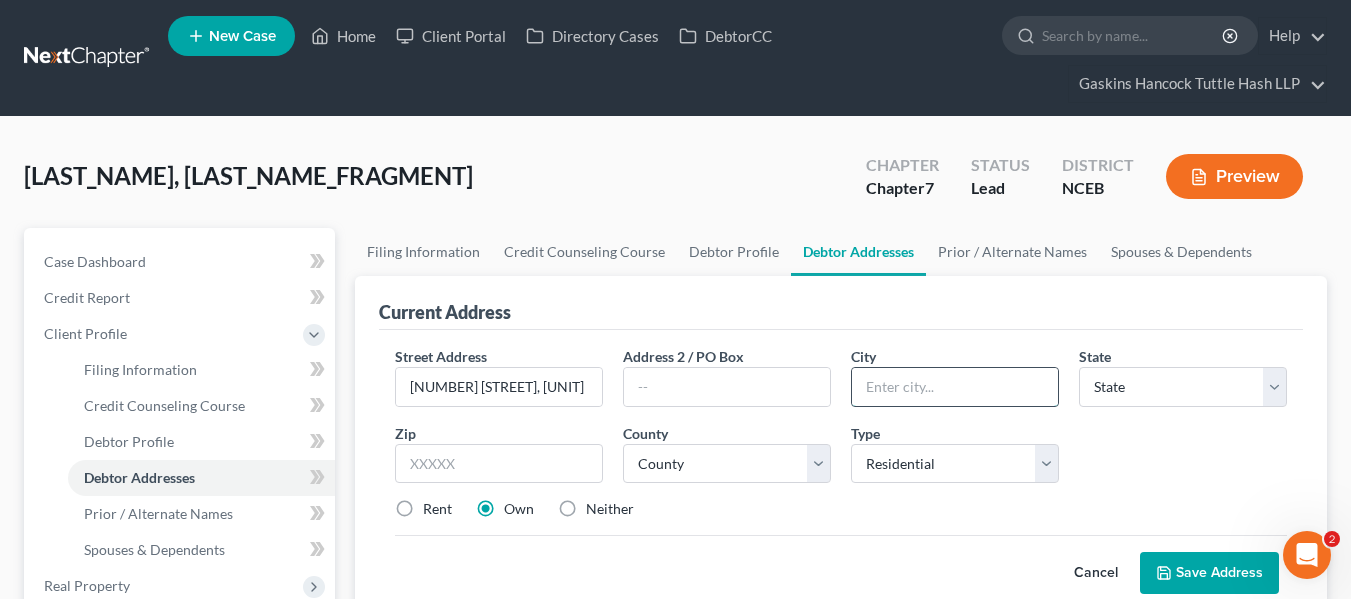 type on "D" 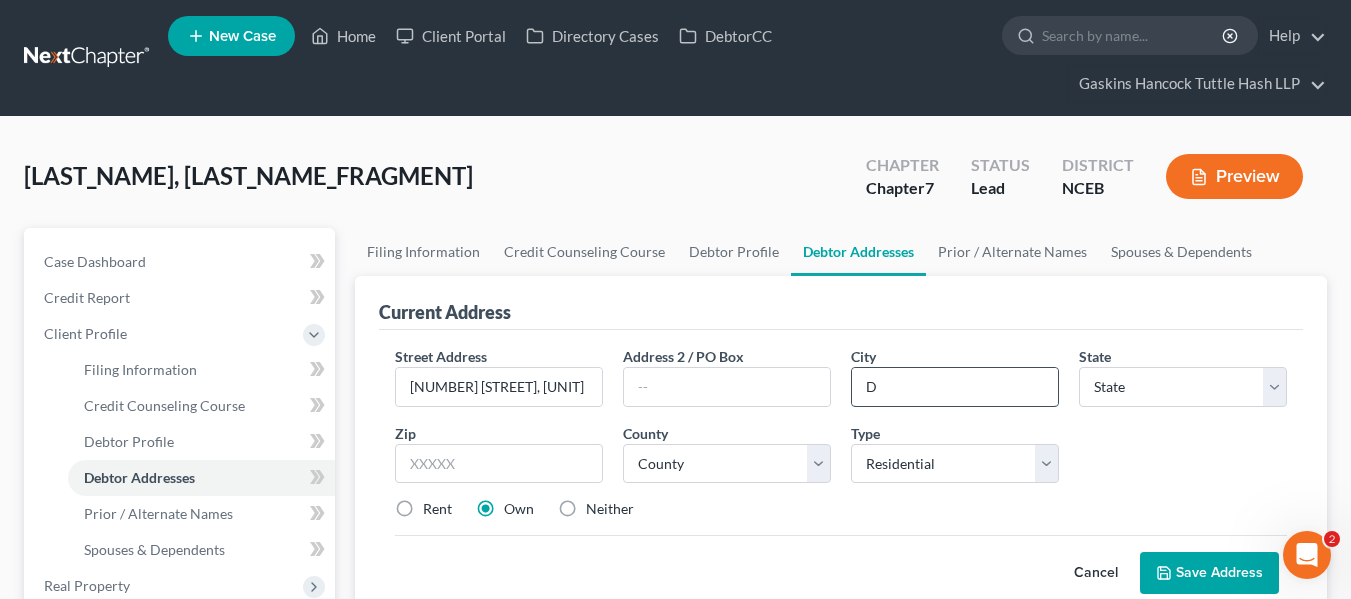 type 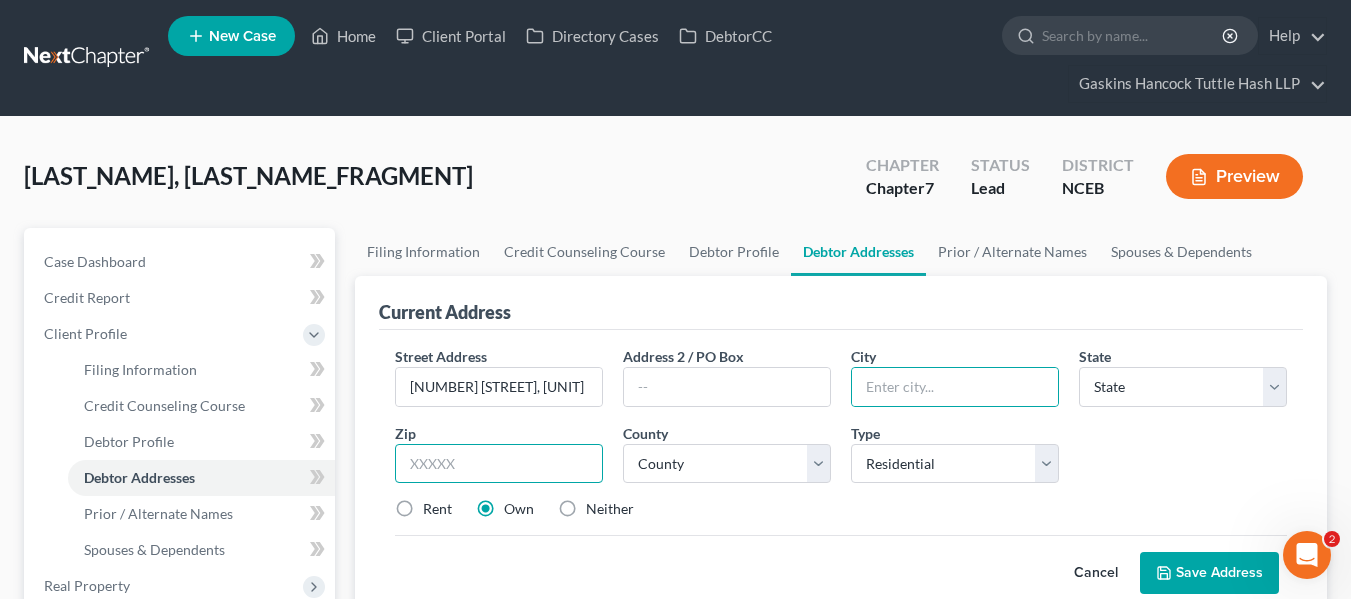 click at bounding box center (499, 464) 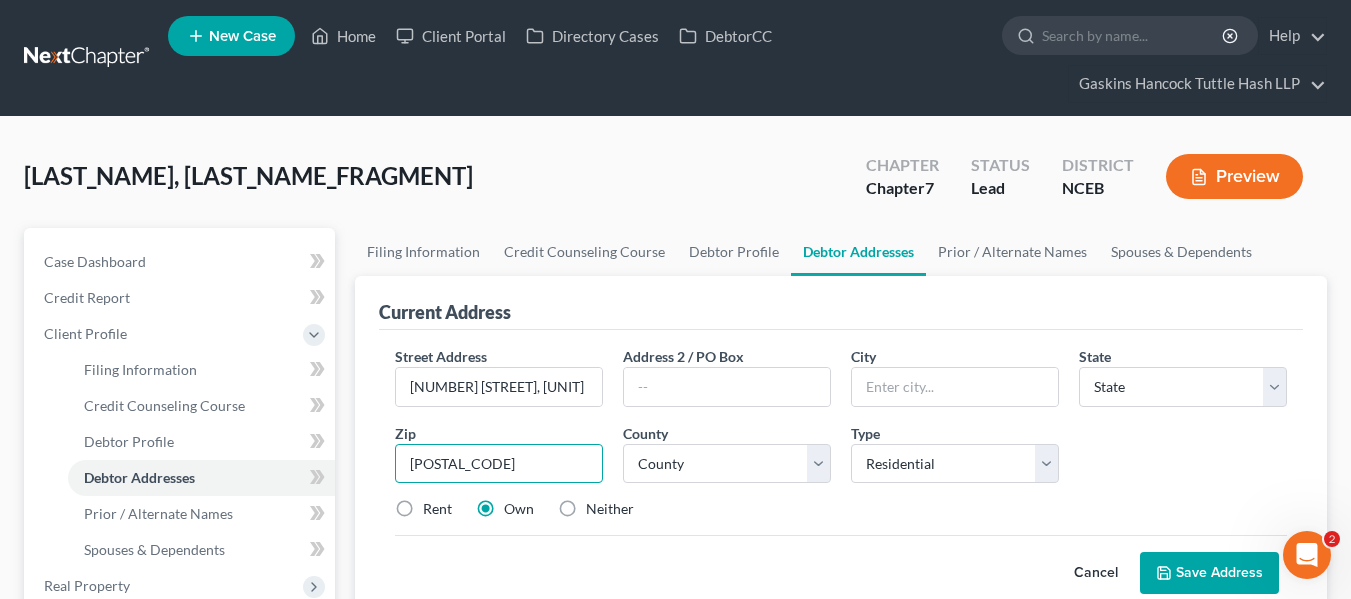 type on "[POSTAL_CODE]" 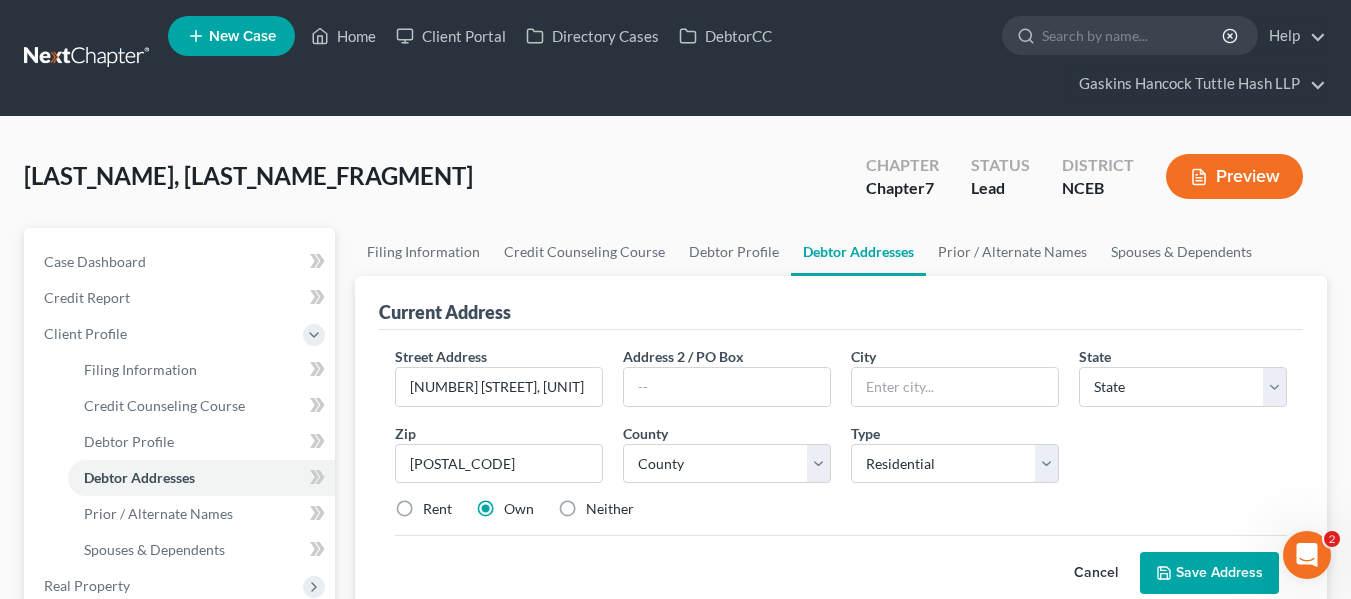 type on "Durham" 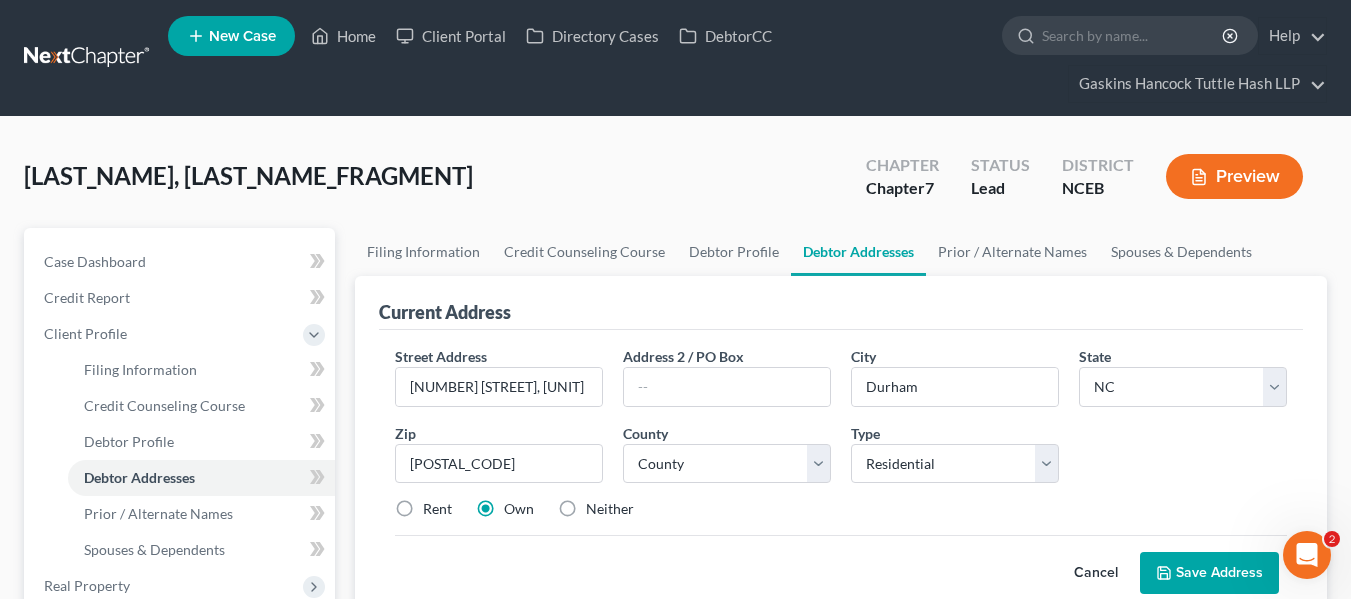 click on "Street Address
*
[ADDRESS], Unit B Address 2 / PO Box
City
*
[CITY]
State
*
State AL AK AR AZ CA CO CT DE DC FL GA GU HI ID IL IN IA KS KY LA ME MD MA MI MN MS MO MT NC ND NE NV NH NJ NM NY OH OK OR PA PR RI SC SD TN TX UT VI VA VT WI WY
Zip
*
[POSTAL_CODE]
County
*
County Type Select Residential Mailing Rental Business Rent Own Neither Save as Property" at bounding box center [841, 441] 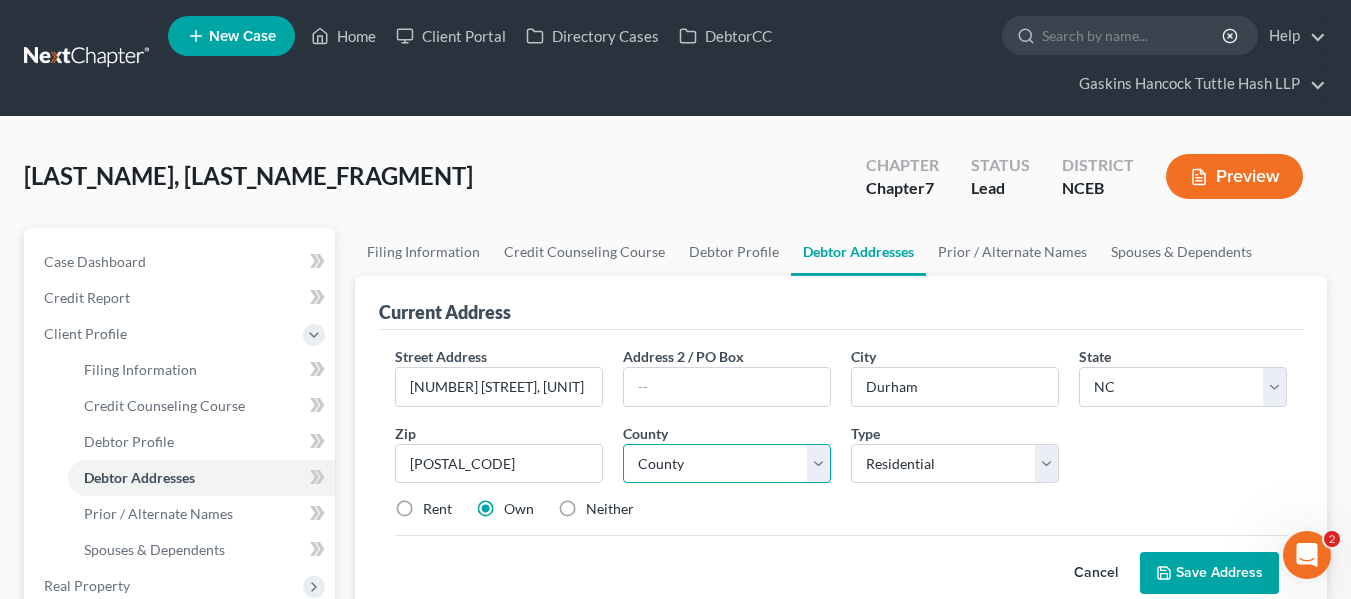 click on "County Alamance County Alexander County Alleghany County Anson County Ashe County Avery County Beaufort County Bertie County Bladen County Brunswick County Buncombe County Burke County Cabarrus County Caldwell County Camden County Carteret County Caswell County Catawba County Chatham County Cherokee County Chowan County Clay County Cleveland County Columbus County Craven County Cumberland County Currituck County Dare County Davidson County Davie County Duplin County Durham County Edgecombe County Forsyth County Franklin County Gaston County Gates County Graham County Granville County Greene County Guilford County Halifax County Harnett County Haywood County Henderson County Hertford County Hoke County Hyde County Iredell County Jackson County Johnston County Jones County Lee County Lenoir County Lincoln County Macon County Madison County Martin County McDowell County Mecklenburg County Mitchell County Montgomery County Moore County Nash County New Hanover County Northampton County Onslow County Orange County" at bounding box center [727, 464] 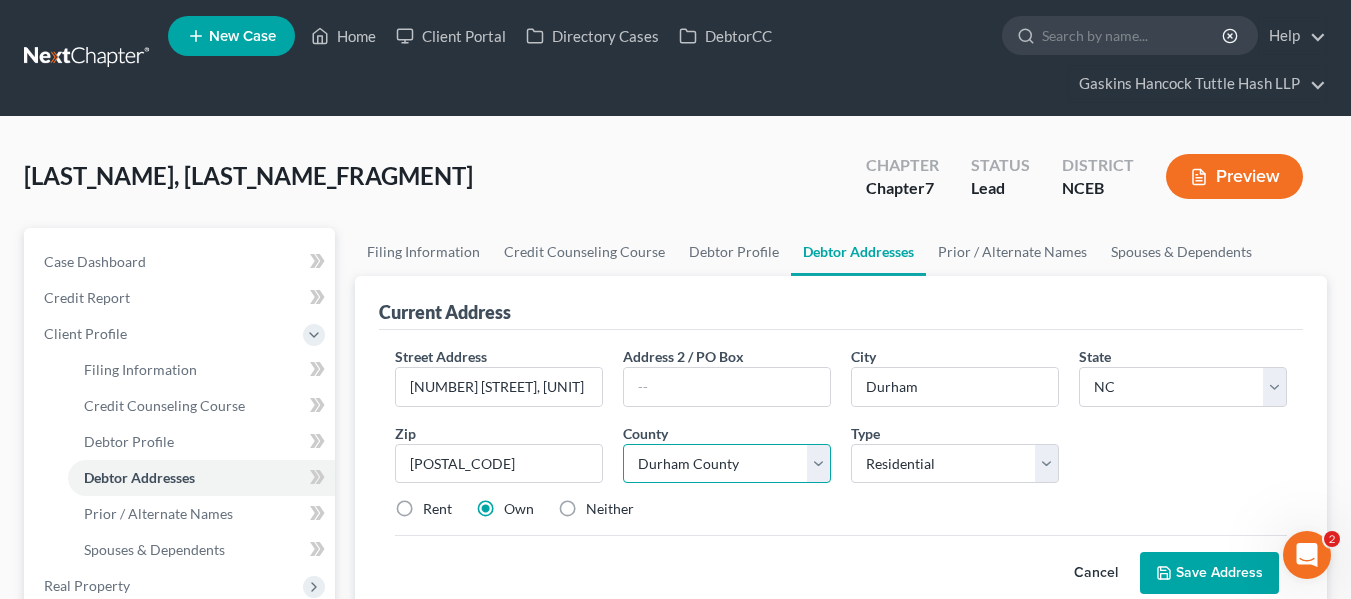 click on "County Alamance County Alexander County Alleghany County Anson County Ashe County Avery County Beaufort County Bertie County Bladen County Brunswick County Buncombe County Burke County Cabarrus County Caldwell County Camden County Carteret County Caswell County Catawba County Chatham County Cherokee County Chowan County Clay County Cleveland County Columbus County Craven County Cumberland County Currituck County Dare County Davidson County Davie County Duplin County Durham County Edgecombe County Forsyth County Franklin County Gaston County Gates County Graham County Granville County Greene County Guilford County Halifax County Harnett County Haywood County Henderson County Hertford County Hoke County Hyde County Iredell County Jackson County Johnston County Jones County Lee County Lenoir County Lincoln County Macon County Madison County Martin County McDowell County Mecklenburg County Mitchell County Montgomery County Moore County Nash County New Hanover County Northampton County Onslow County Orange County" at bounding box center (727, 464) 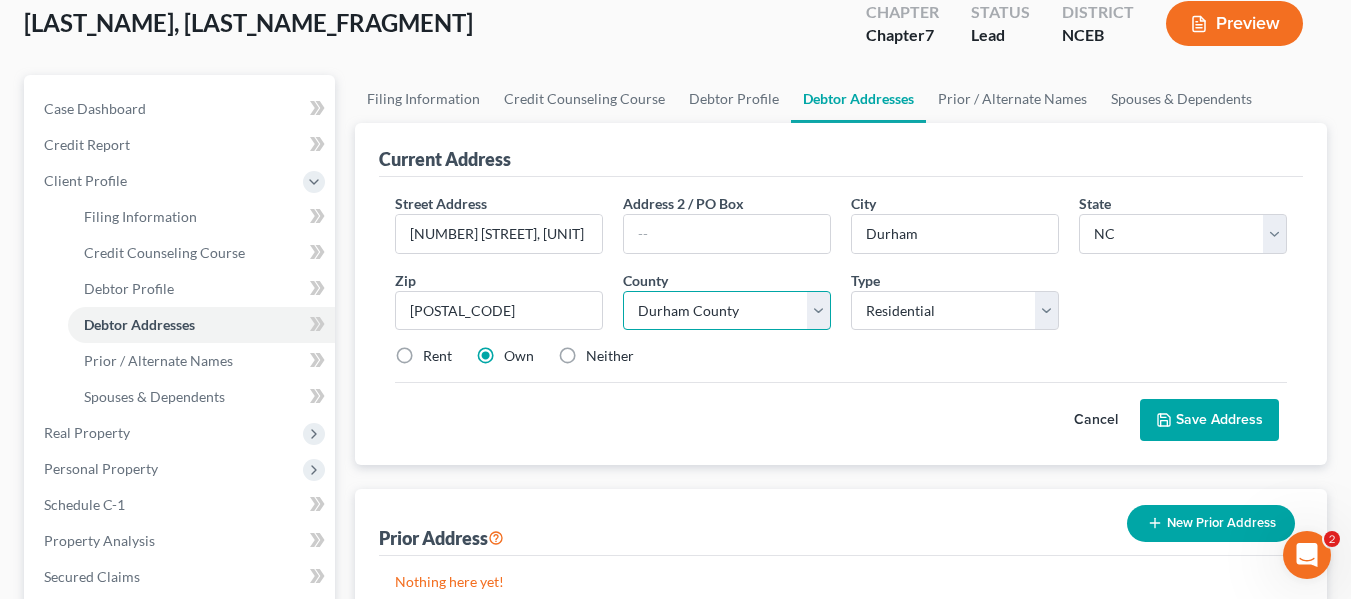 scroll, scrollTop: 200, scrollLeft: 0, axis: vertical 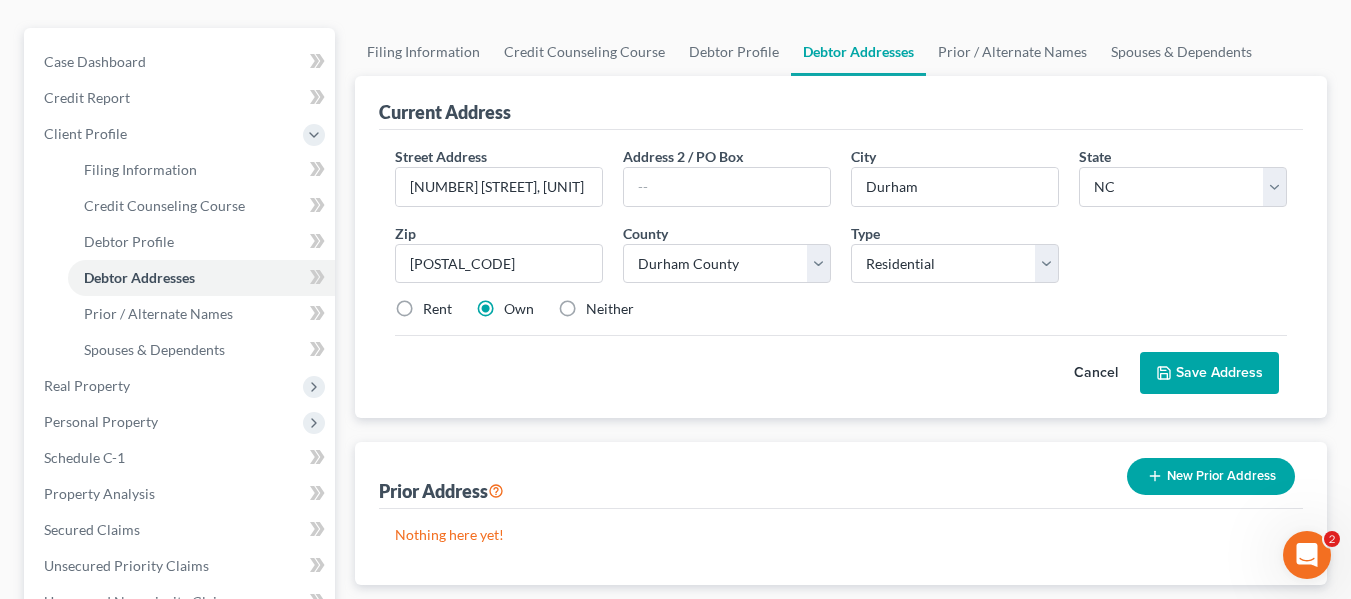 click on "Rent" at bounding box center [437, 309] 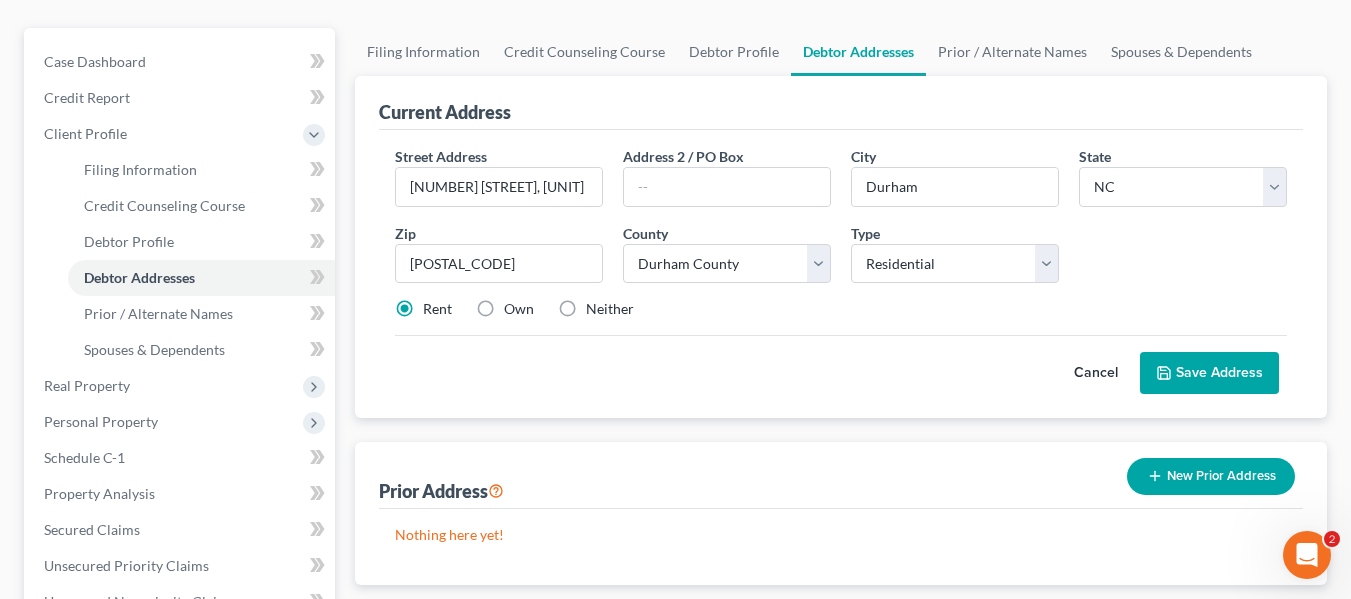 click on "Save Address" at bounding box center [1209, 373] 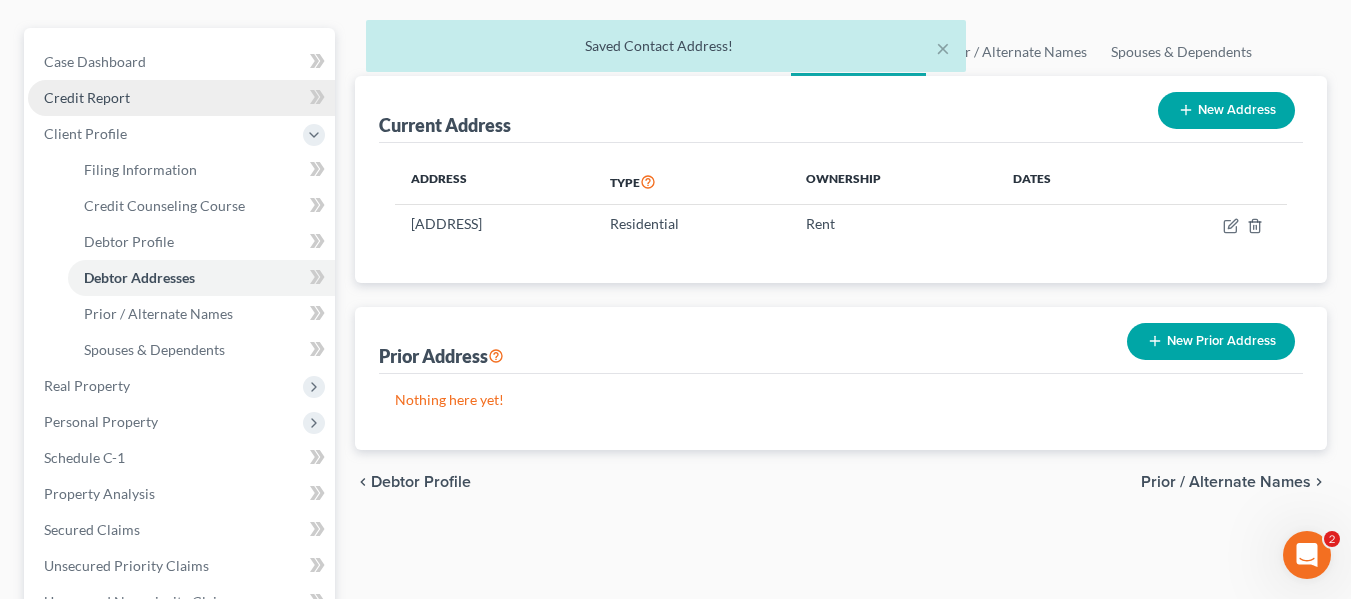 click on "Credit Report" at bounding box center (181, 98) 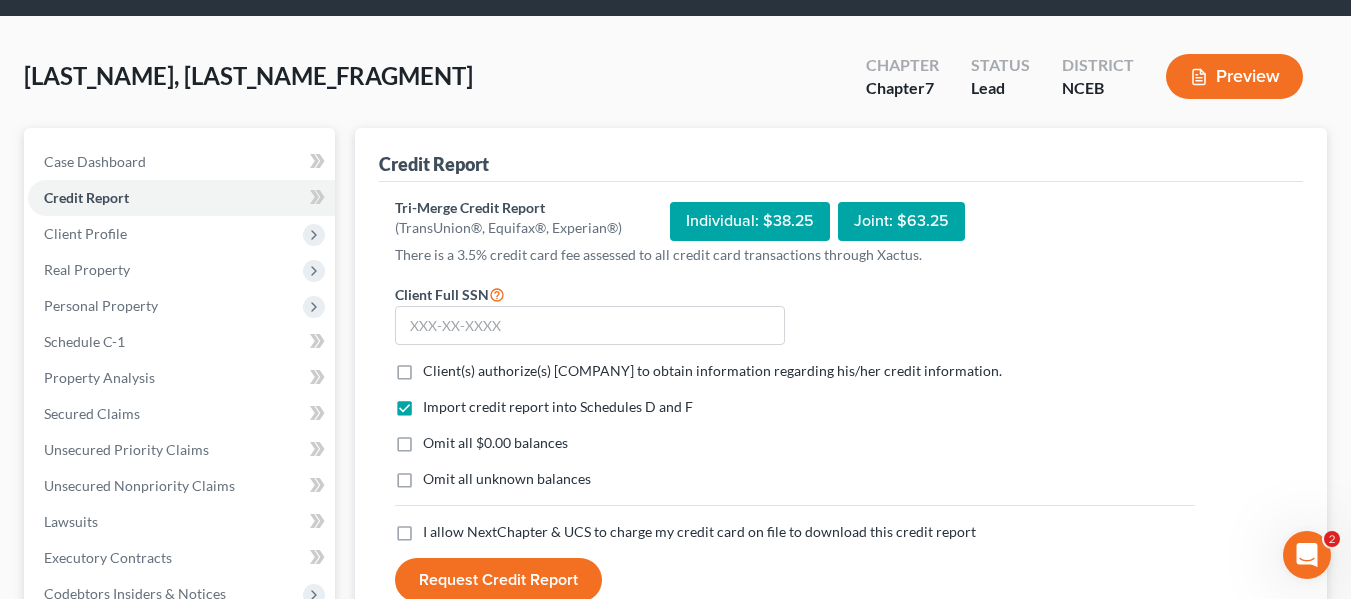 scroll, scrollTop: 200, scrollLeft: 0, axis: vertical 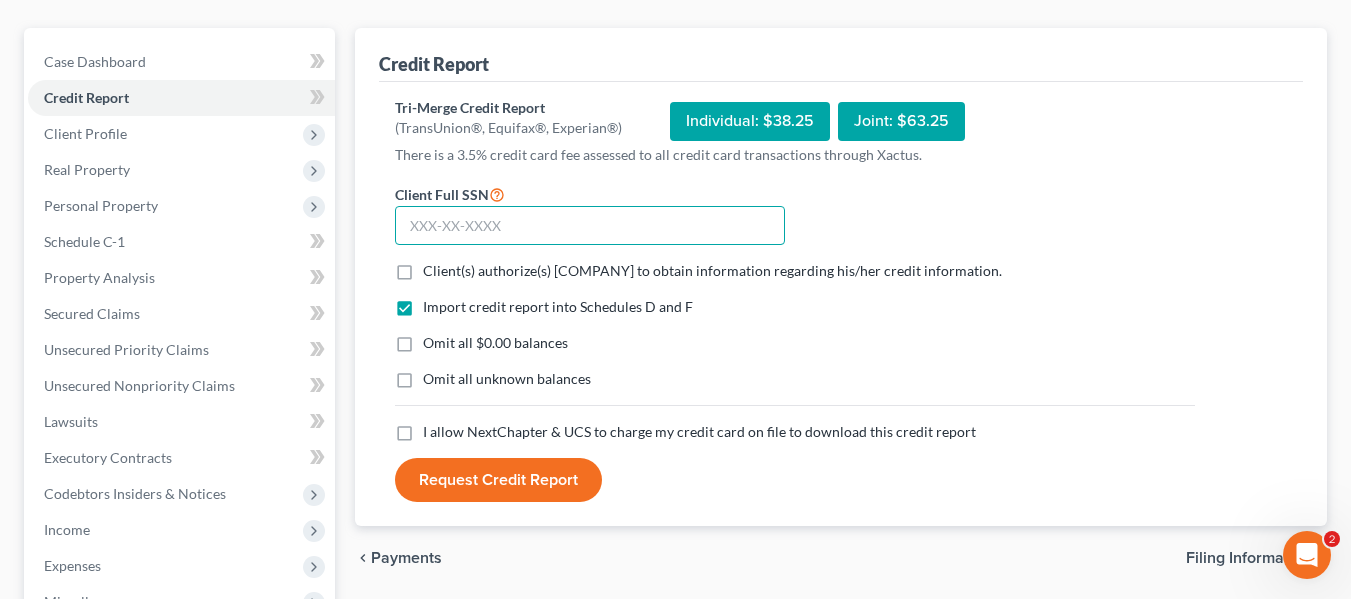 click at bounding box center (590, 226) 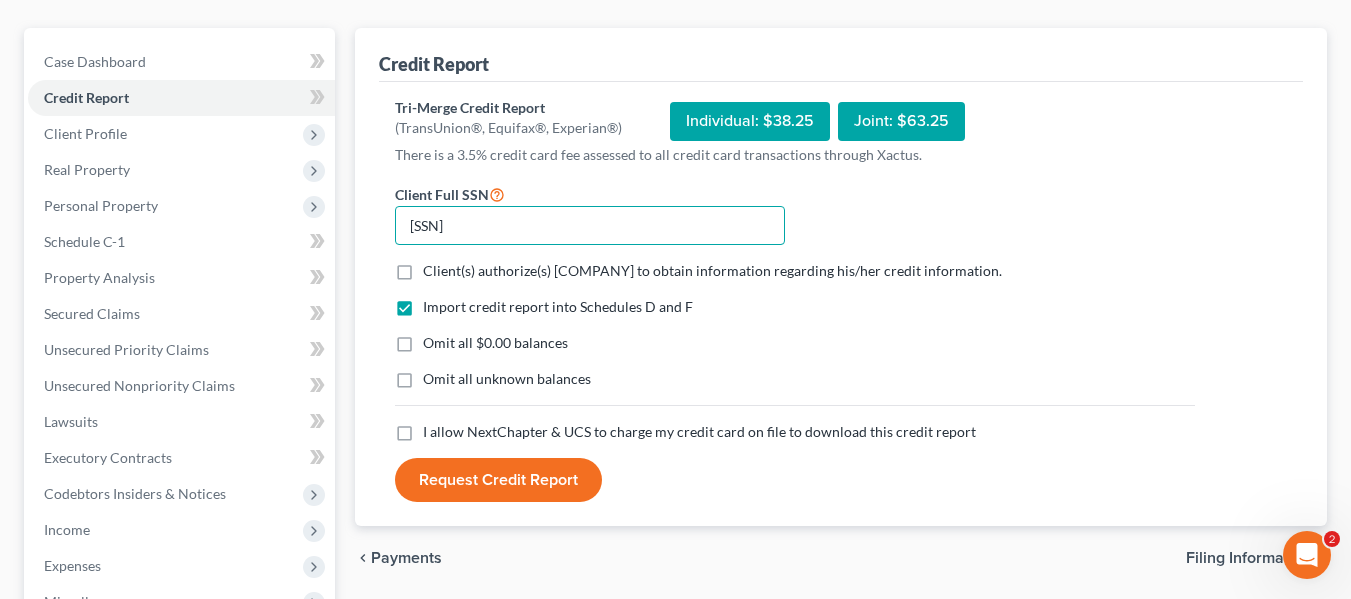 type on "[SSN]" 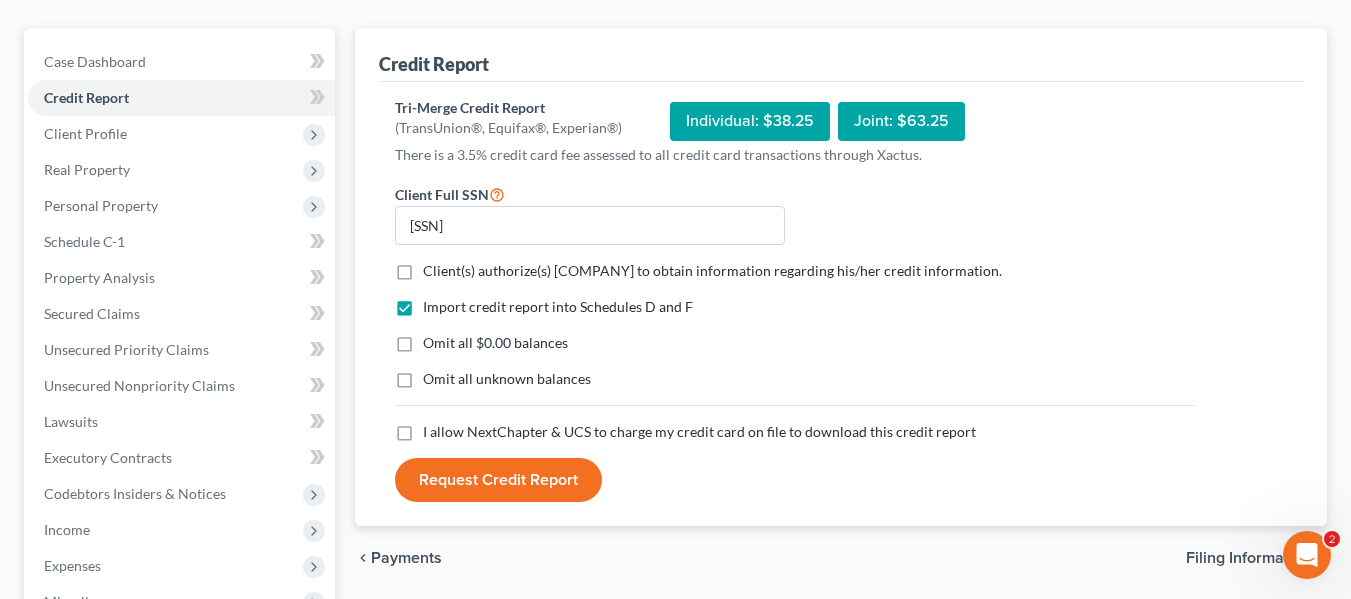 click on "I allow NextChapter & UCS to charge my credit card on file to download this credit report" at bounding box center (699, 431) 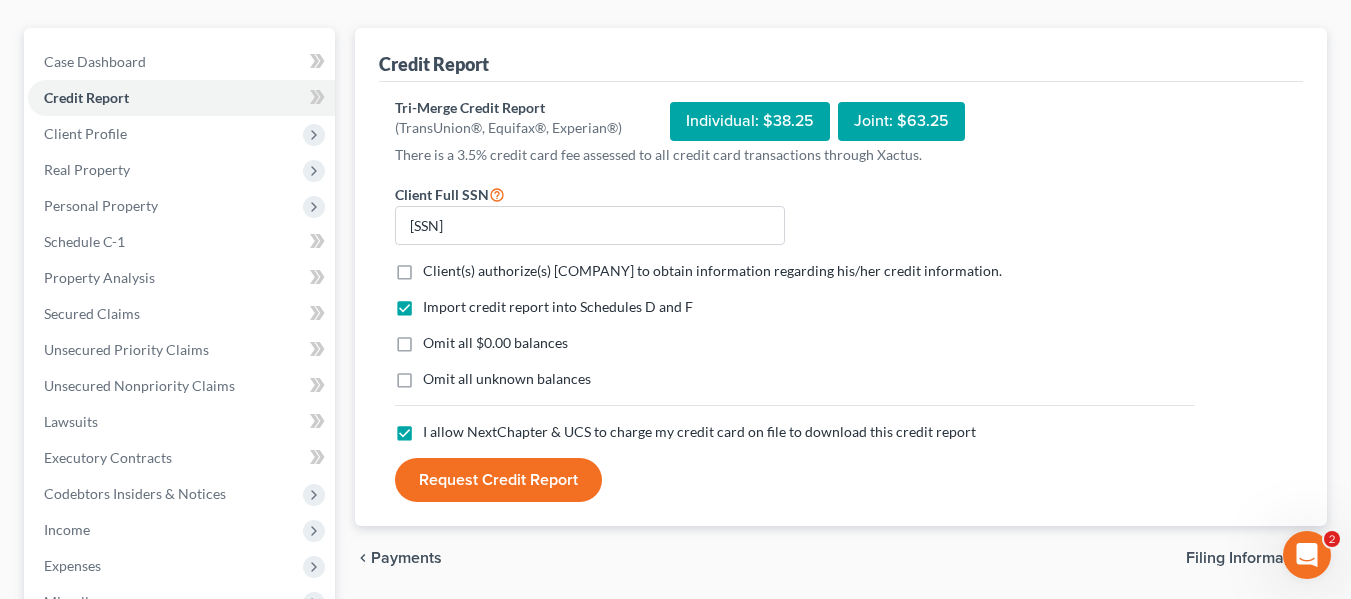 click on "Client(s) authorize(s) Gaskins Hancock Tuttle Hash LLP to obtain information regarding his/her credit information.
*" at bounding box center [712, 271] 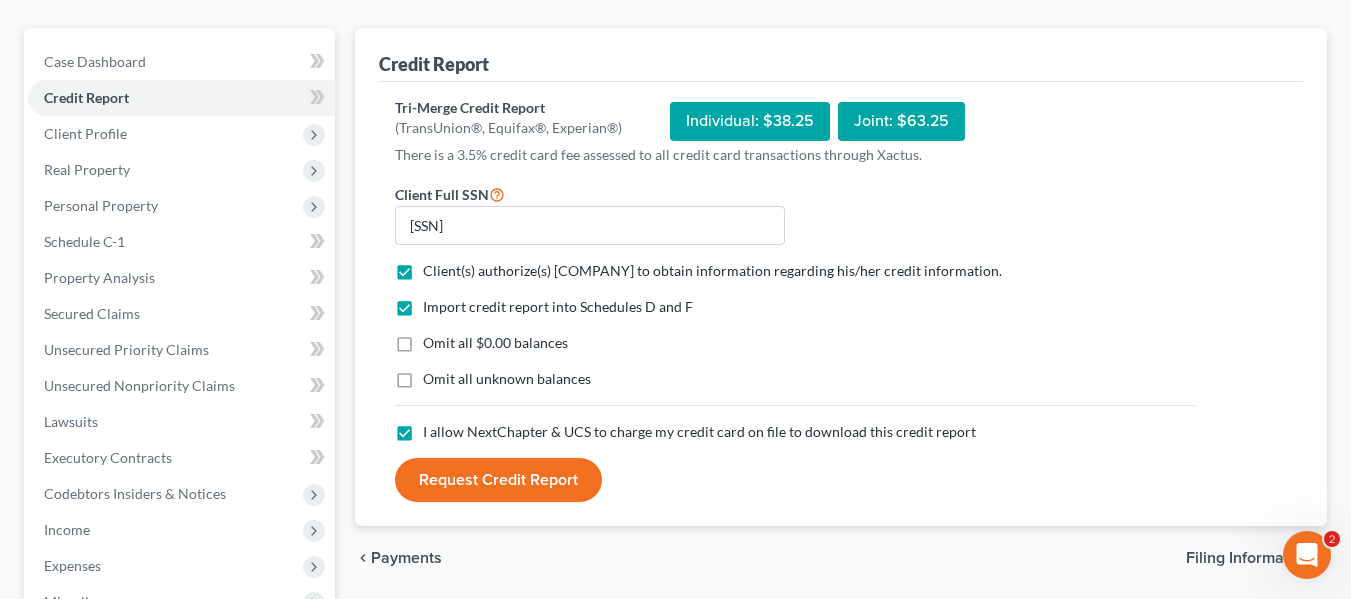 click on "Request Credit Report" at bounding box center [498, 480] 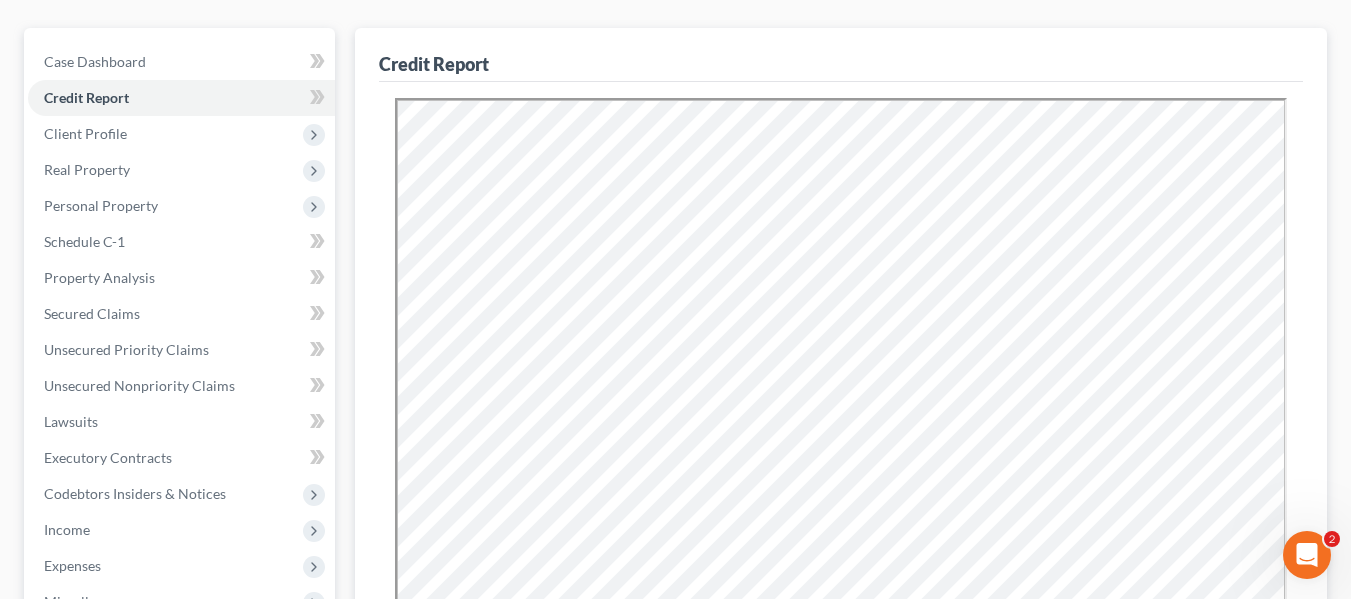 scroll, scrollTop: 0, scrollLeft: 0, axis: both 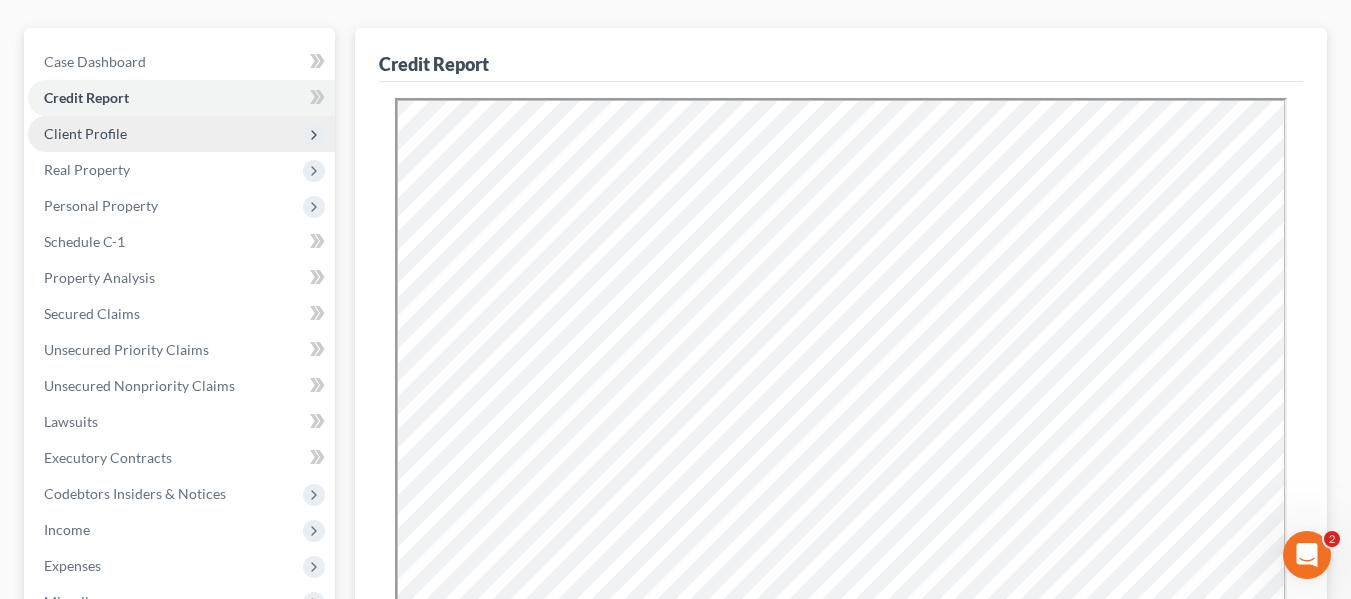 click on "Client Profile" at bounding box center [181, 134] 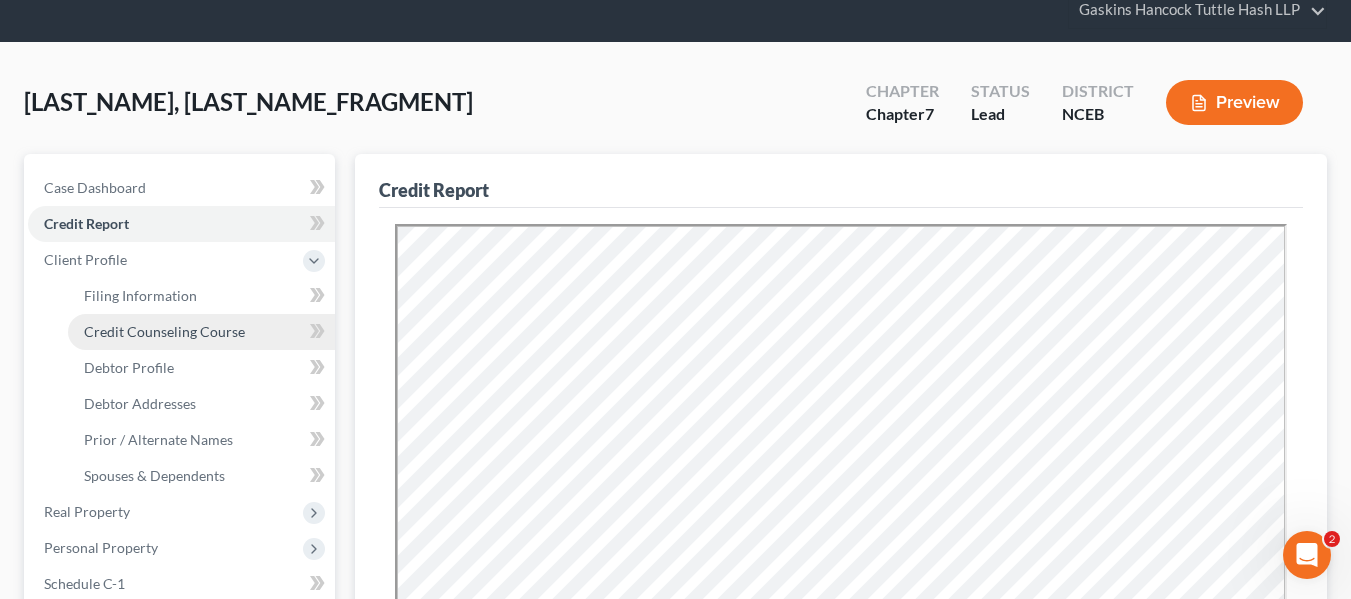 scroll, scrollTop: 0, scrollLeft: 0, axis: both 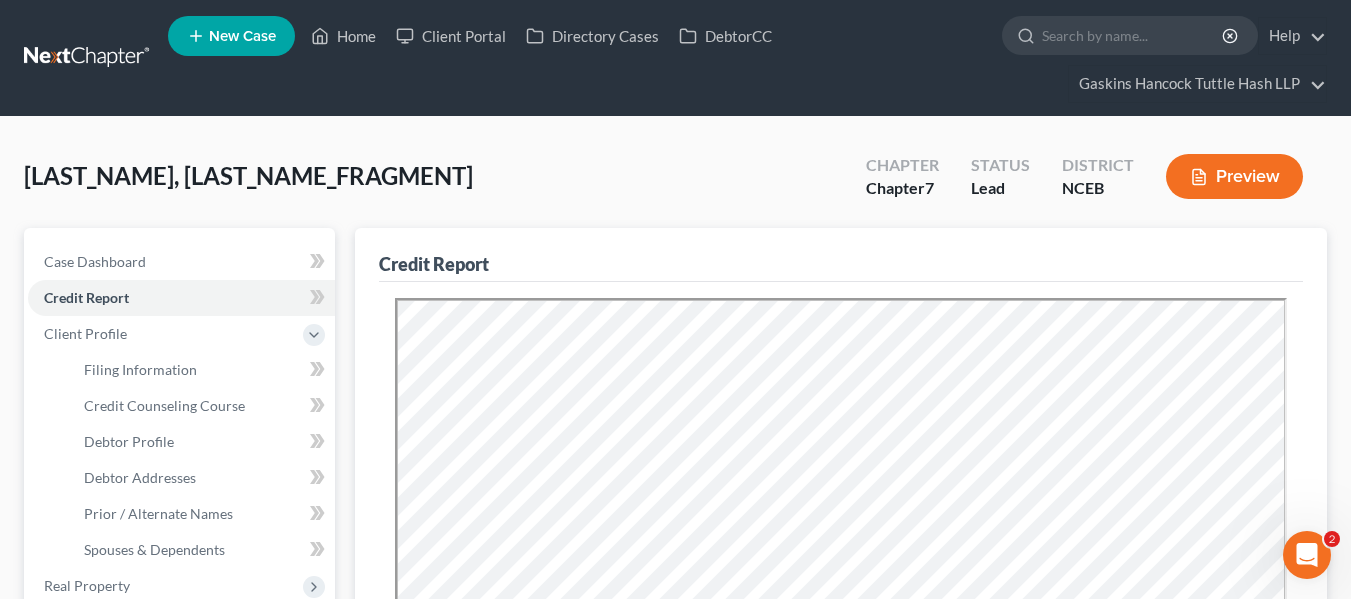 click at bounding box center [88, 58] 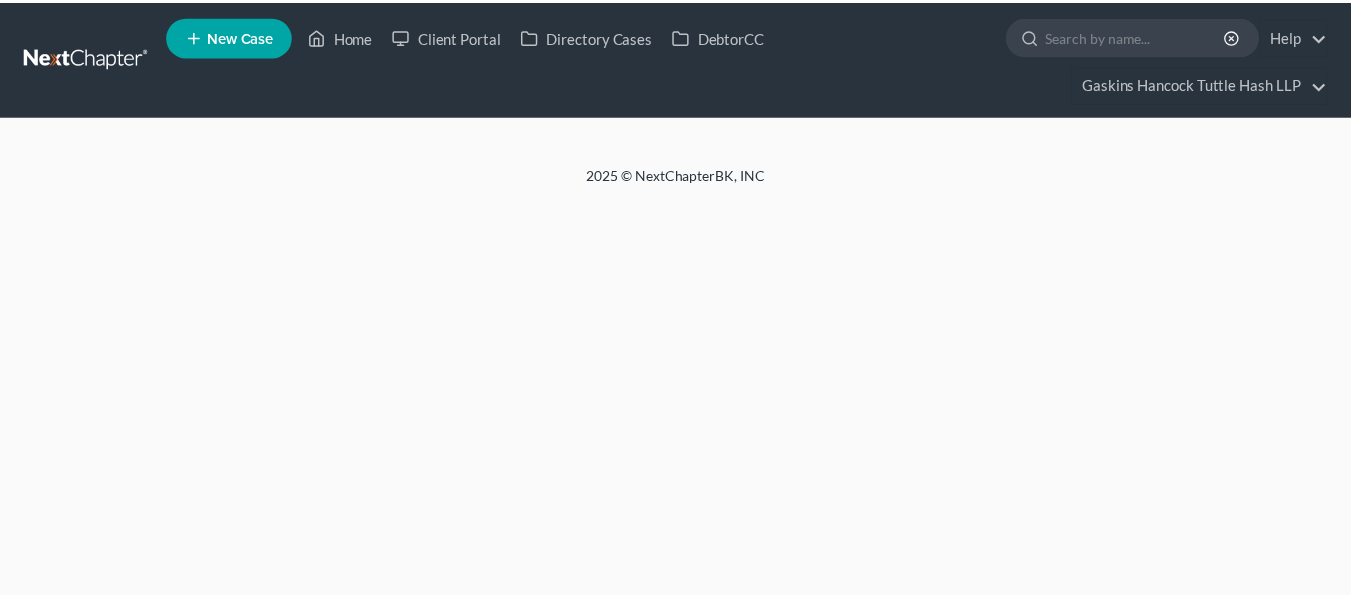 scroll, scrollTop: 0, scrollLeft: 0, axis: both 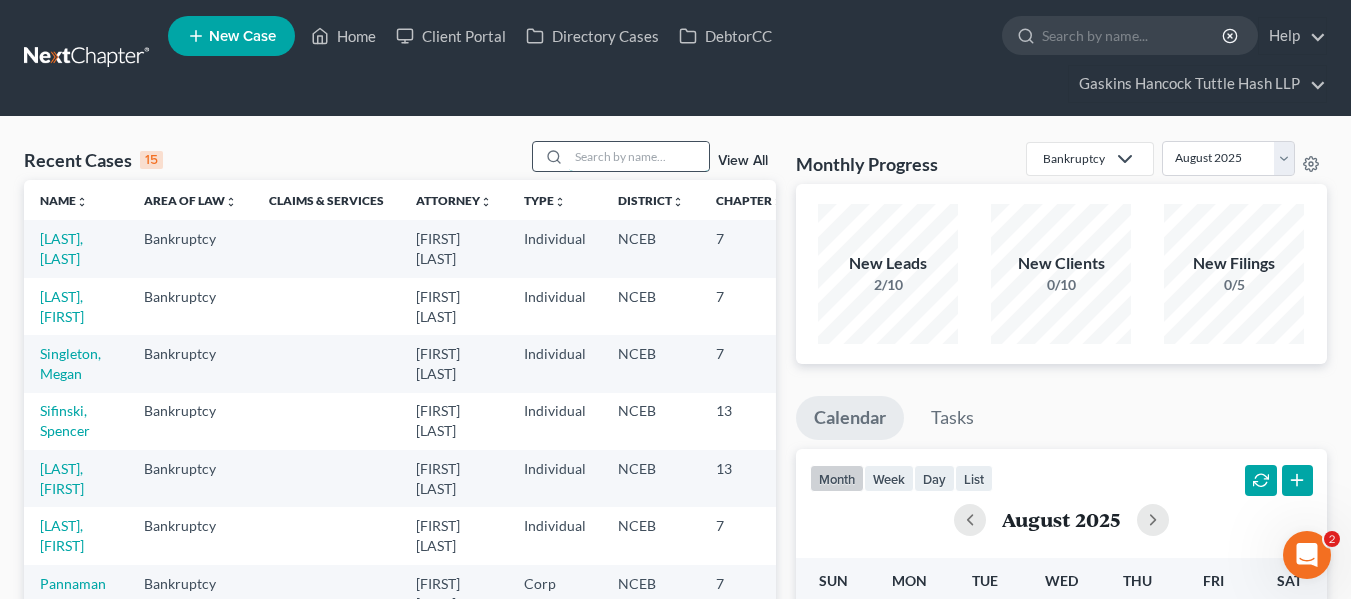 click at bounding box center (639, 156) 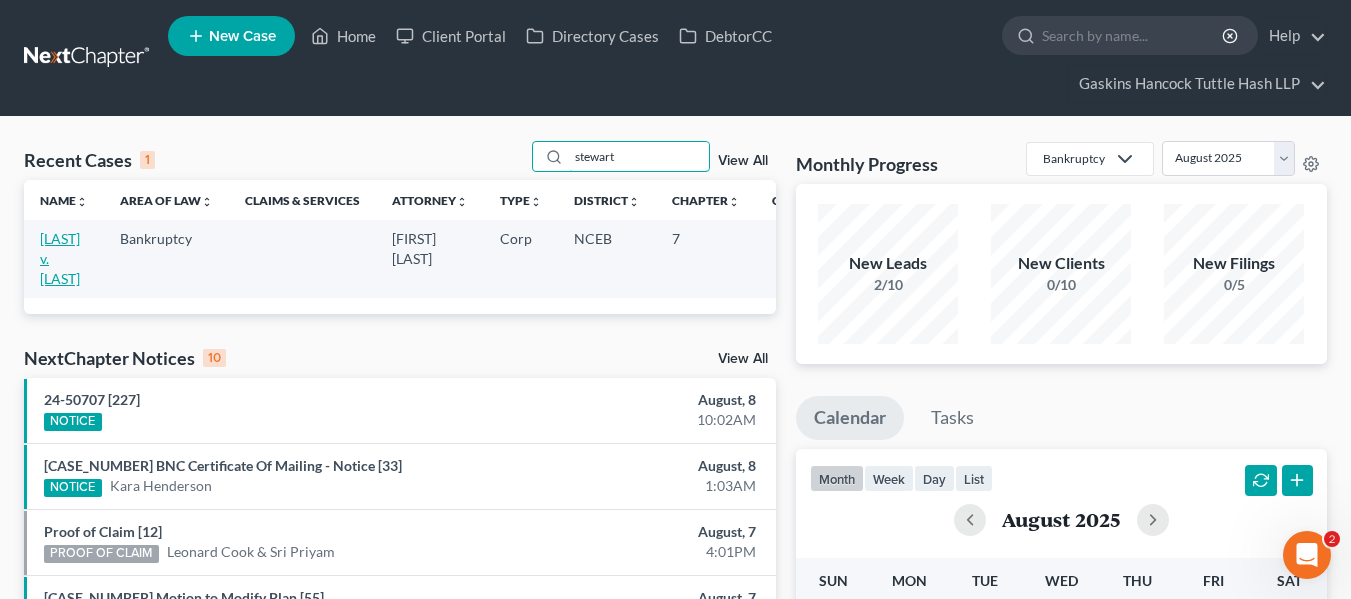 type on "stewart" 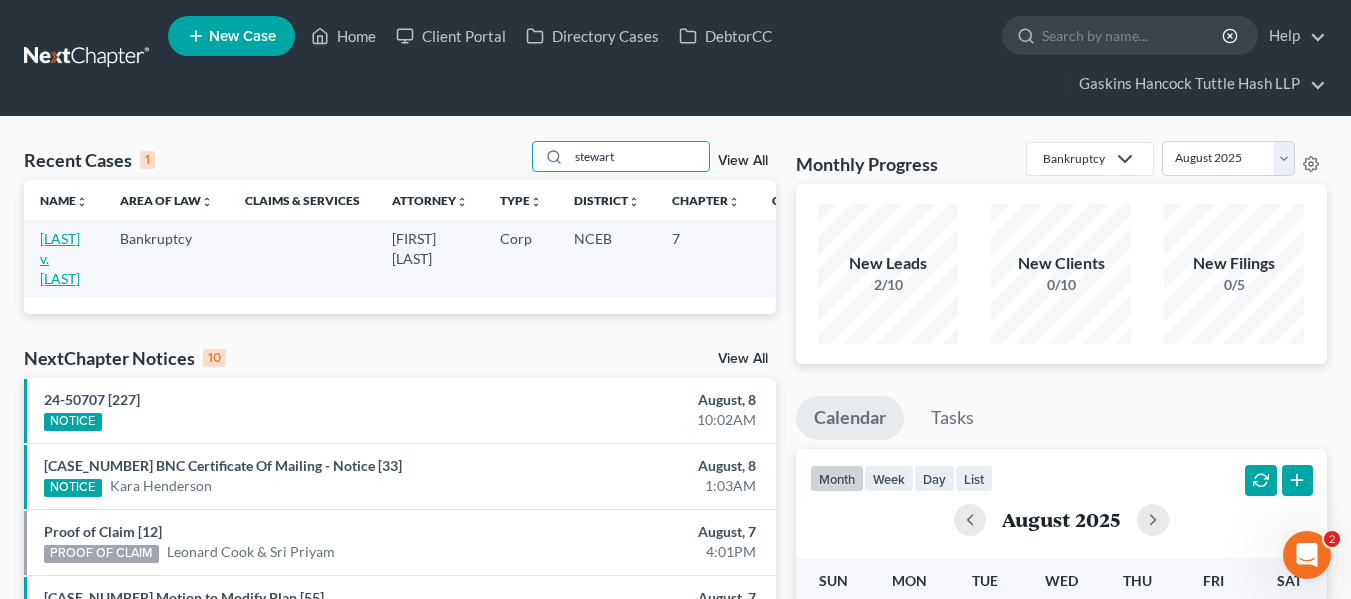 click on "[LAST] v. [LAST]" at bounding box center [60, 258] 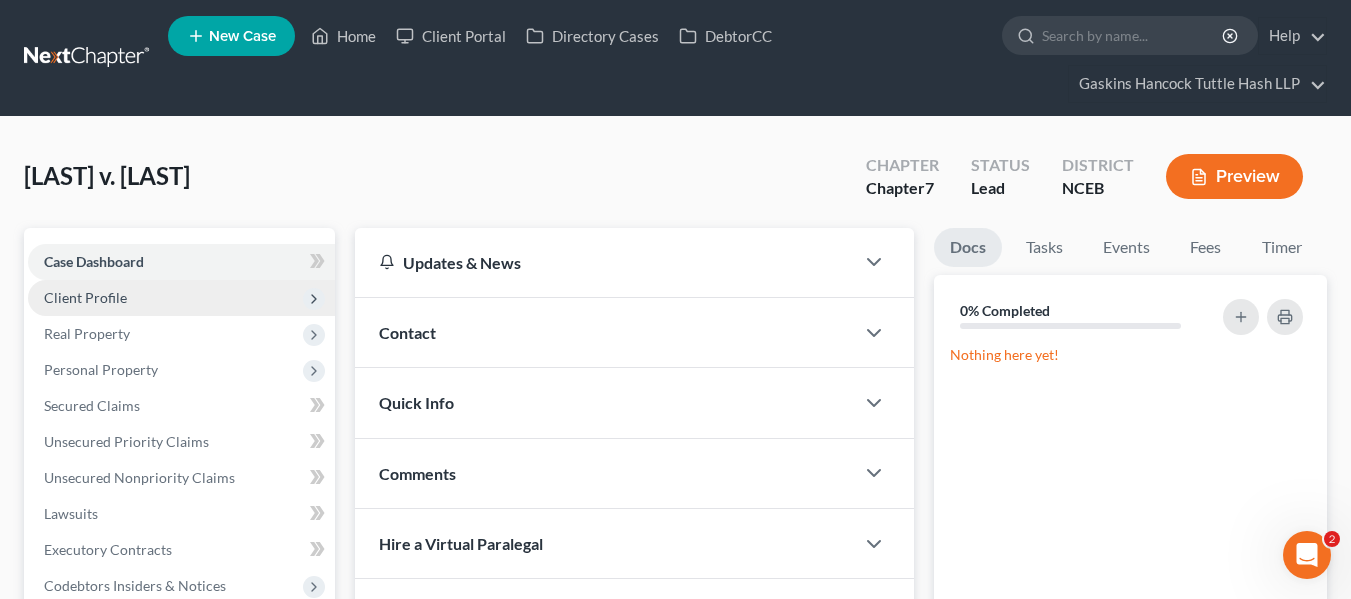 click on "Client Profile" at bounding box center [181, 298] 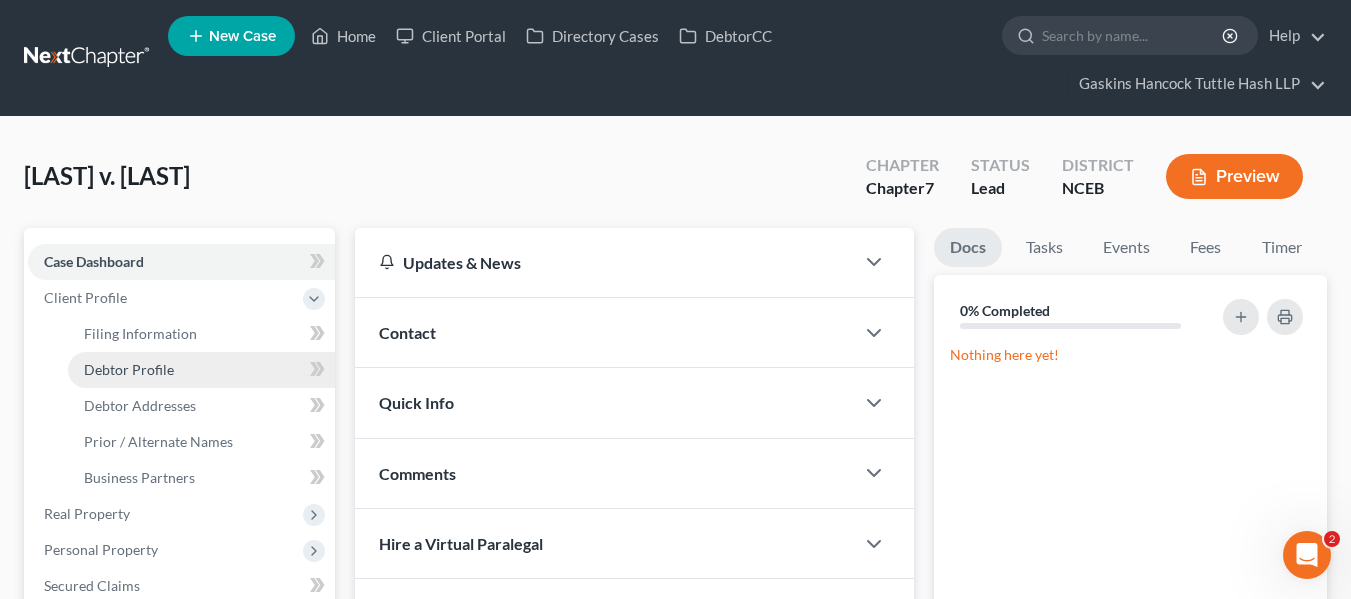click on "Debtor Profile" at bounding box center (201, 370) 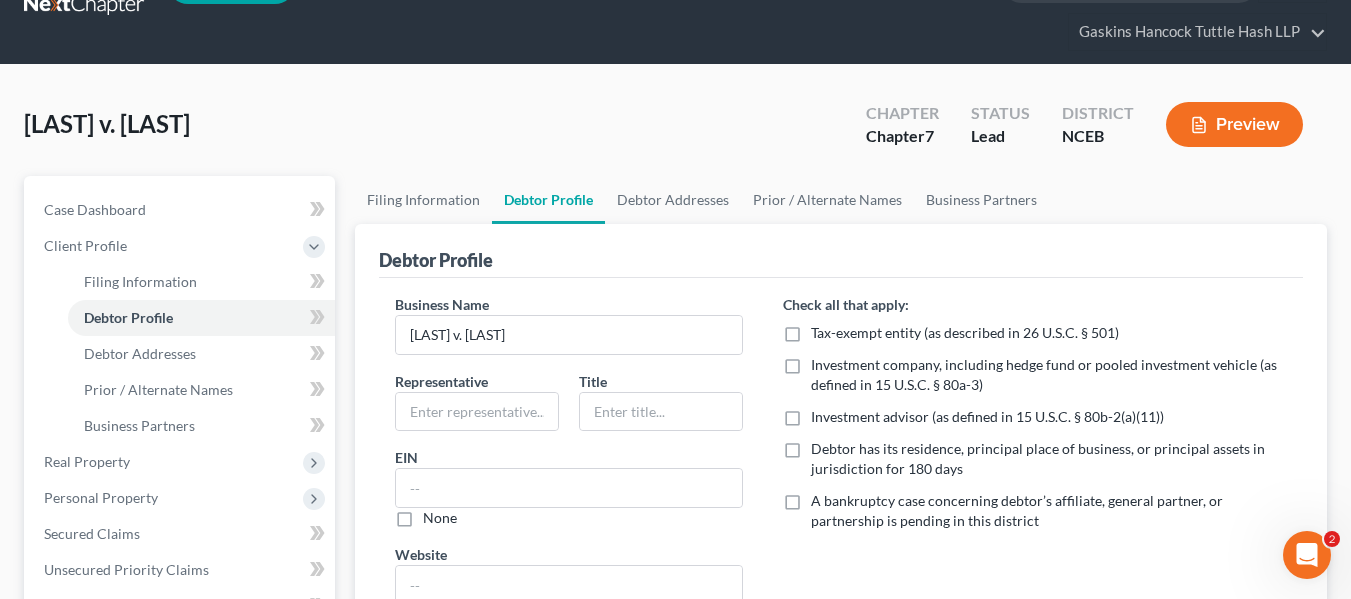 scroll, scrollTop: 100, scrollLeft: 0, axis: vertical 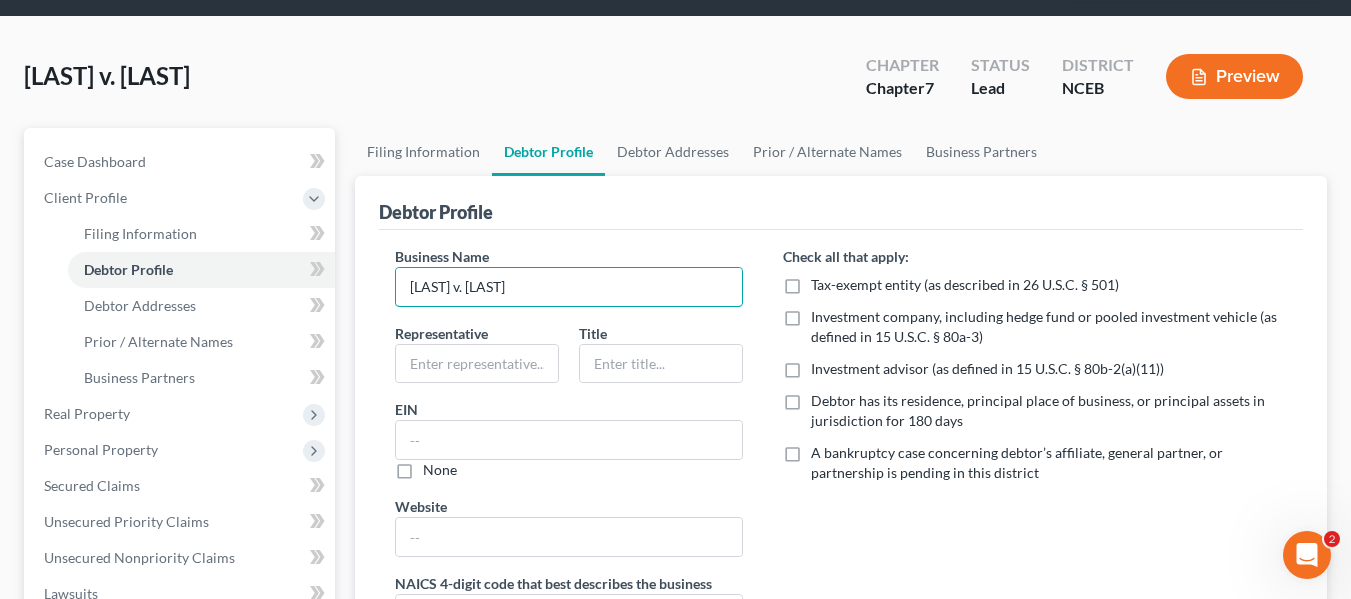 drag, startPoint x: 570, startPoint y: 288, endPoint x: 390, endPoint y: 299, distance: 180.3358 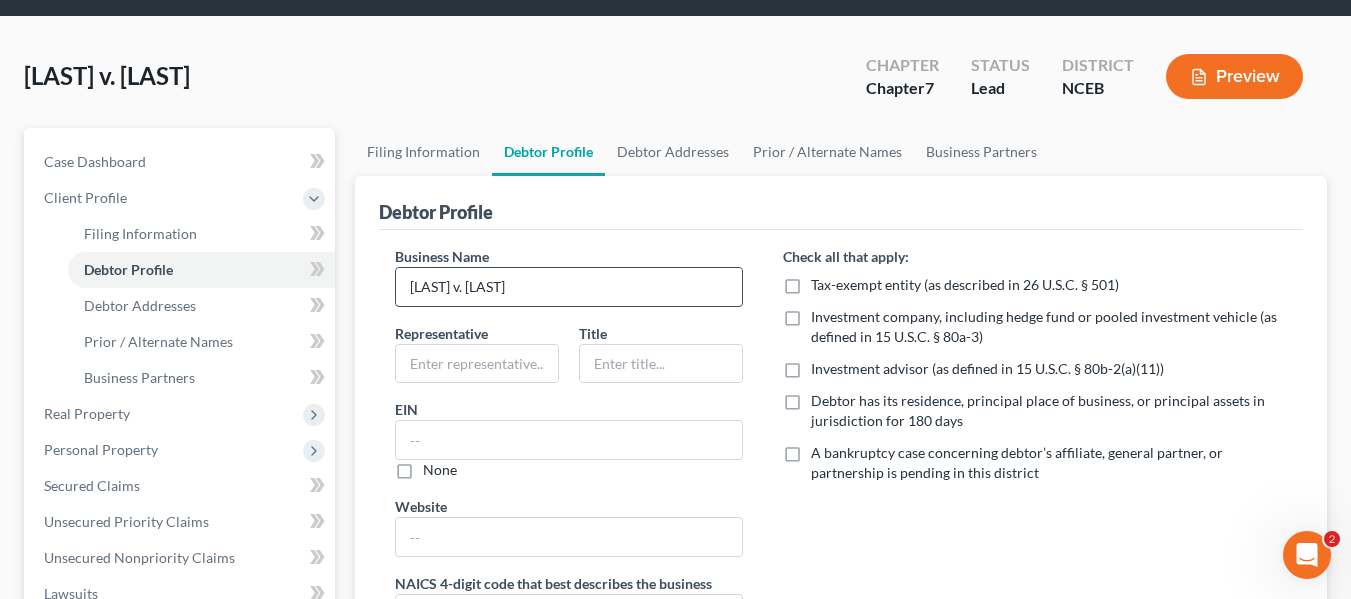 click on "Stewart v. Pannaman" at bounding box center (569, 287) 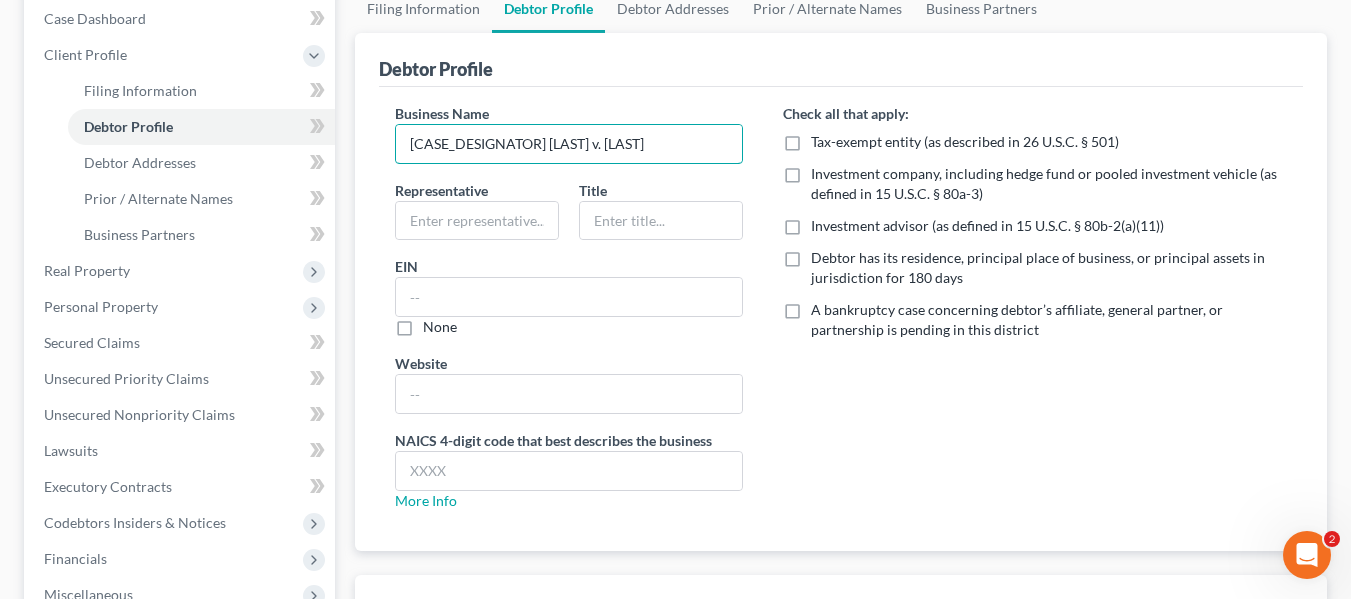 scroll, scrollTop: 236, scrollLeft: 0, axis: vertical 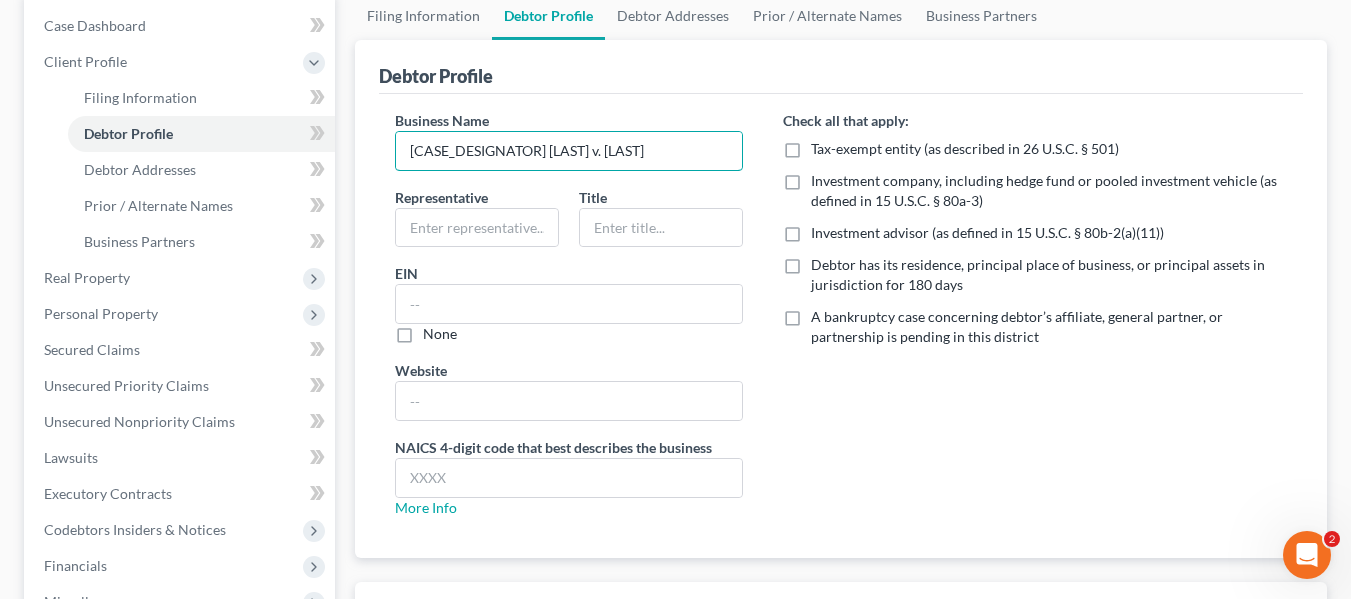 type on "[LAST] [LAST] v. [LAST]" 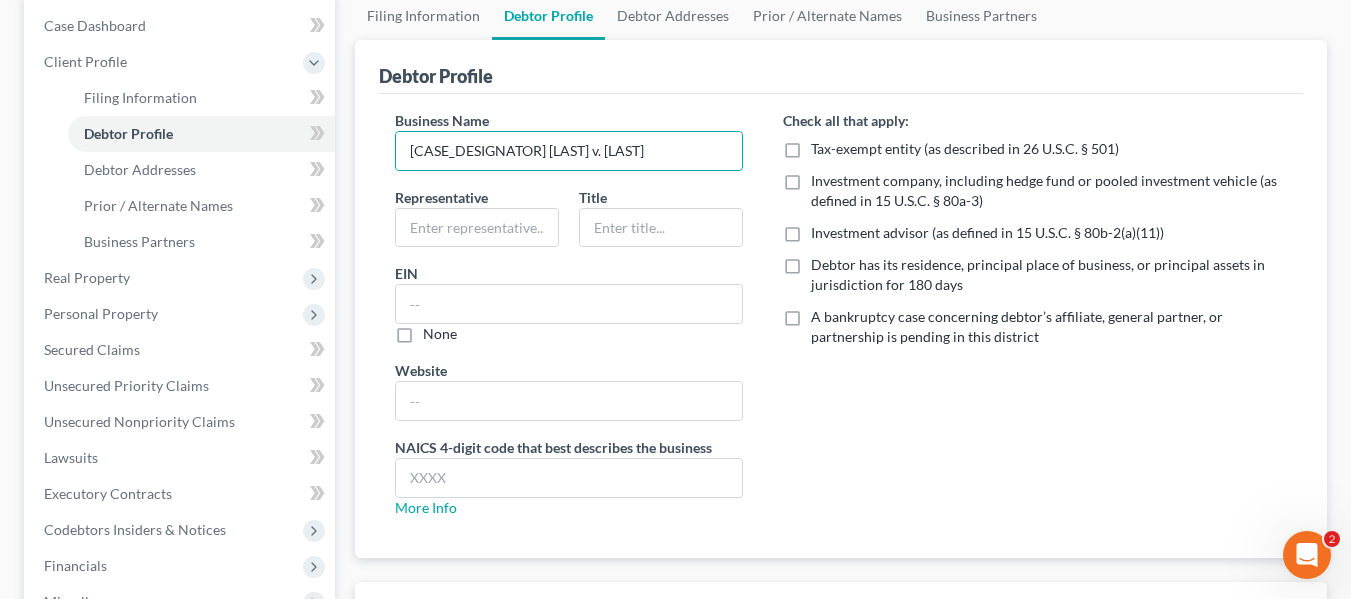 click on "Check all that apply: Tax-exempt entity (as described in 26 U.S.C. § 501) Investment company, including hedge fund or pooled investment vehicle (as defined in 15 U.S.C. § 80a-3) Investment advisor (as defined in 15 U.S.C. § 80b-2(a)(11)) Debtor has its residence, principal place of business, or principal assets in jurisdiction for 180 days A bankruptcy case concerning debtor’s affiliate, general partner, or partnership is pending in this district" at bounding box center (1035, 322) 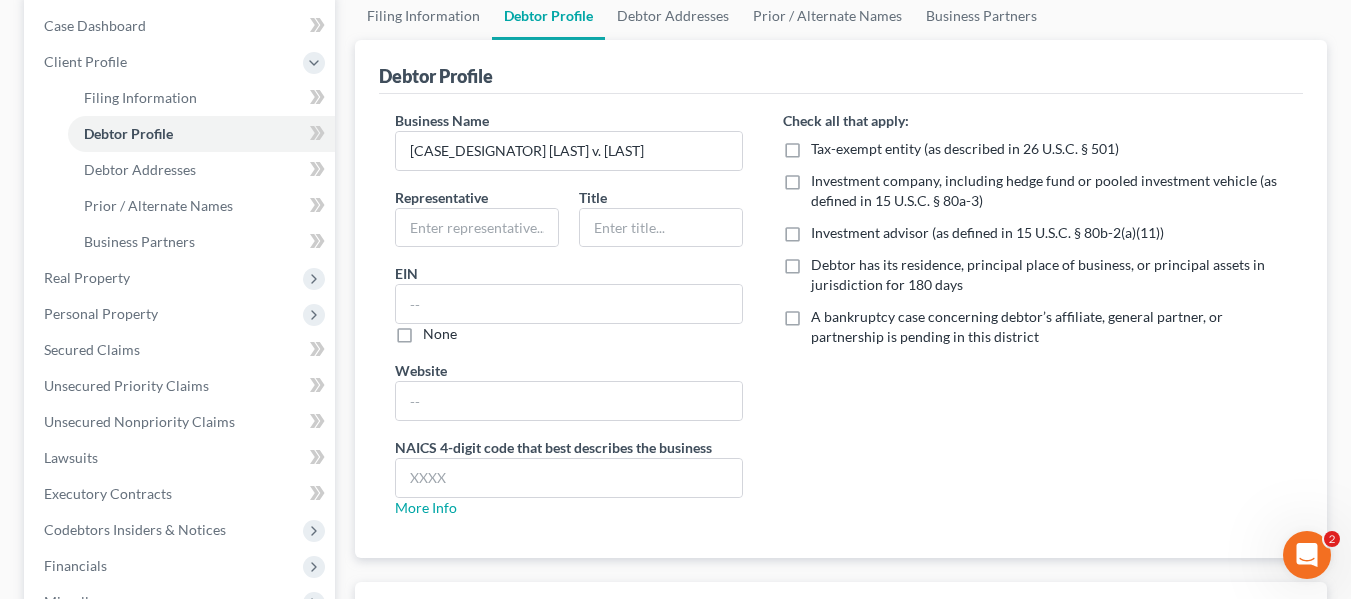 scroll, scrollTop: 136, scrollLeft: 0, axis: vertical 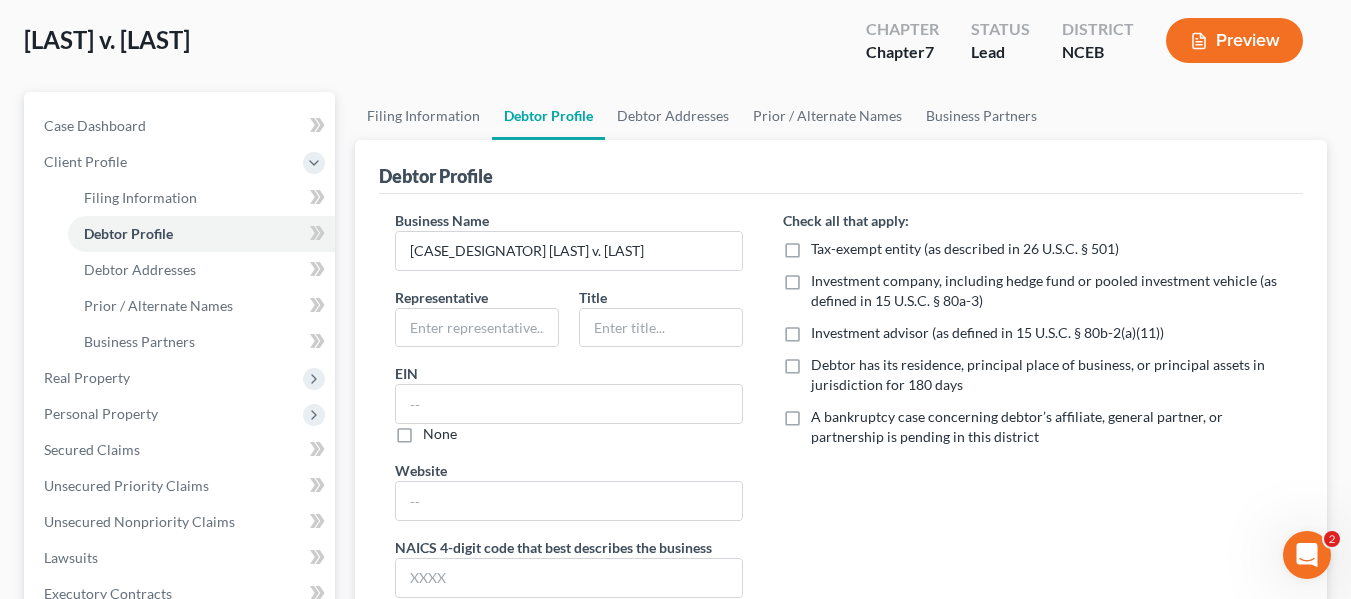click 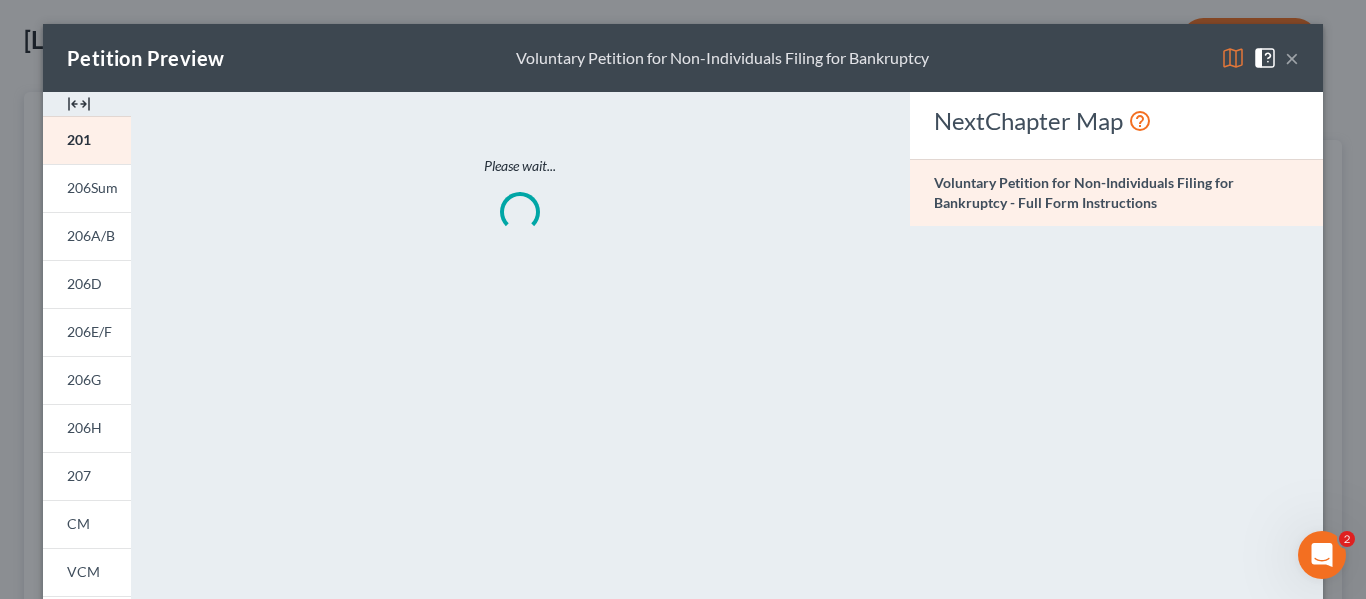 click on "×" at bounding box center (1292, 58) 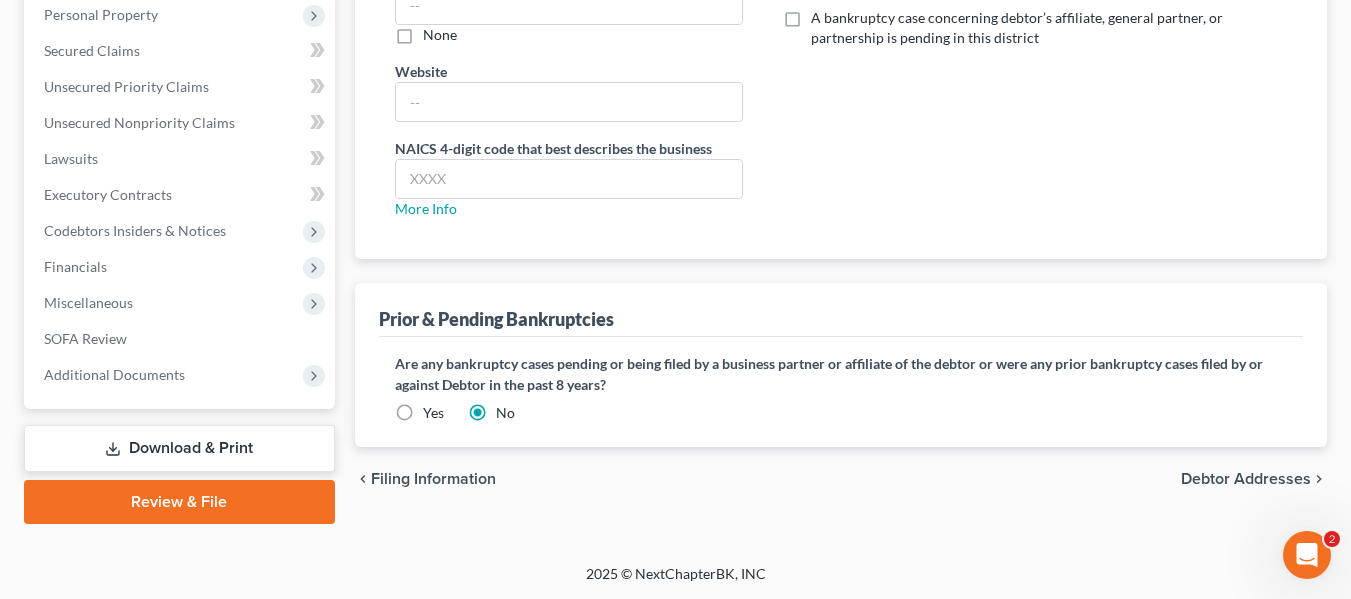 scroll, scrollTop: 536, scrollLeft: 0, axis: vertical 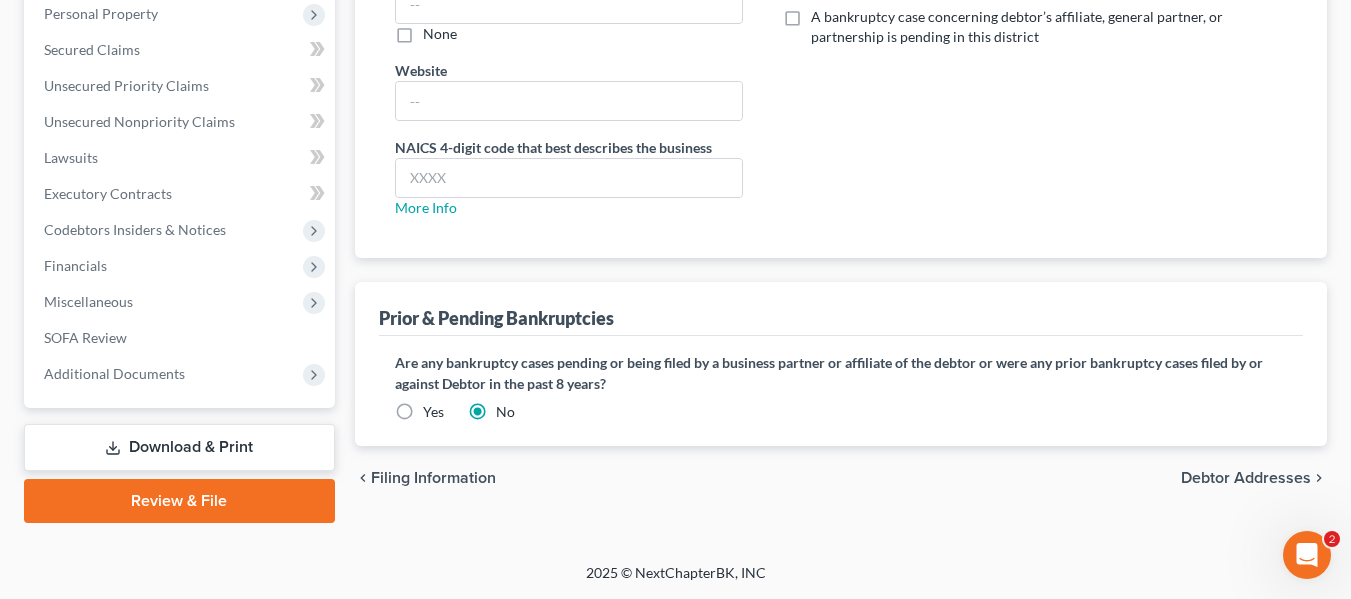 click on "Debtor Addresses" at bounding box center [1246, 478] 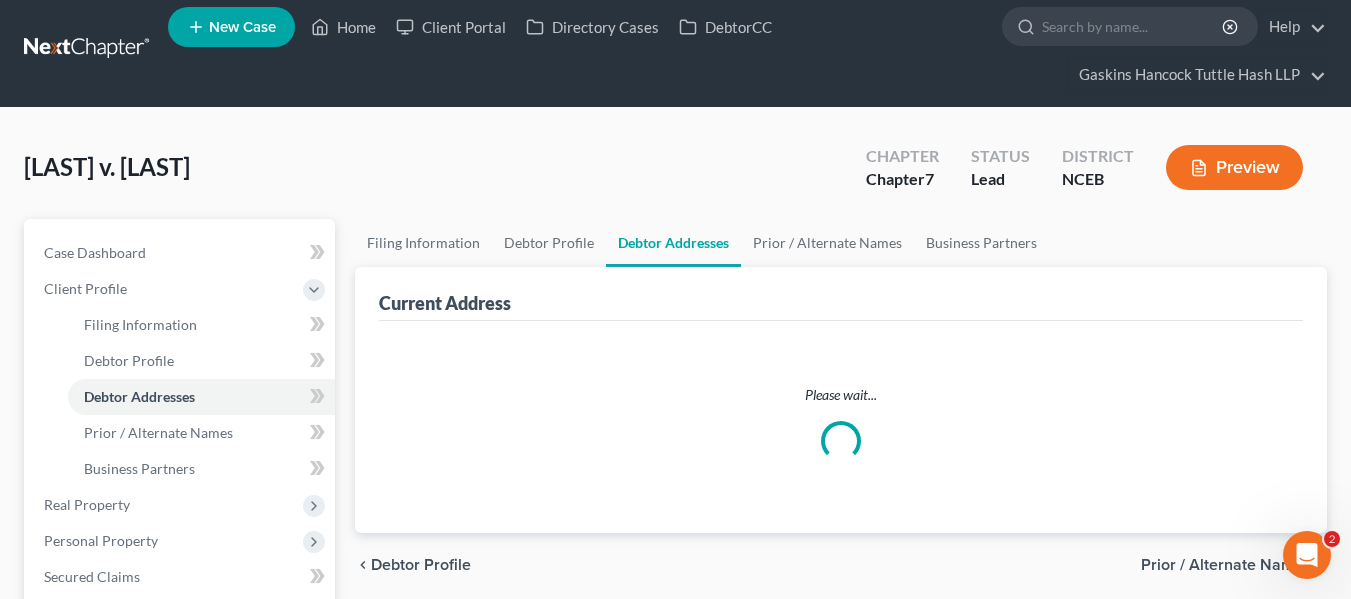 scroll, scrollTop: 0, scrollLeft: 0, axis: both 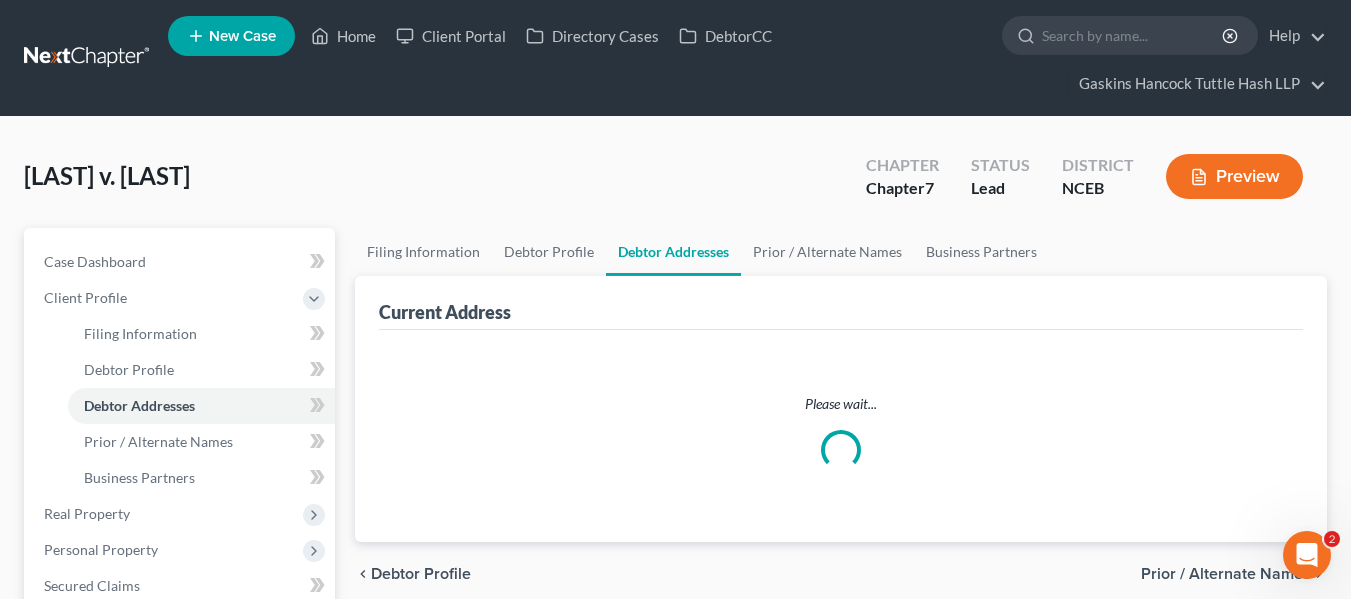 click at bounding box center (88, 58) 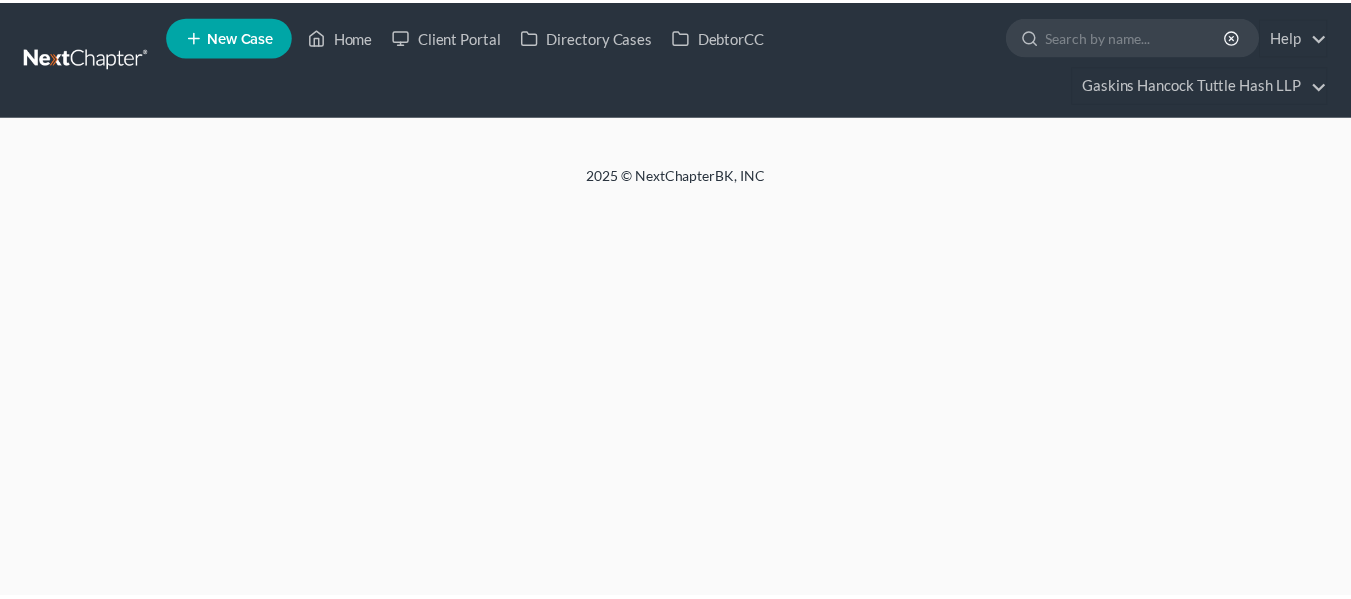 scroll, scrollTop: 0, scrollLeft: 0, axis: both 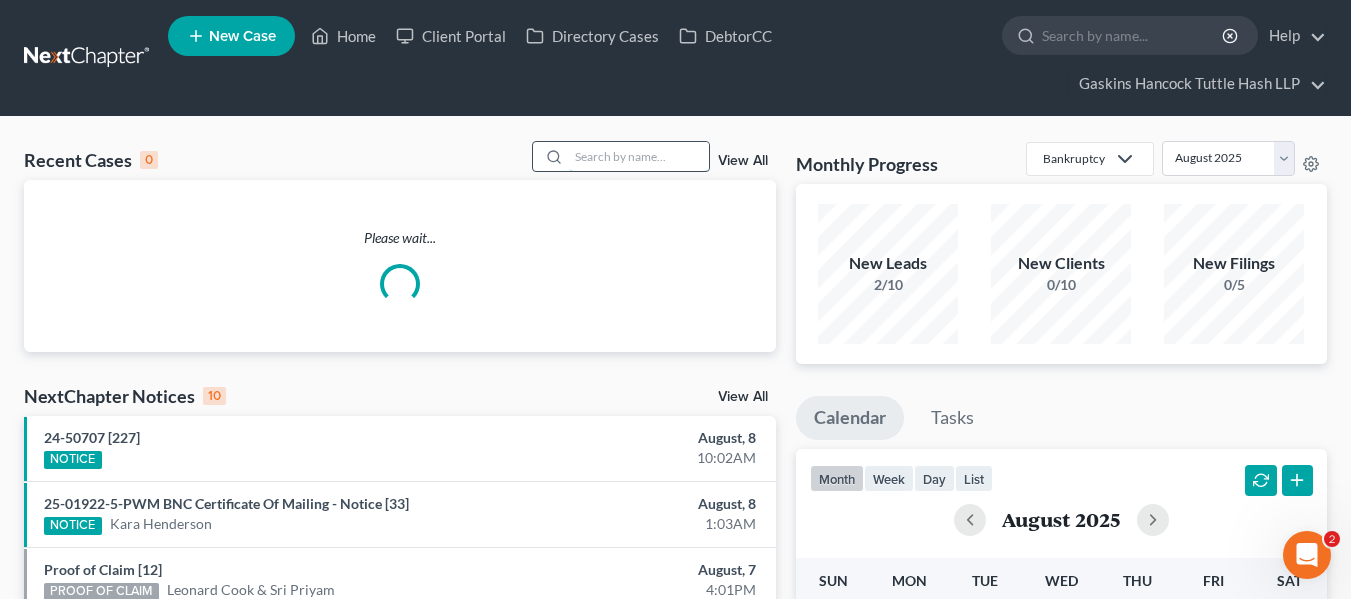 click at bounding box center [639, 156] 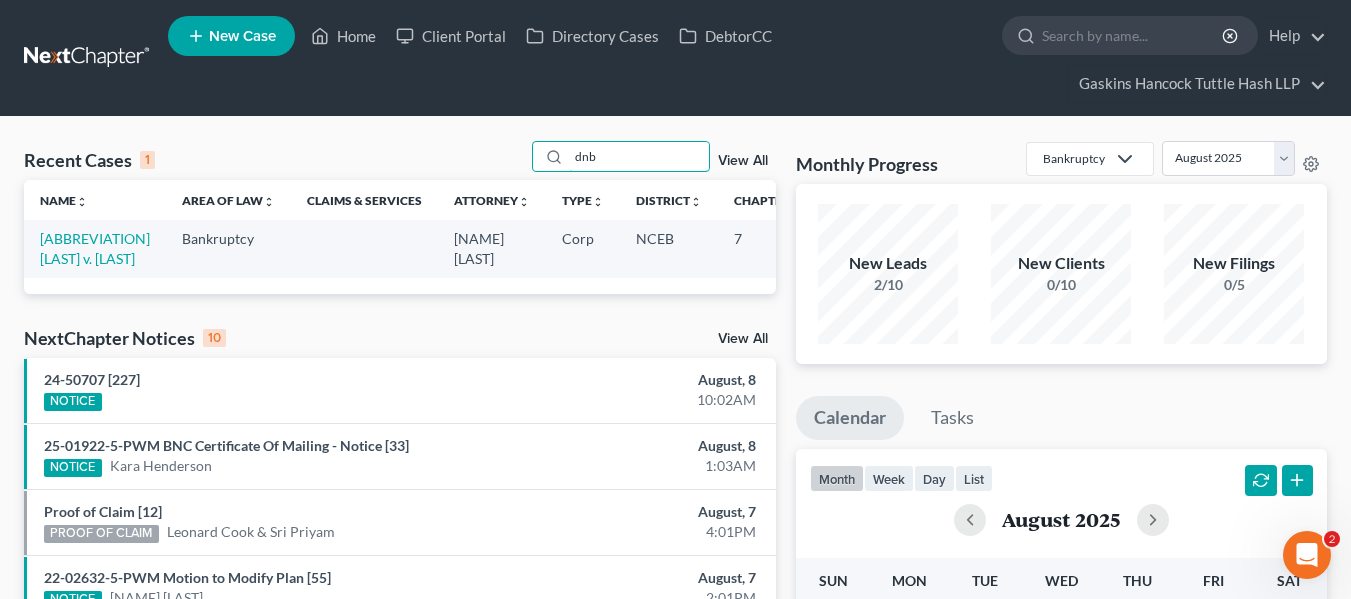 type on "dnb" 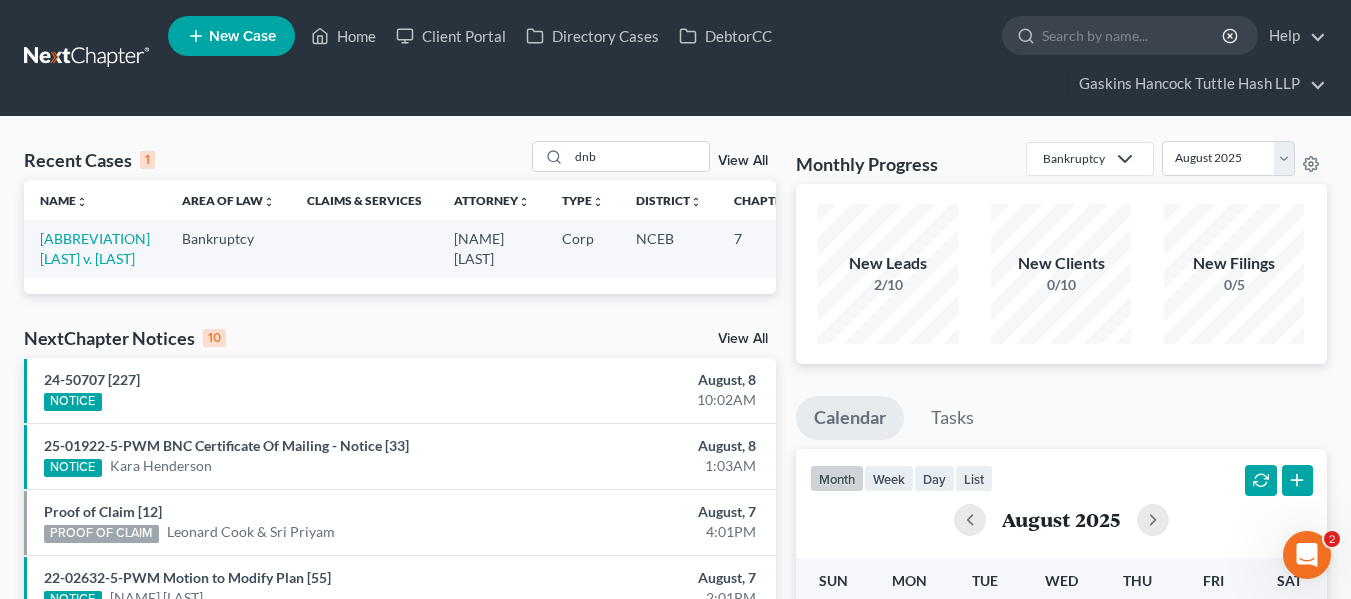 click at bounding box center (88, 58) 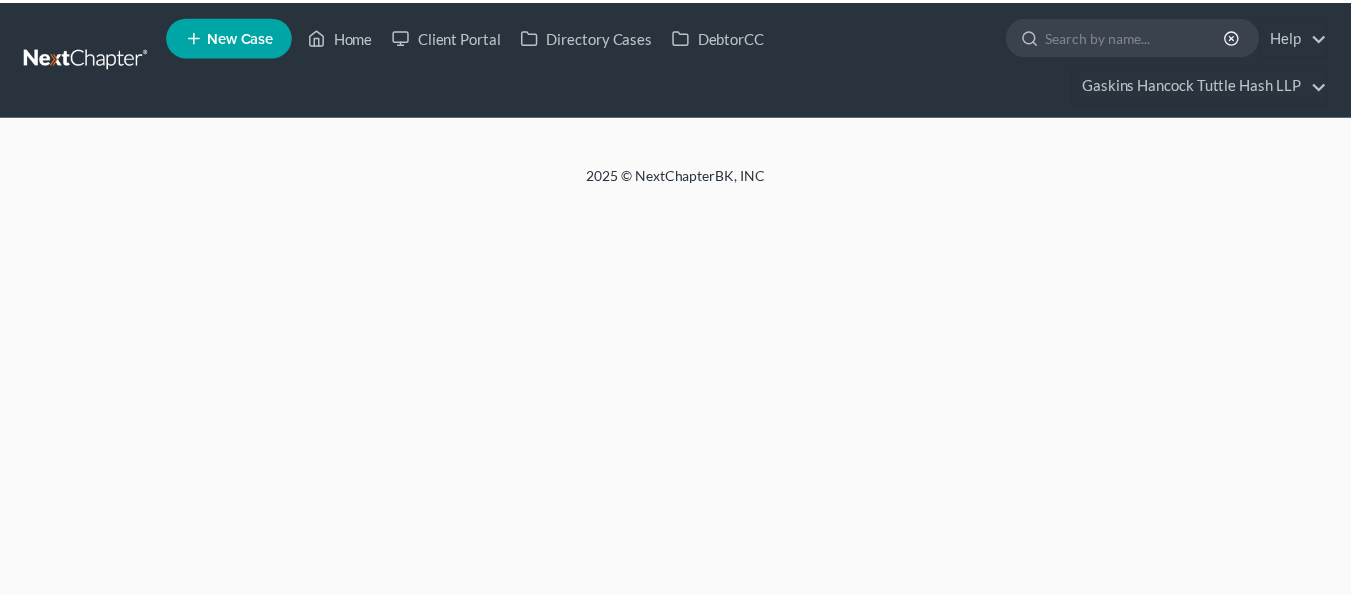 scroll, scrollTop: 0, scrollLeft: 0, axis: both 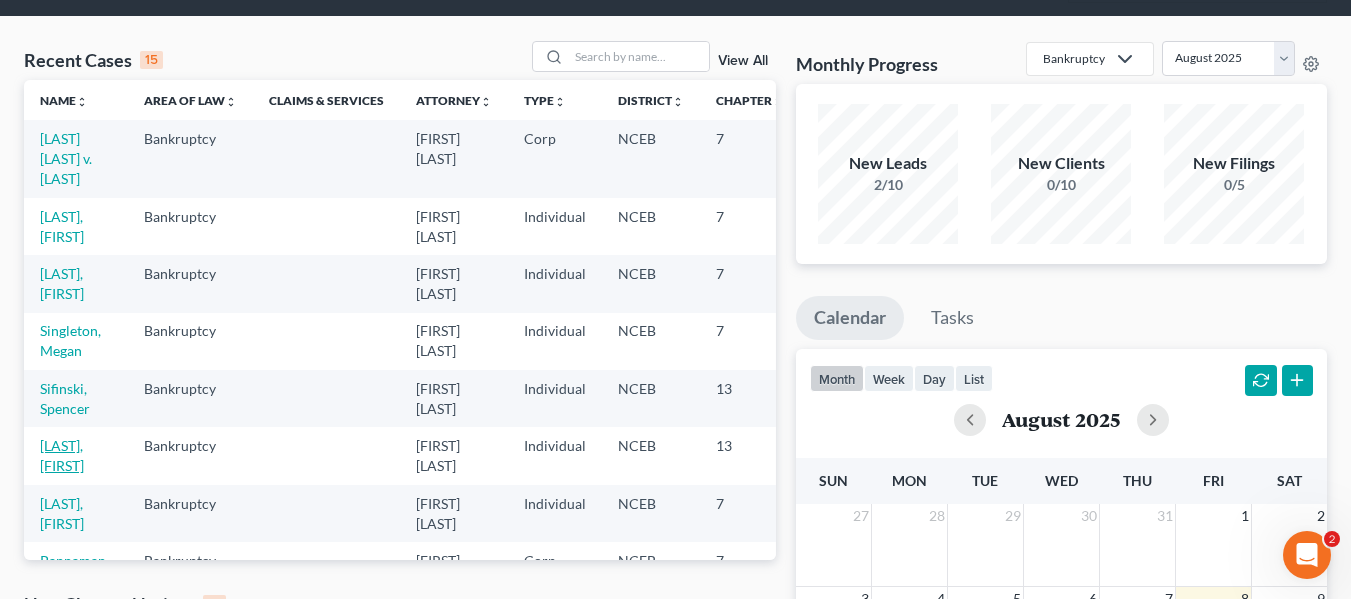 click on "[LAST], [FIRST]" at bounding box center [62, 455] 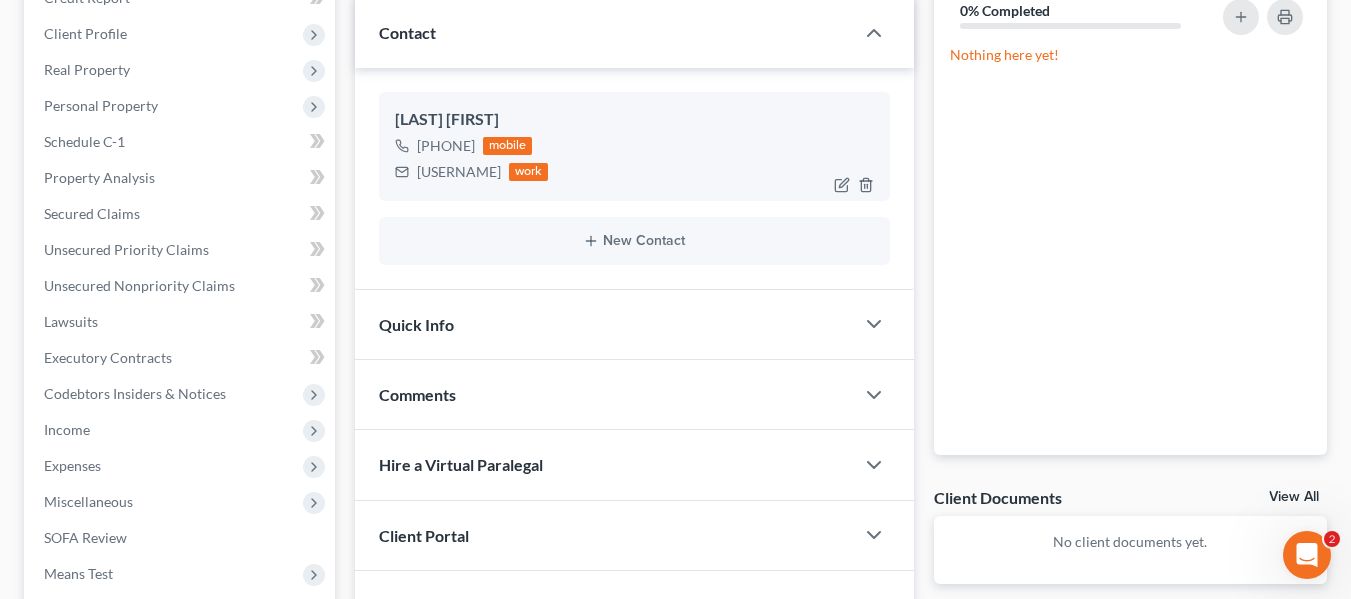 scroll, scrollTop: 200, scrollLeft: 0, axis: vertical 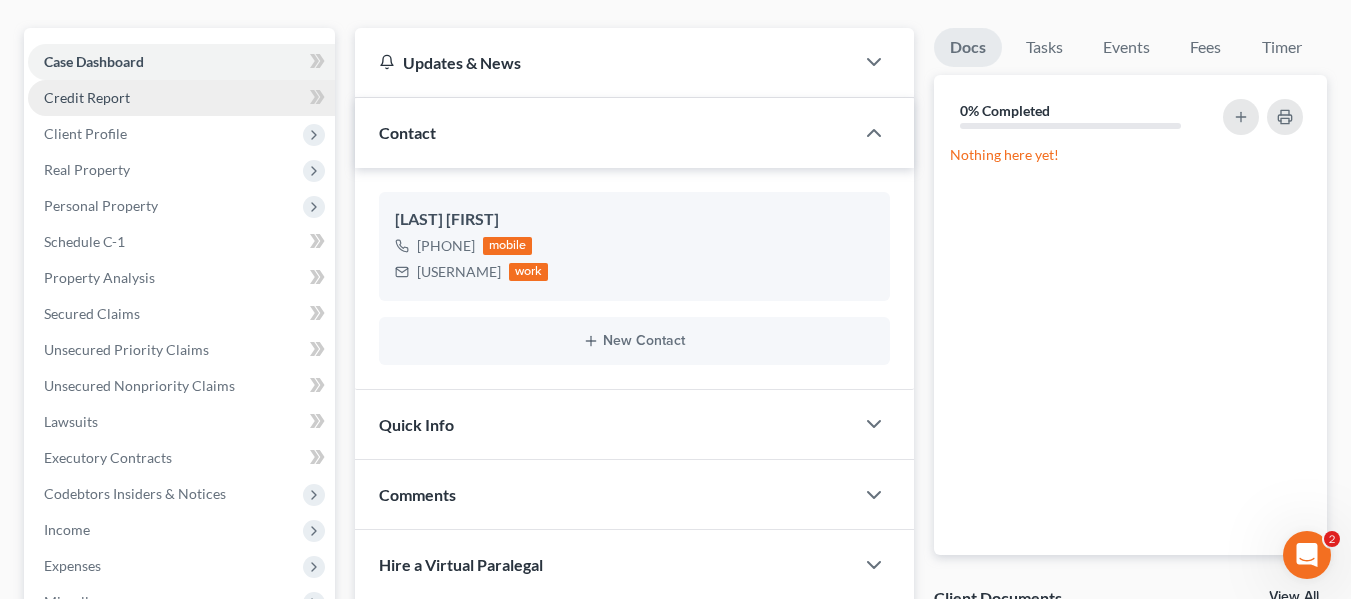 click on "Credit Report" at bounding box center [181, 98] 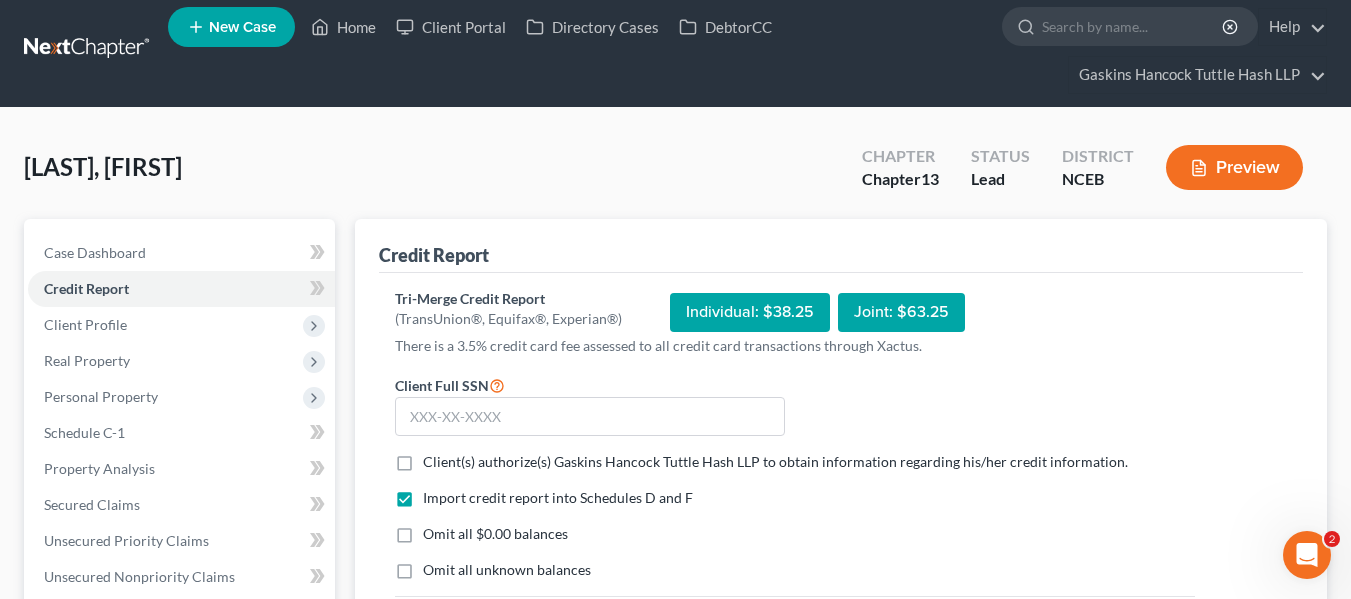 scroll, scrollTop: 0, scrollLeft: 0, axis: both 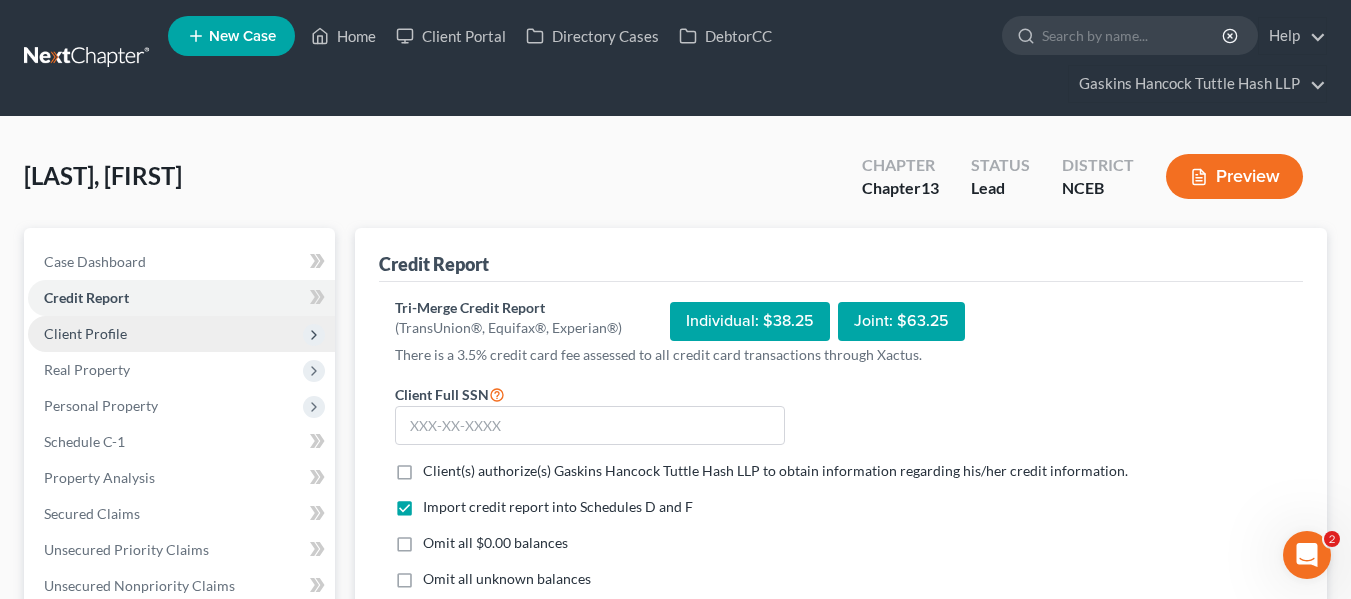 click on "Client Profile" at bounding box center (181, 334) 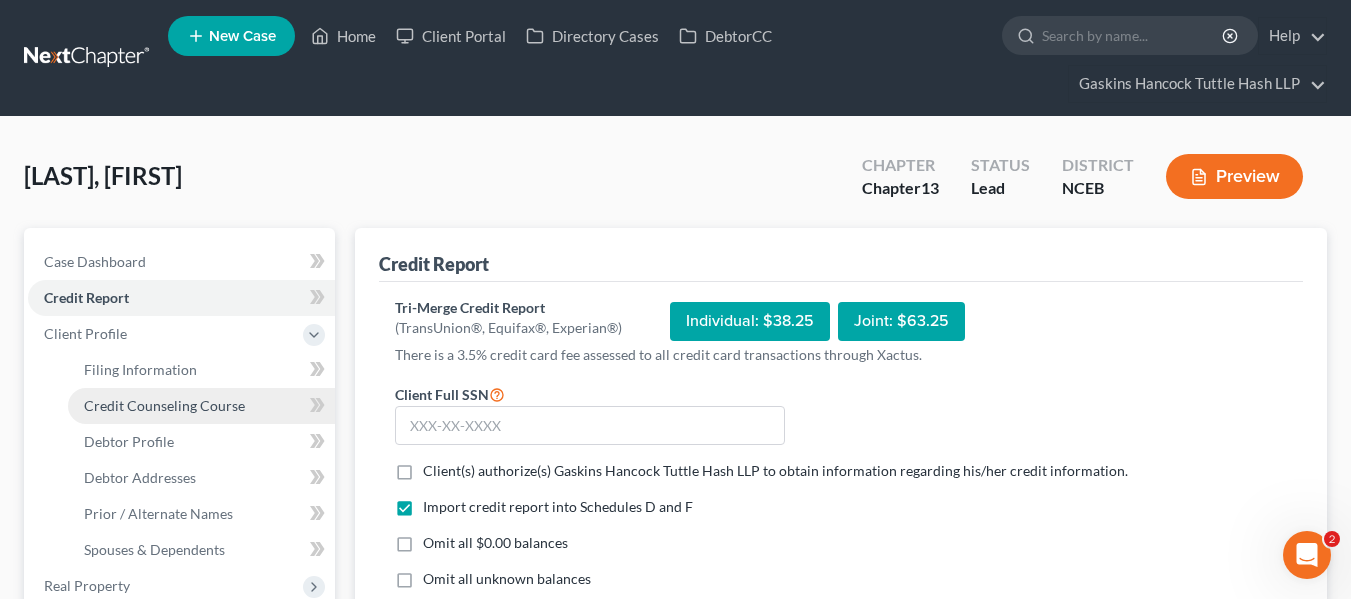 click on "Credit Counseling Course" at bounding box center (164, 405) 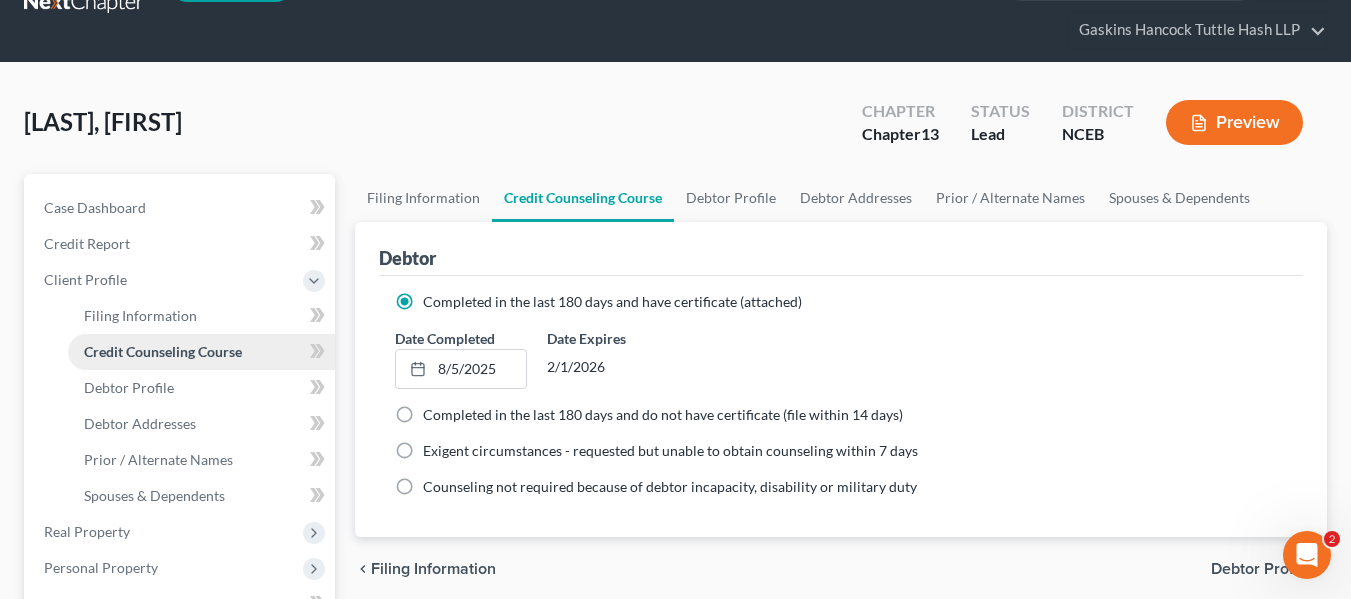scroll, scrollTop: 100, scrollLeft: 0, axis: vertical 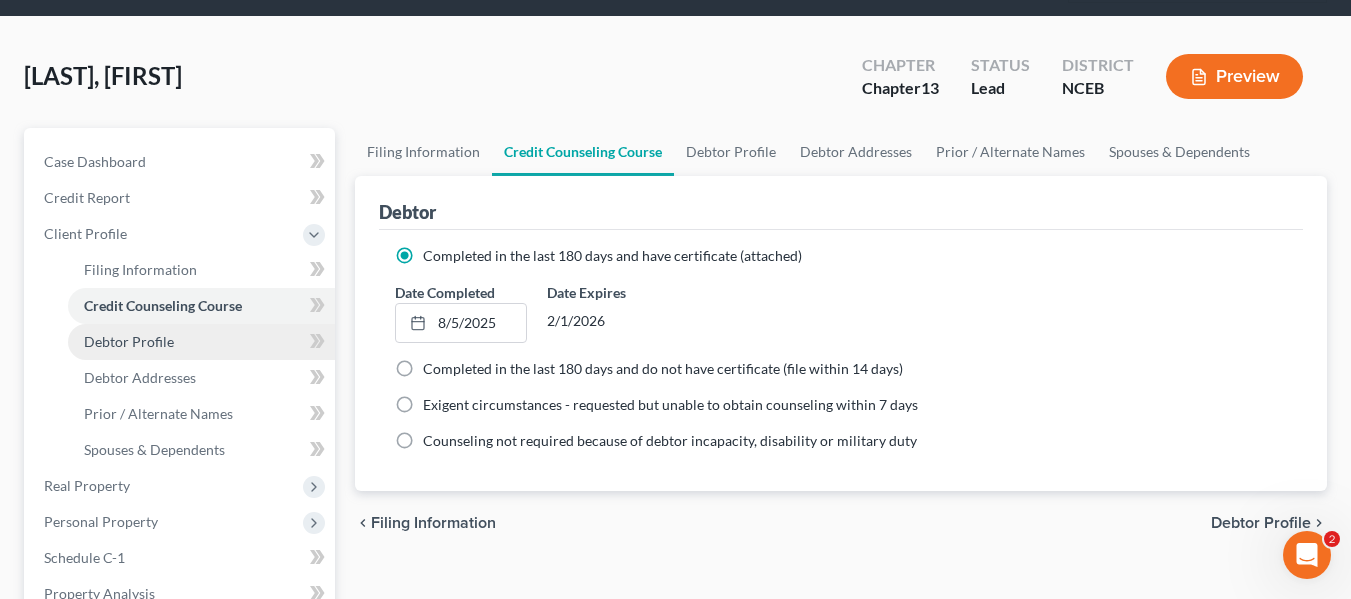 click on "Debtor Profile" at bounding box center (201, 342) 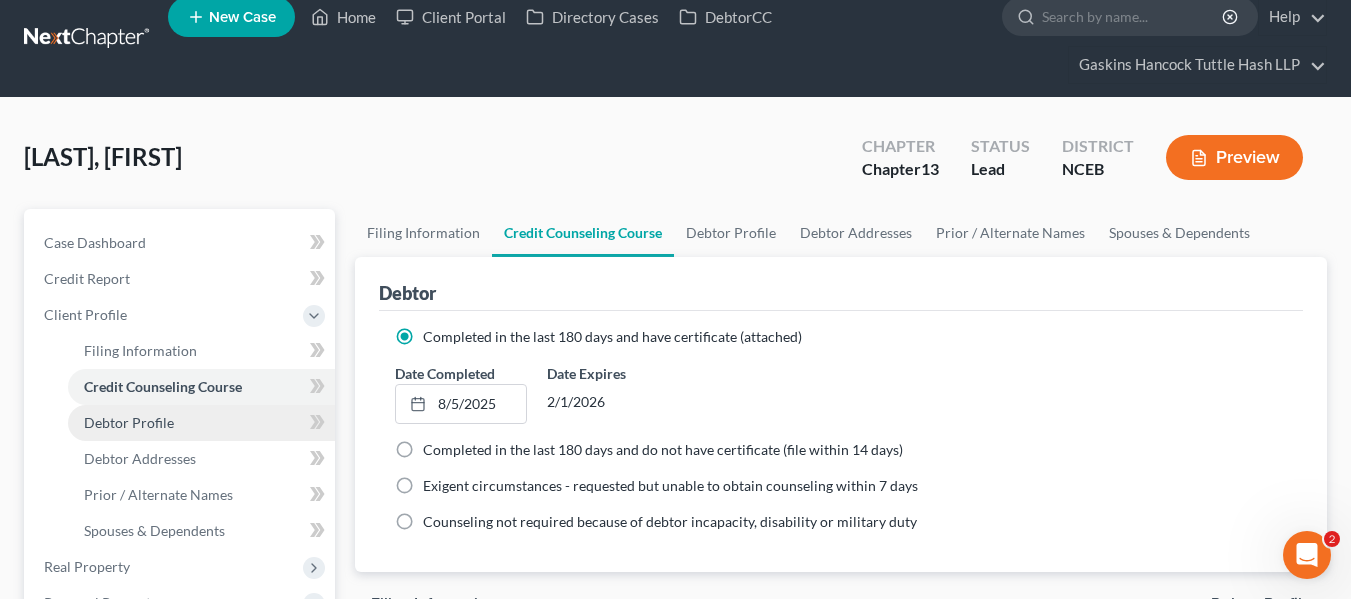select on "0" 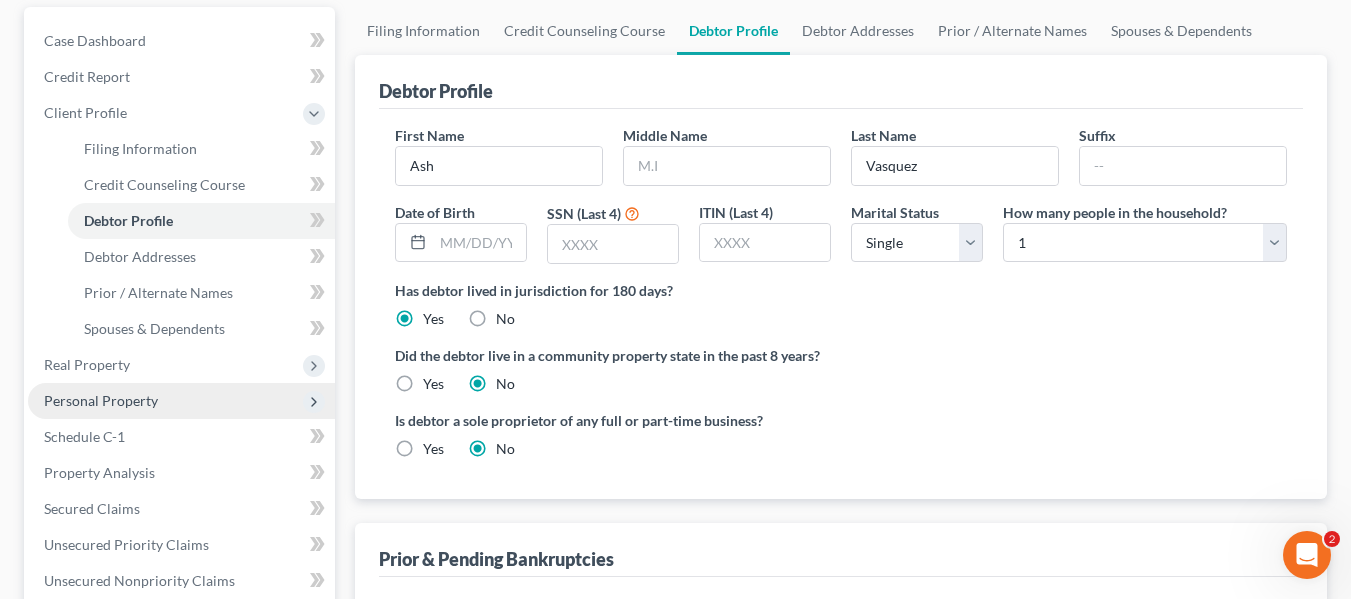 scroll, scrollTop: 200, scrollLeft: 0, axis: vertical 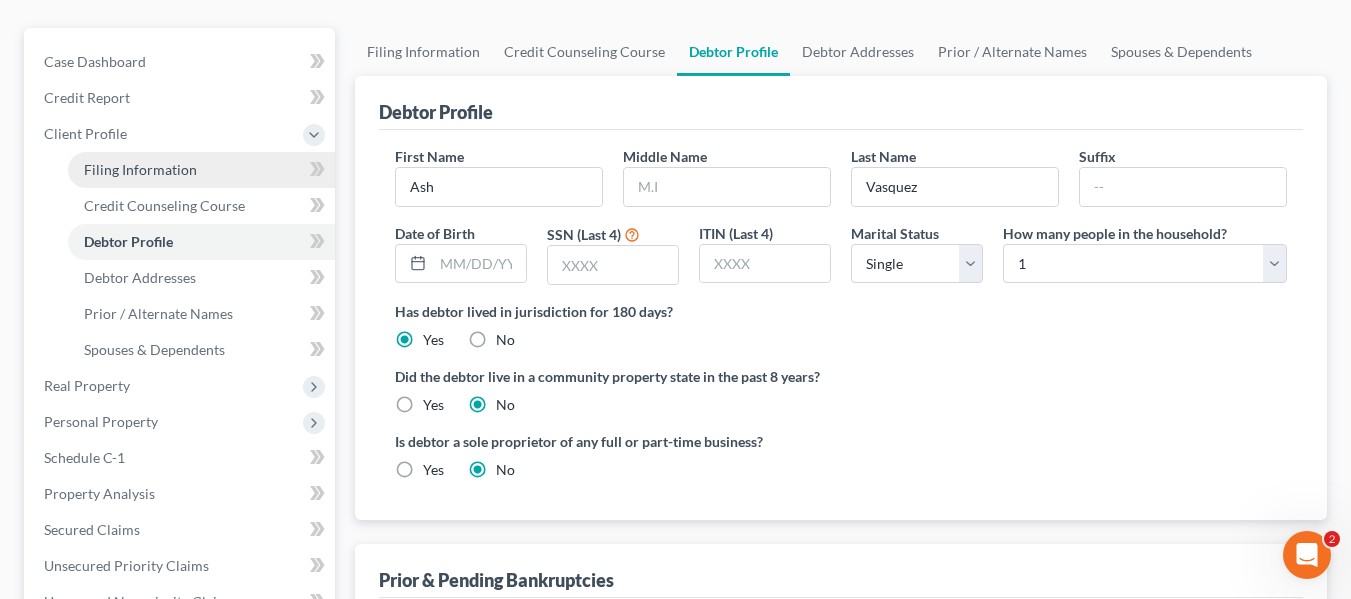 click on "Filing Information" at bounding box center (140, 169) 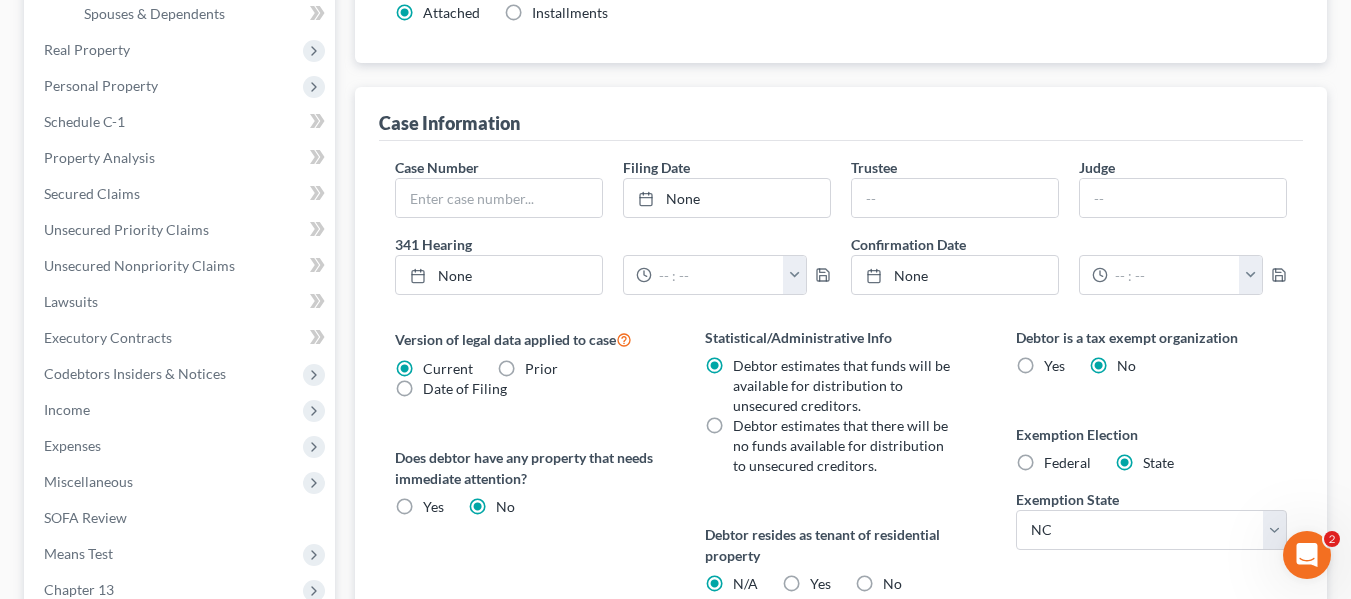 scroll, scrollTop: 636, scrollLeft: 0, axis: vertical 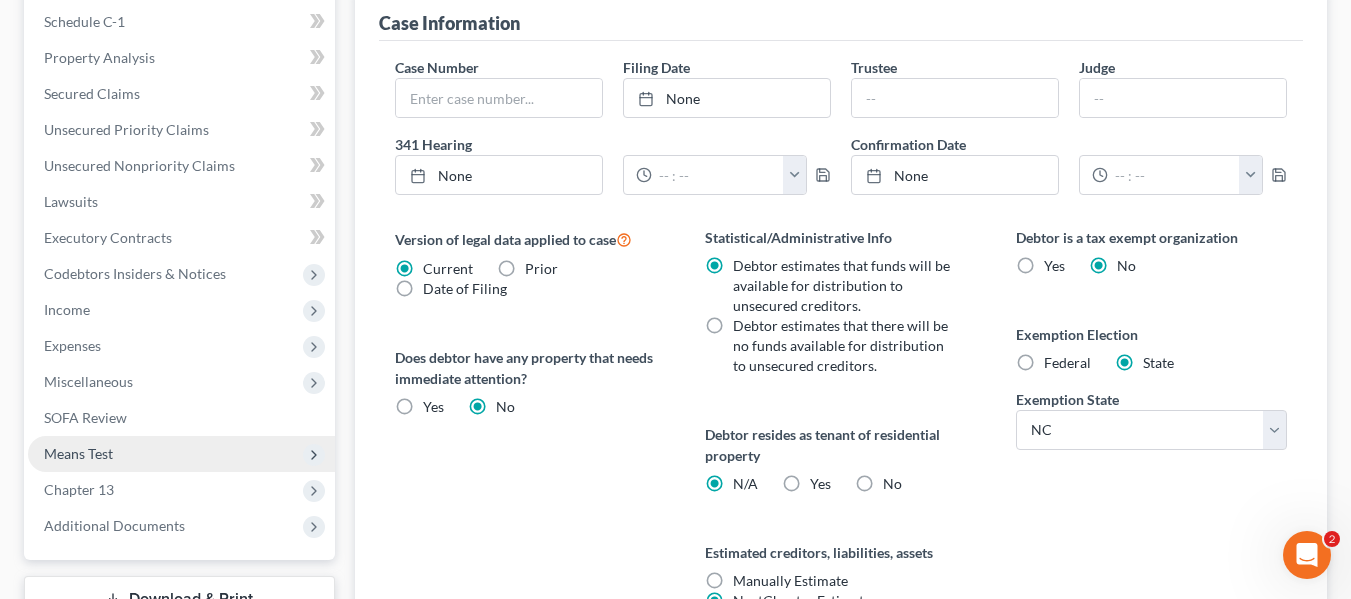 click on "Means Test" at bounding box center (181, 454) 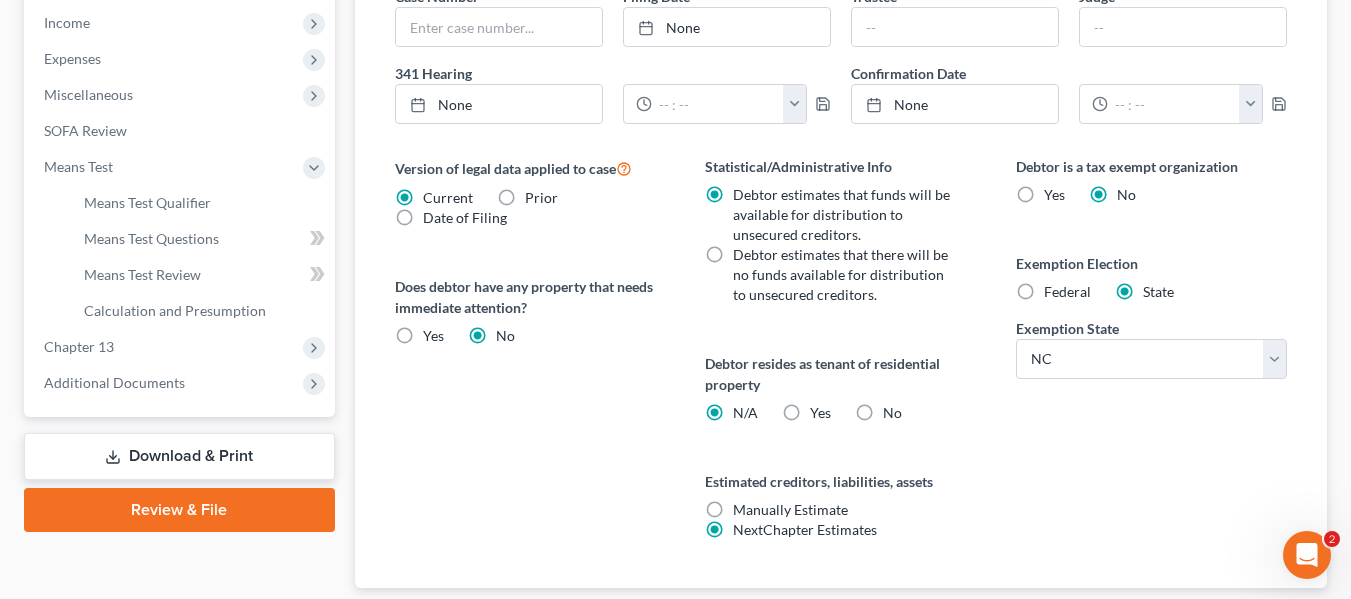scroll, scrollTop: 720, scrollLeft: 0, axis: vertical 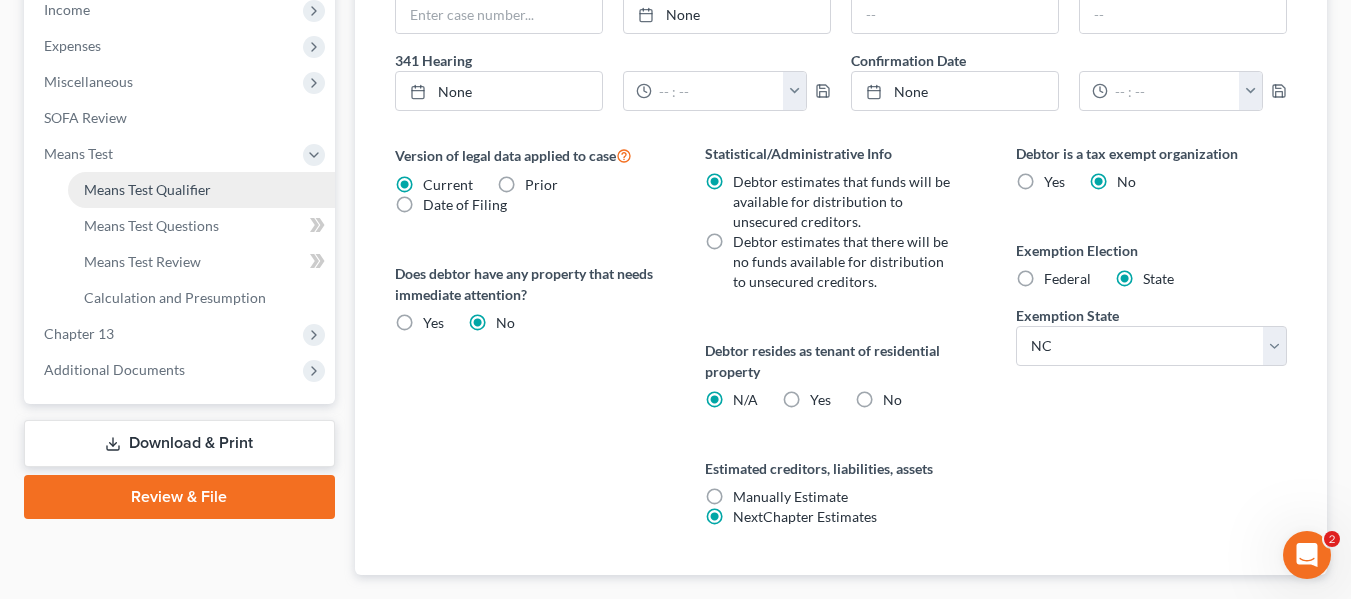 click on "Means Test Qualifier" at bounding box center [147, 189] 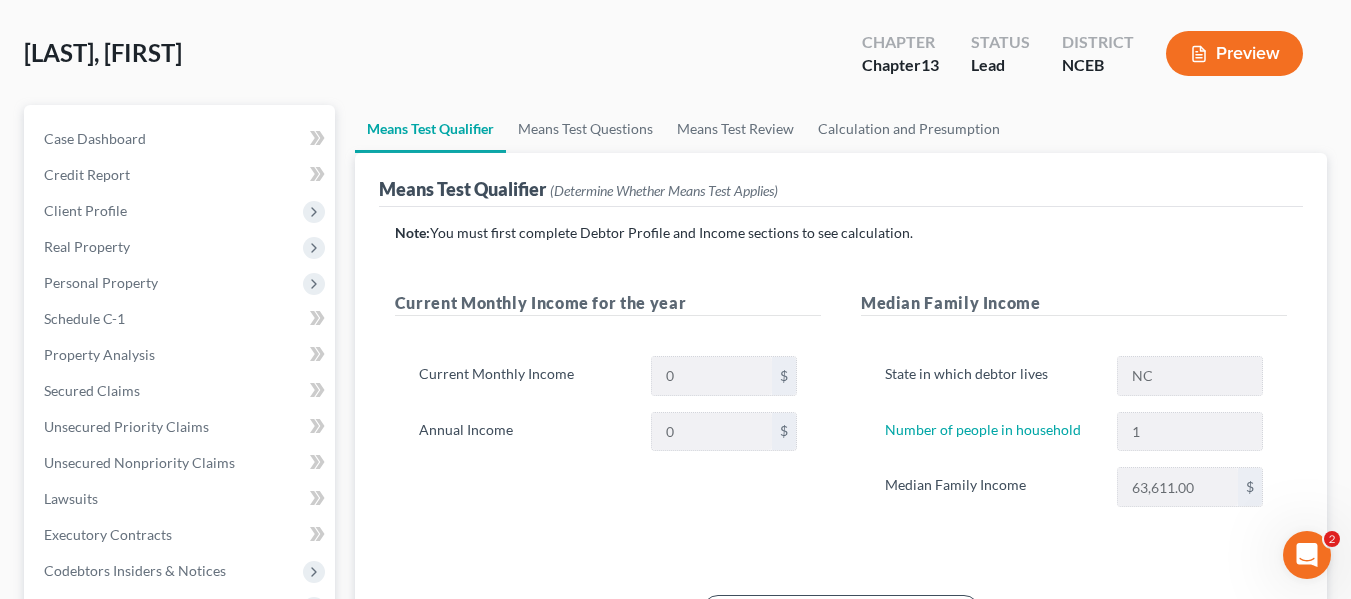 scroll, scrollTop: 100, scrollLeft: 0, axis: vertical 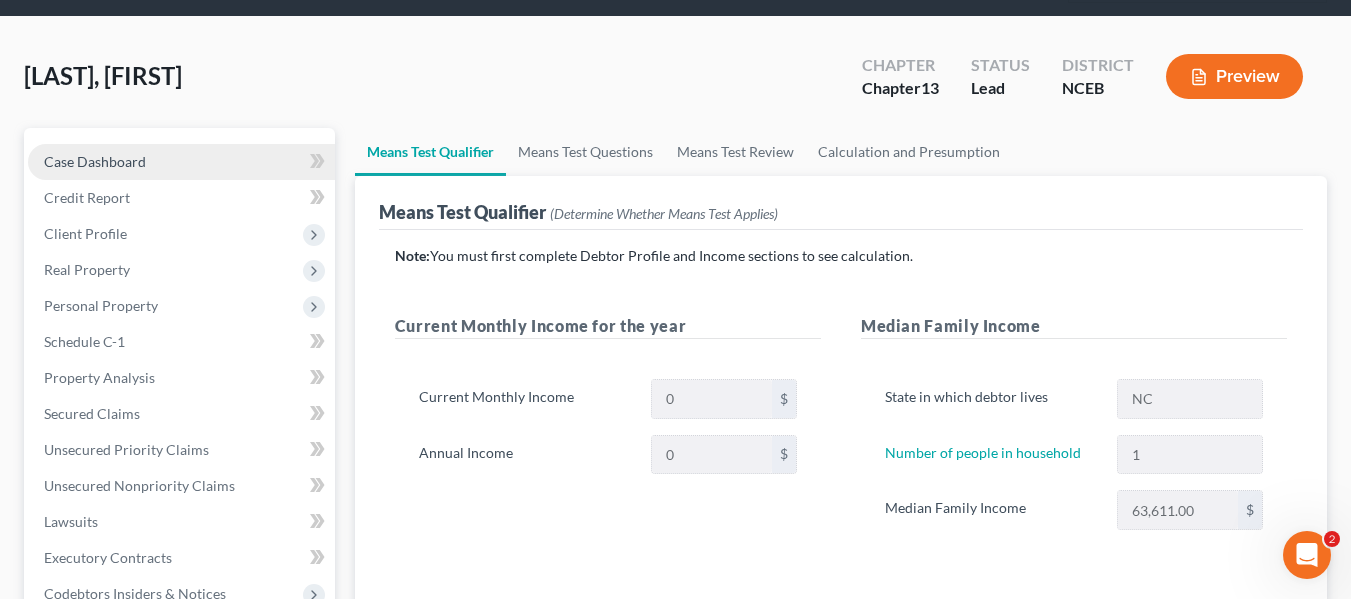 click on "Case Dashboard" at bounding box center [181, 162] 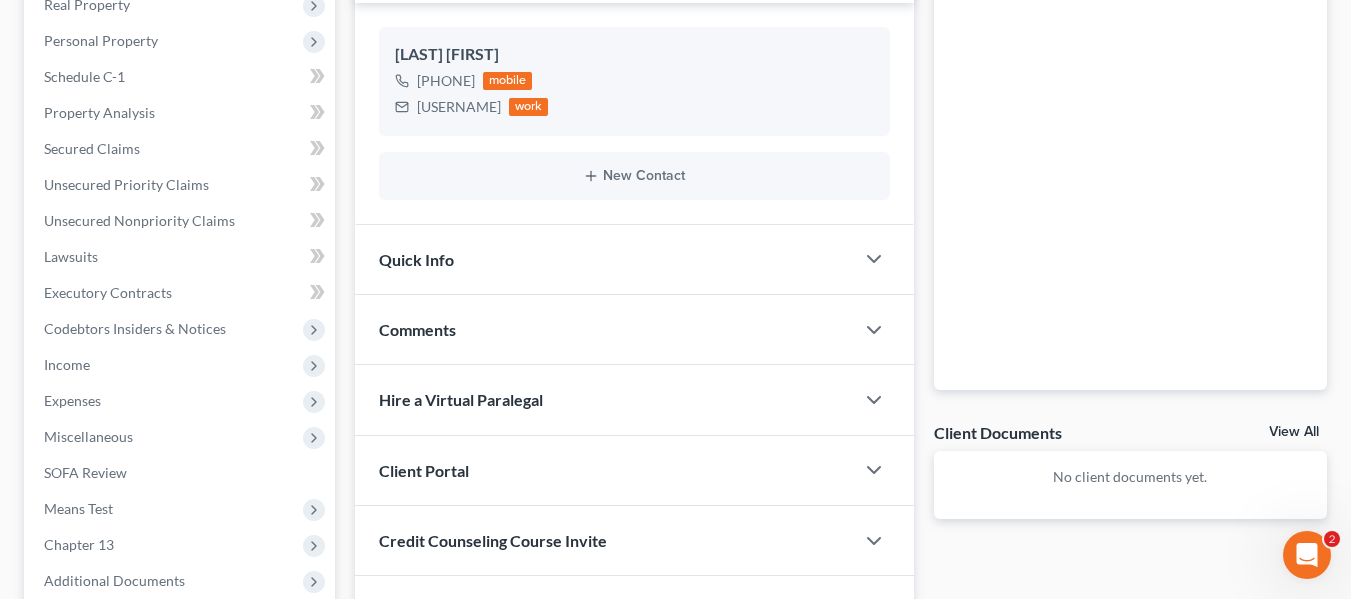 scroll, scrollTop: 400, scrollLeft: 0, axis: vertical 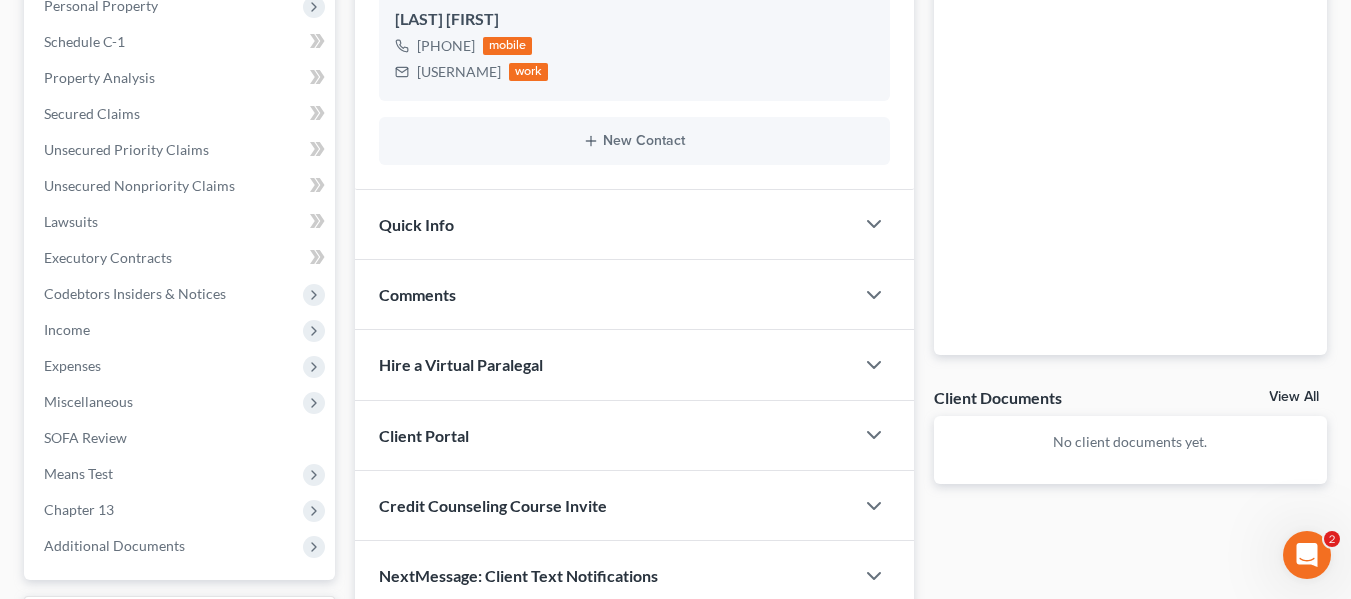 click on "Quick Info" at bounding box center (604, 224) 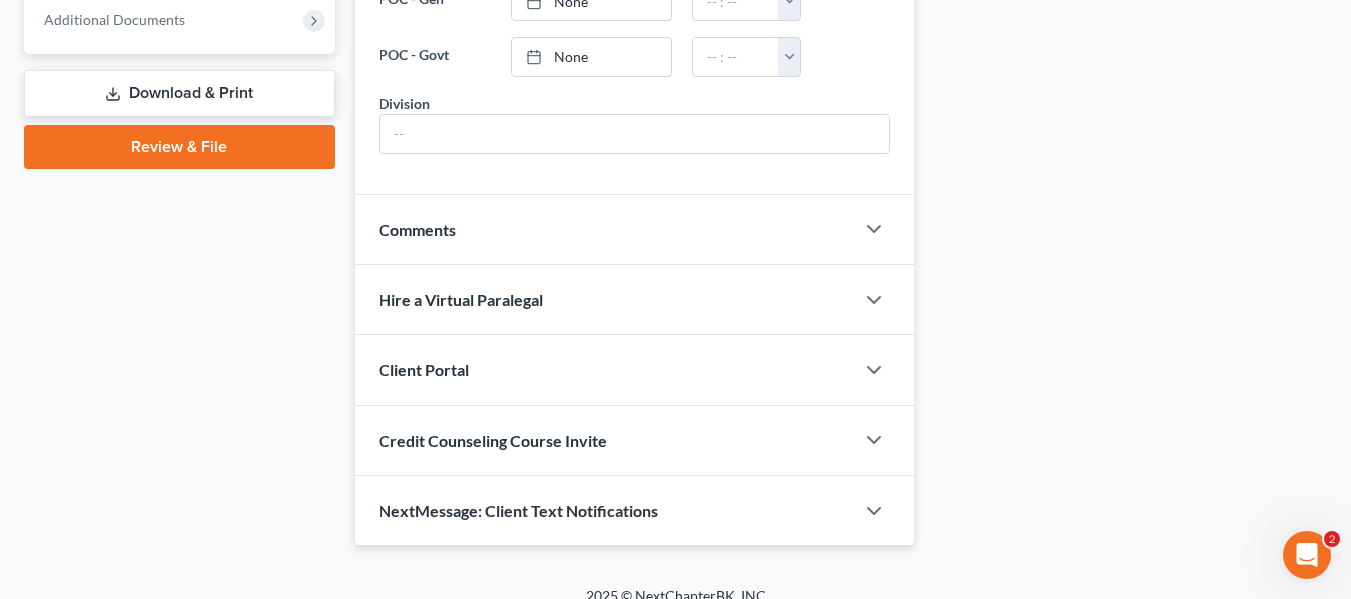 scroll, scrollTop: 949, scrollLeft: 0, axis: vertical 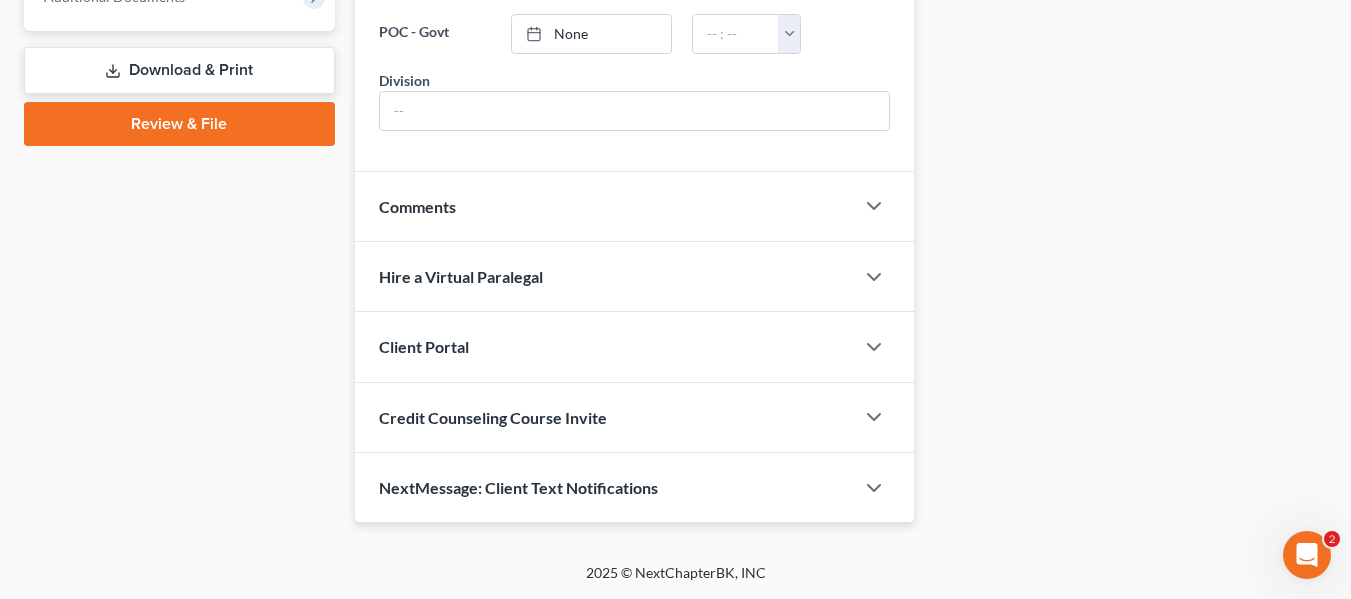 click on "Client Portal" at bounding box center (604, 346) 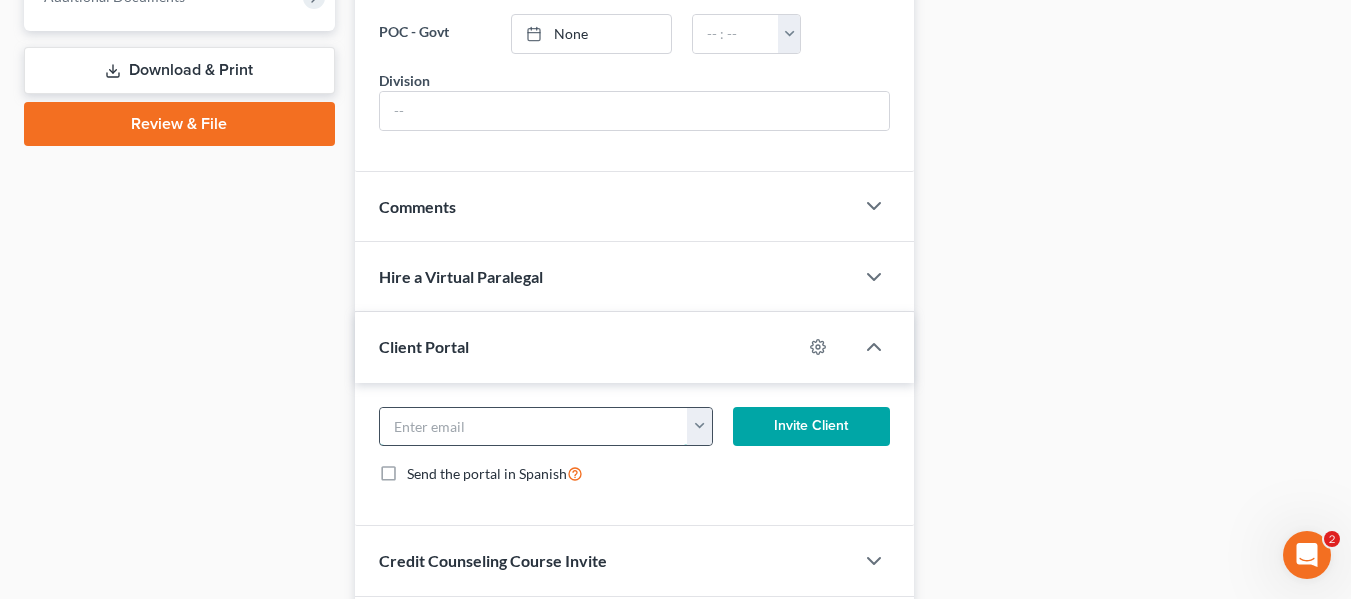 click at bounding box center [534, 427] 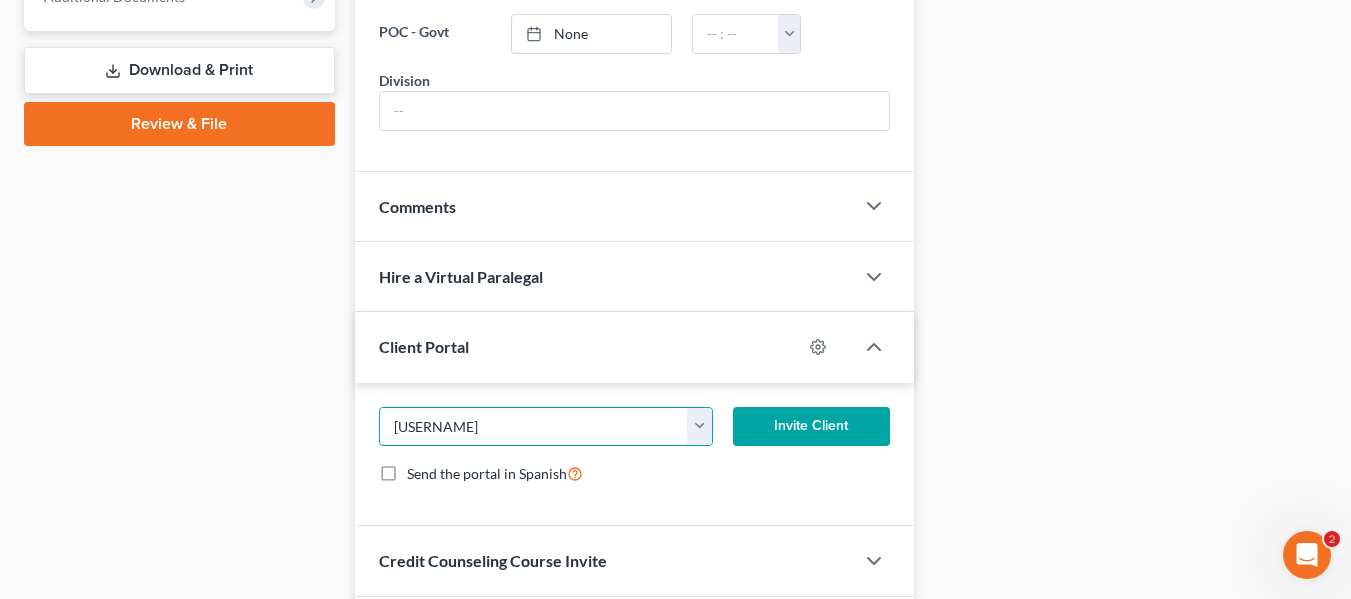 type on "[EMAIL]" 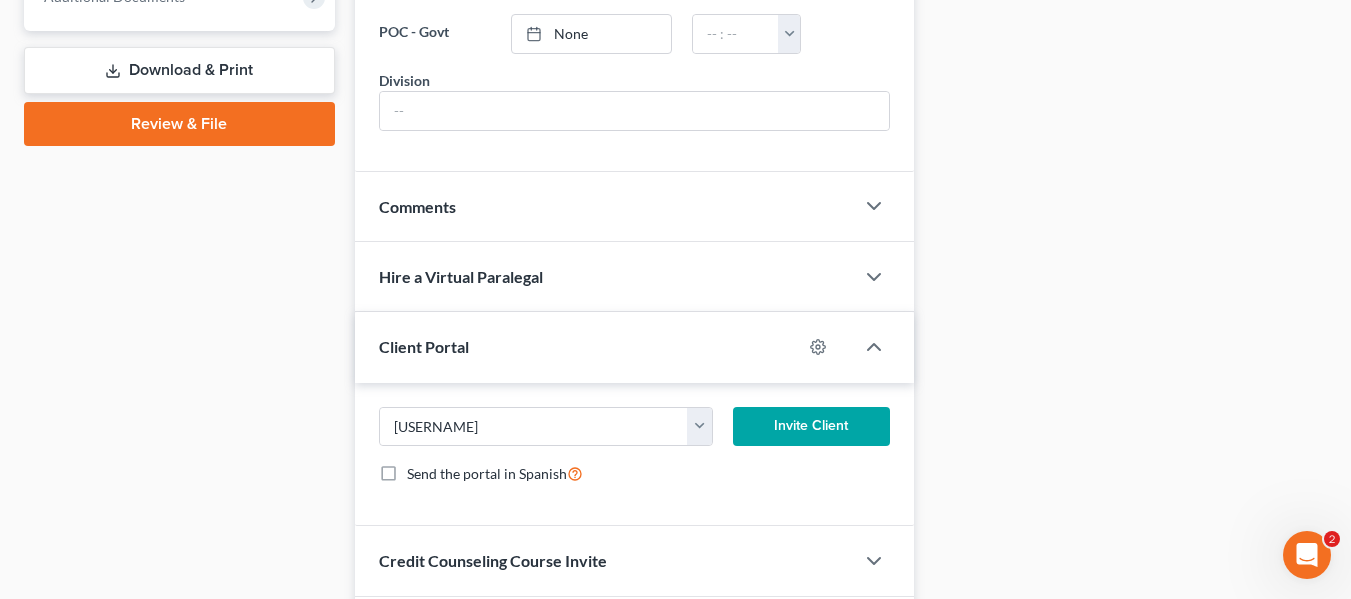 click on "Invite Client" at bounding box center (811, 427) 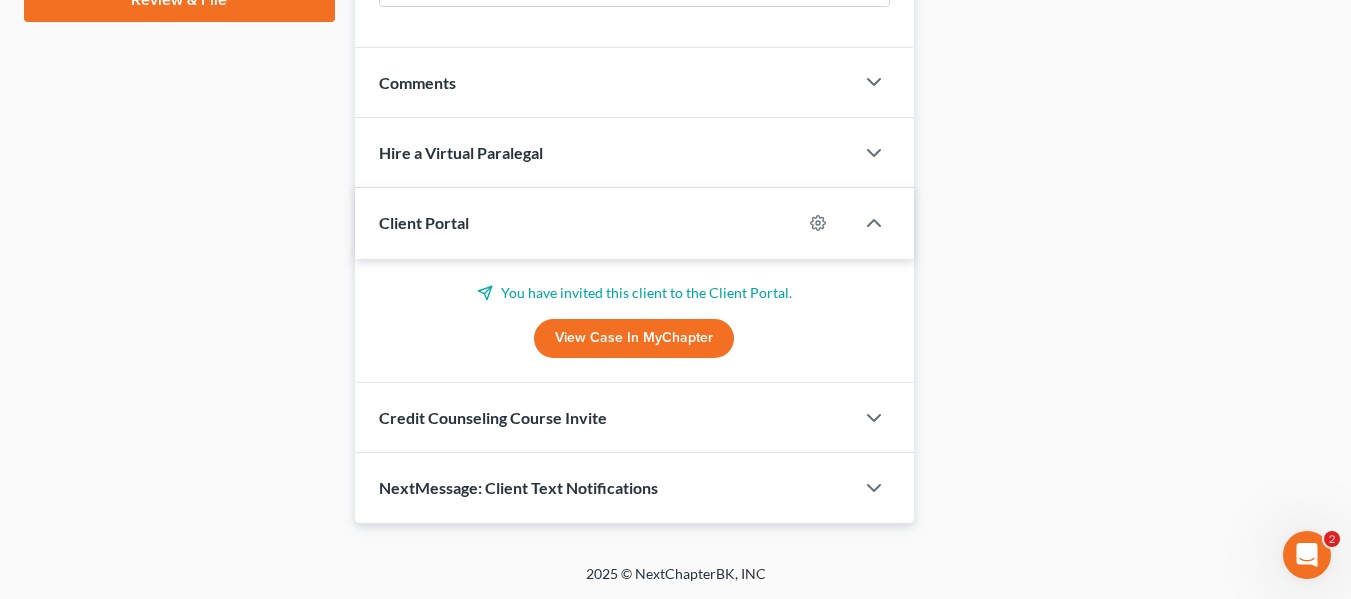 scroll, scrollTop: 1074, scrollLeft: 0, axis: vertical 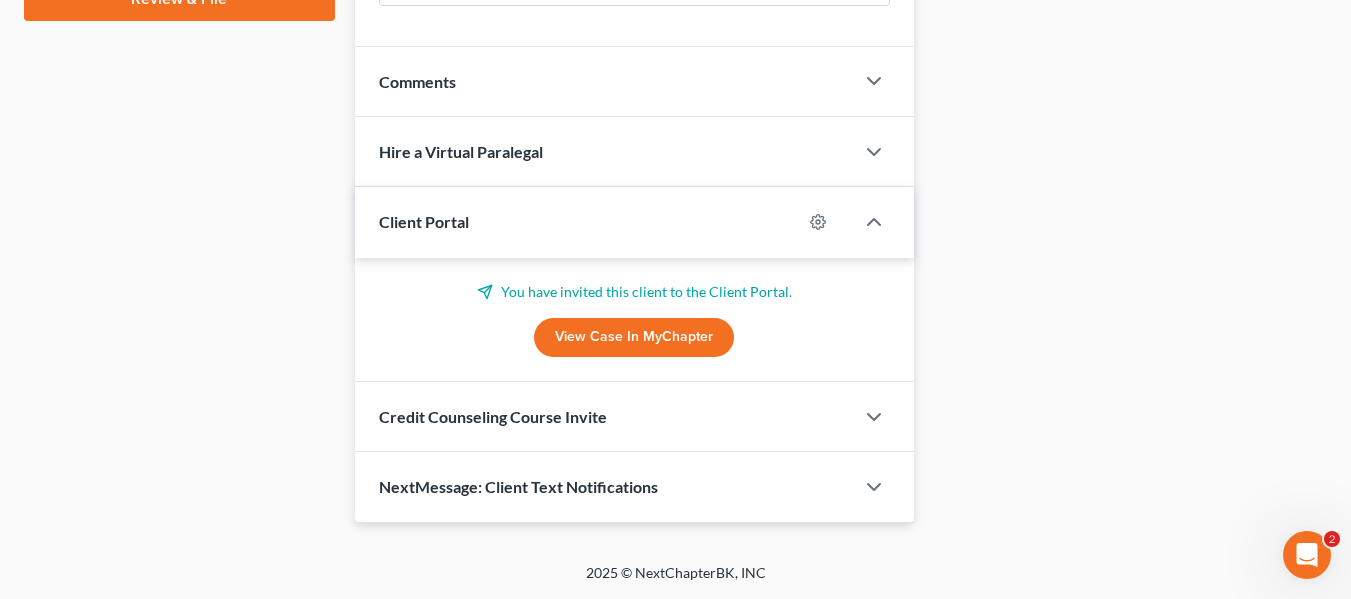 click on "Credit Counseling Course Invite" at bounding box center [604, 416] 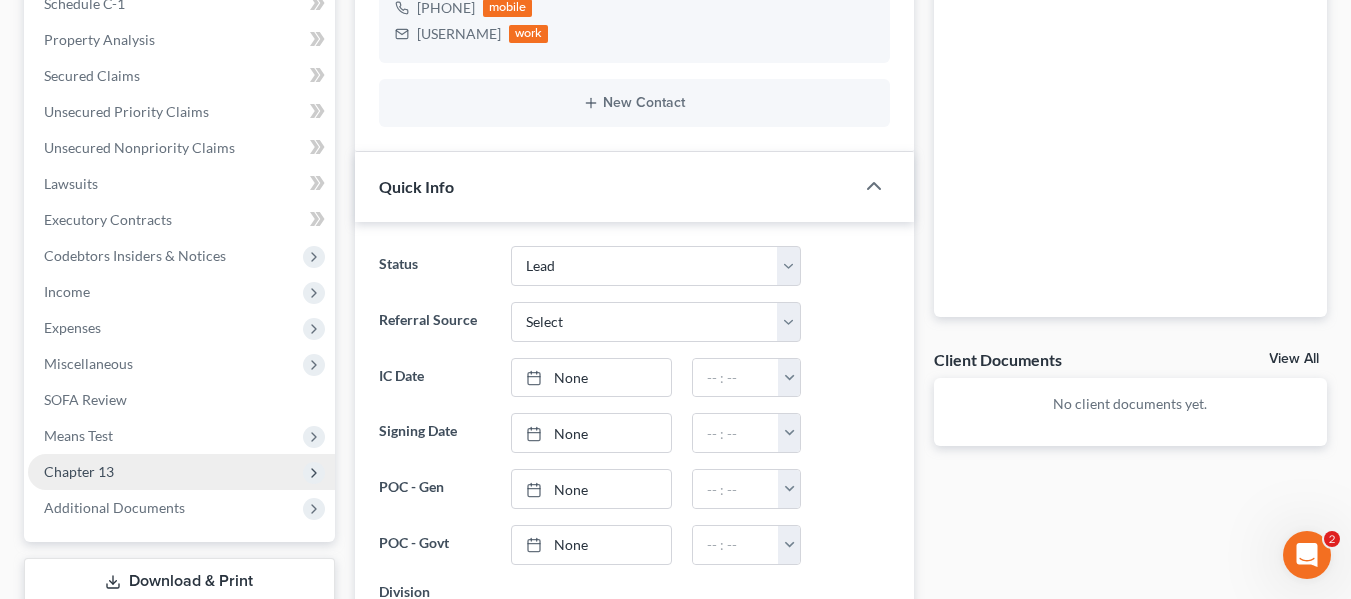 scroll, scrollTop: 474, scrollLeft: 0, axis: vertical 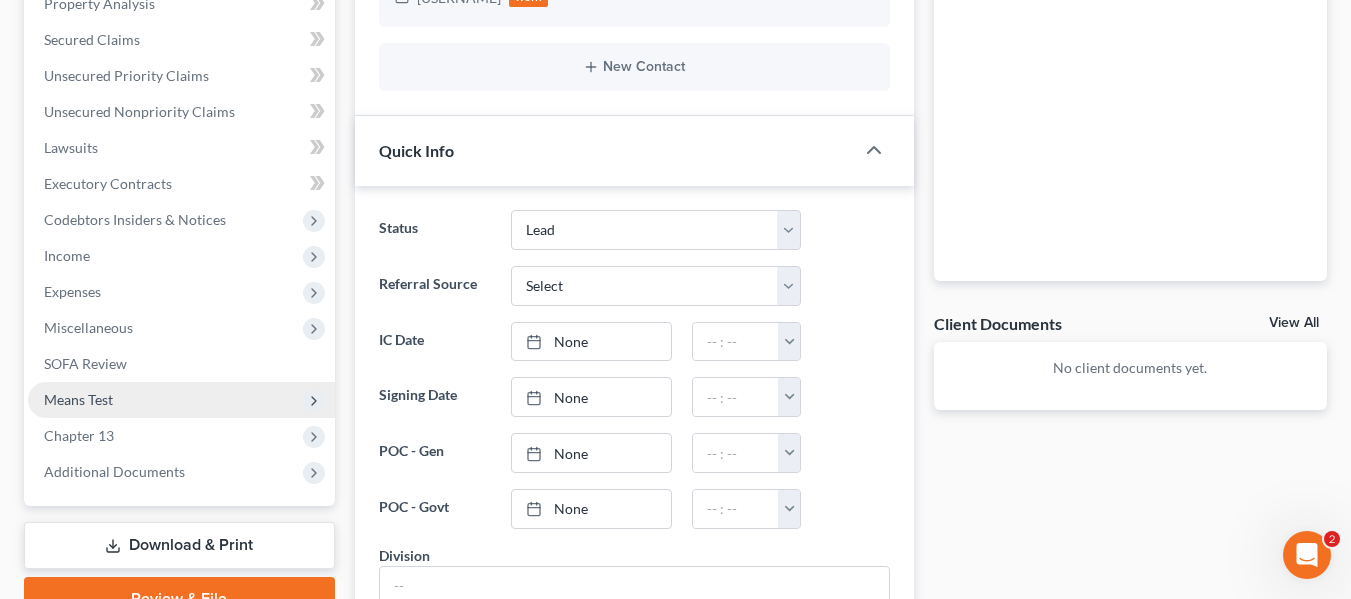 click on "Means Test" at bounding box center [181, 400] 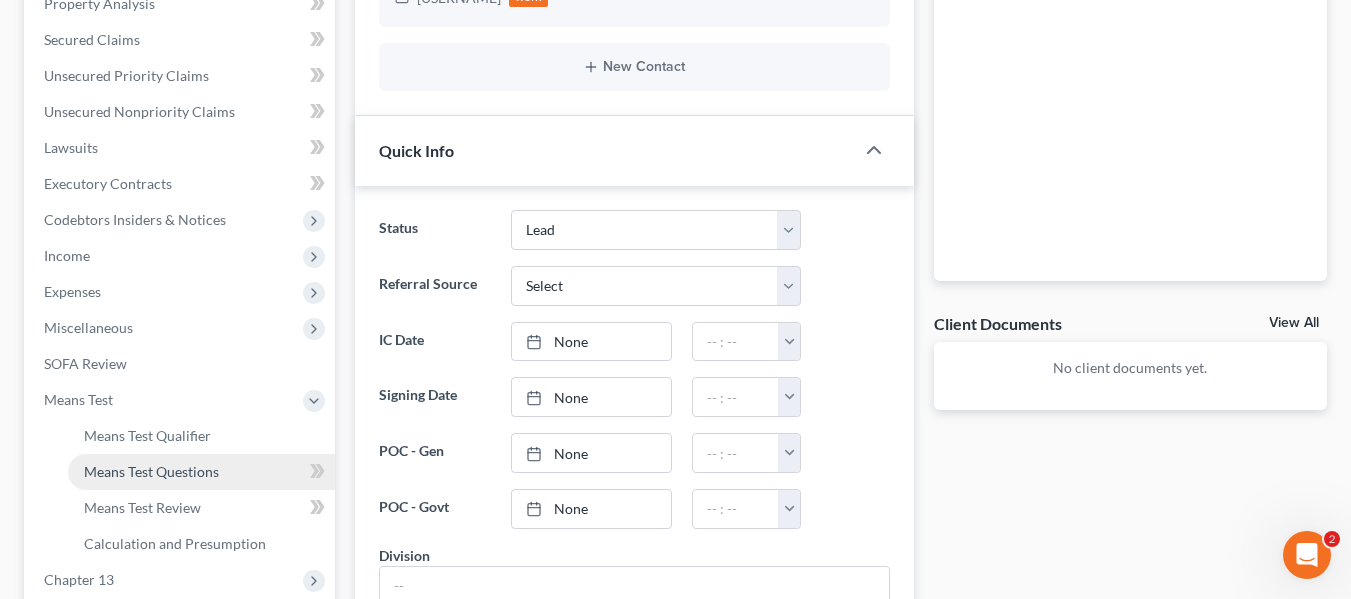 click on "Means Test Questions" at bounding box center [201, 472] 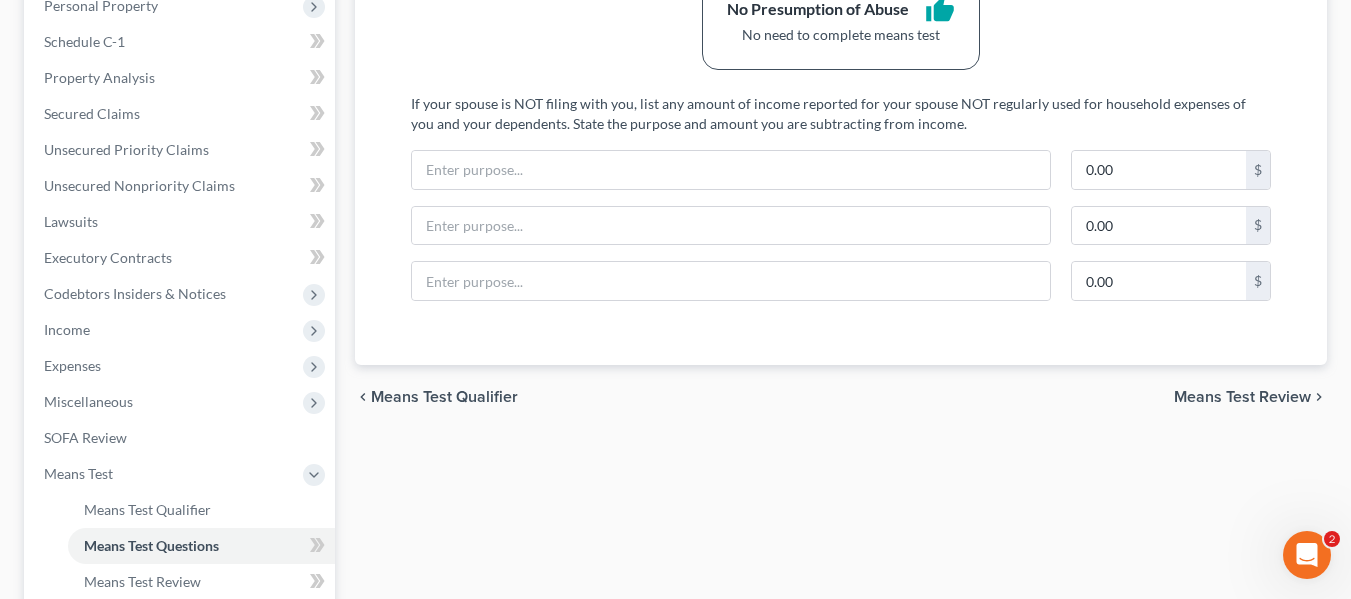 scroll, scrollTop: 500, scrollLeft: 0, axis: vertical 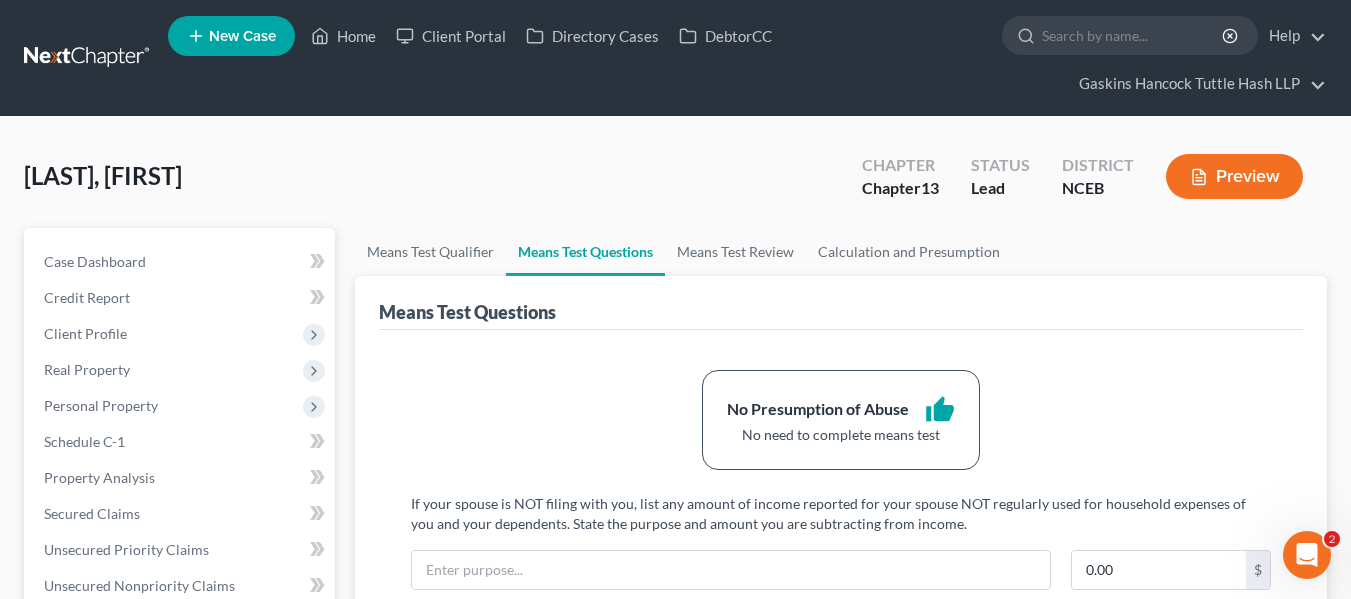 click at bounding box center (88, 58) 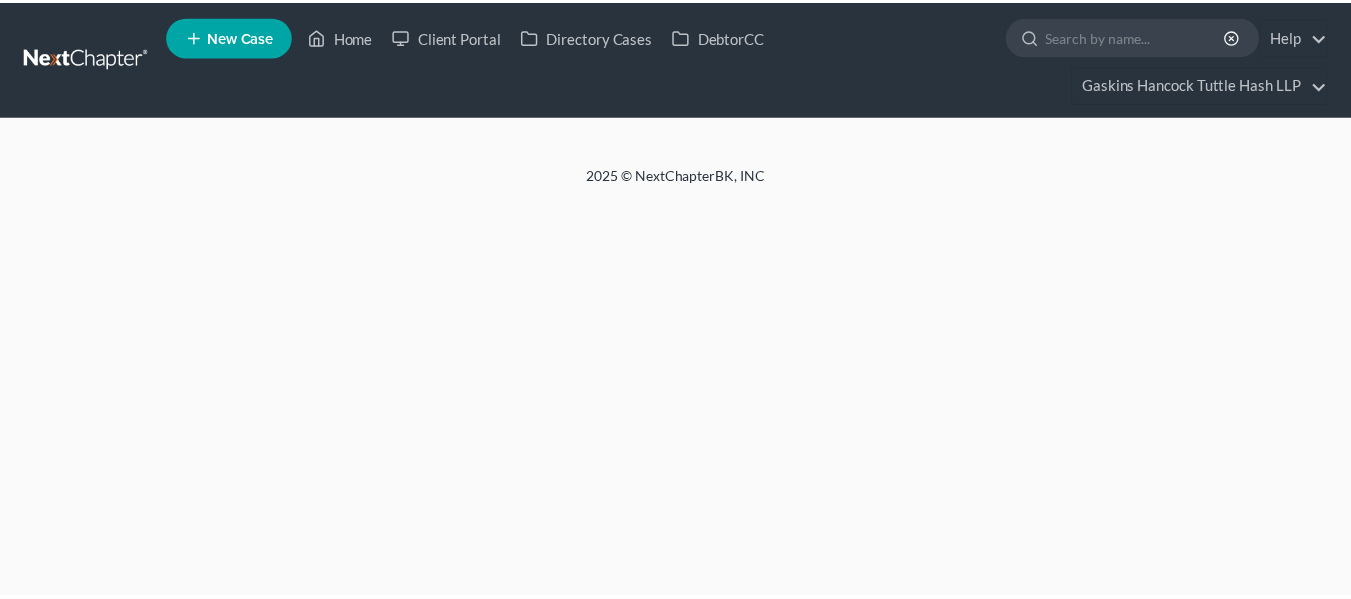 scroll, scrollTop: 0, scrollLeft: 0, axis: both 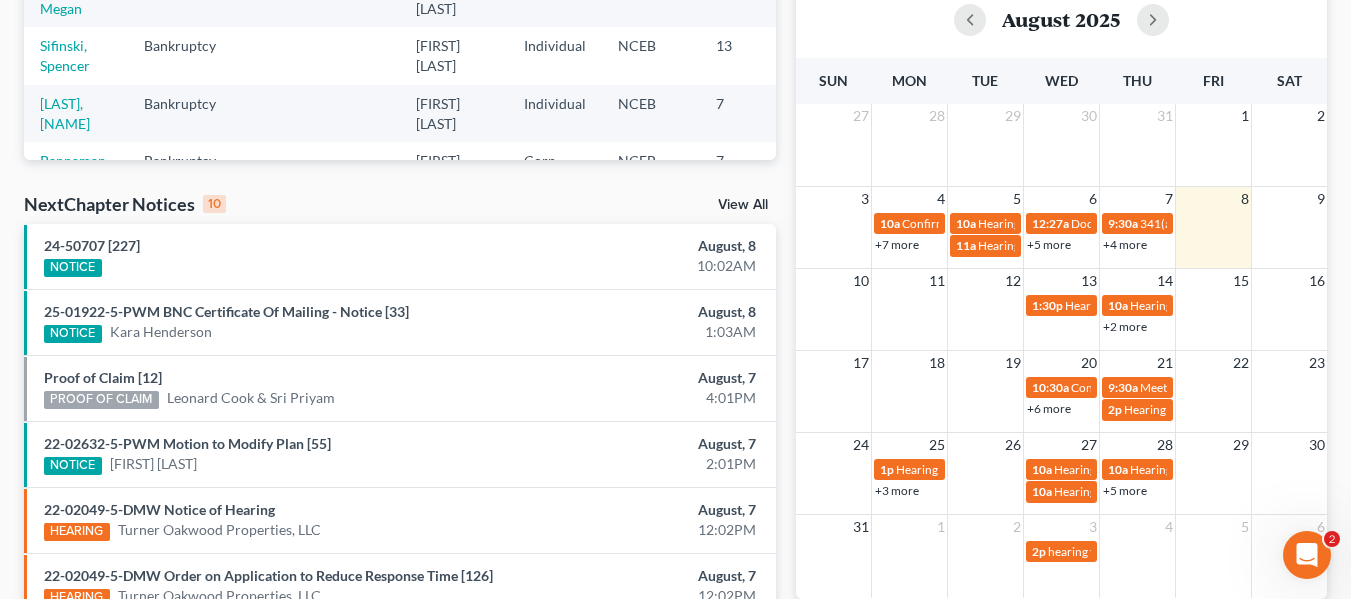 click on "View All" at bounding box center (743, 205) 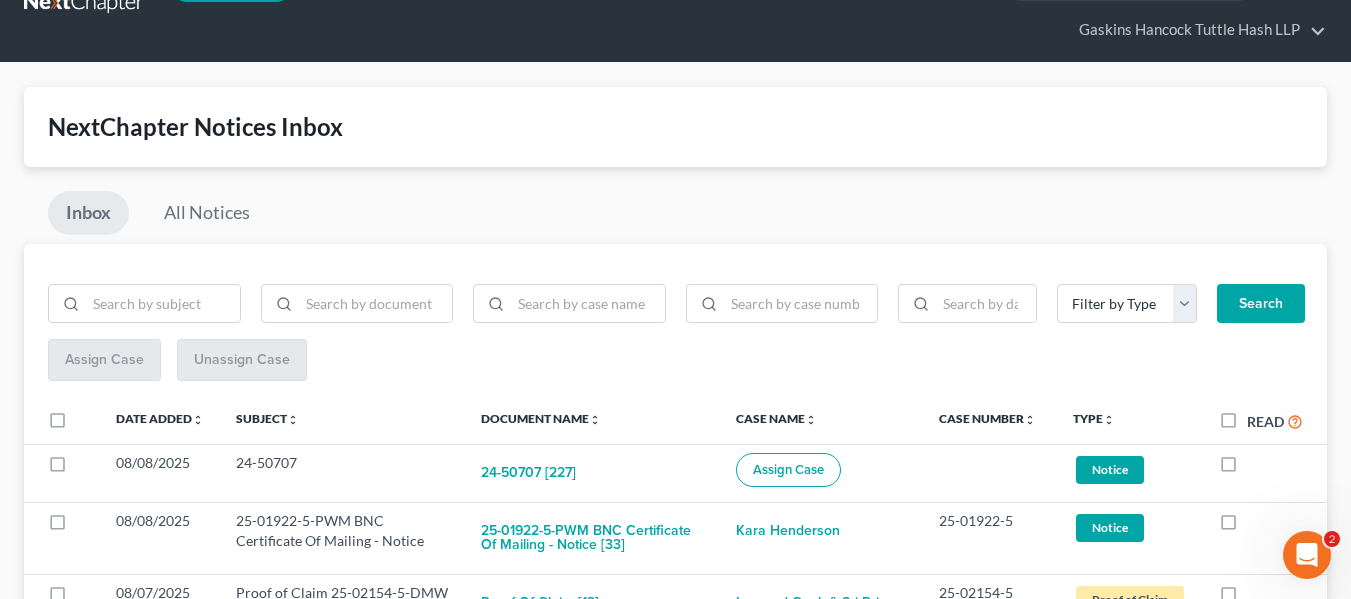 scroll, scrollTop: 100, scrollLeft: 0, axis: vertical 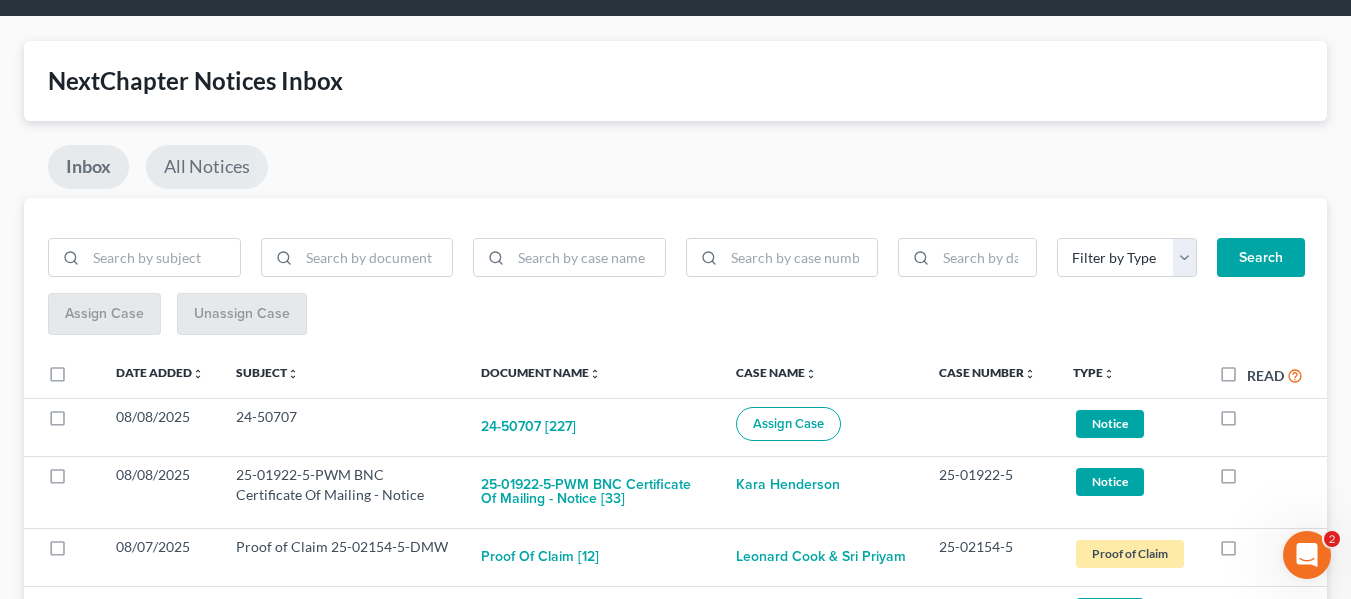click on "All Notices" at bounding box center [207, 167] 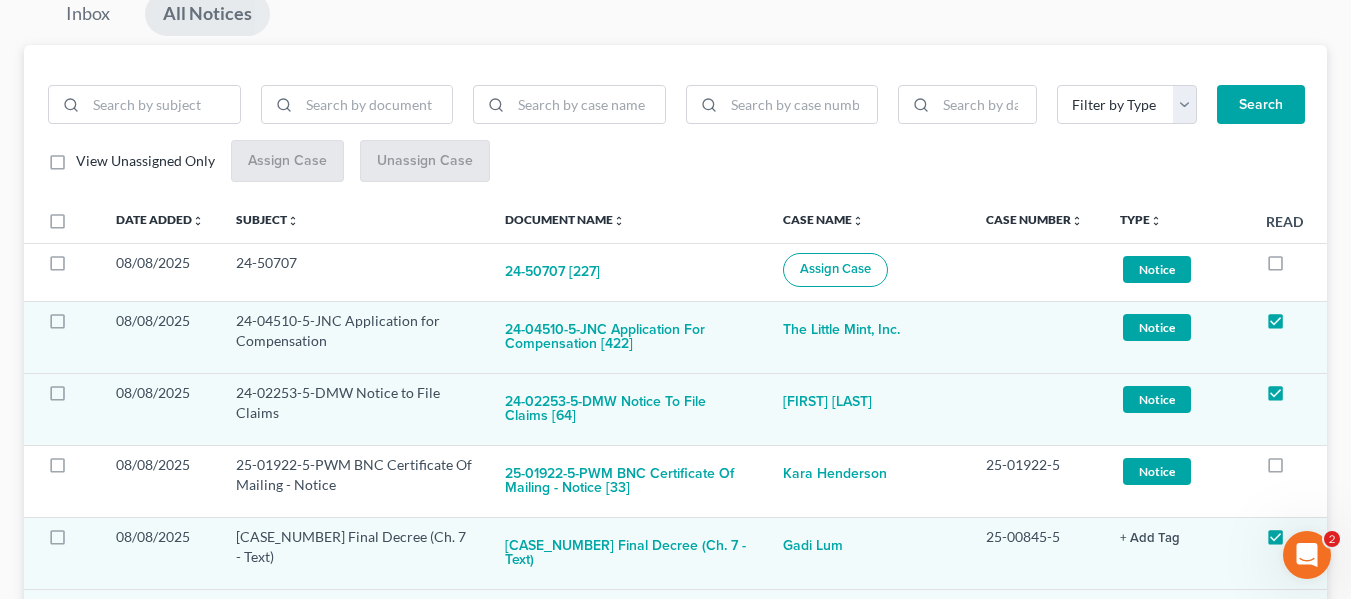 scroll, scrollTop: 252, scrollLeft: 0, axis: vertical 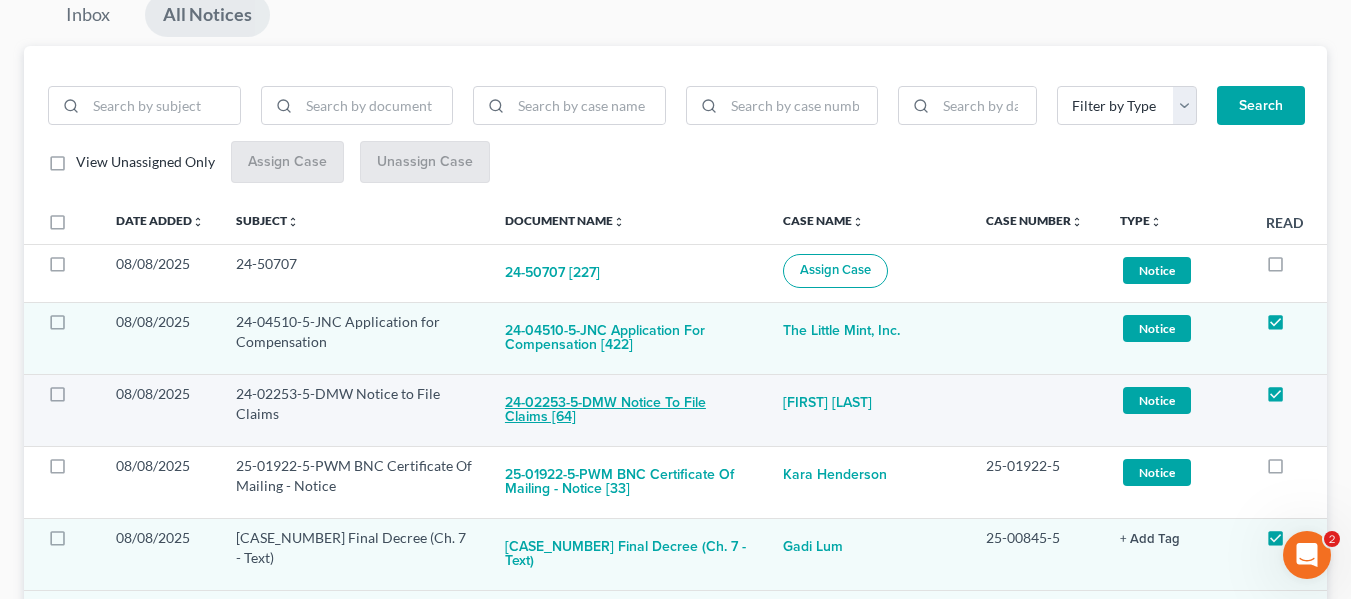 click on "24-02253-5-DMW Notice to File Claims [64]" at bounding box center [628, 411] 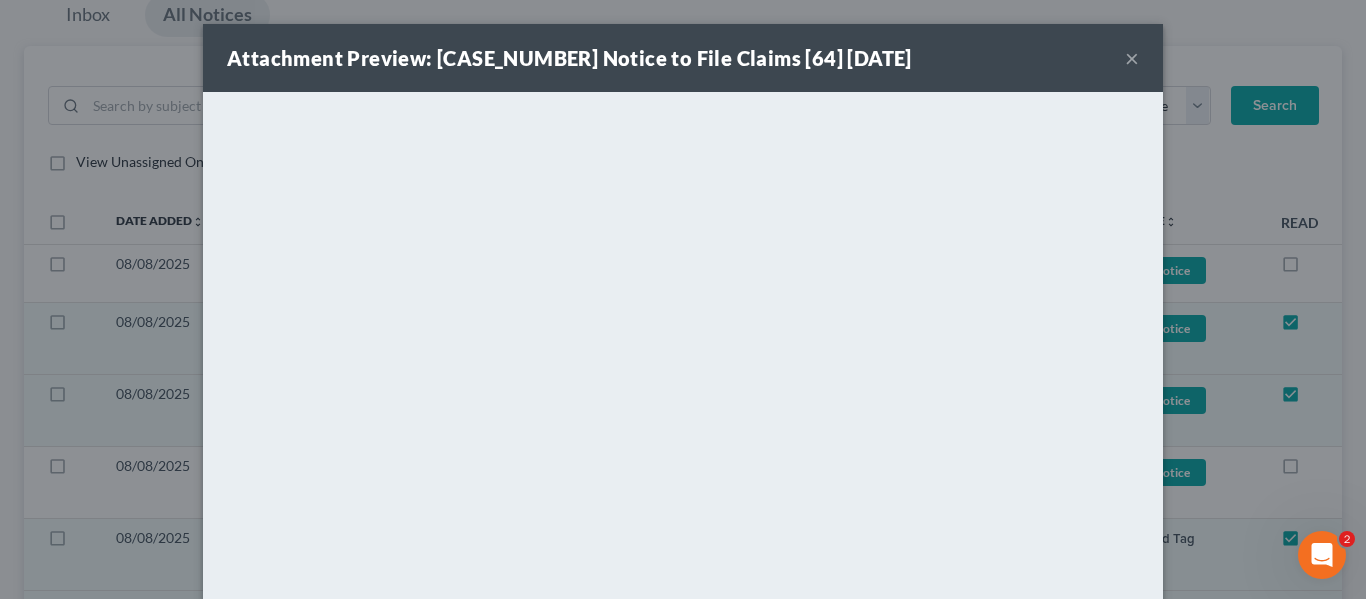 click on "×" at bounding box center [1132, 58] 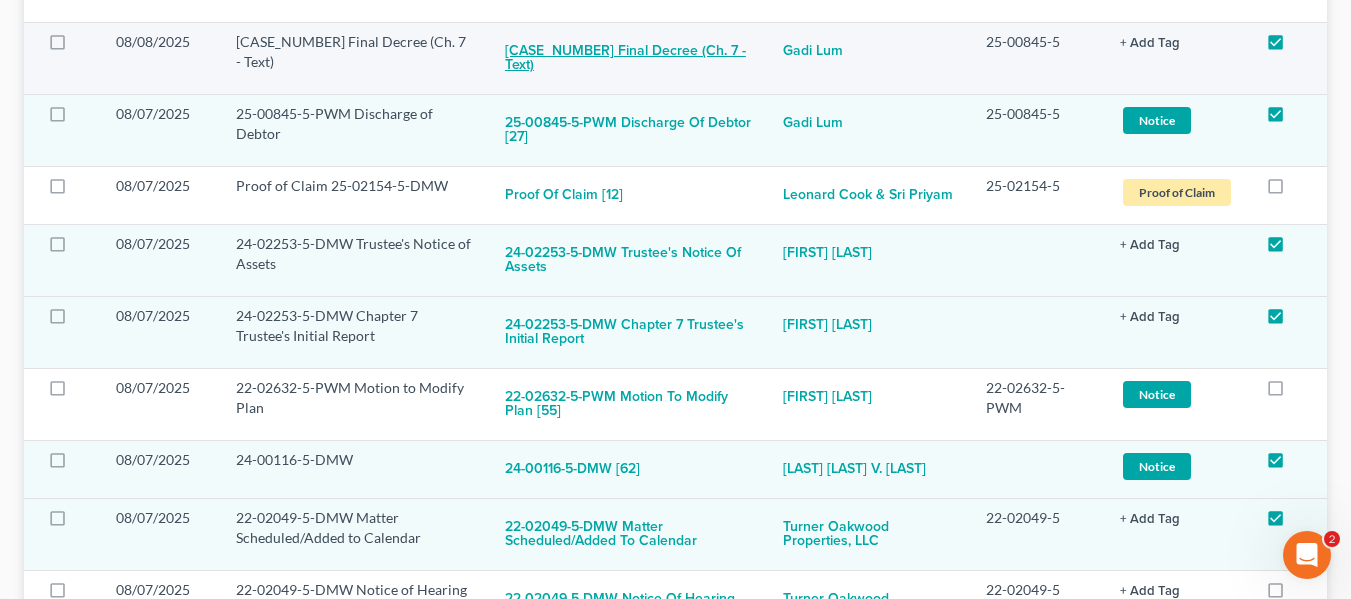 scroll, scrollTop: 752, scrollLeft: 0, axis: vertical 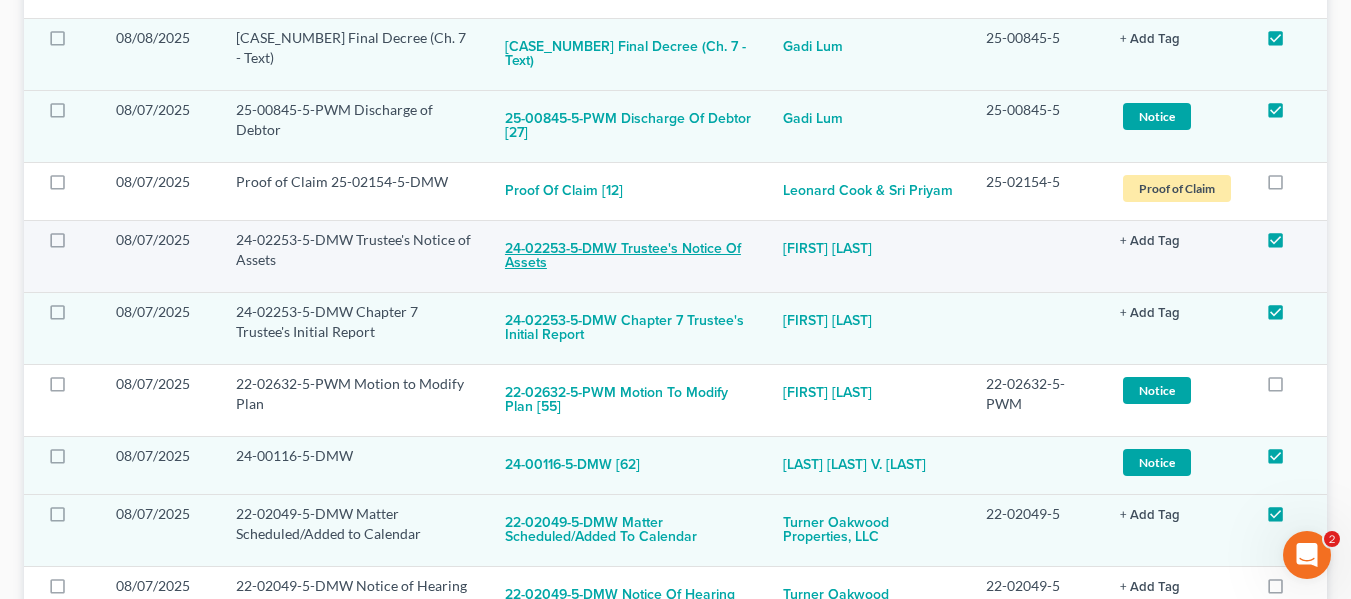 click on "[CASE_NUMBER] [DOCUMENT_NAME]" at bounding box center (628, 257) 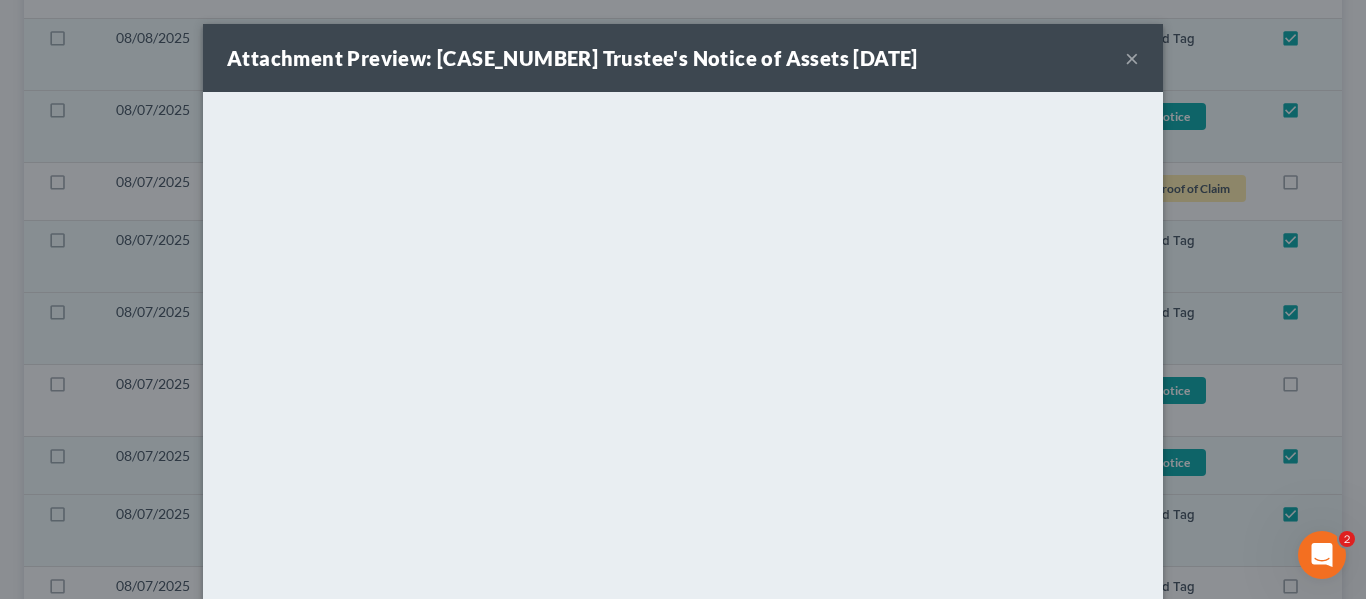 drag, startPoint x: 1032, startPoint y: 61, endPoint x: 1036, endPoint y: -4, distance: 65.12296 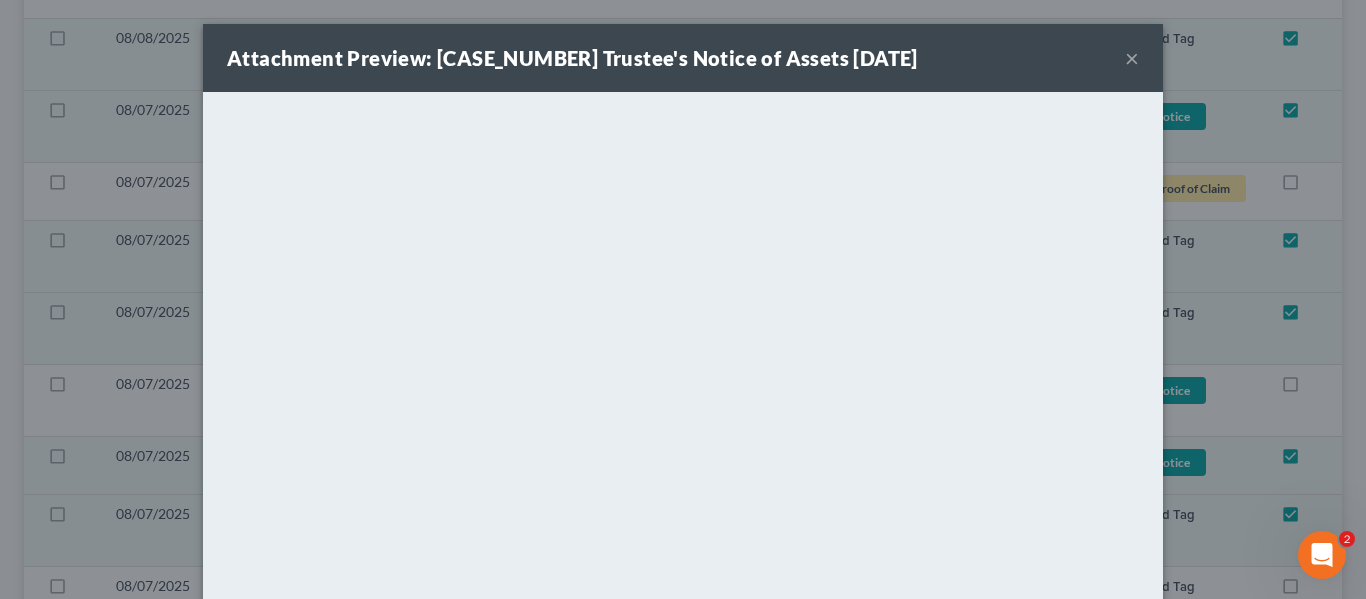 click on "×" at bounding box center [1132, 58] 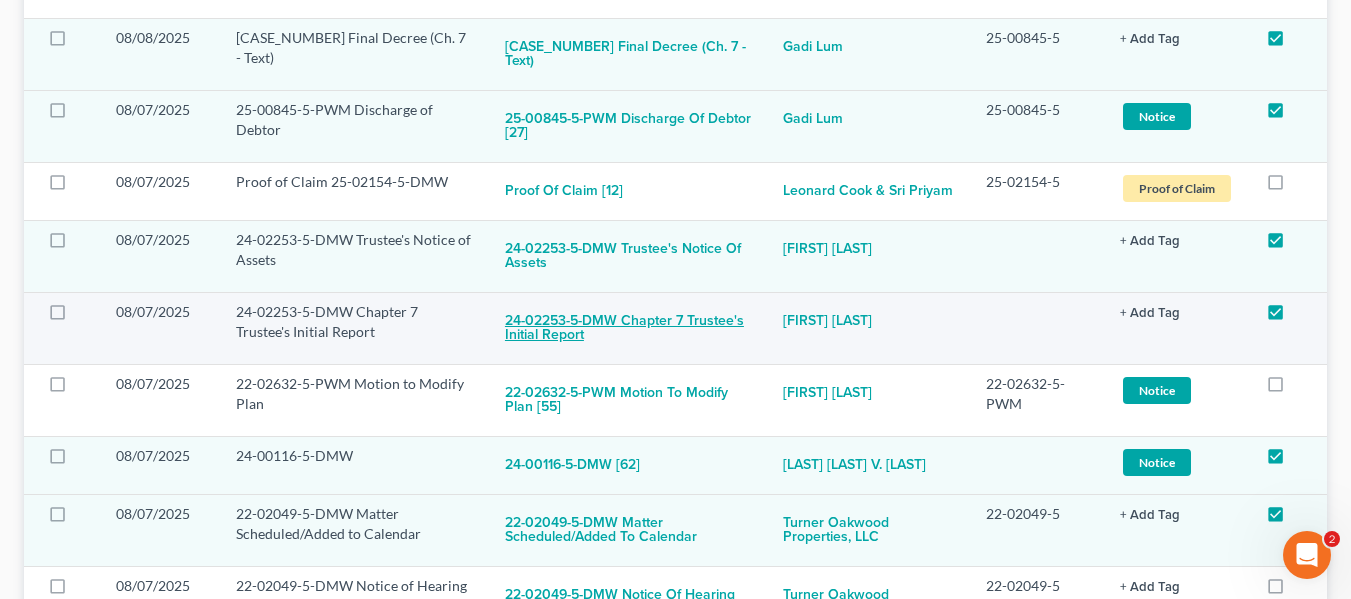 click on "[CASE_NUMBER] [DOCUMENT_NAME]" at bounding box center [628, 329] 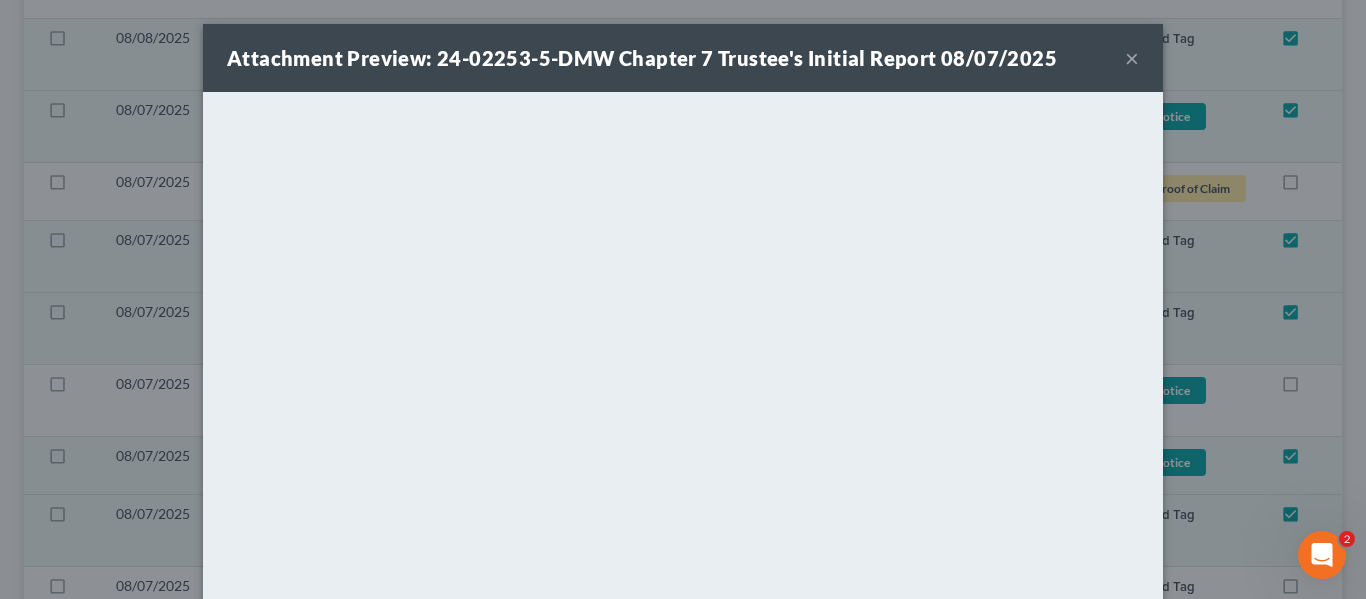 click on "×" at bounding box center (1132, 58) 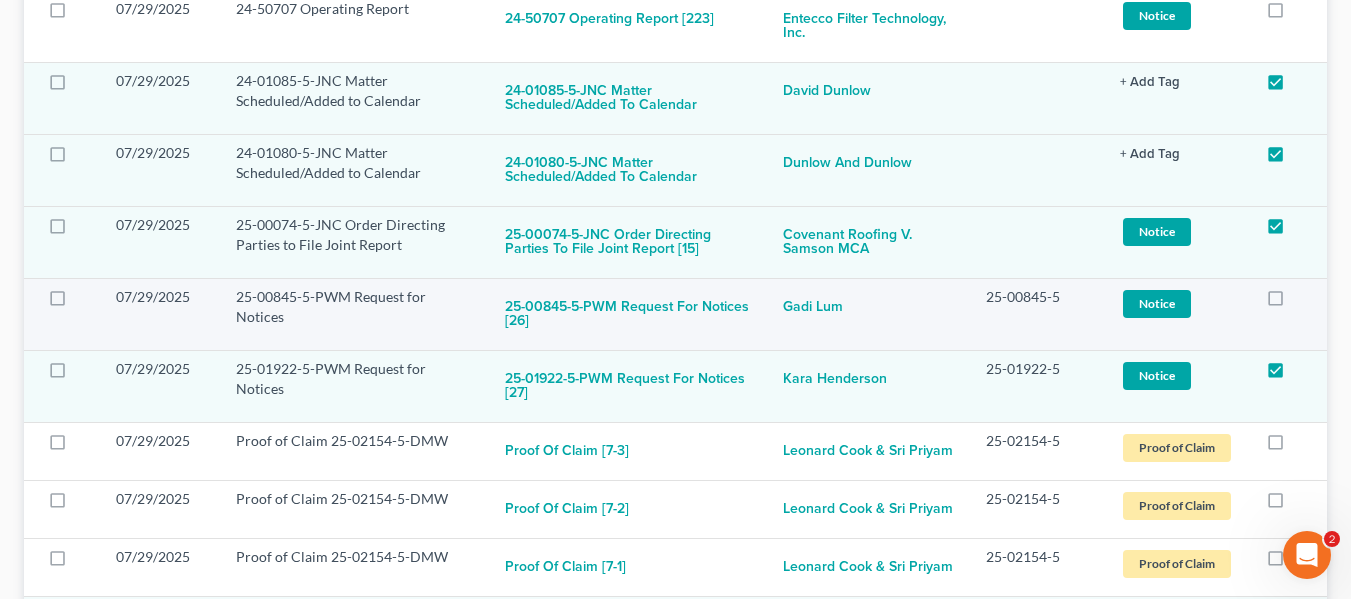 scroll, scrollTop: 11184, scrollLeft: 0, axis: vertical 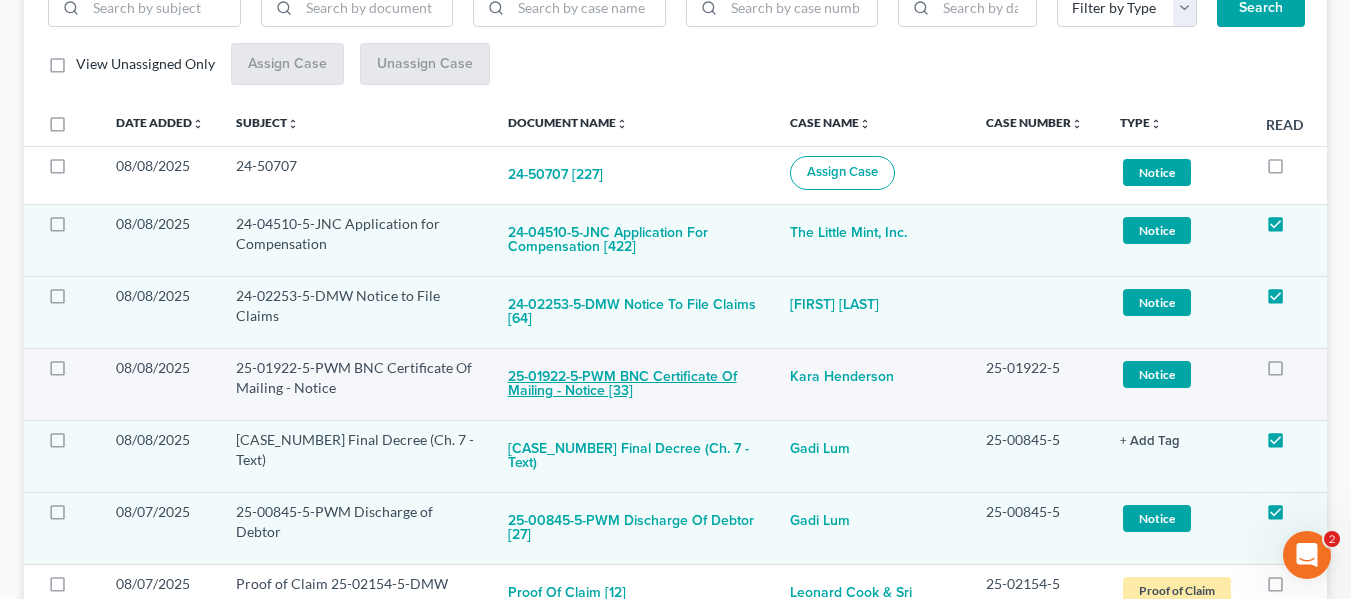 click on "[CASE_NUMBER] [DOCUMENT_TYPE]" at bounding box center (633, 385) 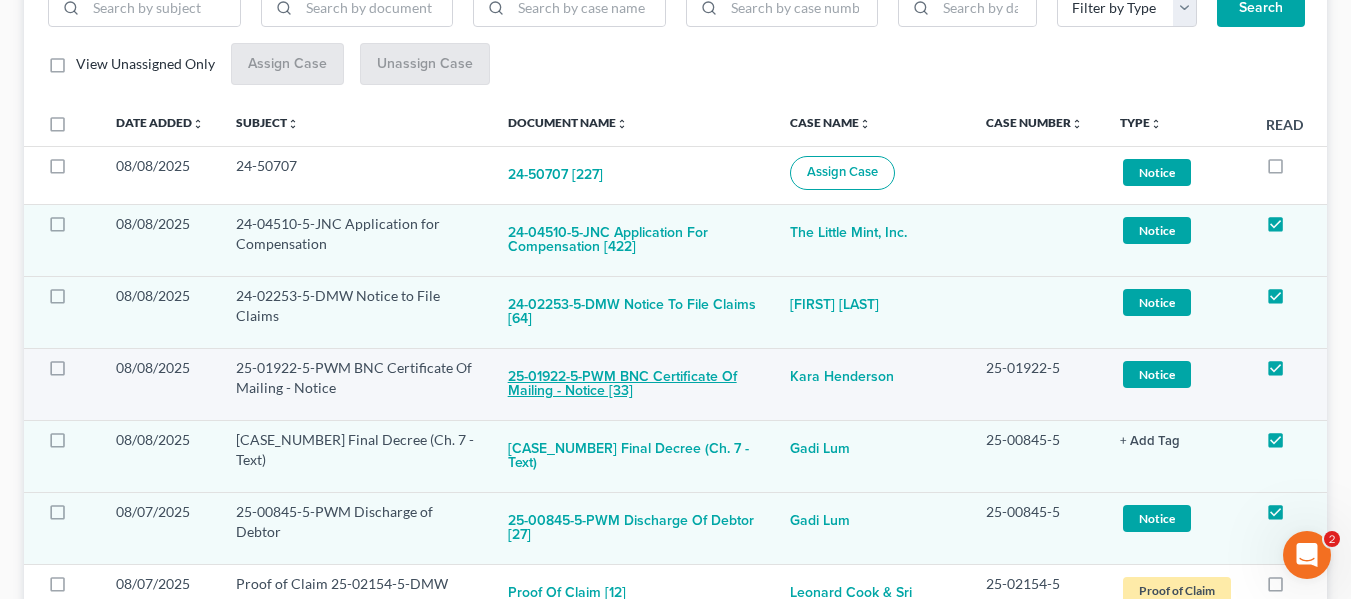 checkbox on "true" 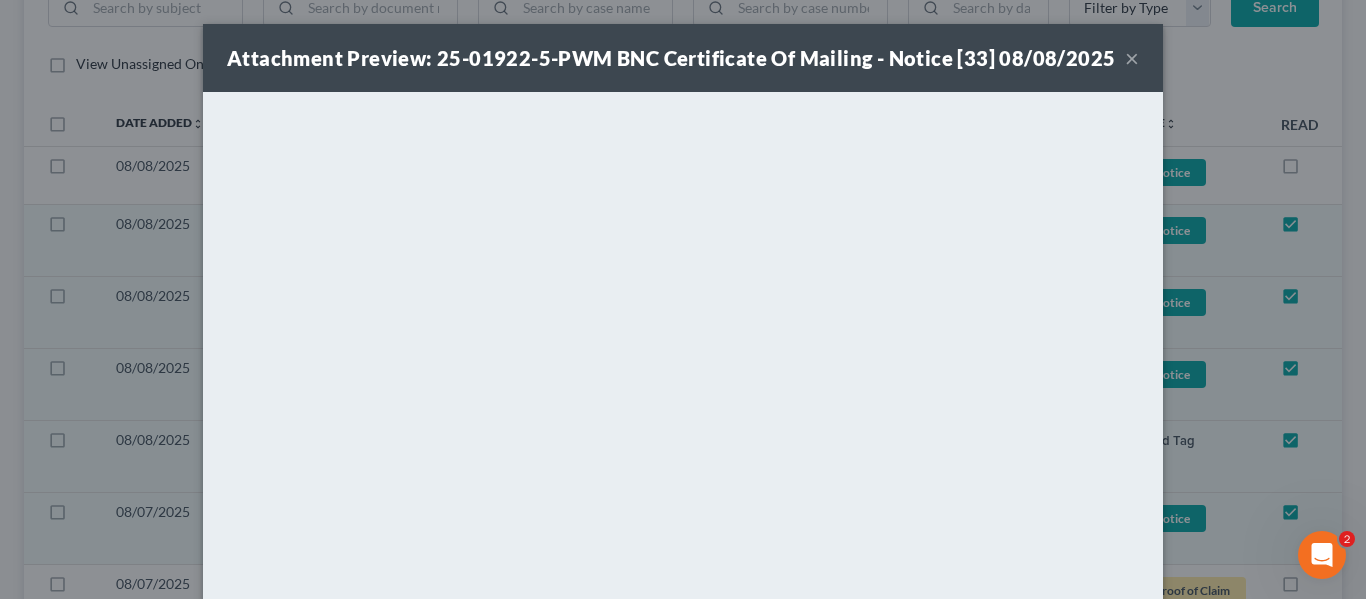 click on "×" at bounding box center [1132, 58] 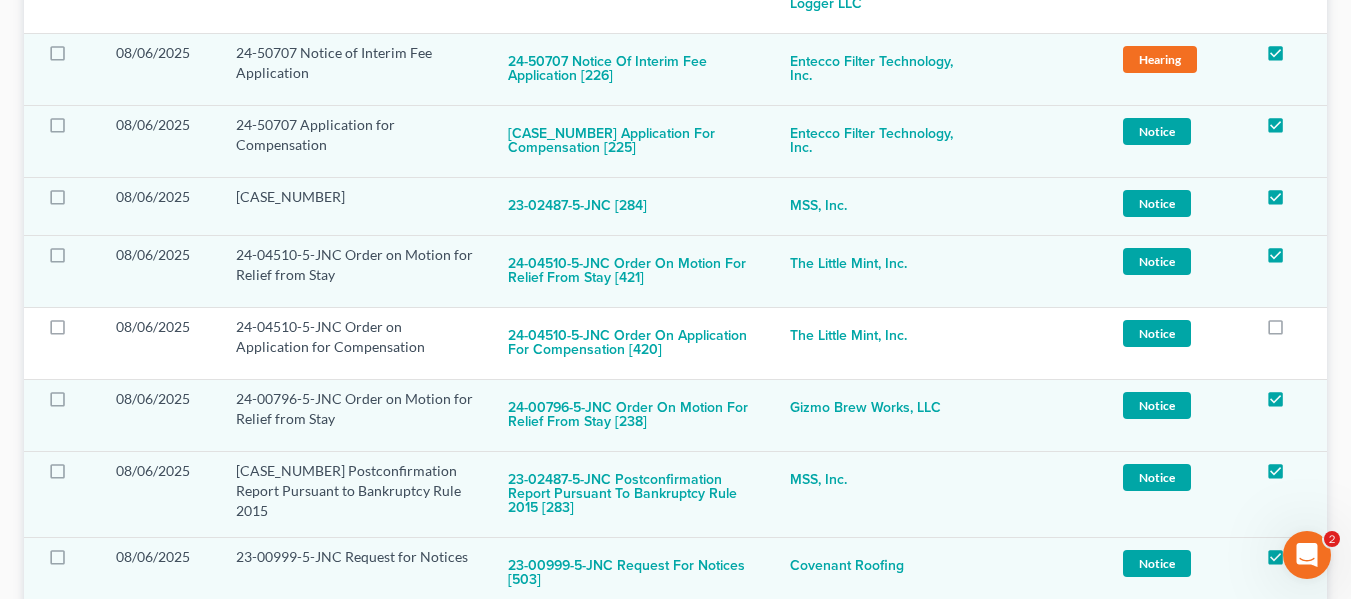 scroll, scrollTop: 2050, scrollLeft: 0, axis: vertical 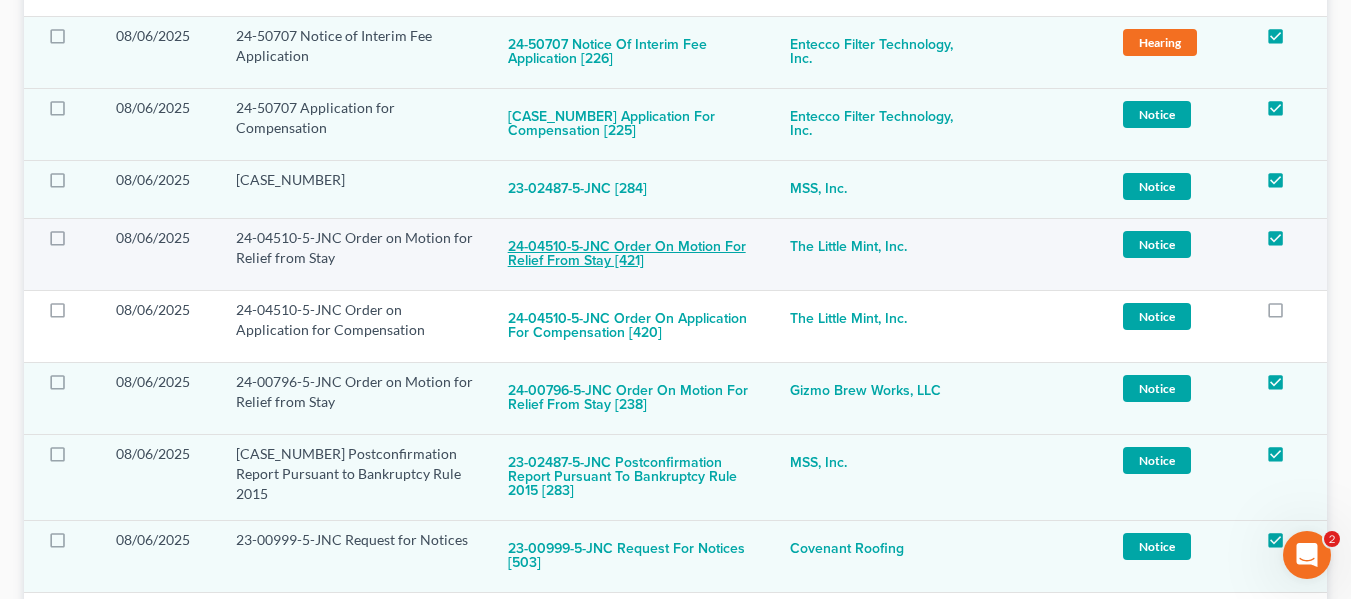 click on "24-04510-5-JNC Order on Motion for Relief from Stay [421]" at bounding box center (633, 255) 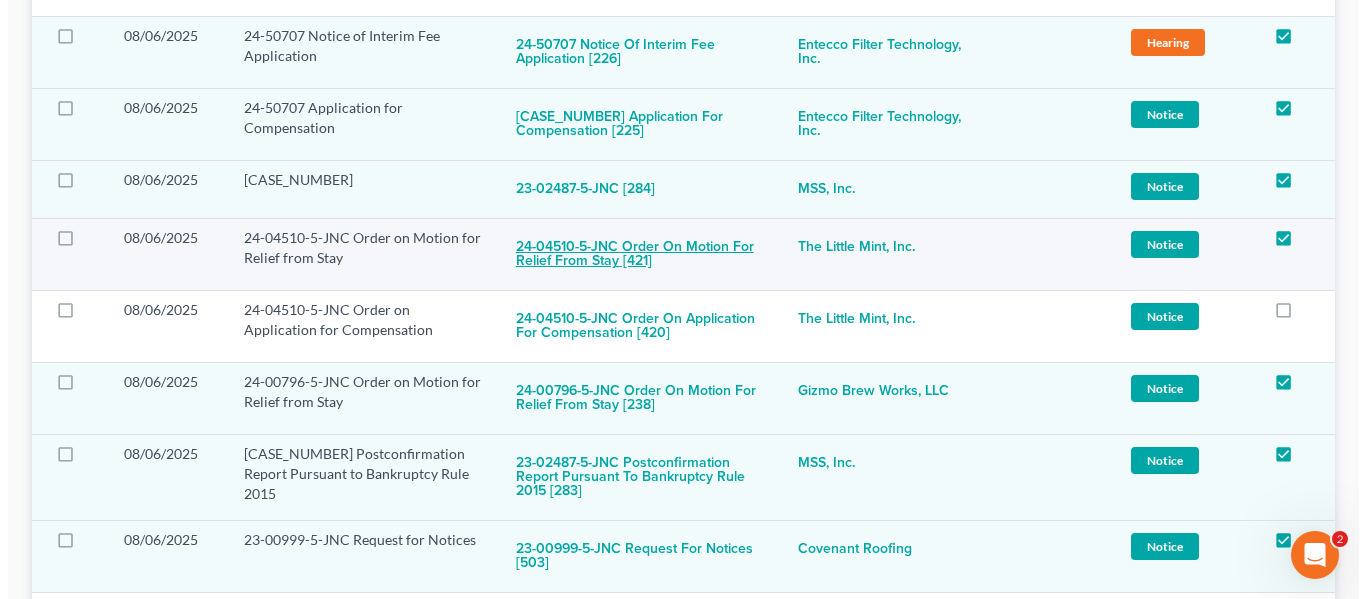 scroll, scrollTop: 2008, scrollLeft: 0, axis: vertical 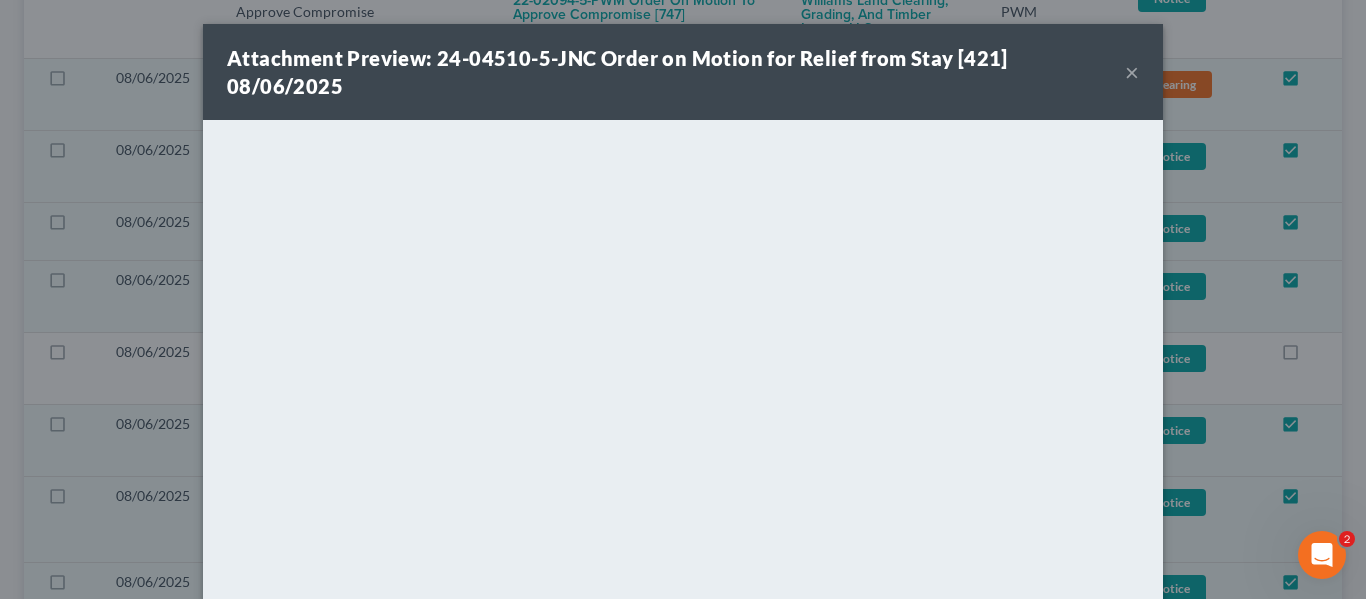 click on "×" at bounding box center (1132, 72) 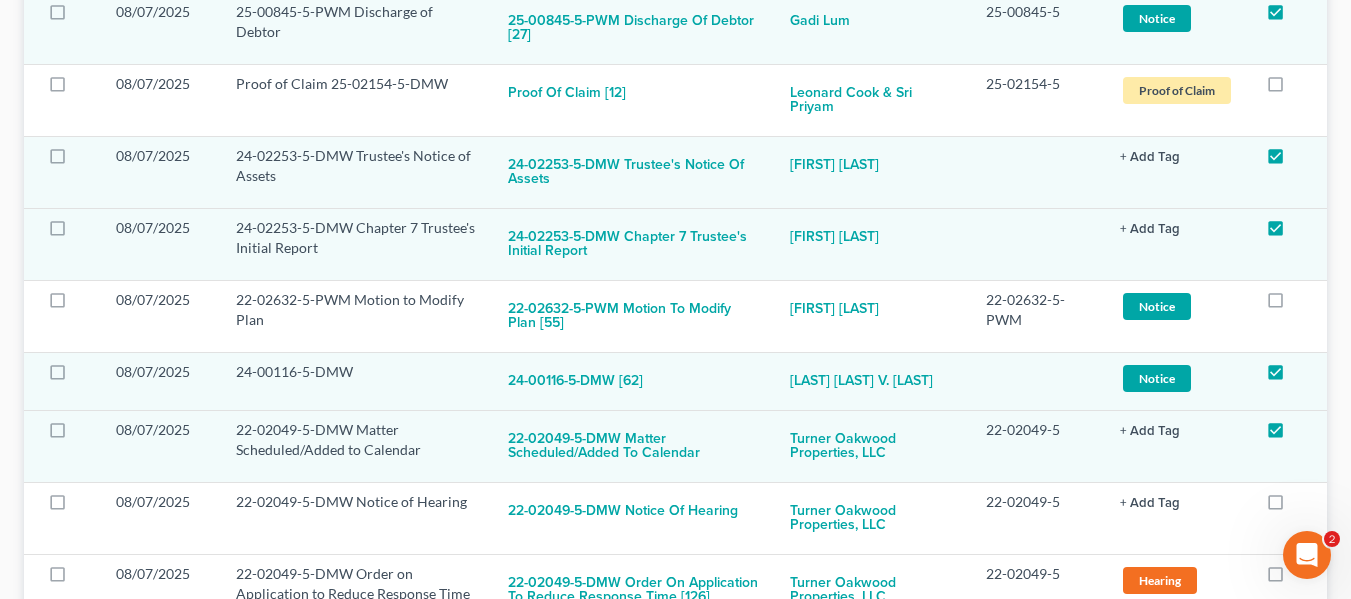 scroll, scrollTop: 350, scrollLeft: 0, axis: vertical 